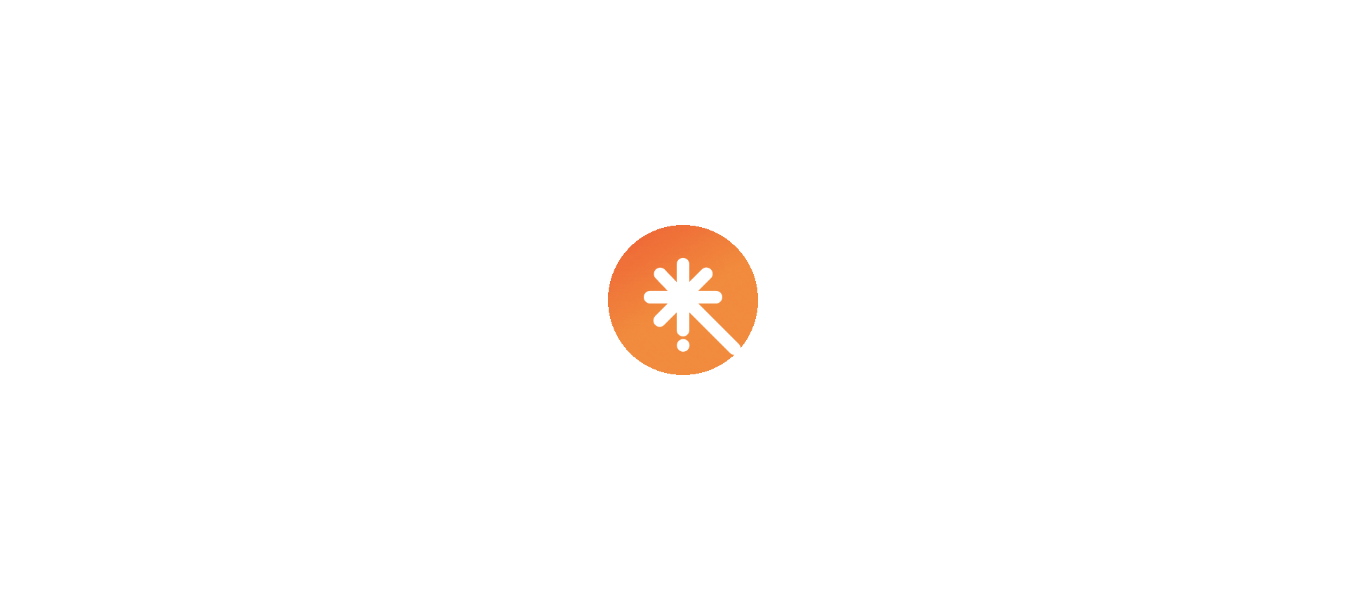 scroll, scrollTop: 0, scrollLeft: 0, axis: both 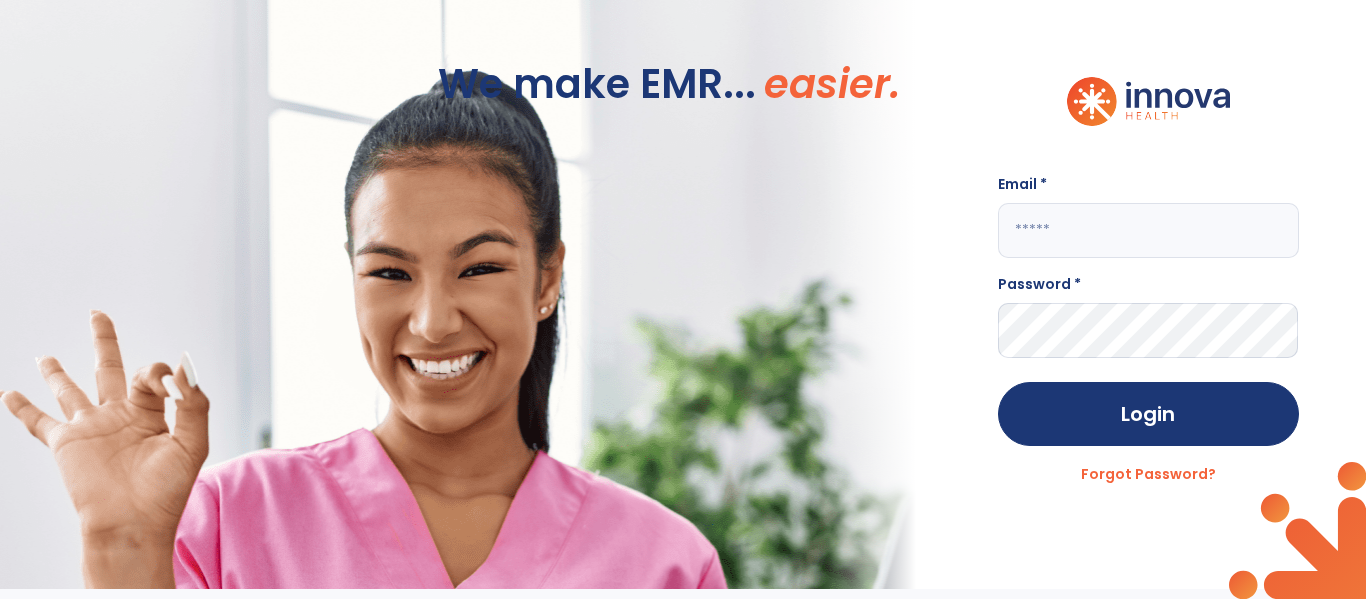 click 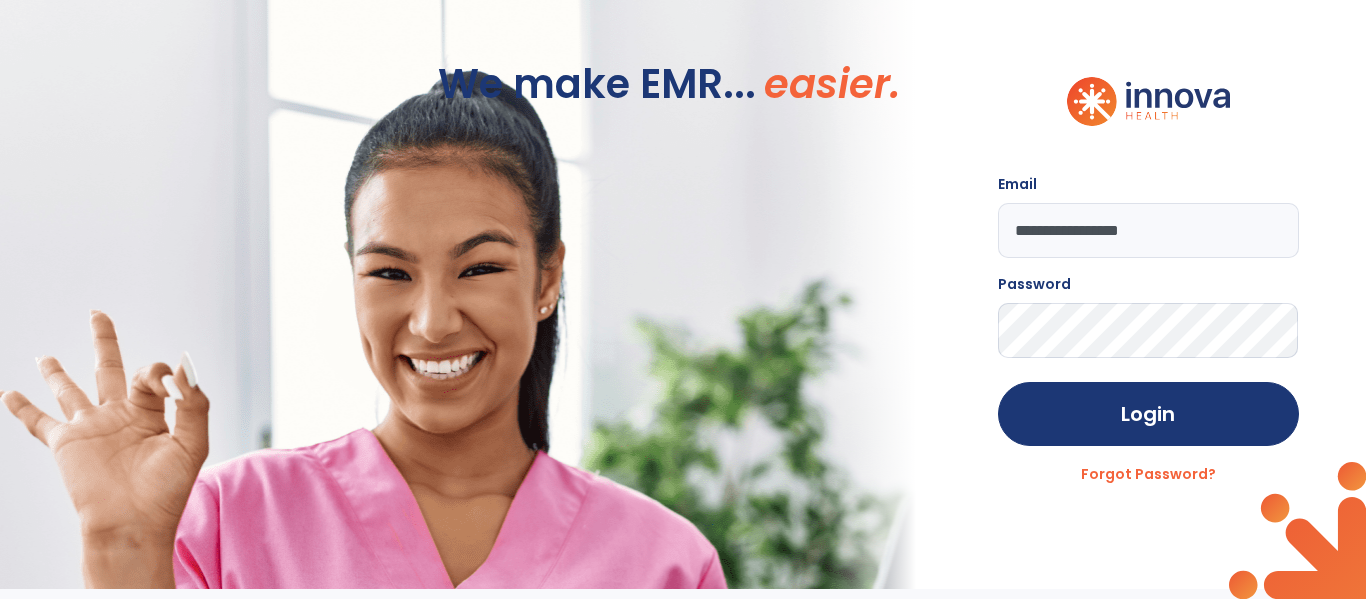 click on "**********" 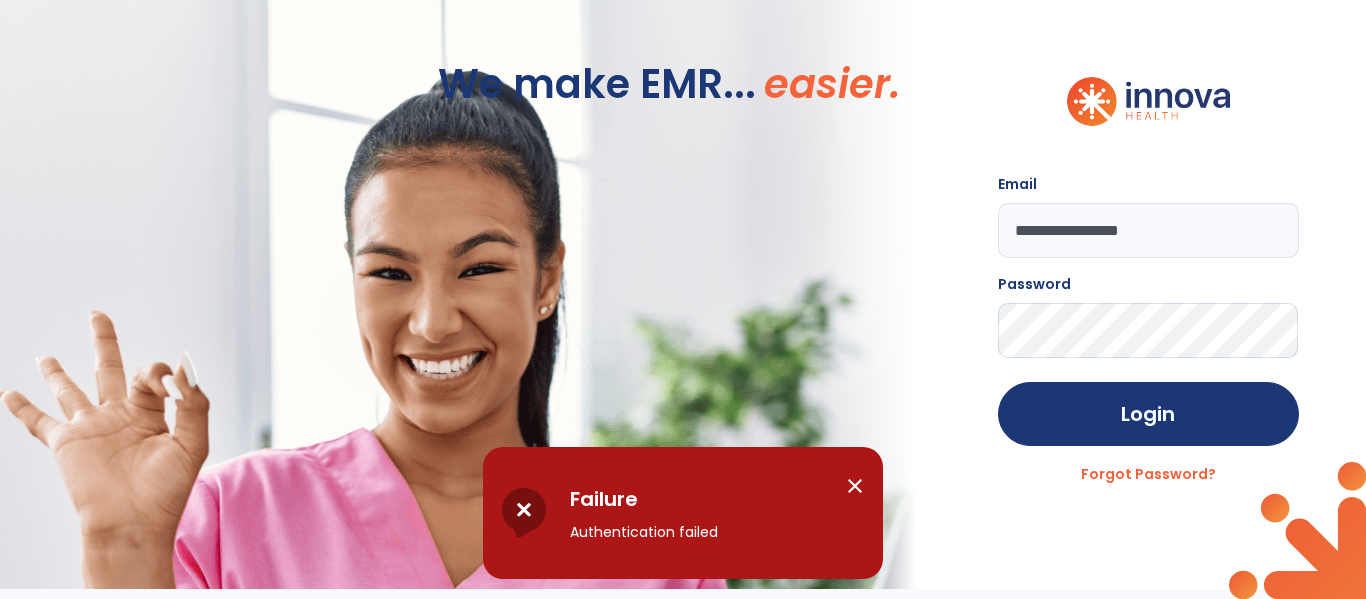 click on "close" at bounding box center [855, 486] 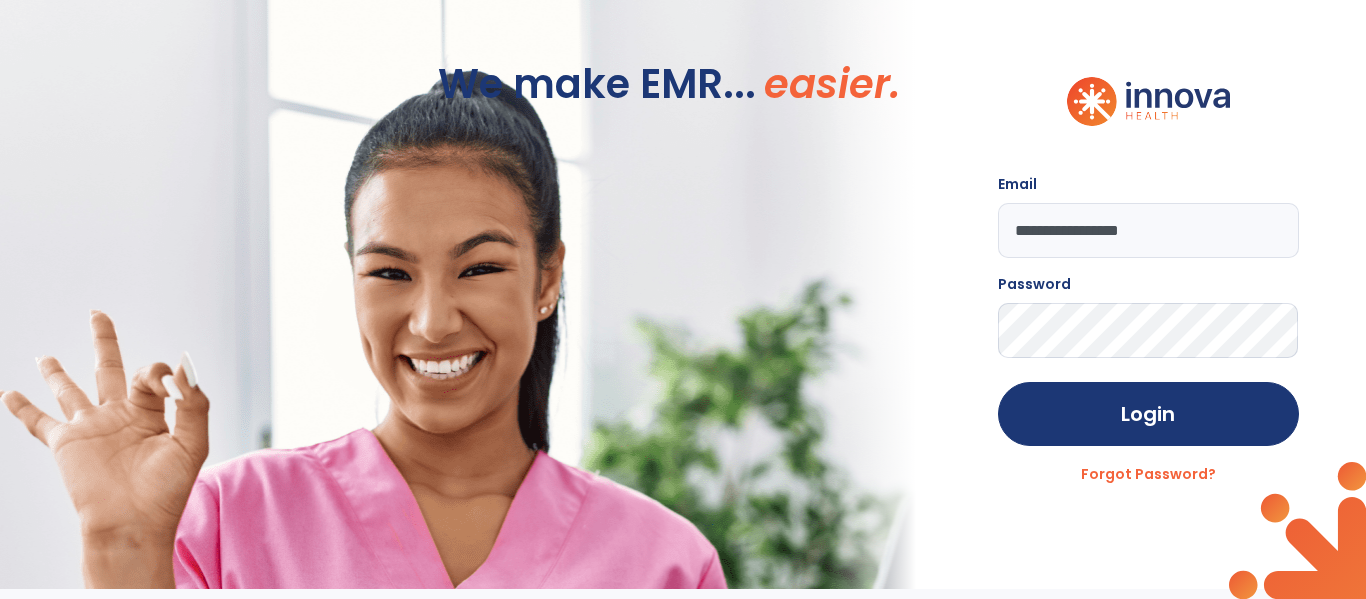 click on "**********" 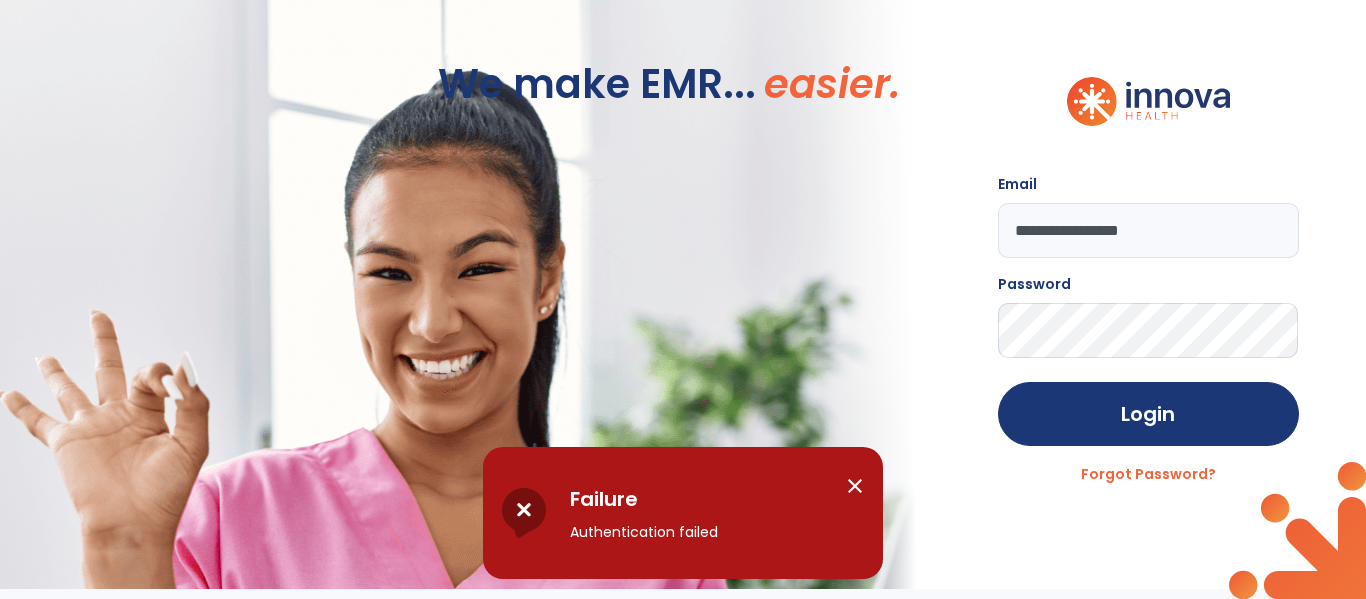 click on "**********" 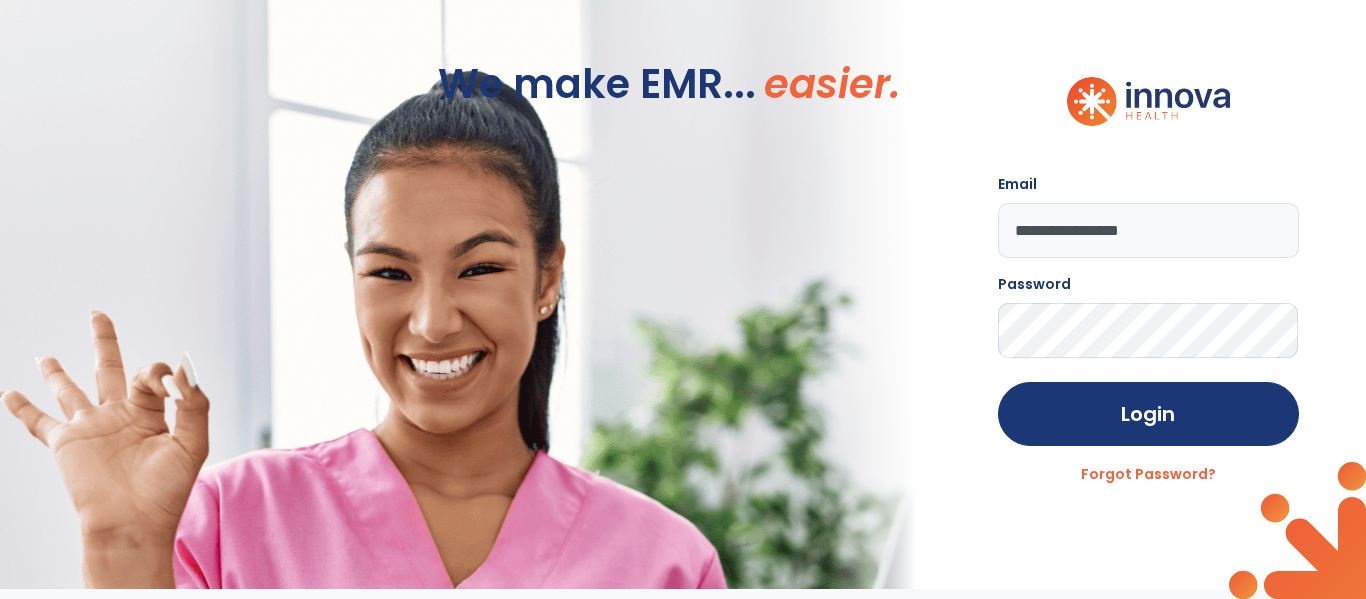 click on "Login" 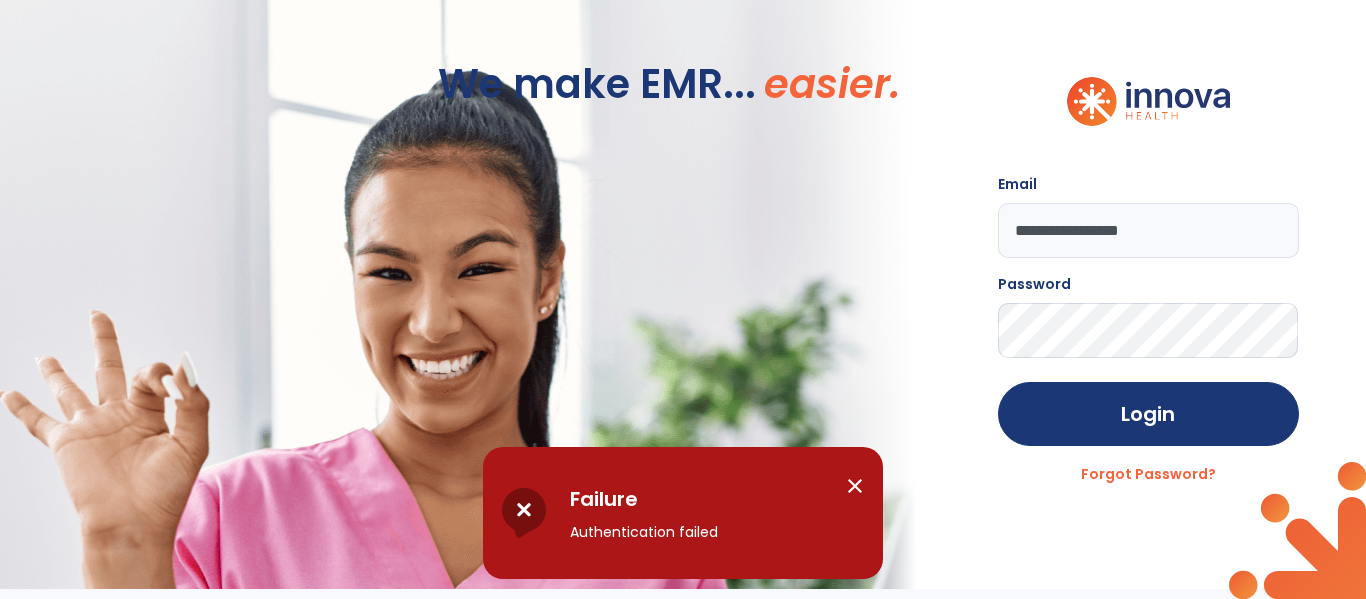 click on "**********" 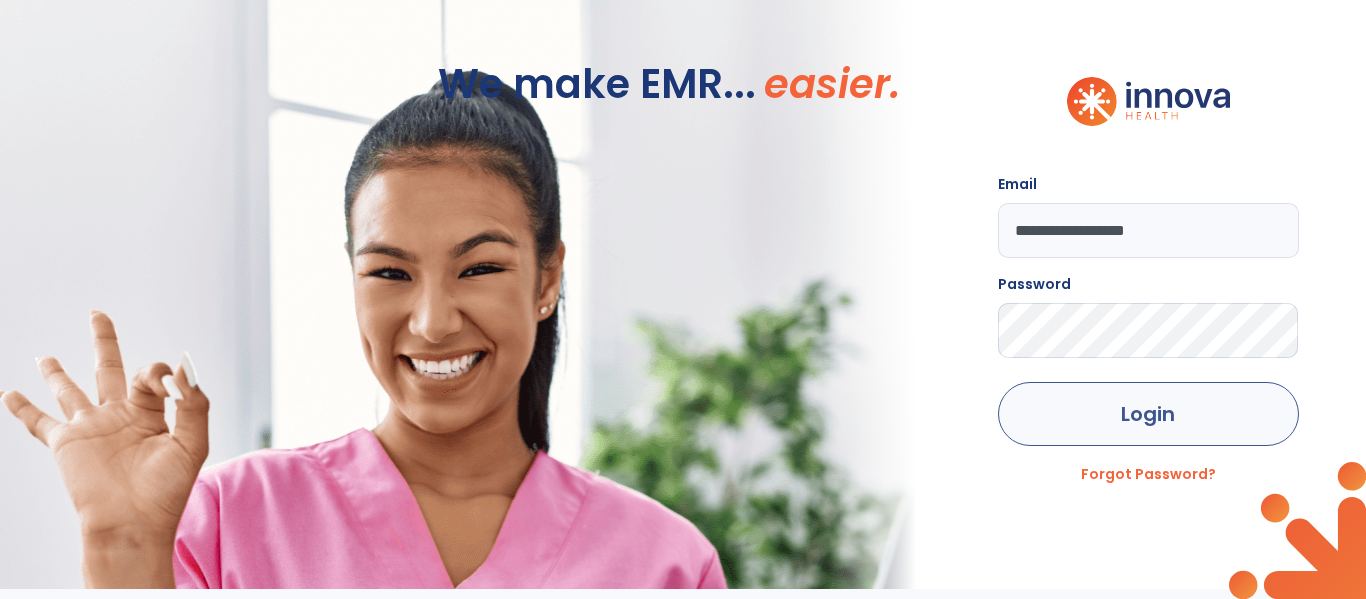 type on "**********" 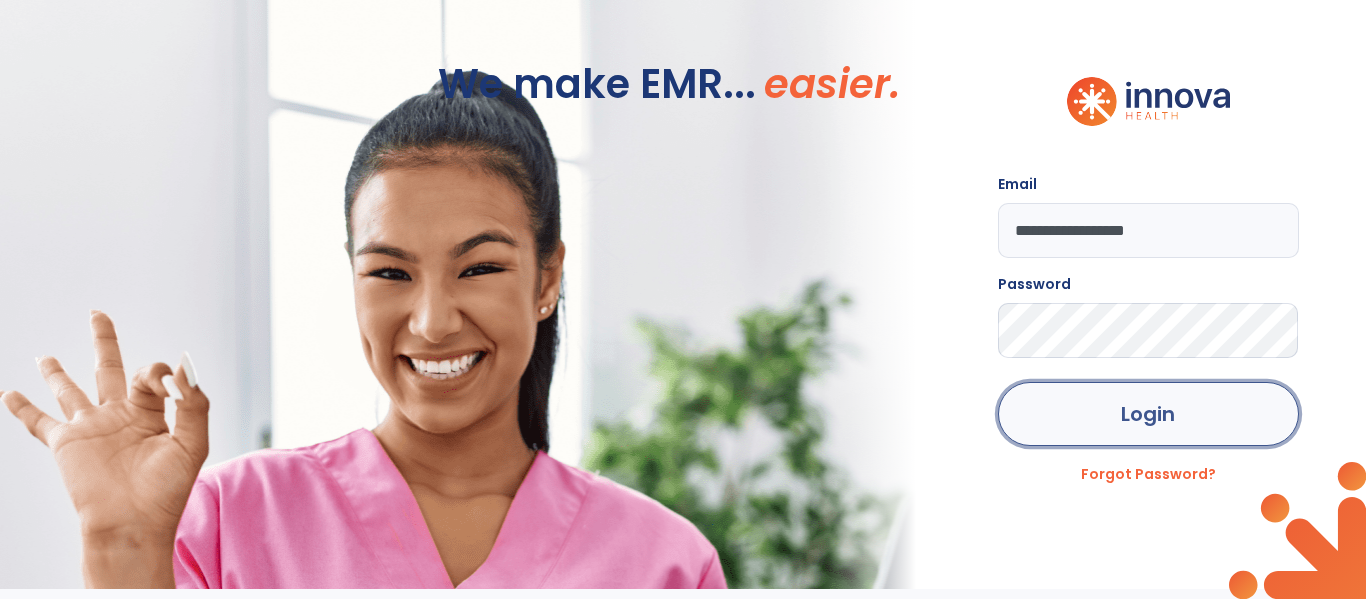 click on "Login" 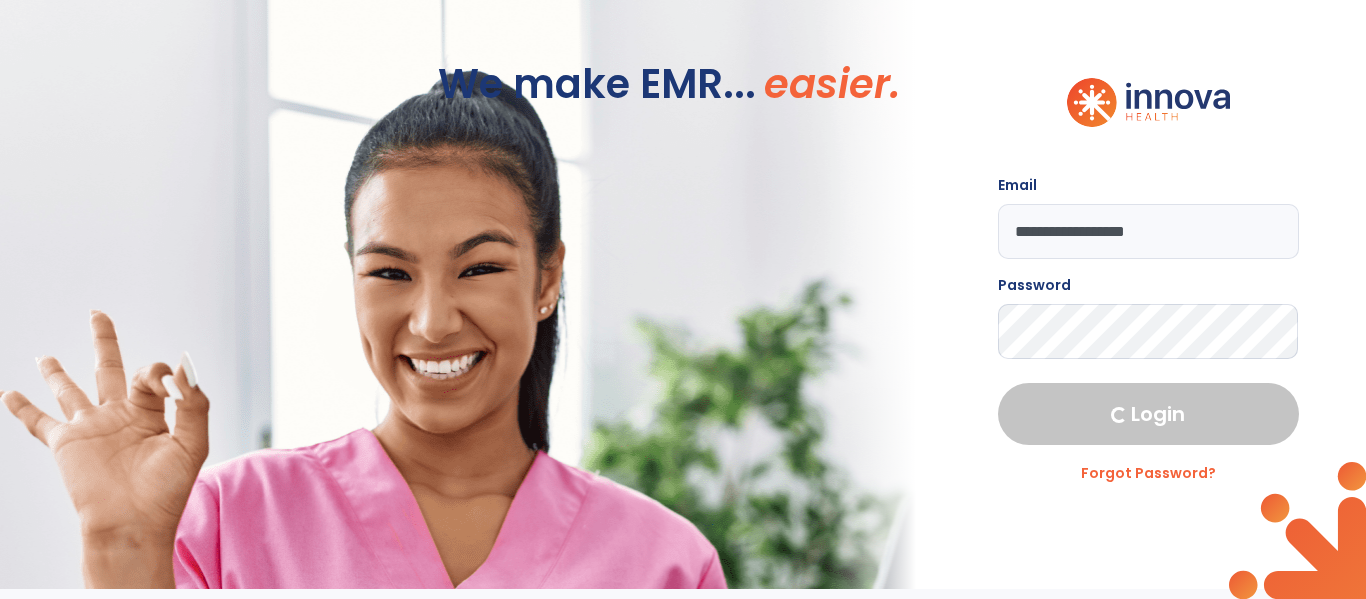 select on "****" 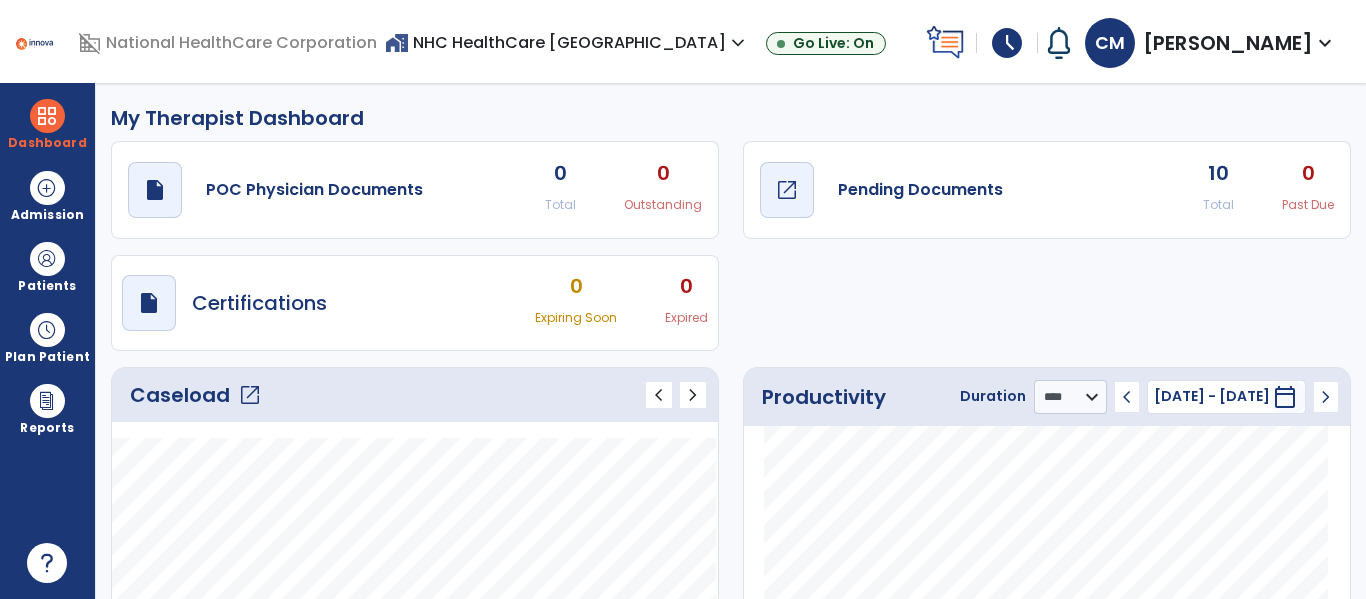 click on "Pending Documents" 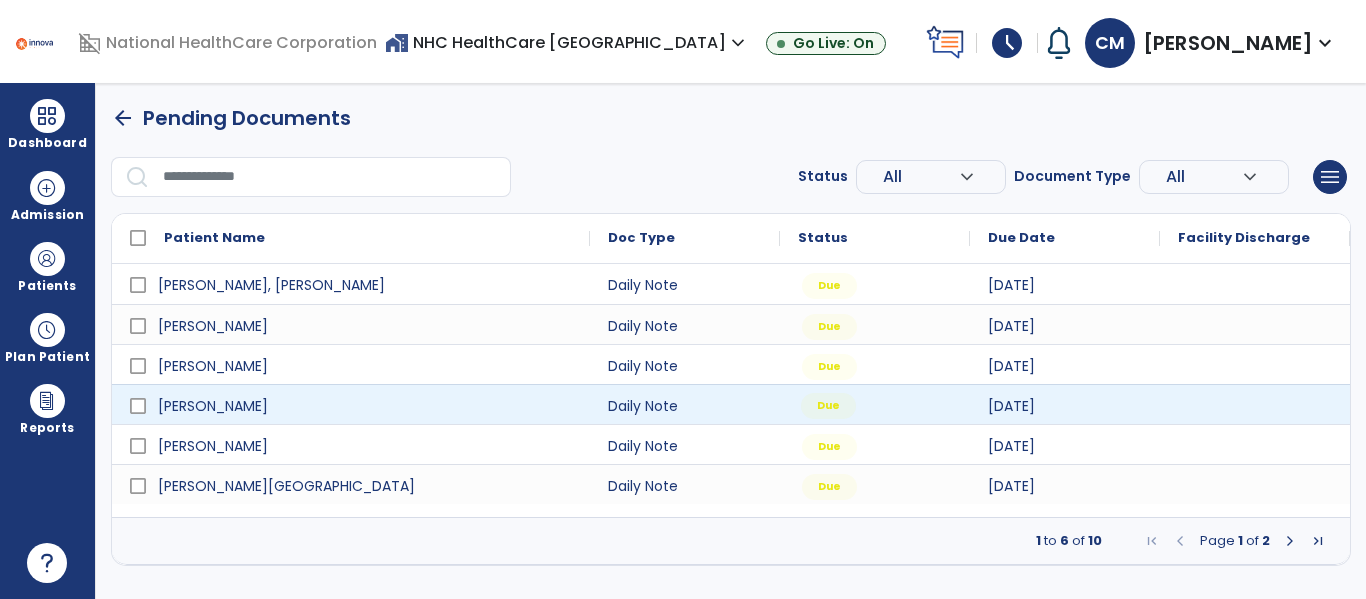 click on "Due" at bounding box center [828, 406] 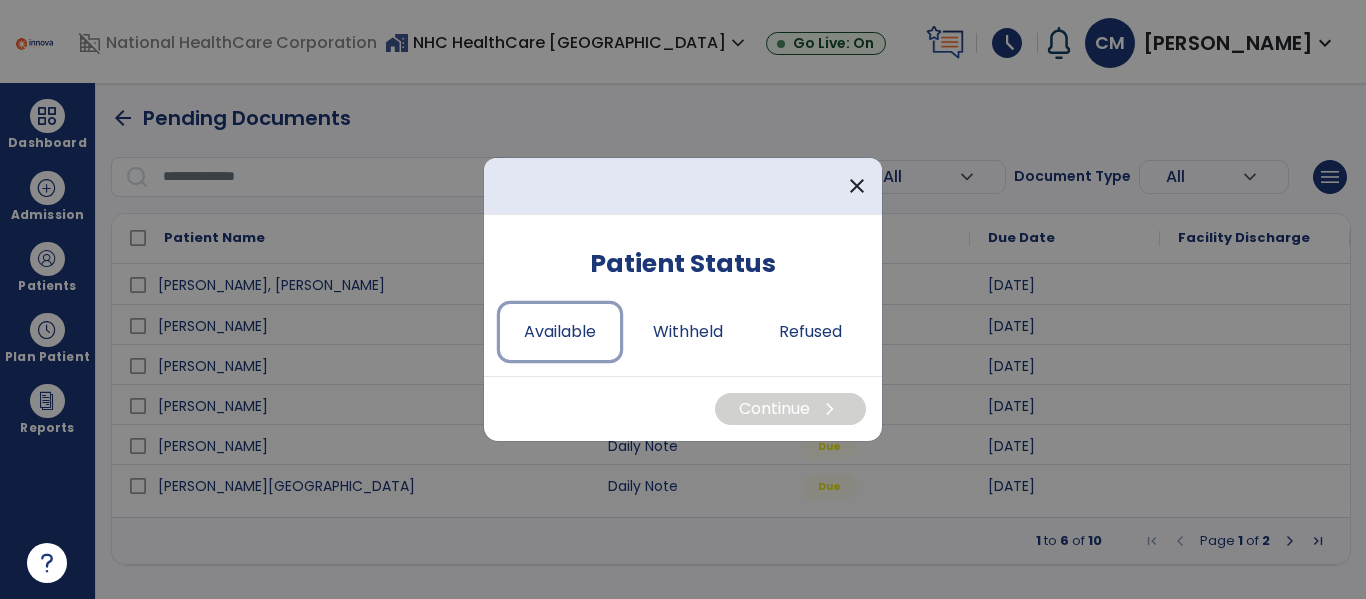 drag, startPoint x: 555, startPoint y: 339, endPoint x: 679, endPoint y: 373, distance: 128.57683 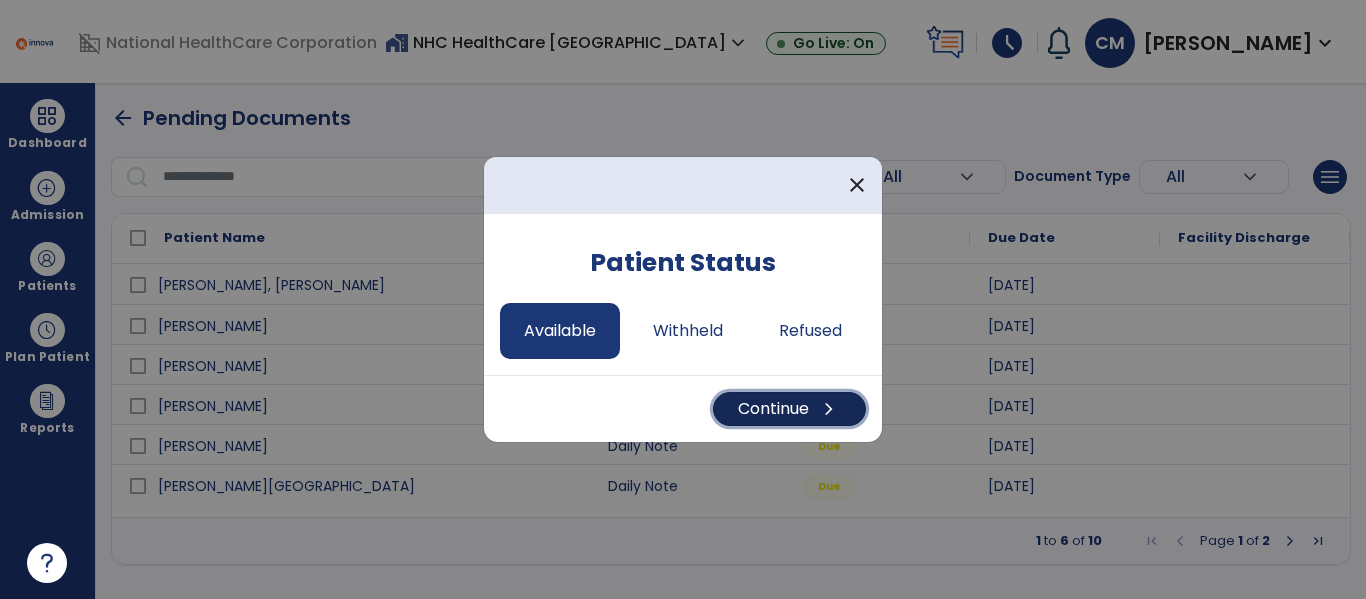 click on "Continue   chevron_right" at bounding box center (789, 409) 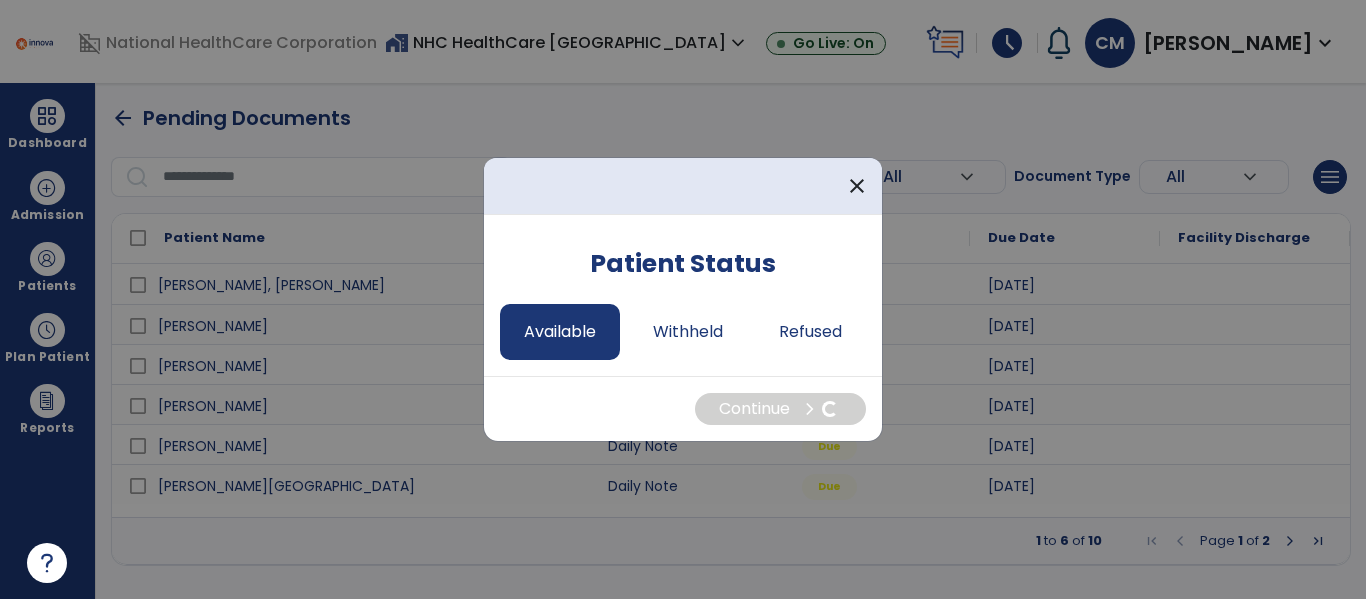 select on "*" 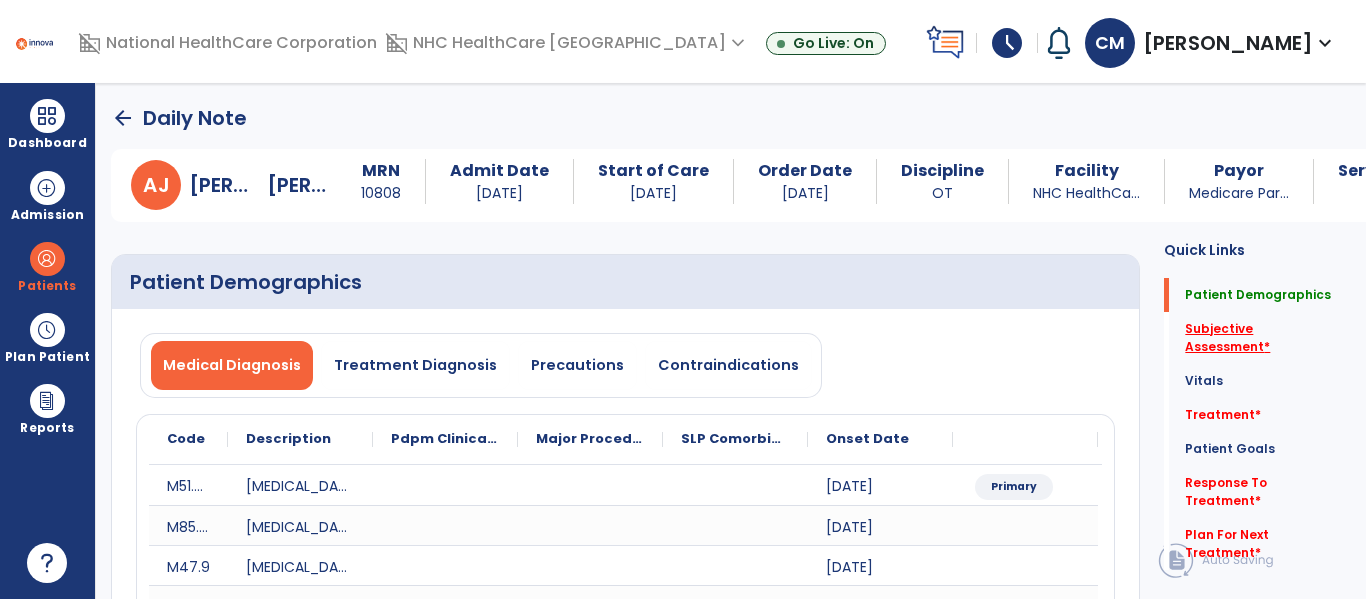 click on "Subjective Assessment   *" 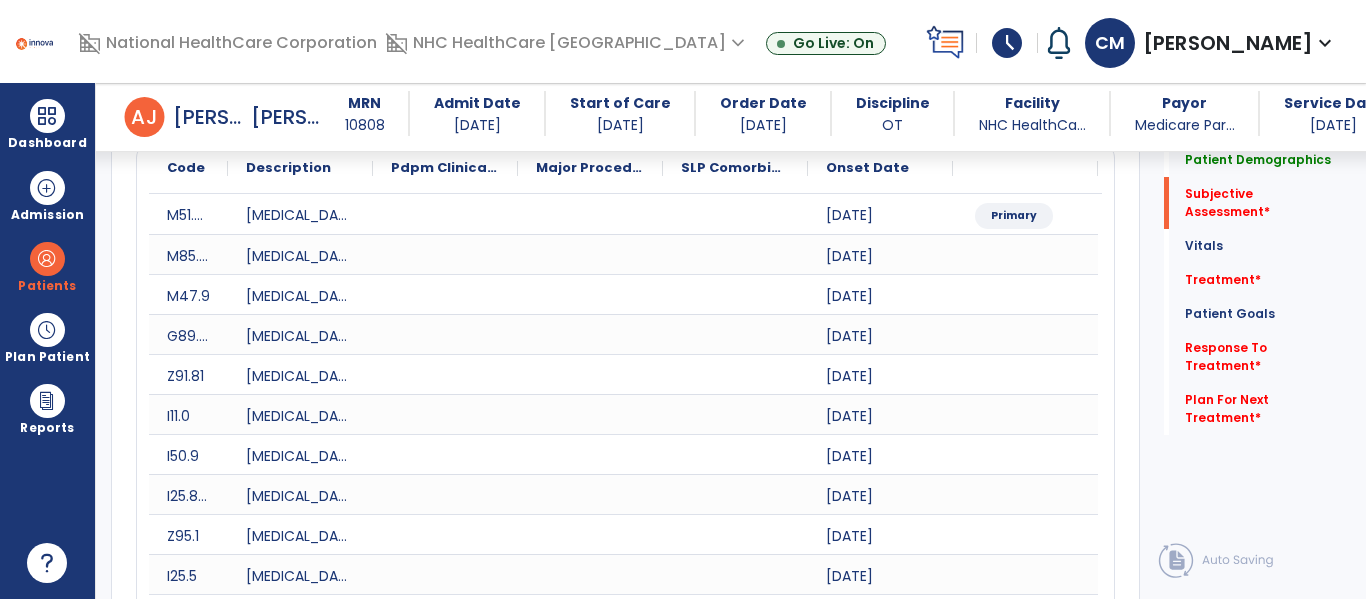 scroll, scrollTop: 867, scrollLeft: 0, axis: vertical 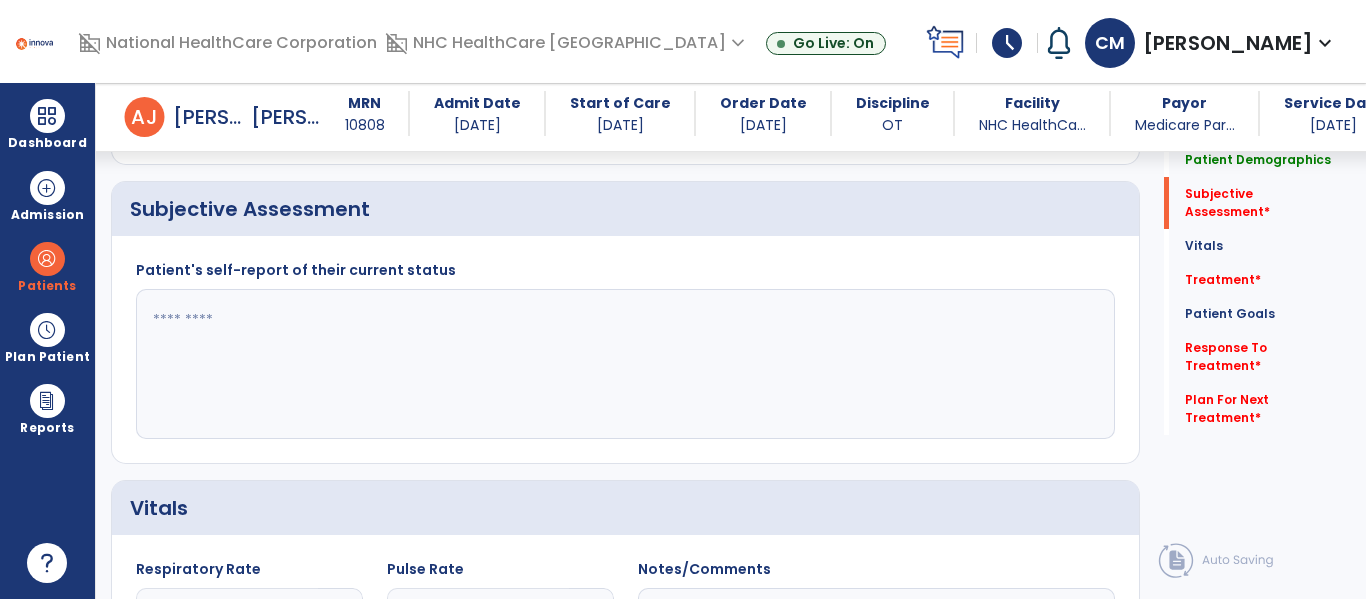 click 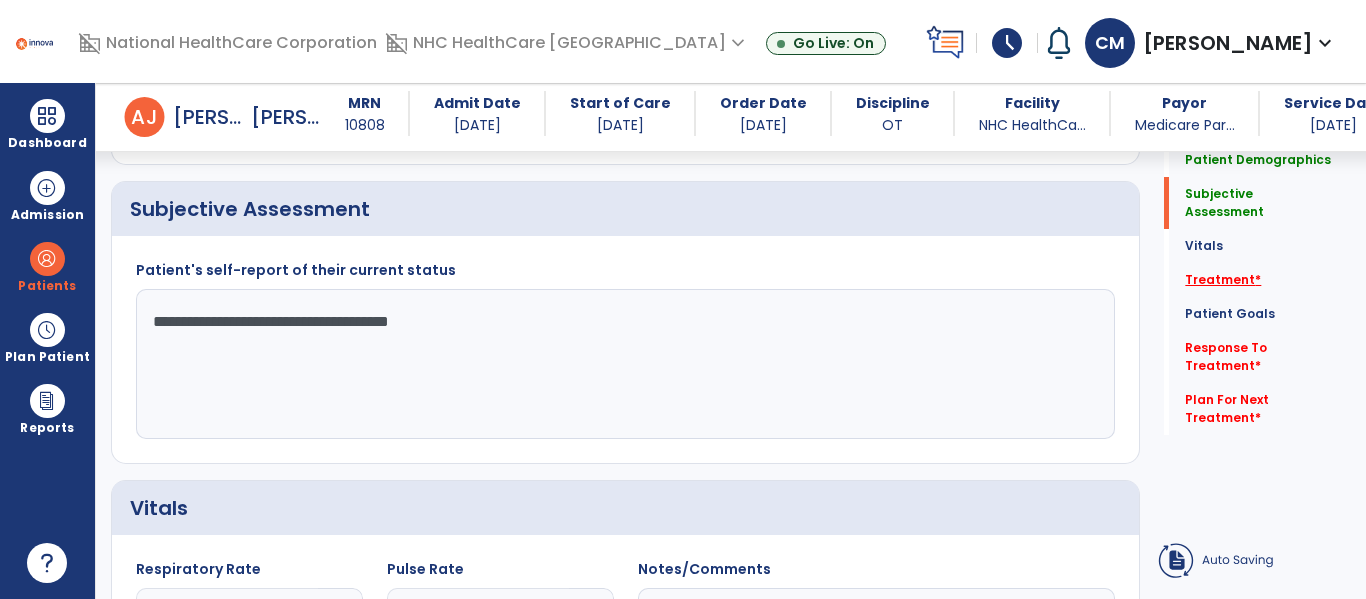 type on "**********" 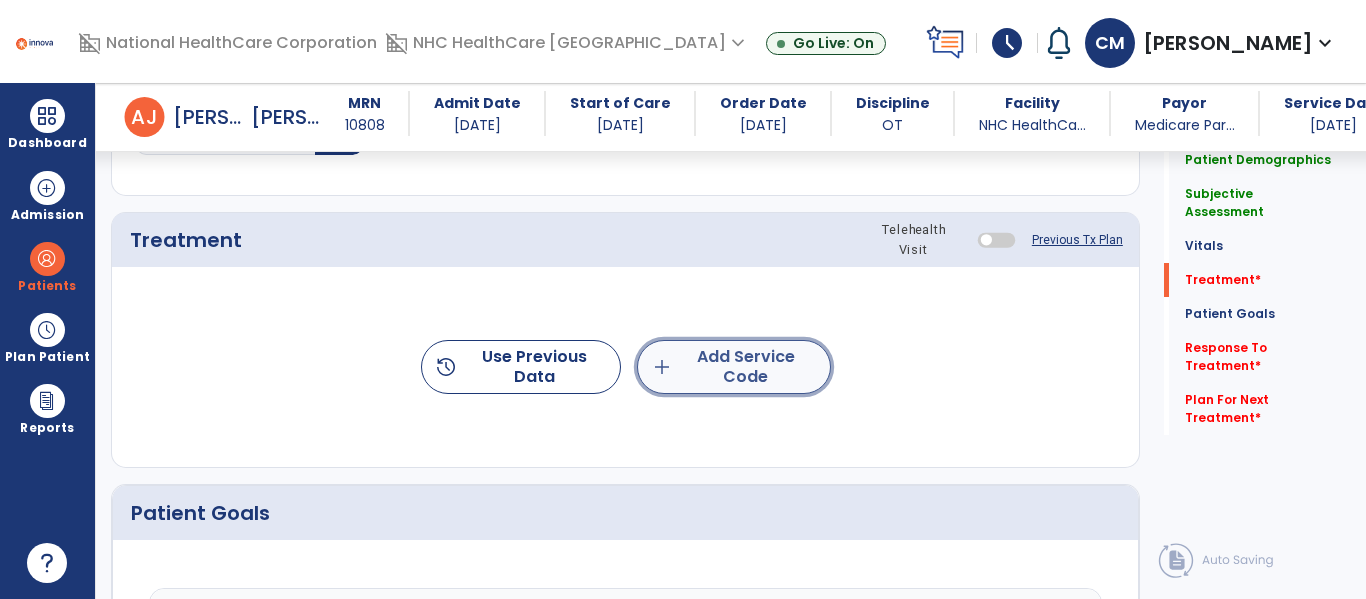 click on "add  Add Service Code" 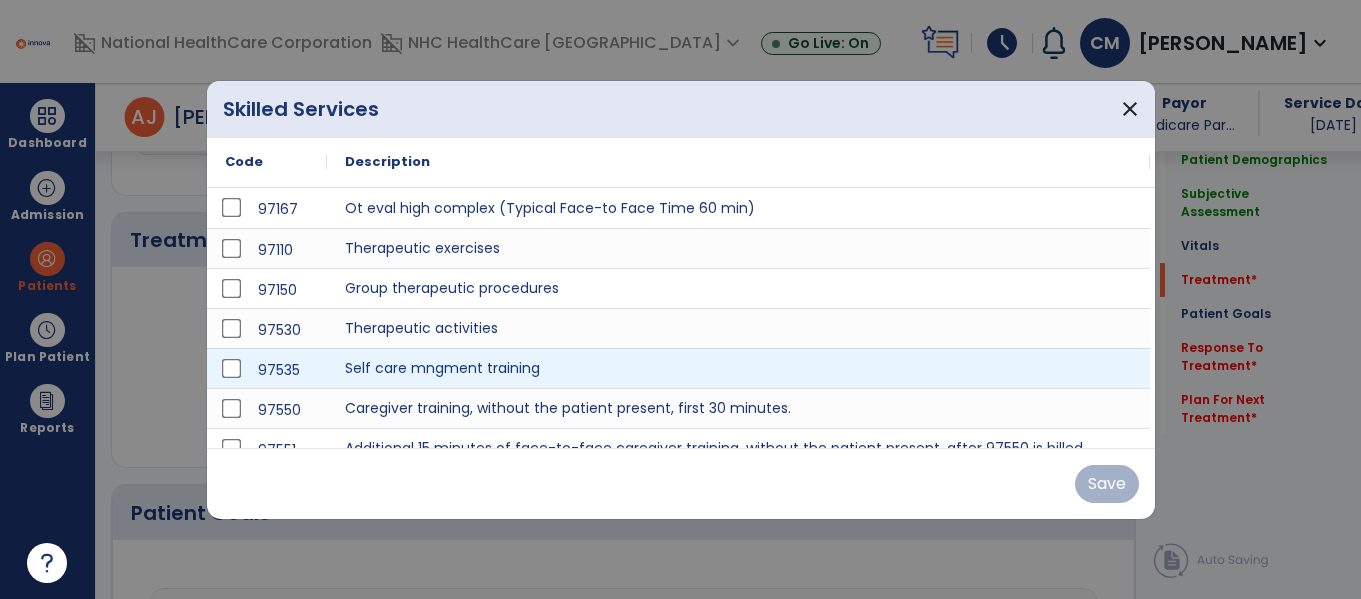 scroll, scrollTop: 1557, scrollLeft: 0, axis: vertical 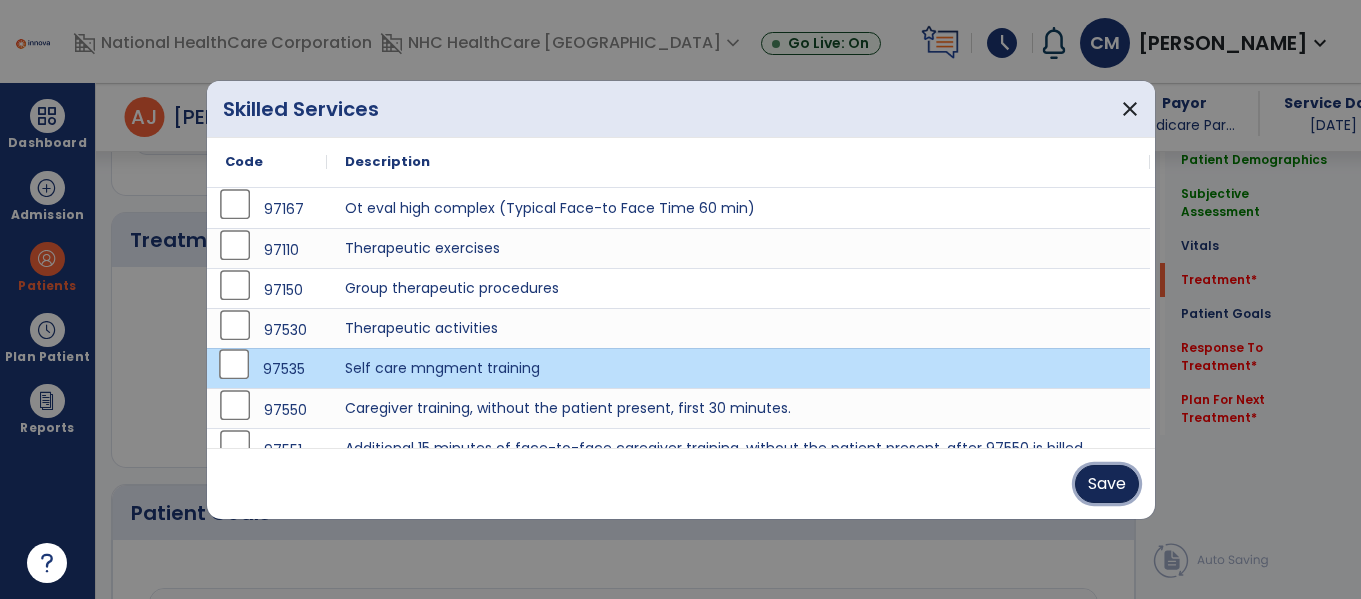 click on "Save" at bounding box center (1107, 484) 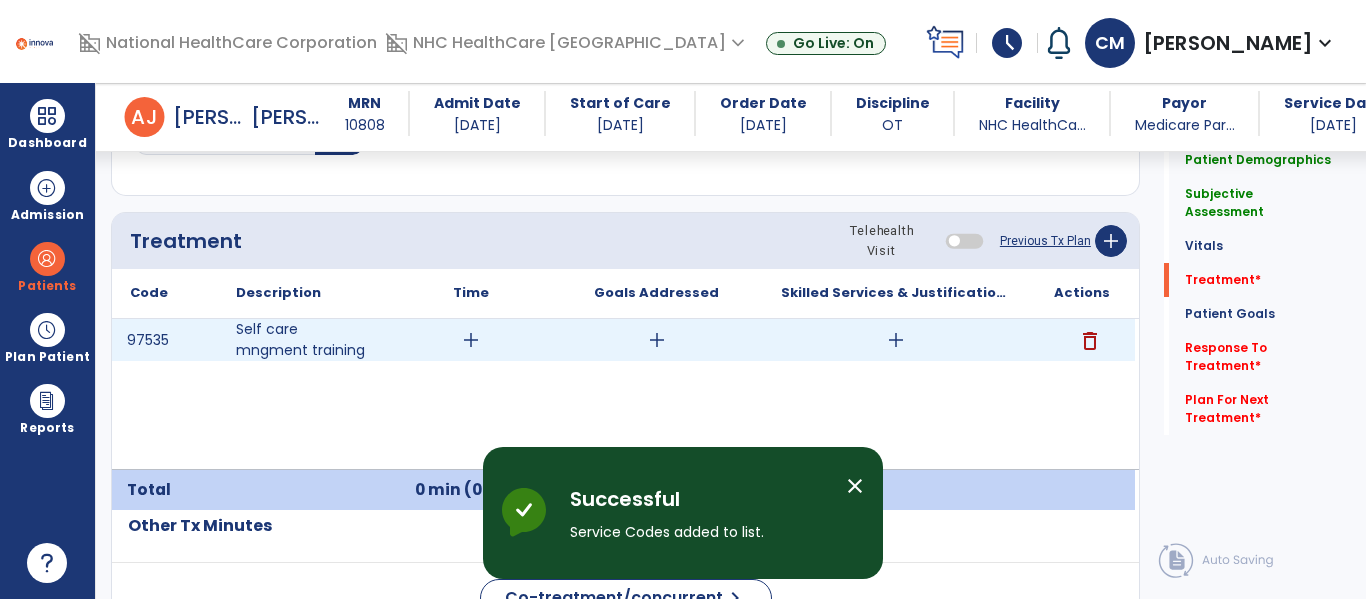 click on "add" at bounding box center [471, 340] 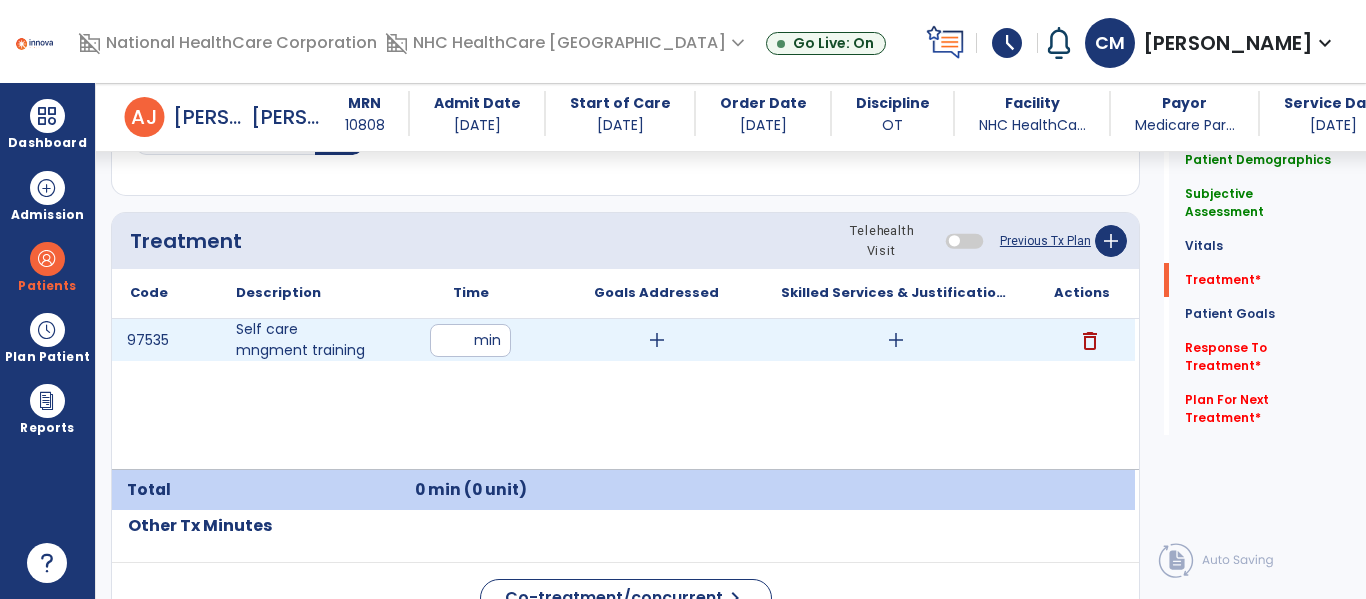 type on "**" 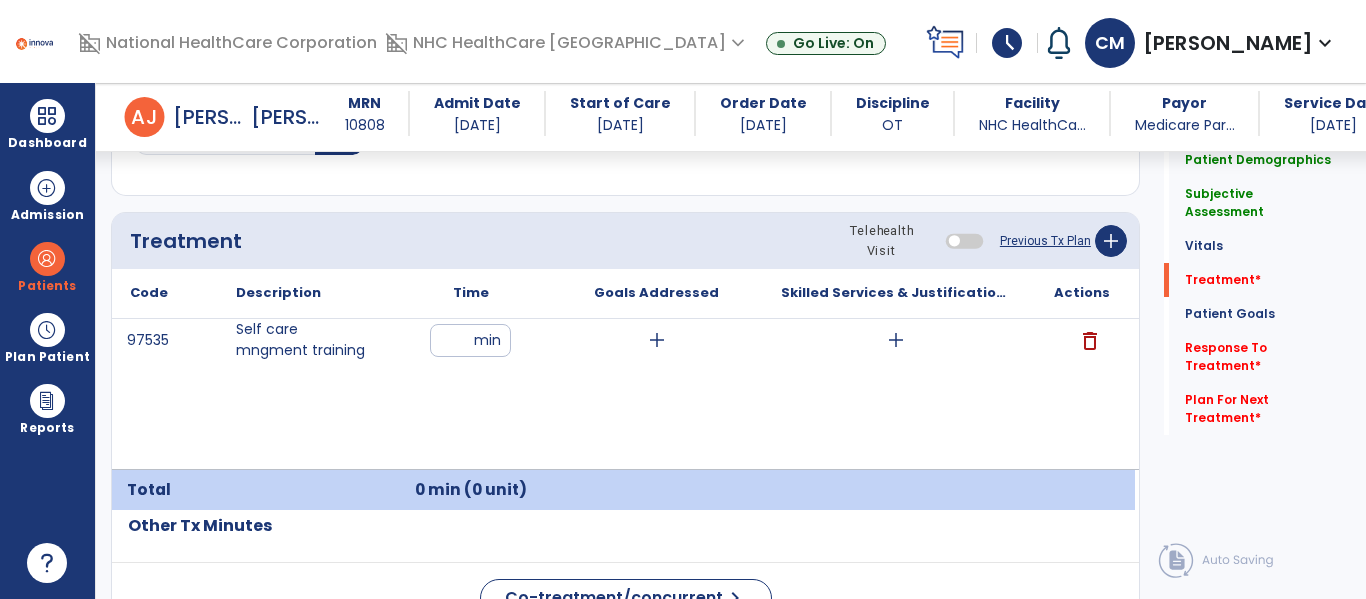 click on "97535  Self care mngment training  ** min add add delete" at bounding box center [623, 394] 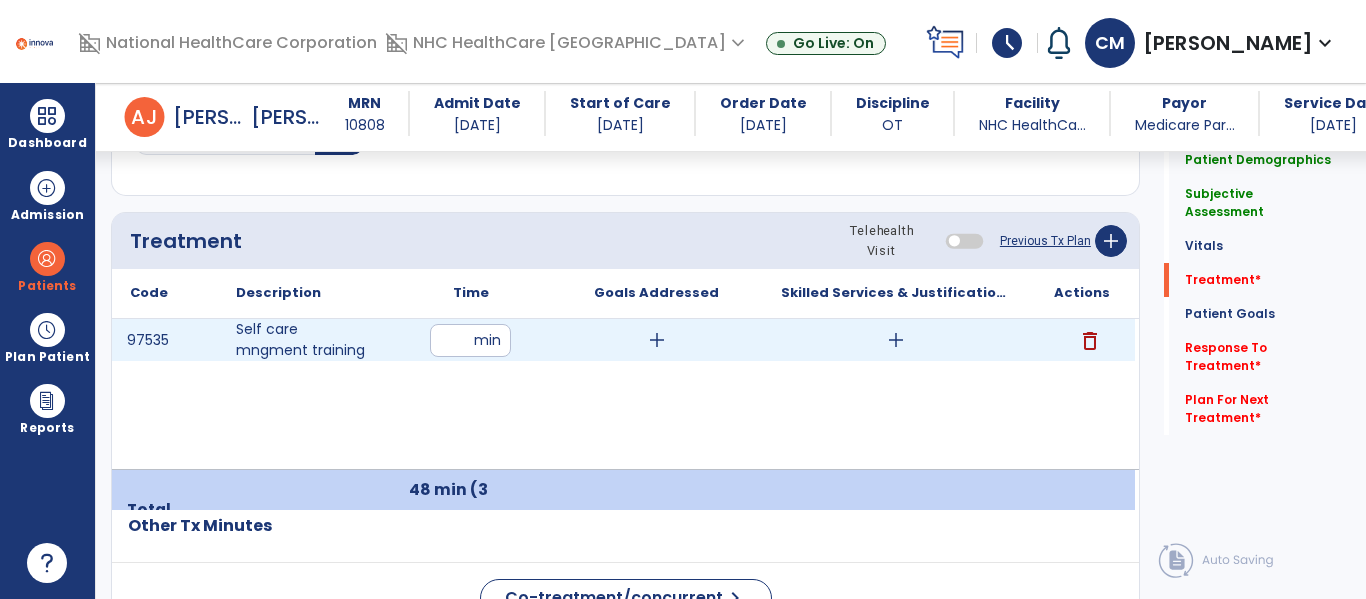click on "add" at bounding box center (896, 340) 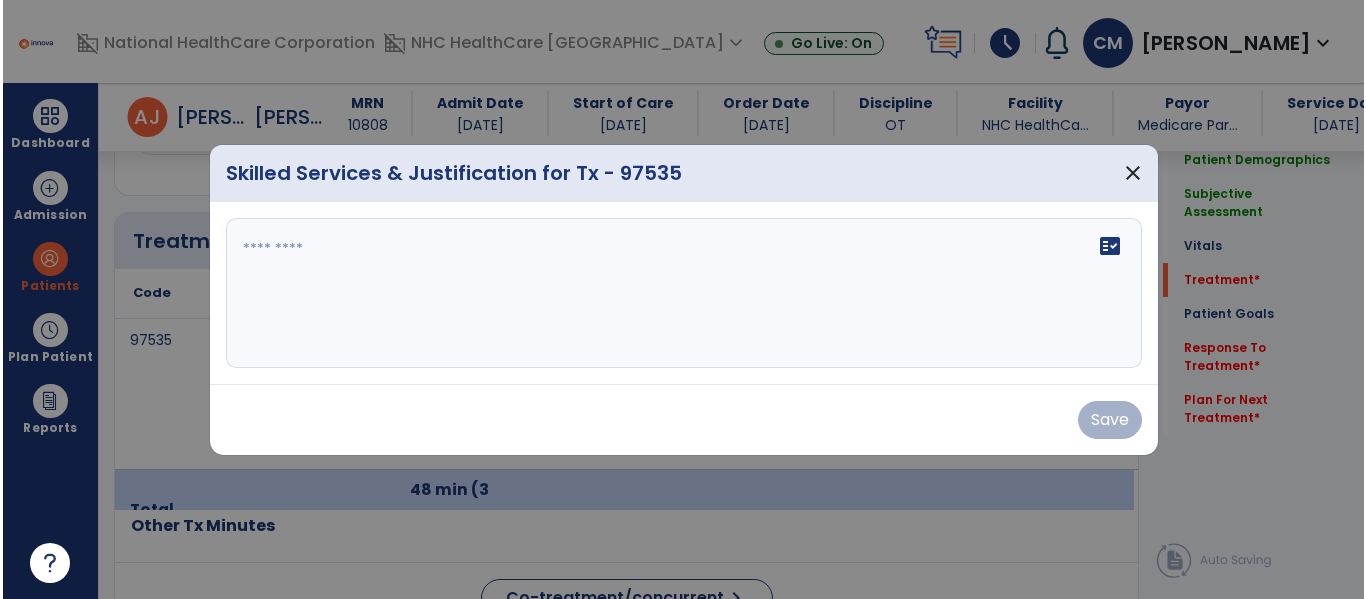 scroll, scrollTop: 1557, scrollLeft: 0, axis: vertical 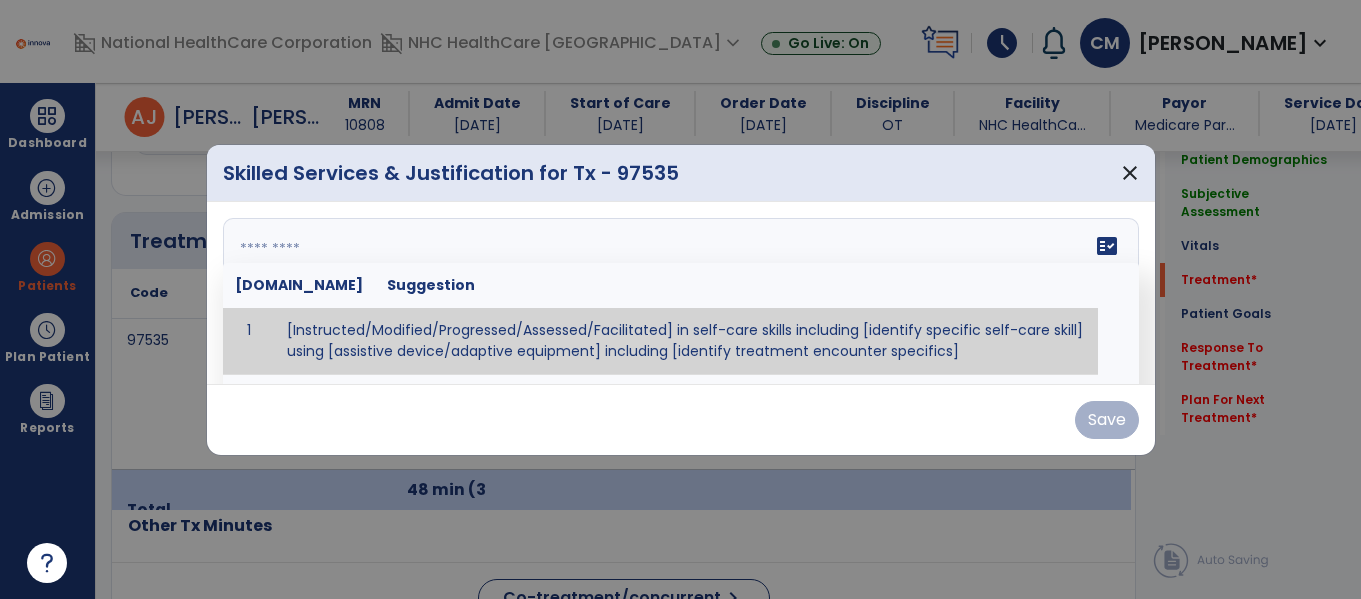 click on "fact_check  [DOMAIN_NAME] Suggestion 1 [Instructed/Modified/Progressed/Assessed/Facilitated] in self-care skills including [identify specific self-care skill] using [assistive device/adaptive equipment] including [identify treatment encounter specifics]" at bounding box center (681, 293) 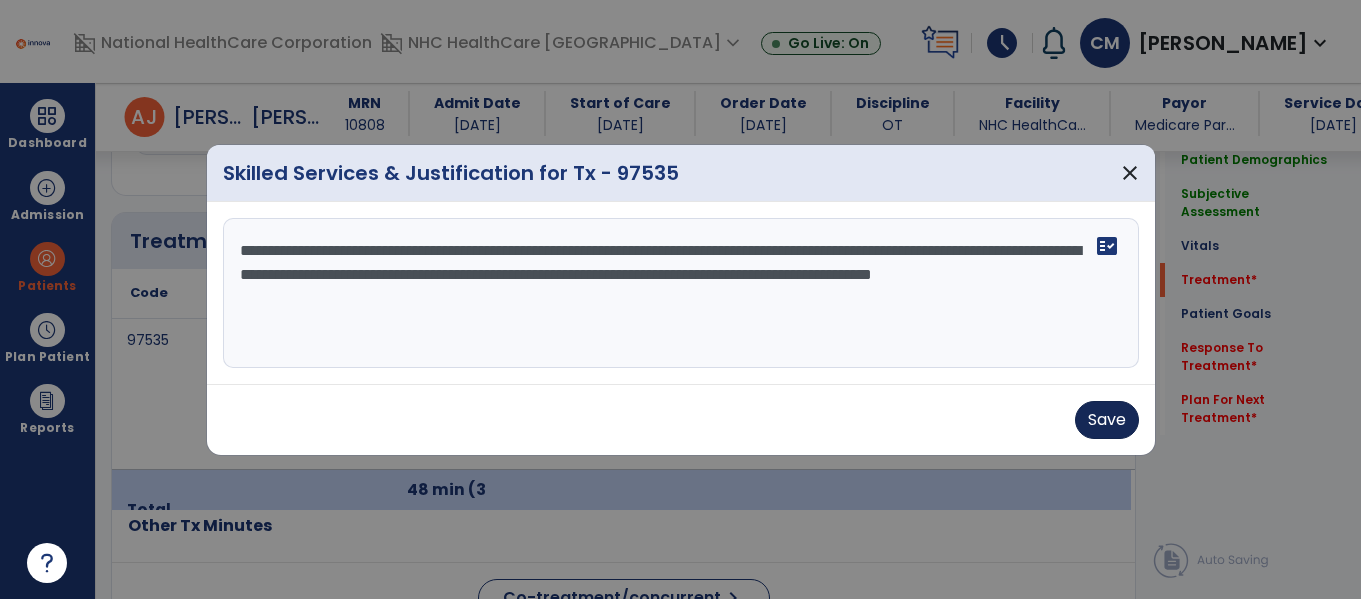 type on "**********" 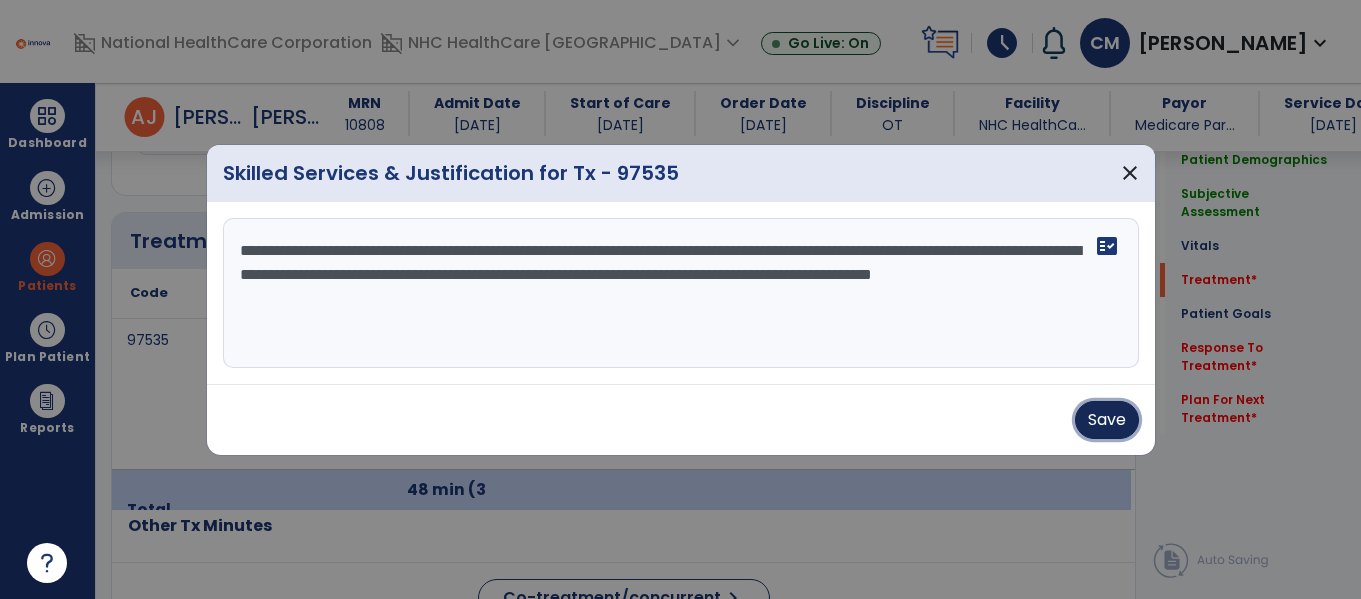 click on "Save" at bounding box center (1107, 420) 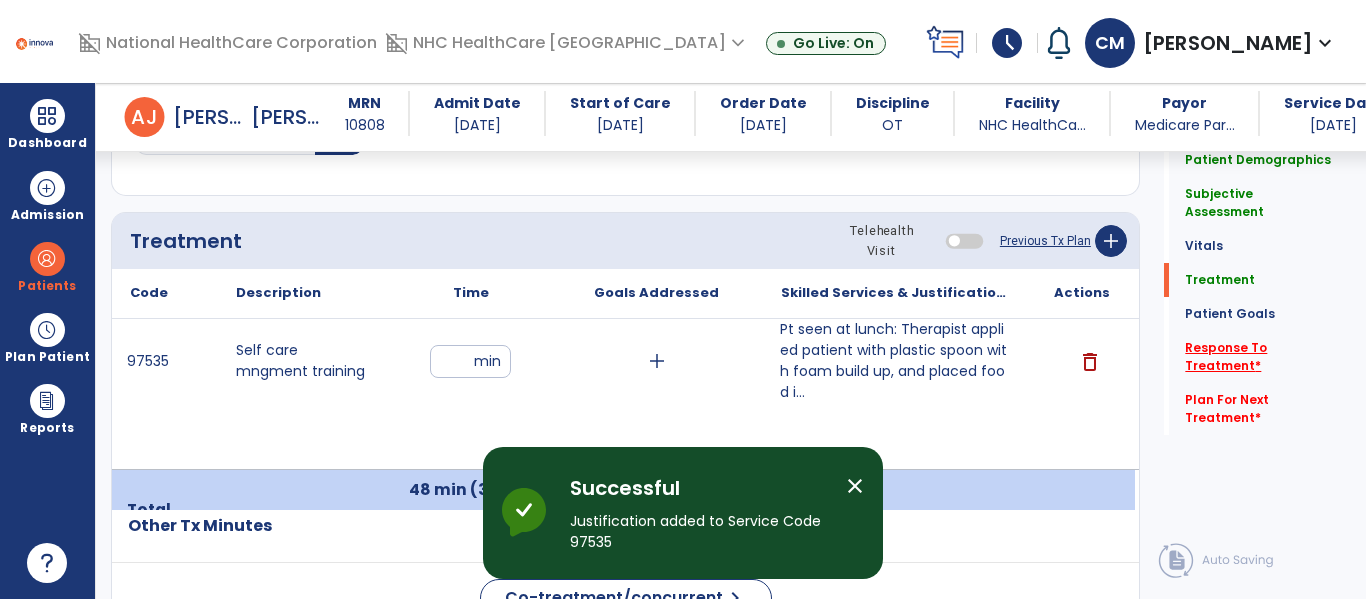 click on "Response To Treatment   *" 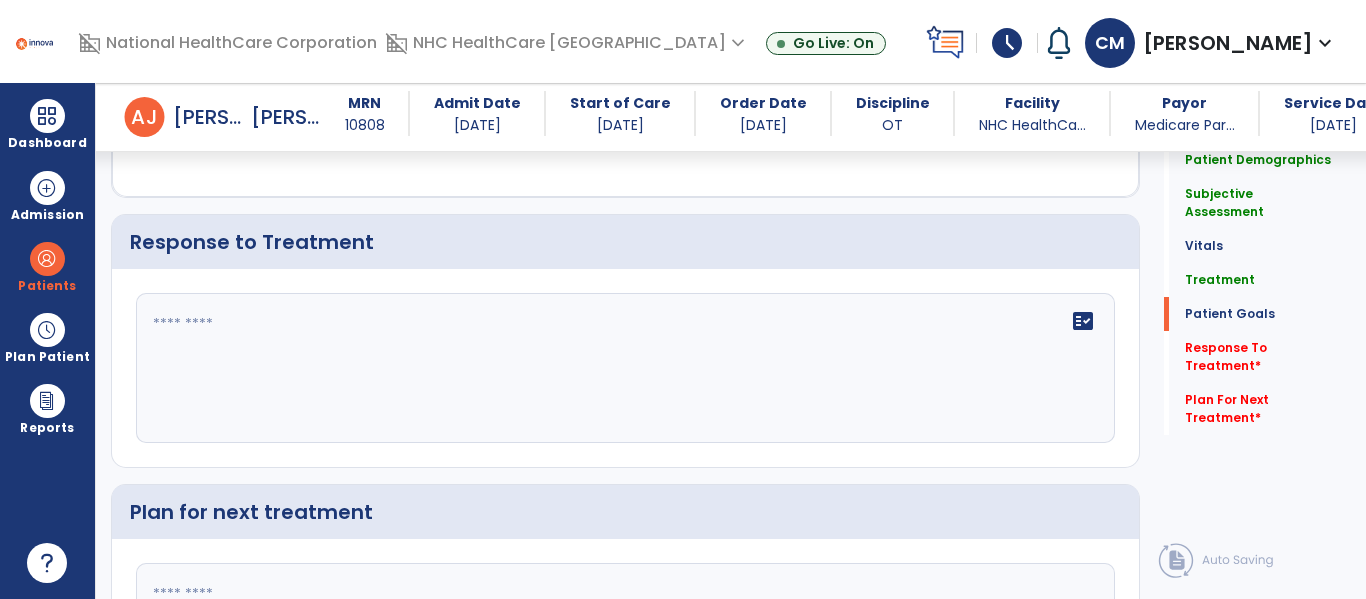 scroll, scrollTop: 3282, scrollLeft: 0, axis: vertical 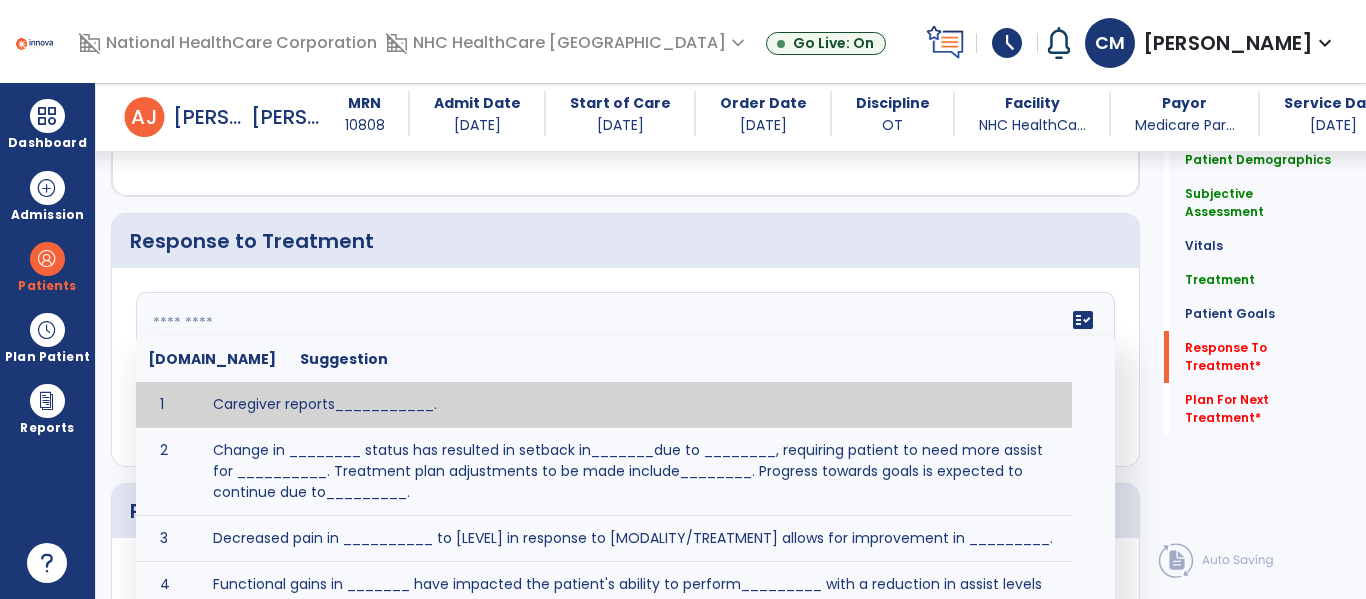 click on "fact_check  [DOMAIN_NAME] Suggestion 1 Caregiver reports___________. 2 Change in ________ status has resulted in setback in_______due to ________, requiring patient to need more assist for __________.   Treatment plan adjustments to be made include________.  Progress towards goals is expected to continue due to_________. 3 Decreased pain in __________ to [LEVEL] in response to [MODALITY/TREATMENT] allows for improvement in _________. 4 Functional gains in _______ have impacted the patient's ability to perform_________ with a reduction in assist levels to_________. 5 Functional progress this week has been significant due to__________. 6 Gains in ________ have improved the patient's ability to perform ______with decreased levels of assist to___________. 7 Improvement in ________allows patient to tolerate higher levels of challenges in_________. 8 Pain in [AREA] has decreased to [LEVEL] in response to [TREATMENT/MODALITY], allowing fore ease in completing__________. 9 10 11 12 13 14 15 16 17 18 19 20 21" 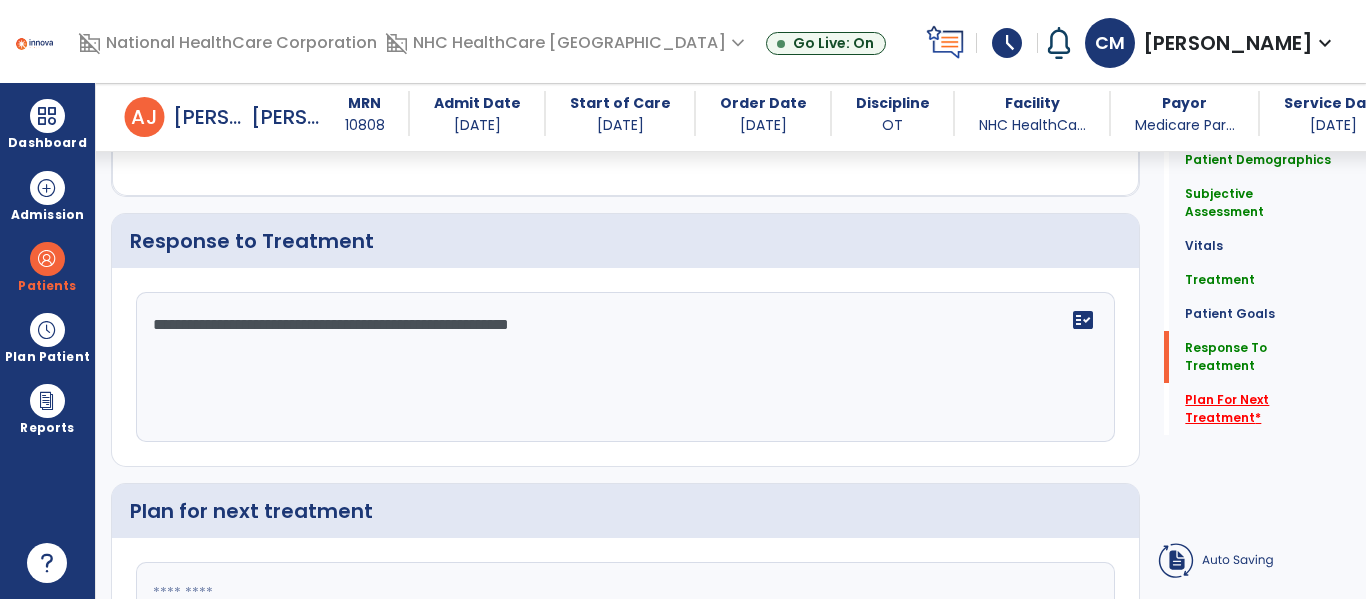 type on "**********" 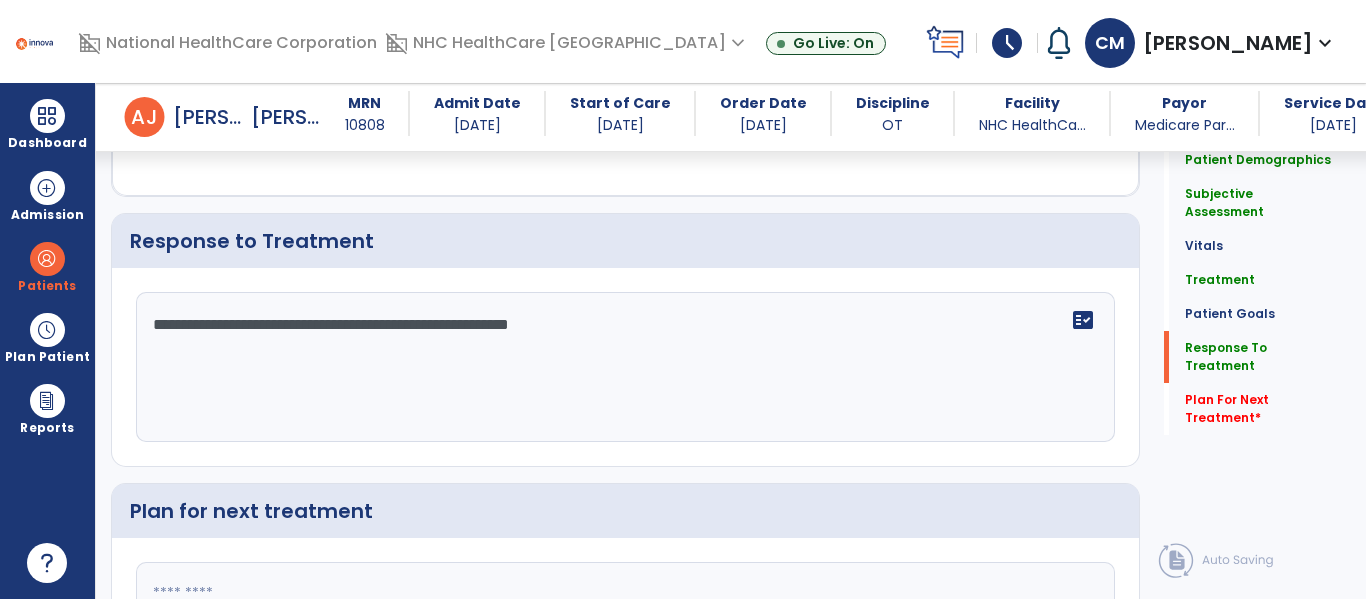 drag, startPoint x: 1235, startPoint y: 362, endPoint x: 1150, endPoint y: 383, distance: 87.555695 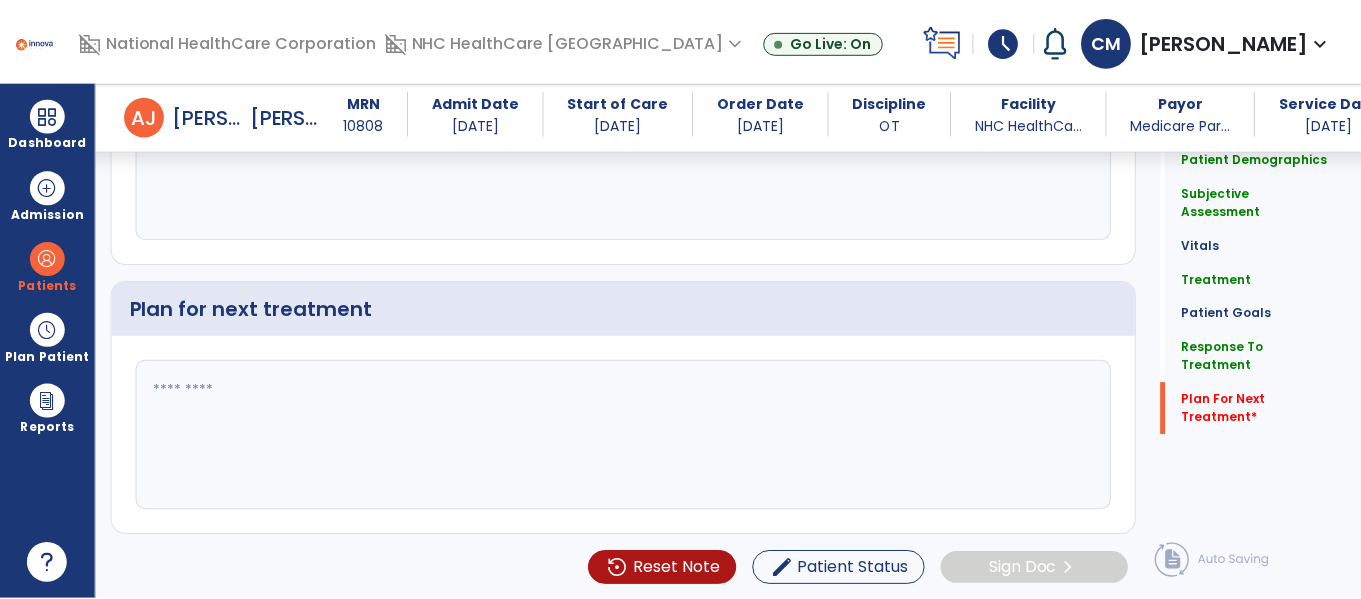 scroll, scrollTop: 3487, scrollLeft: 0, axis: vertical 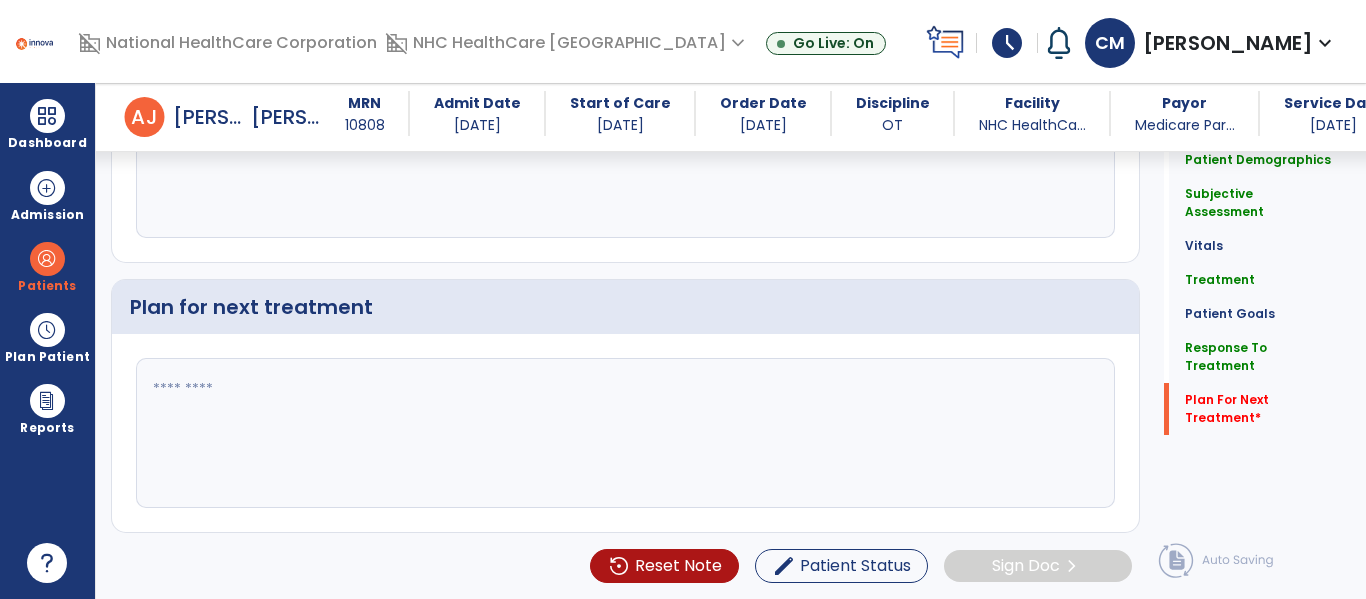 click 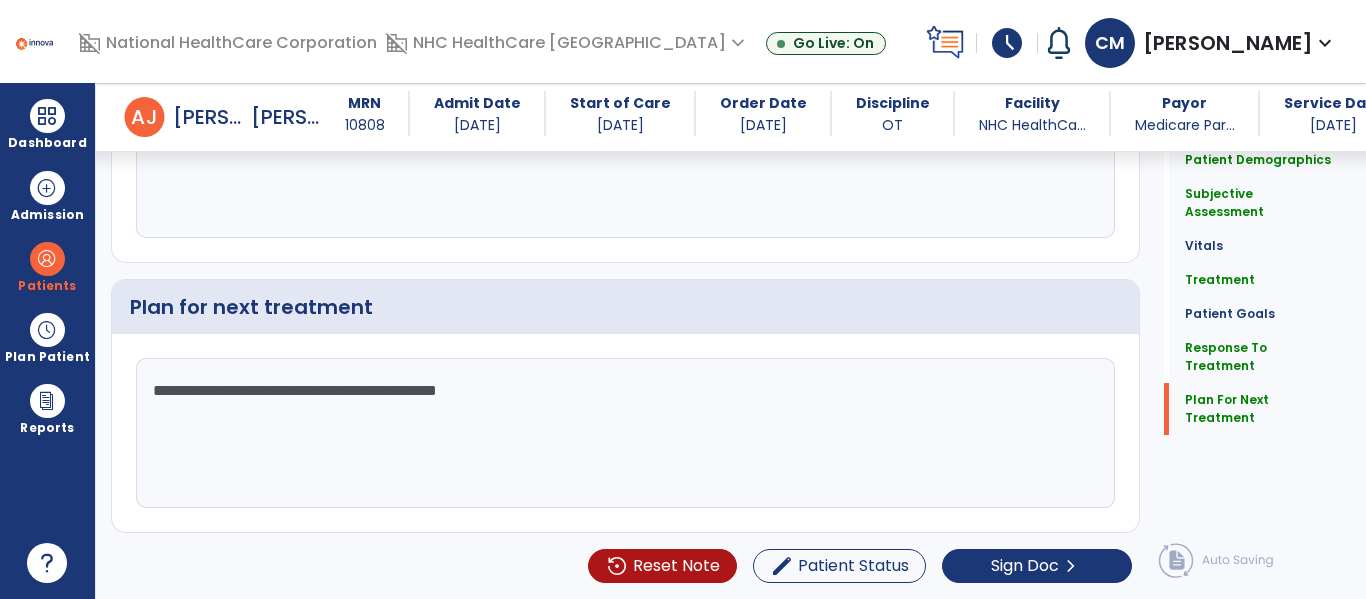 click on "**********" 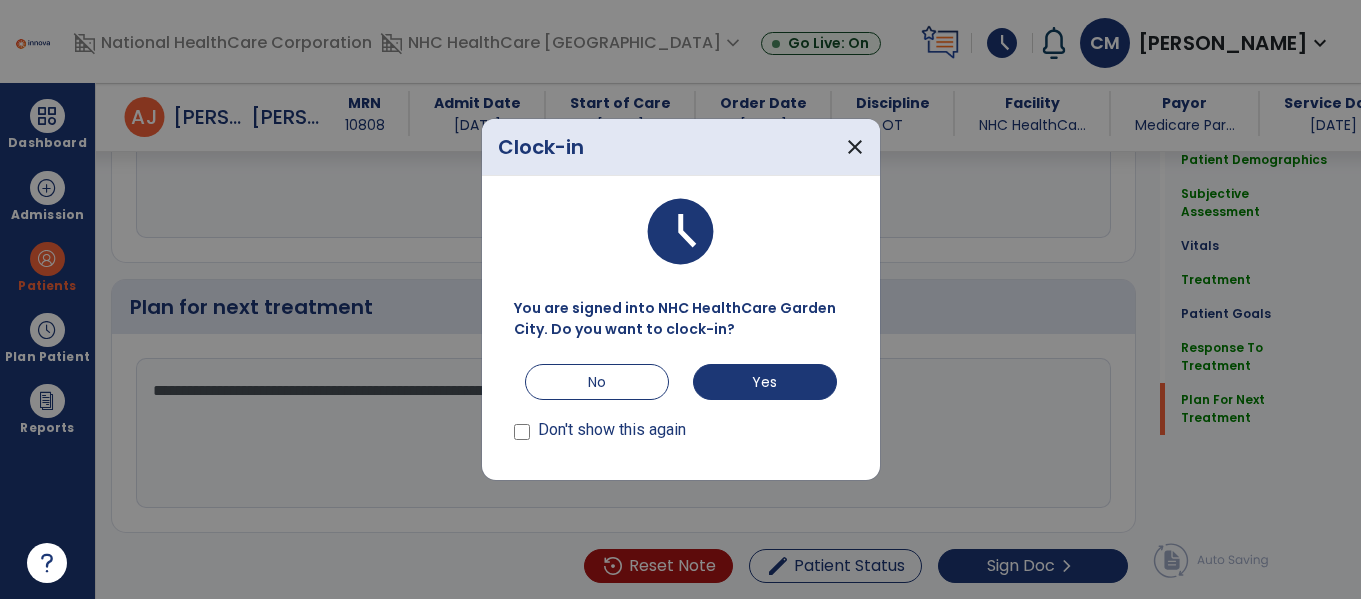 scroll, scrollTop: 3487, scrollLeft: 0, axis: vertical 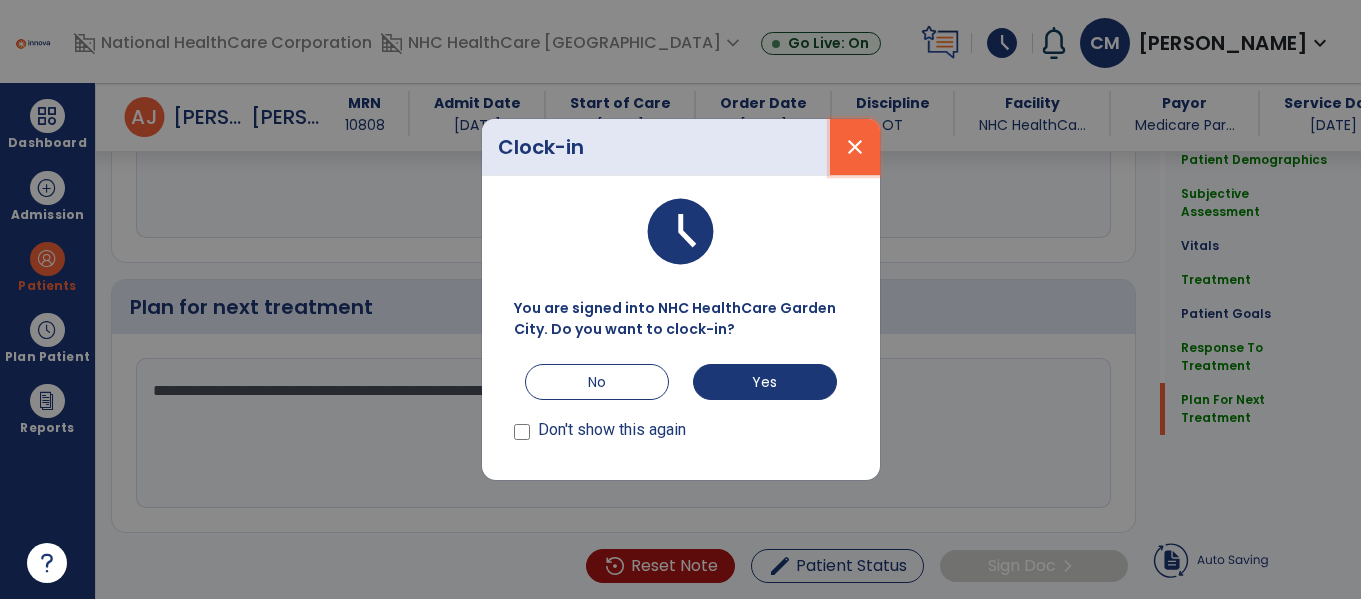 click on "close" at bounding box center (855, 147) 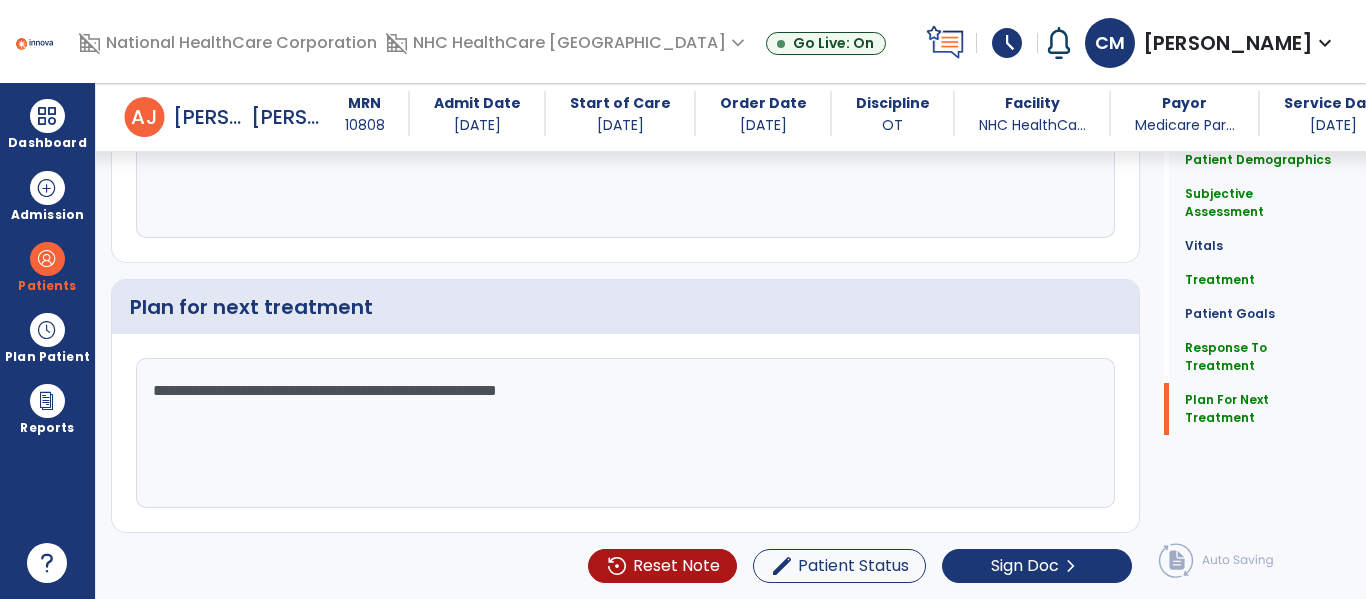 click on "**********" 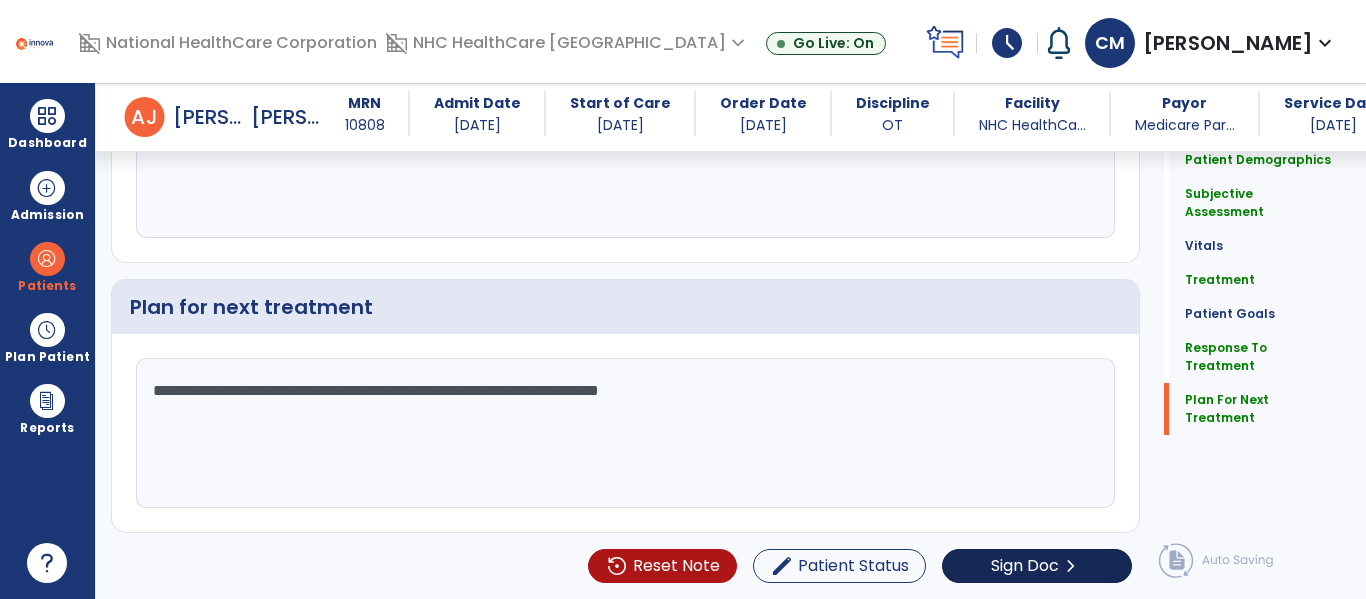 type on "**********" 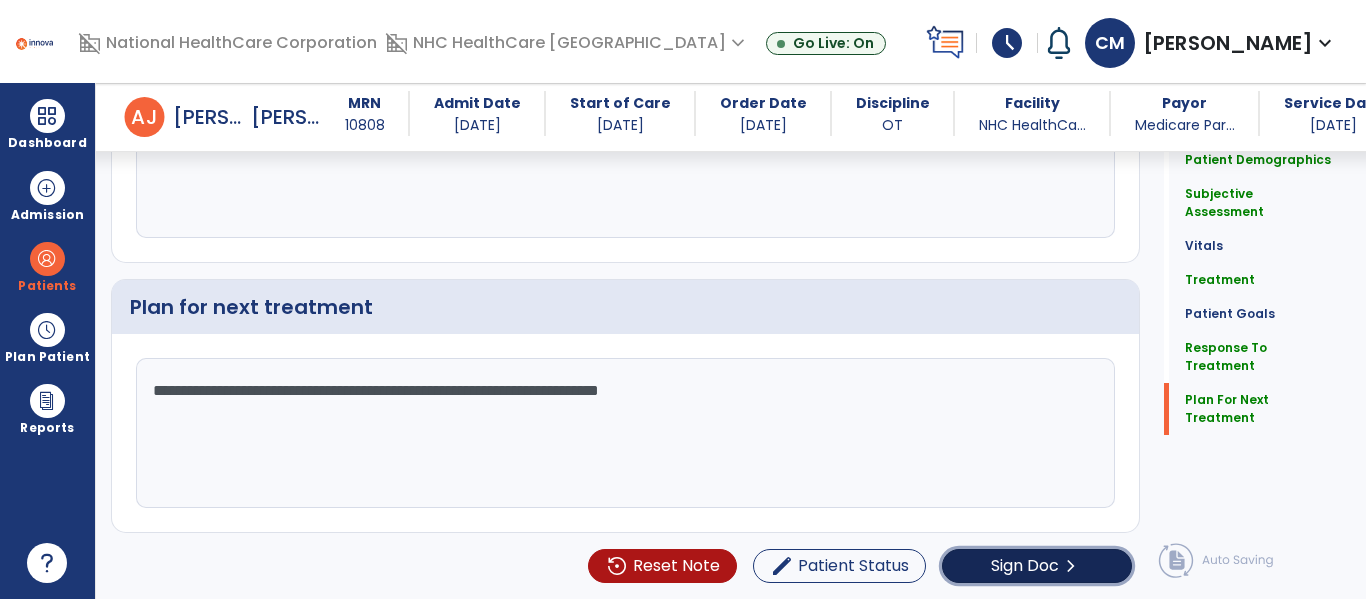click on "Sign Doc" 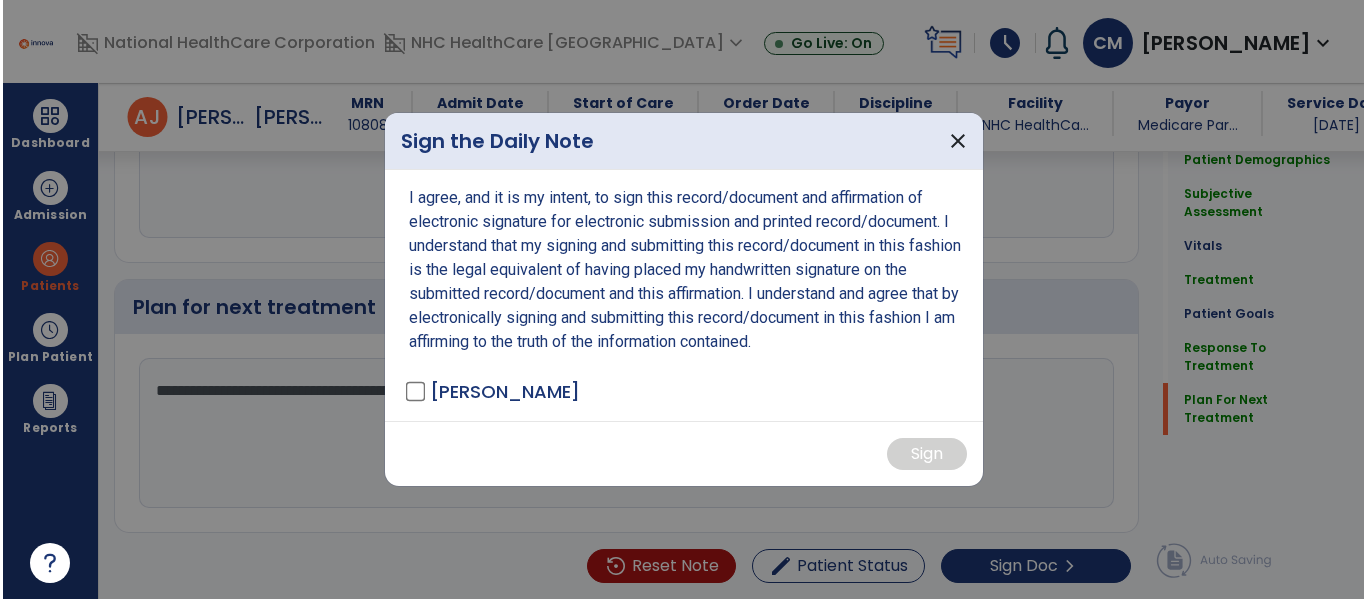 scroll, scrollTop: 3487, scrollLeft: 0, axis: vertical 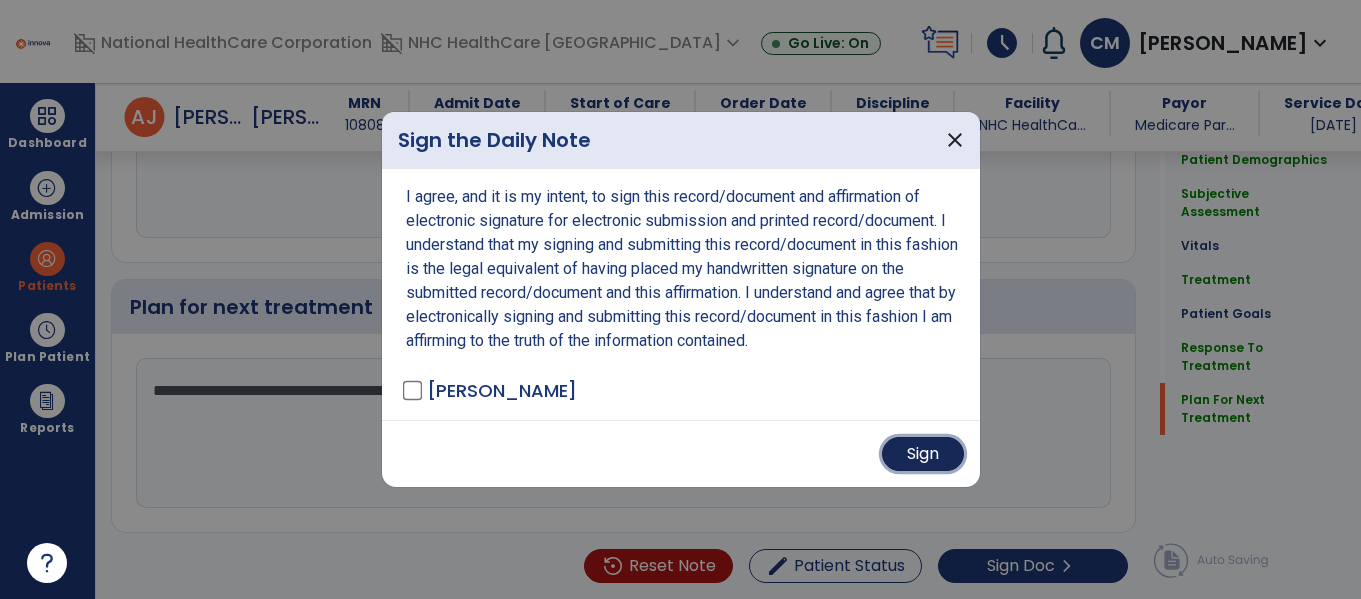 click on "Sign" at bounding box center [923, 454] 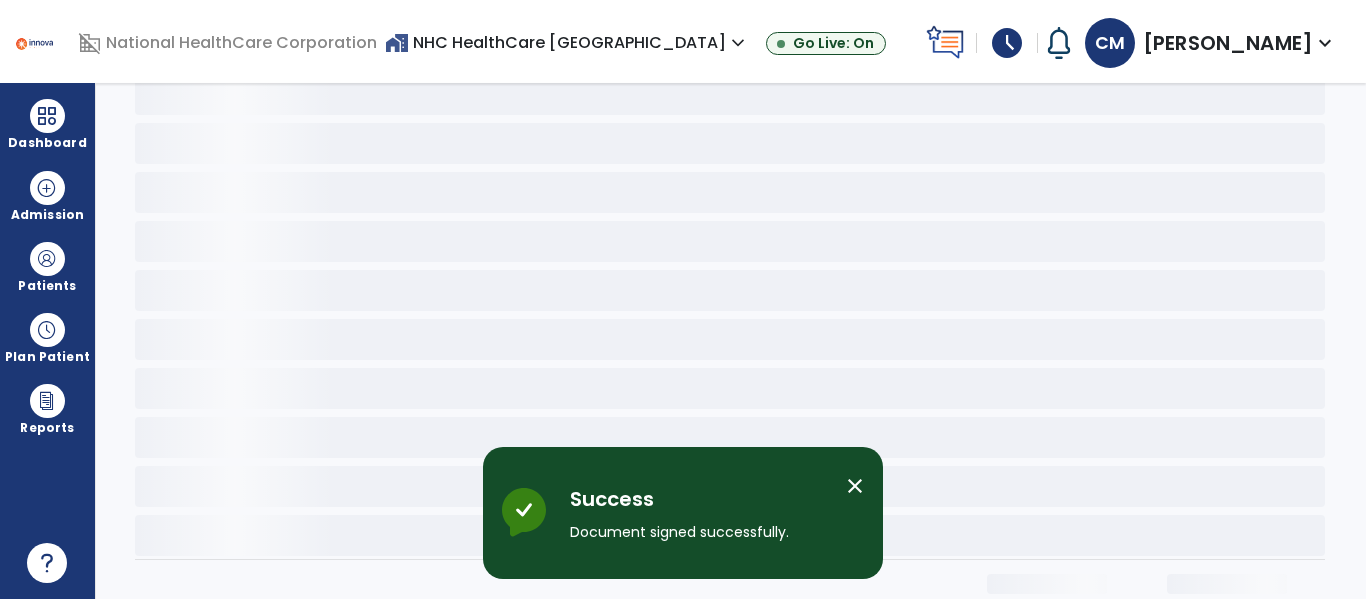 scroll, scrollTop: 0, scrollLeft: 0, axis: both 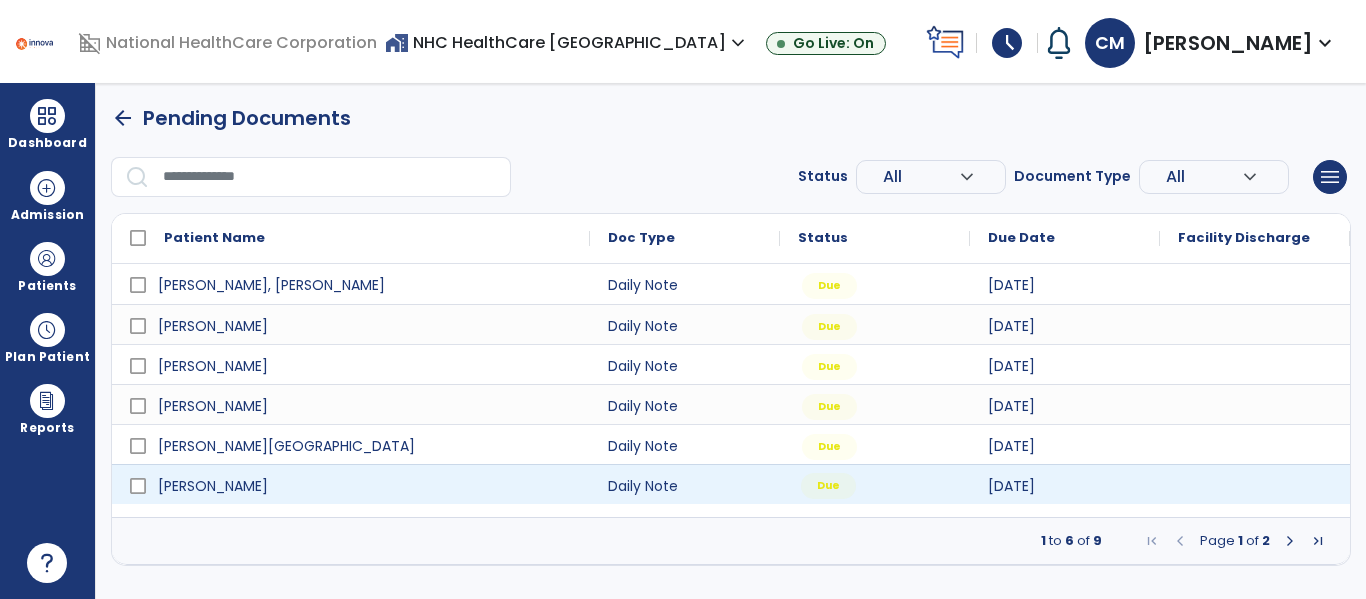 click on "Due" at bounding box center [828, 486] 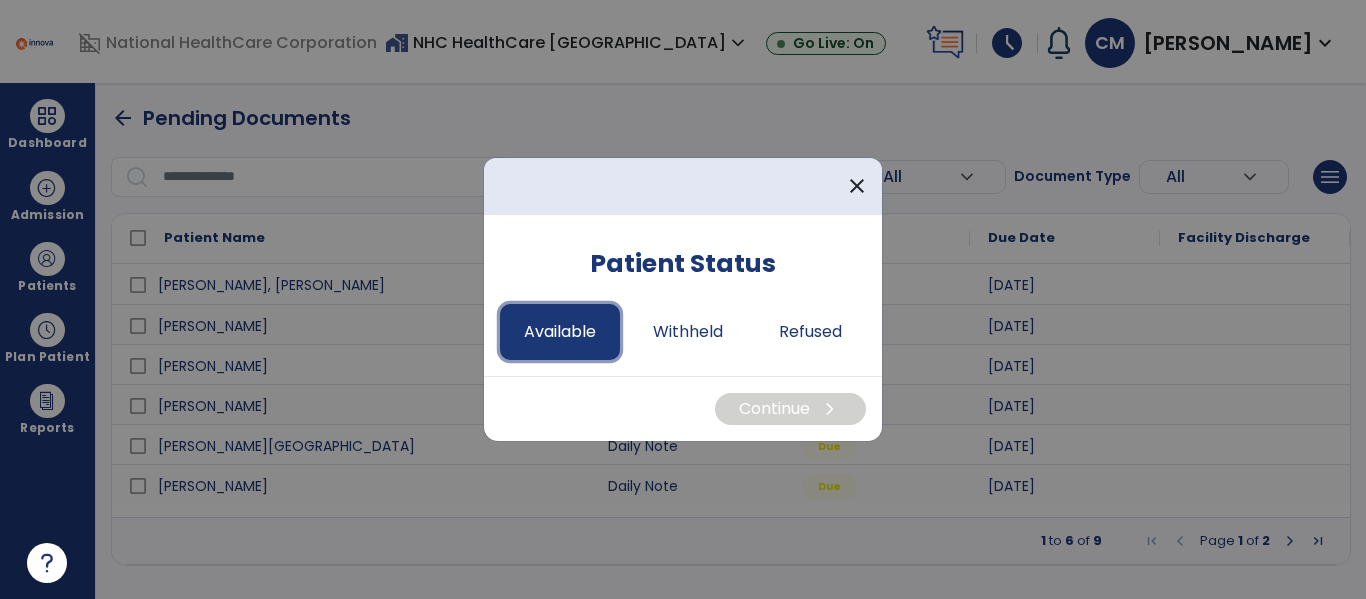 drag, startPoint x: 566, startPoint y: 325, endPoint x: 592, endPoint y: 351, distance: 36.769554 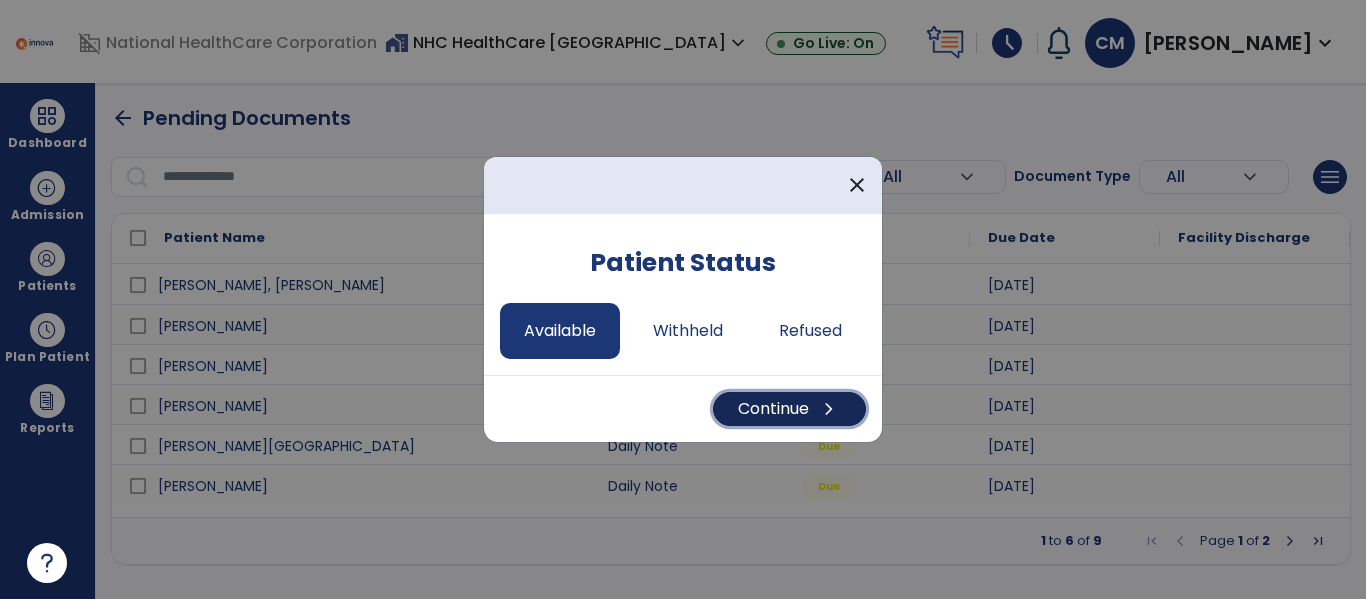 click on "Continue   chevron_right" at bounding box center [789, 409] 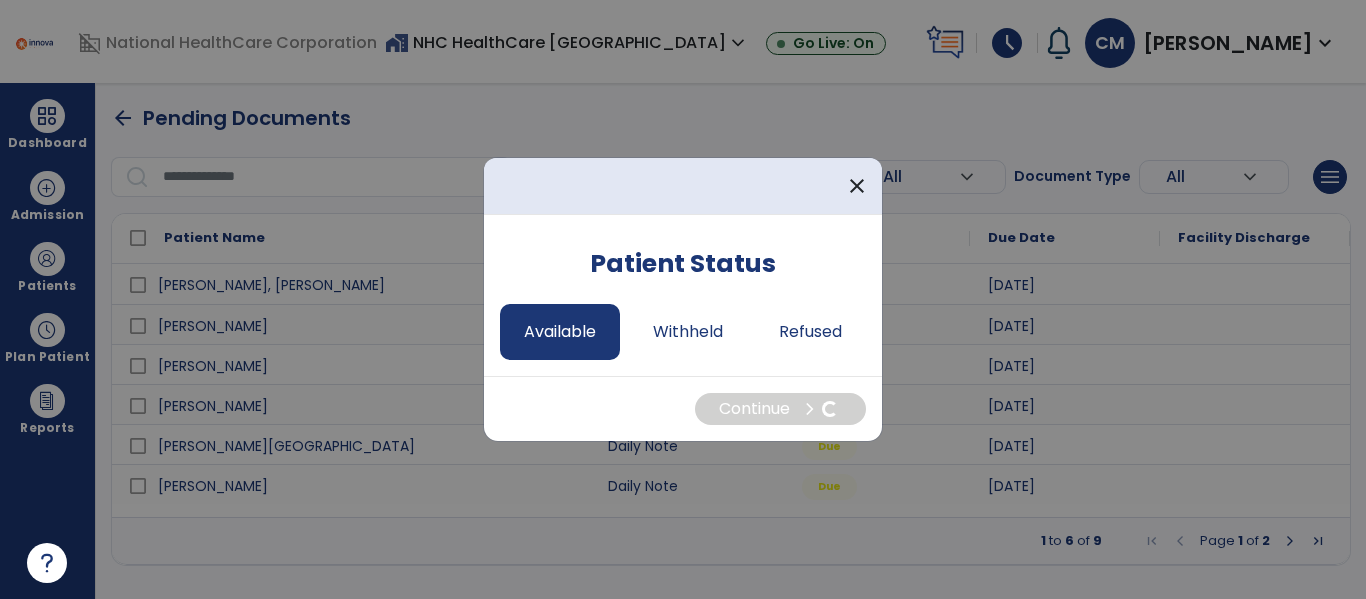select on "*" 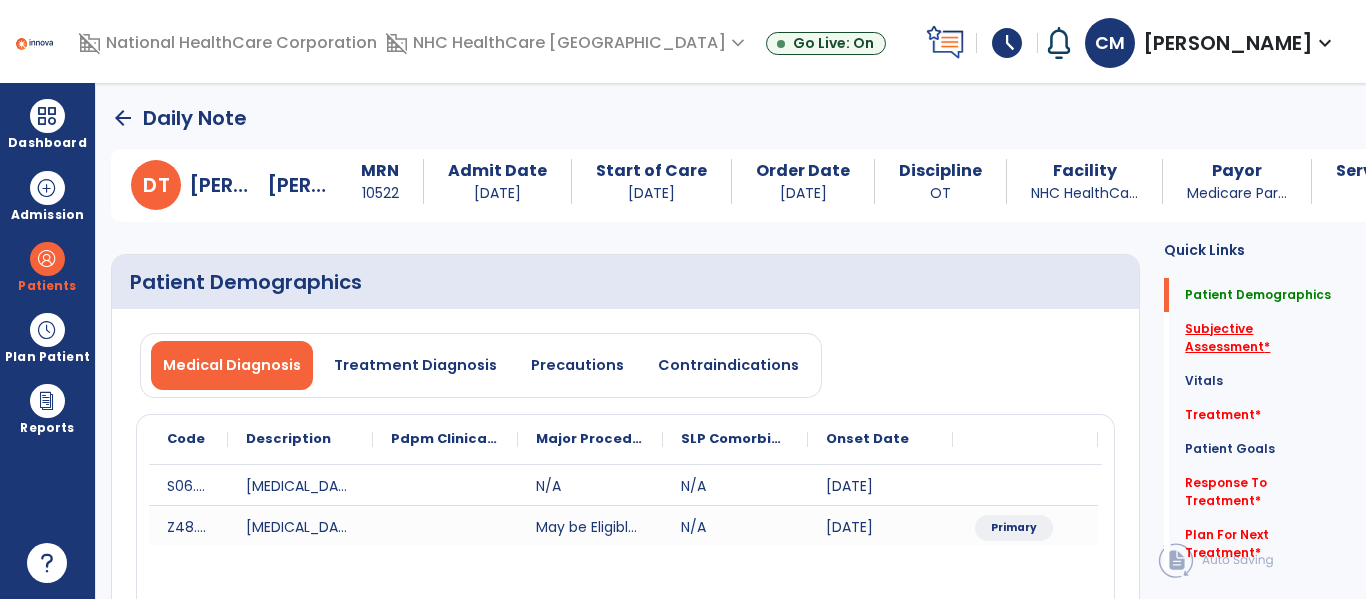 click on "Subjective Assessment   *" 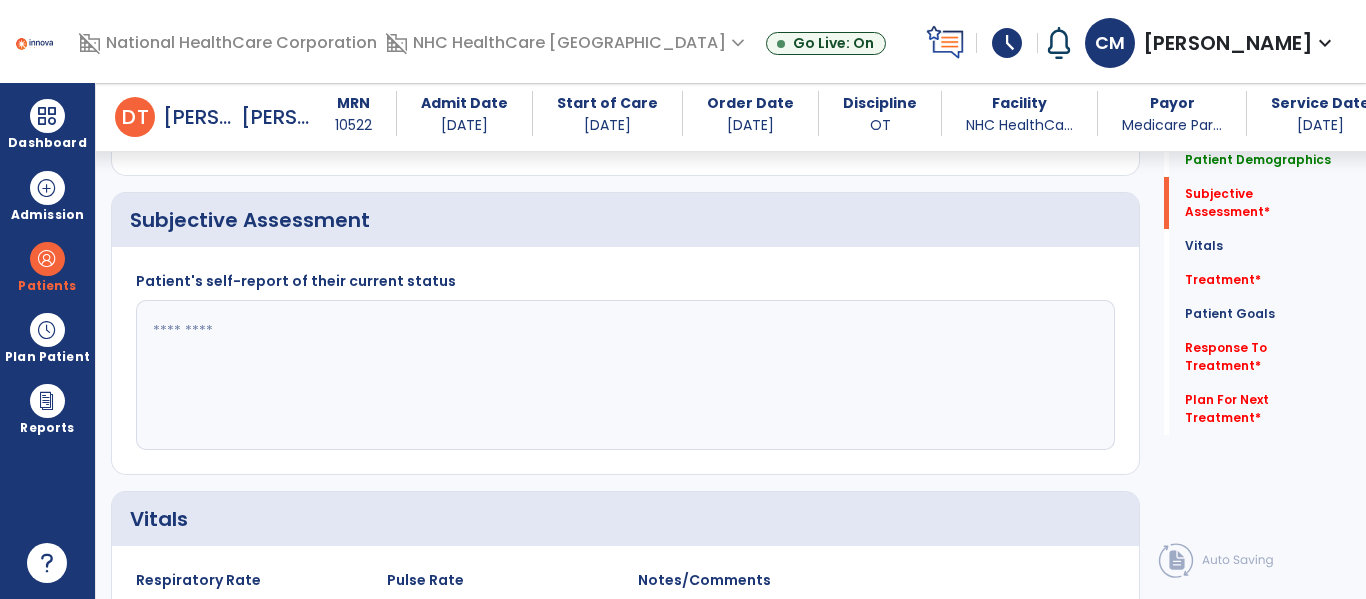 scroll, scrollTop: 457, scrollLeft: 0, axis: vertical 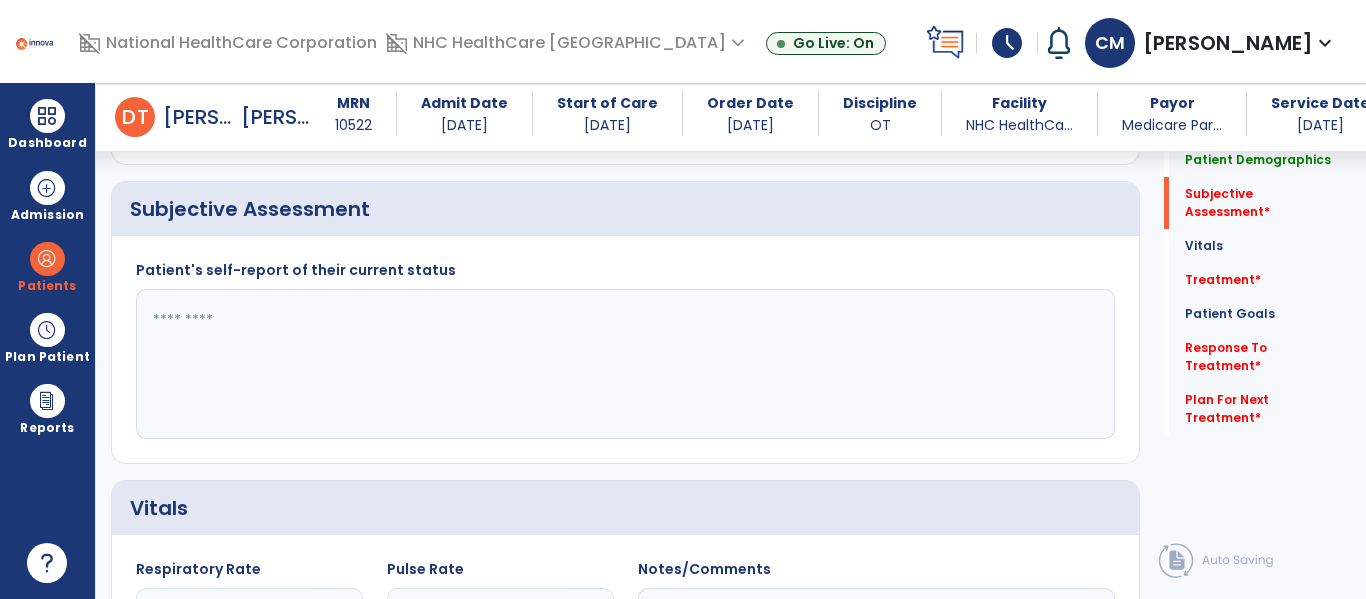 click 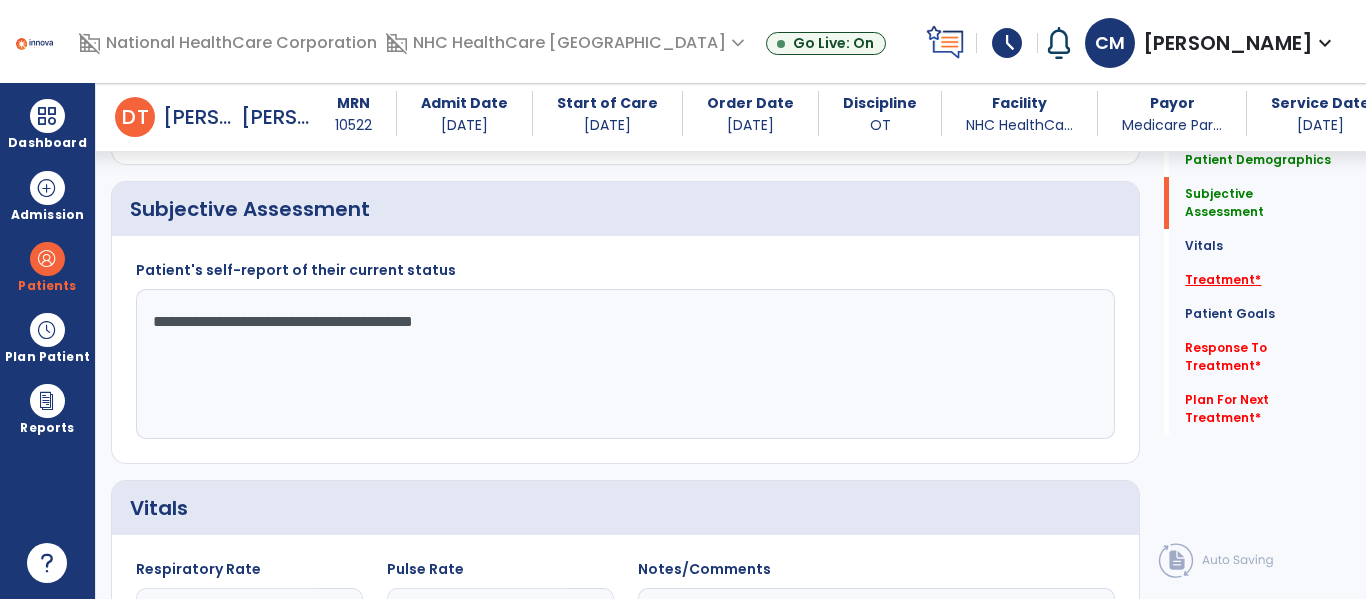 type on "**********" 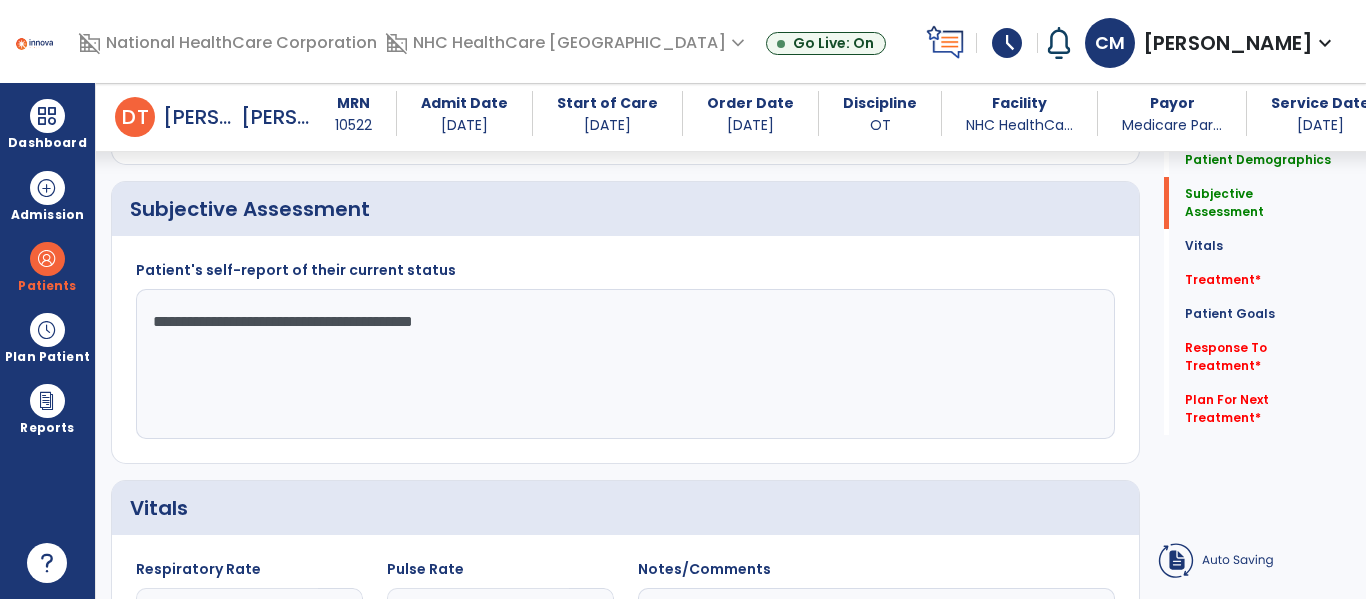 drag, startPoint x: 1212, startPoint y: 259, endPoint x: 1088, endPoint y: 301, distance: 130.91983 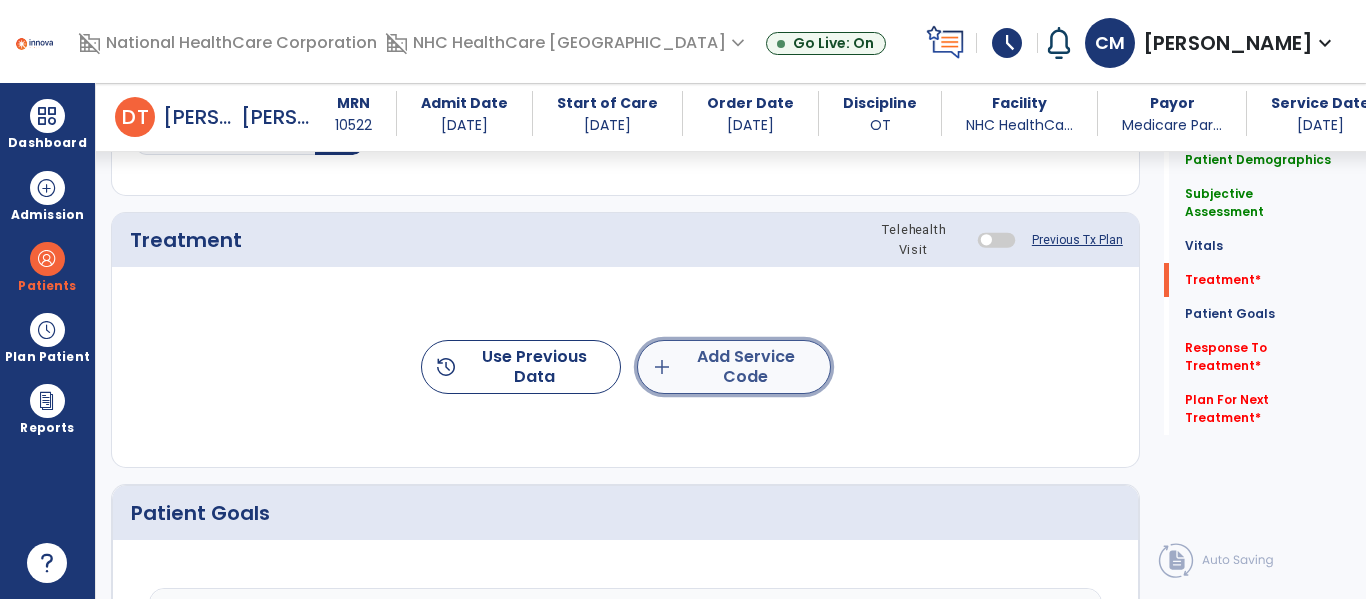 click on "add  Add Service Code" 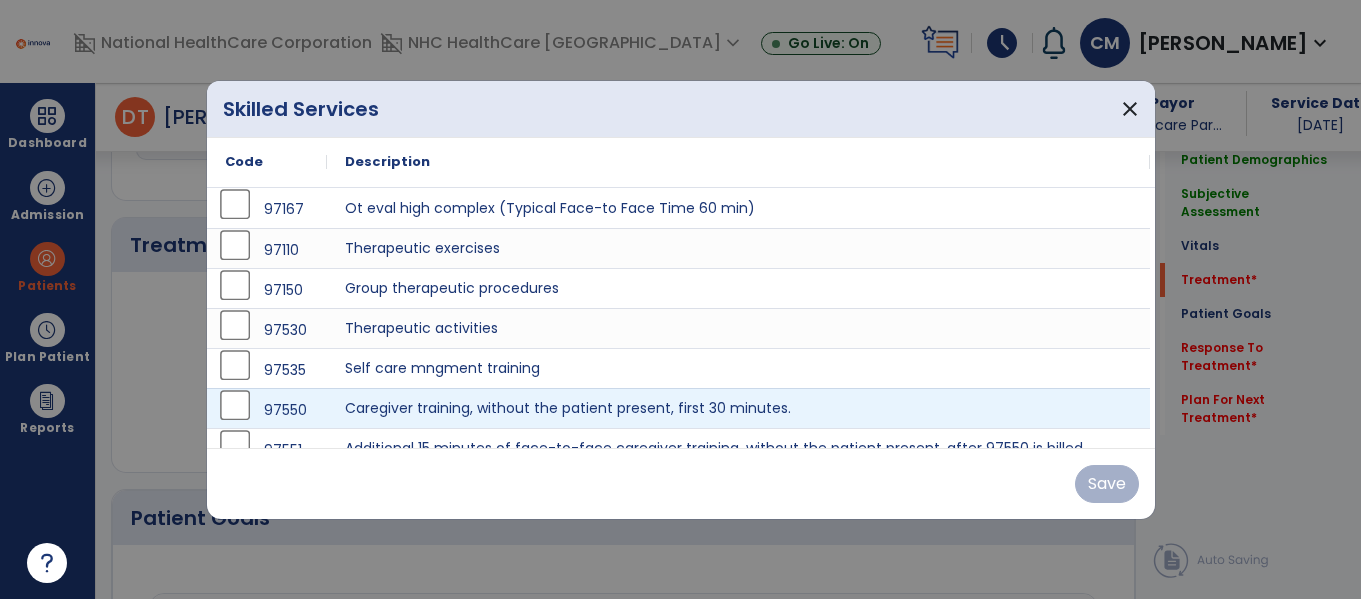 scroll, scrollTop: 1147, scrollLeft: 0, axis: vertical 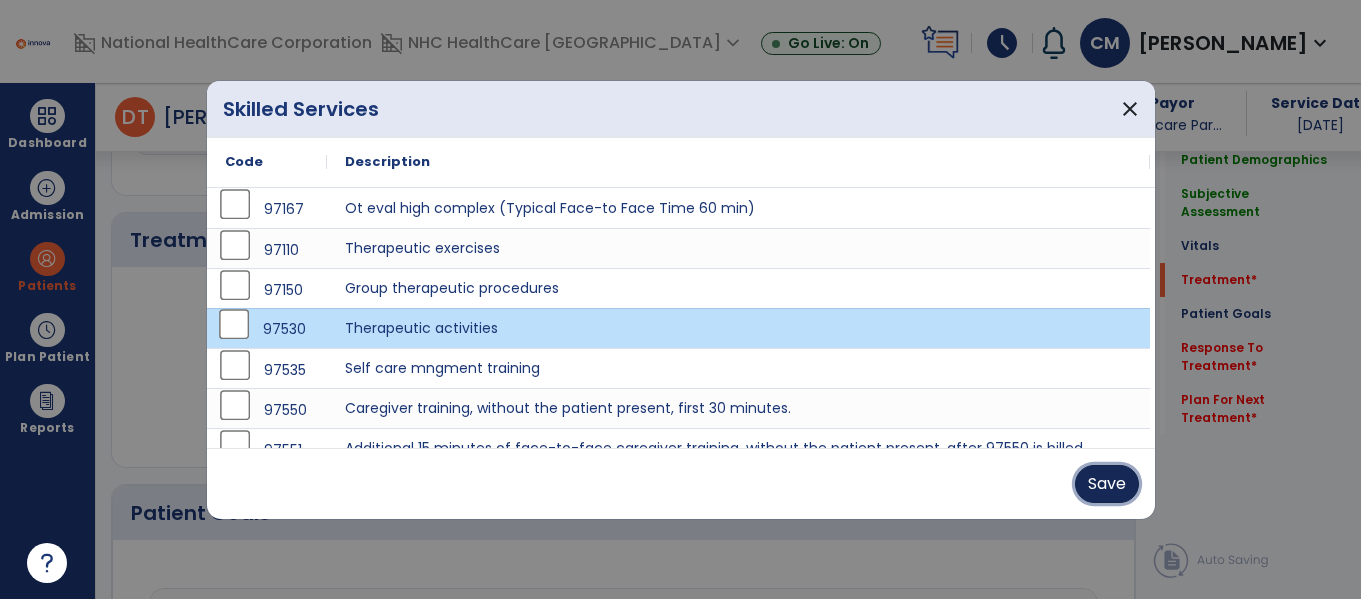 click on "Save" at bounding box center (1107, 484) 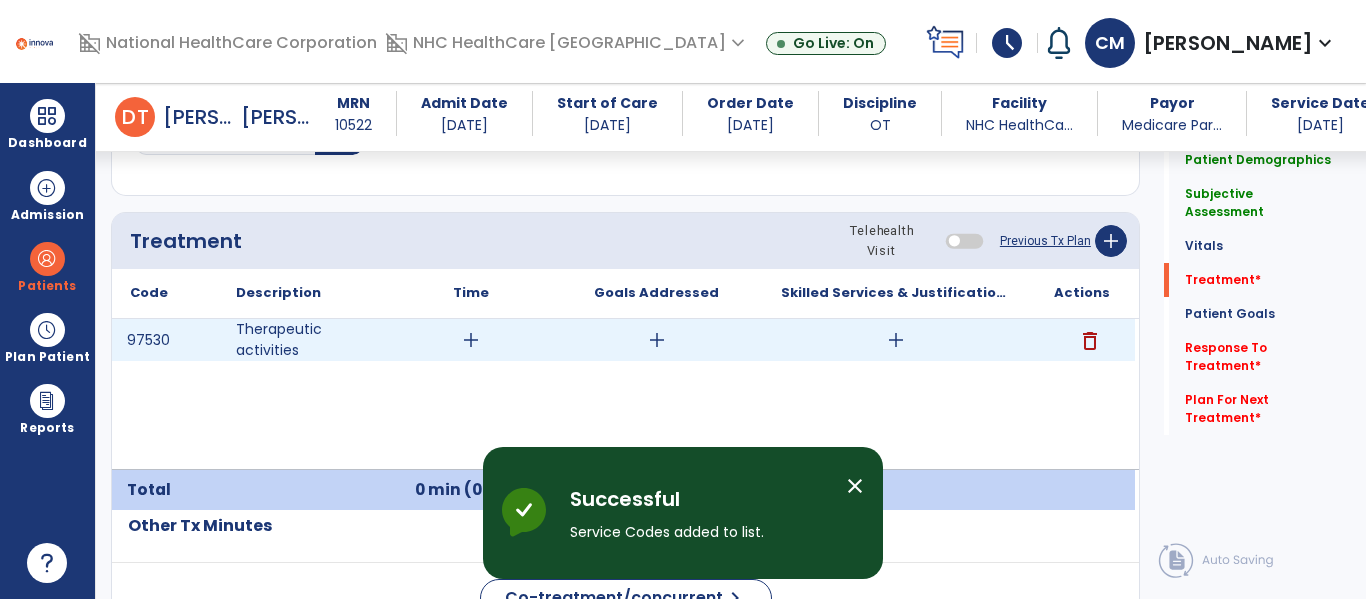 click on "add" at bounding box center [471, 340] 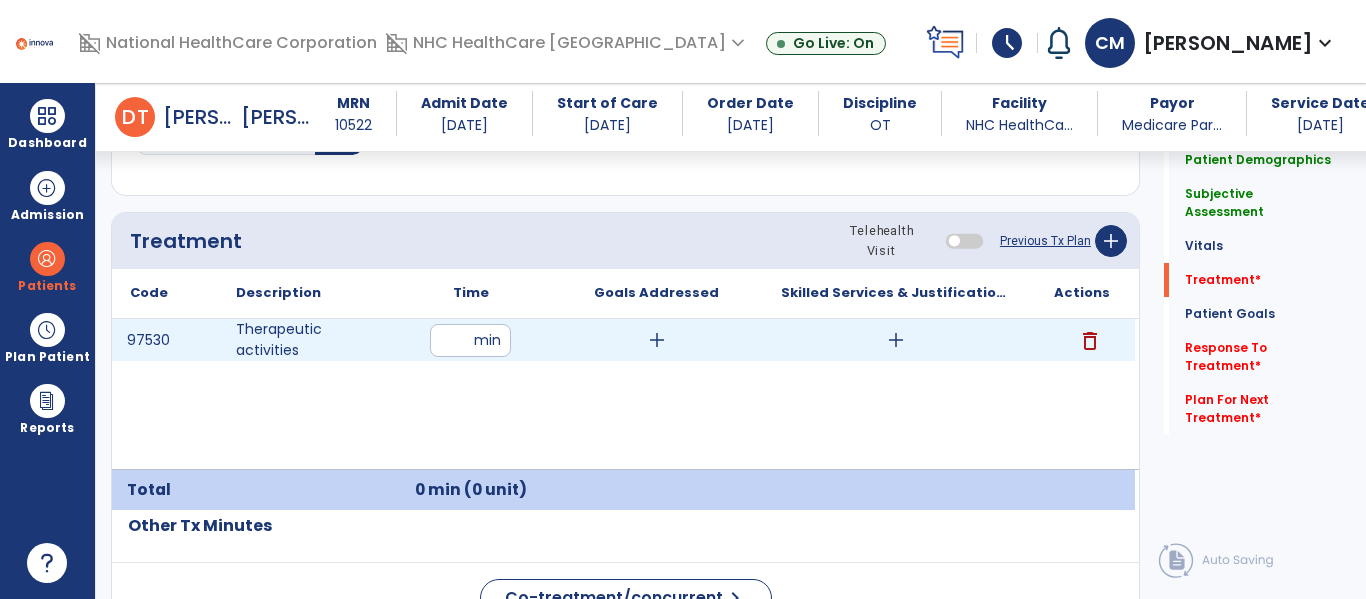 type on "**" 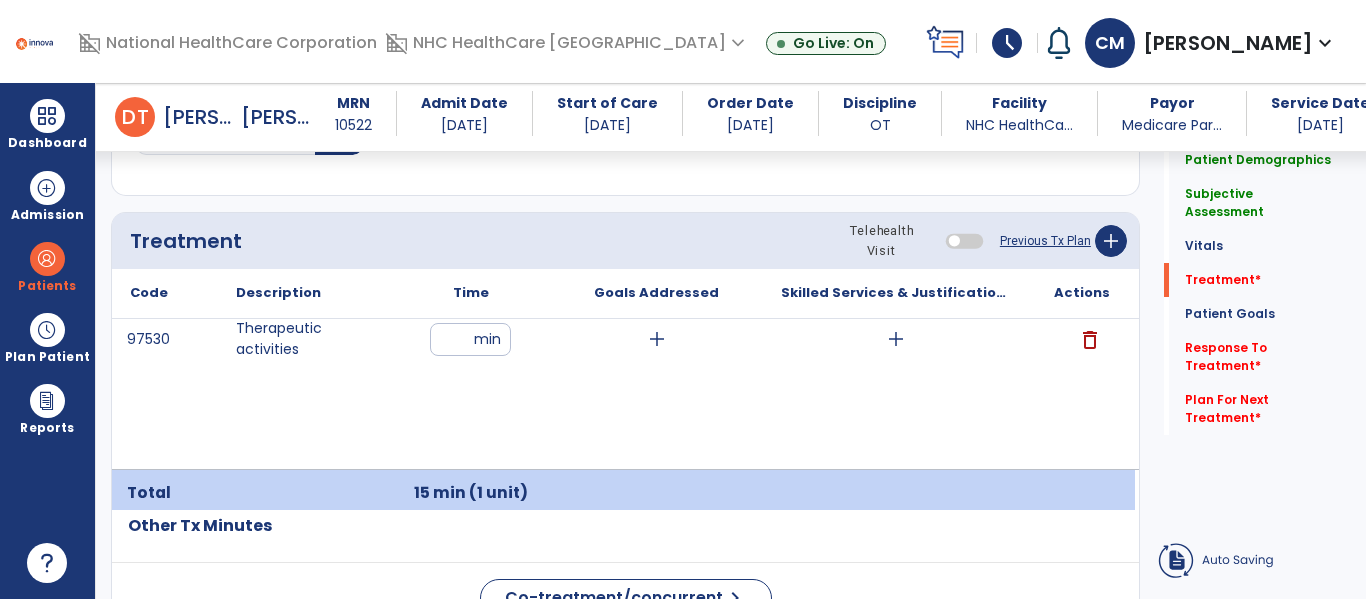 click on "97530  Therapeutic activities  ** min add add delete" at bounding box center (623, 394) 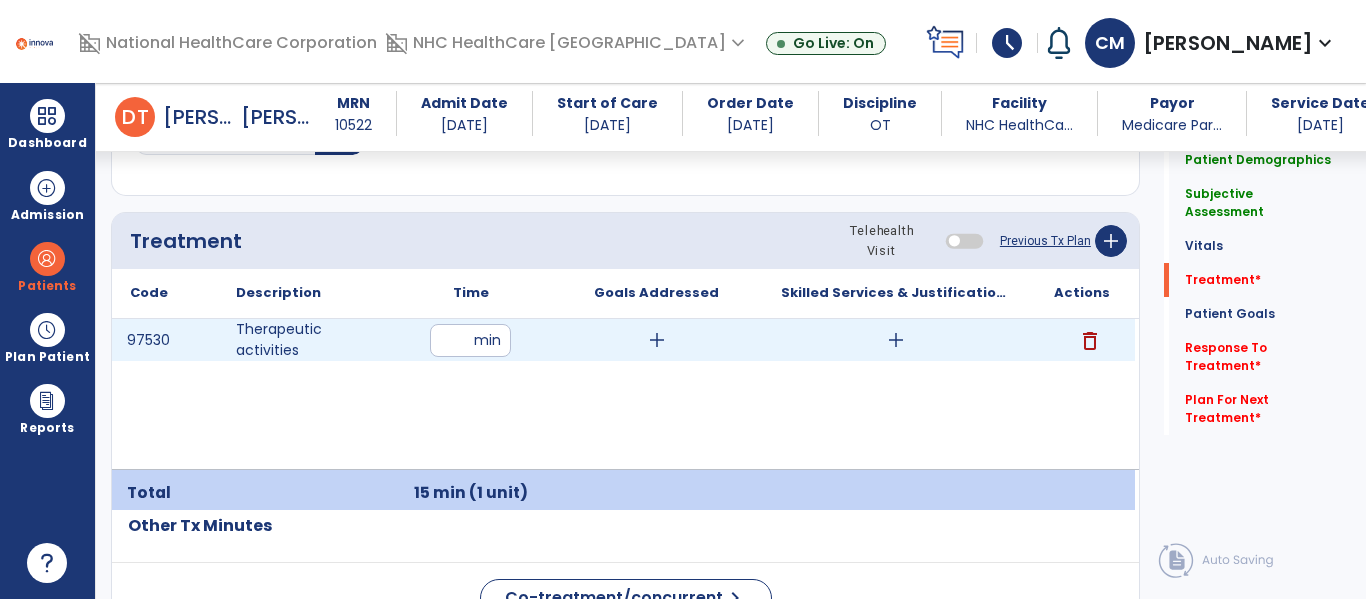 click on "add" at bounding box center [896, 340] 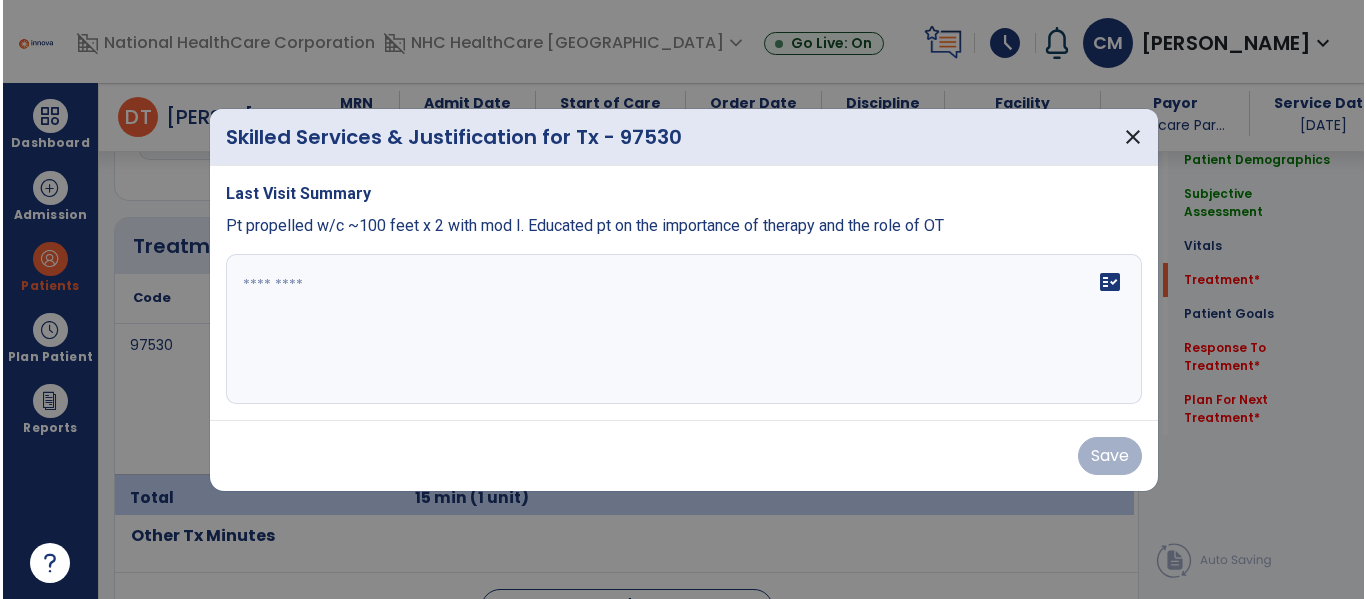 scroll, scrollTop: 1147, scrollLeft: 0, axis: vertical 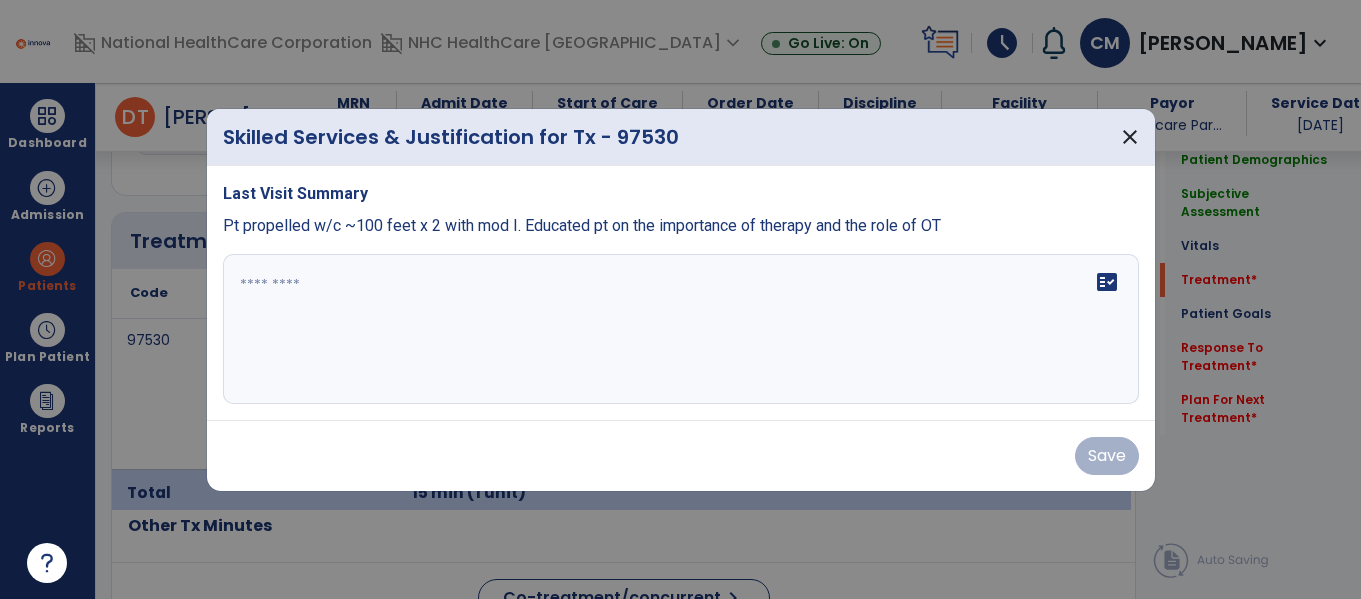 click on "fact_check" at bounding box center (681, 329) 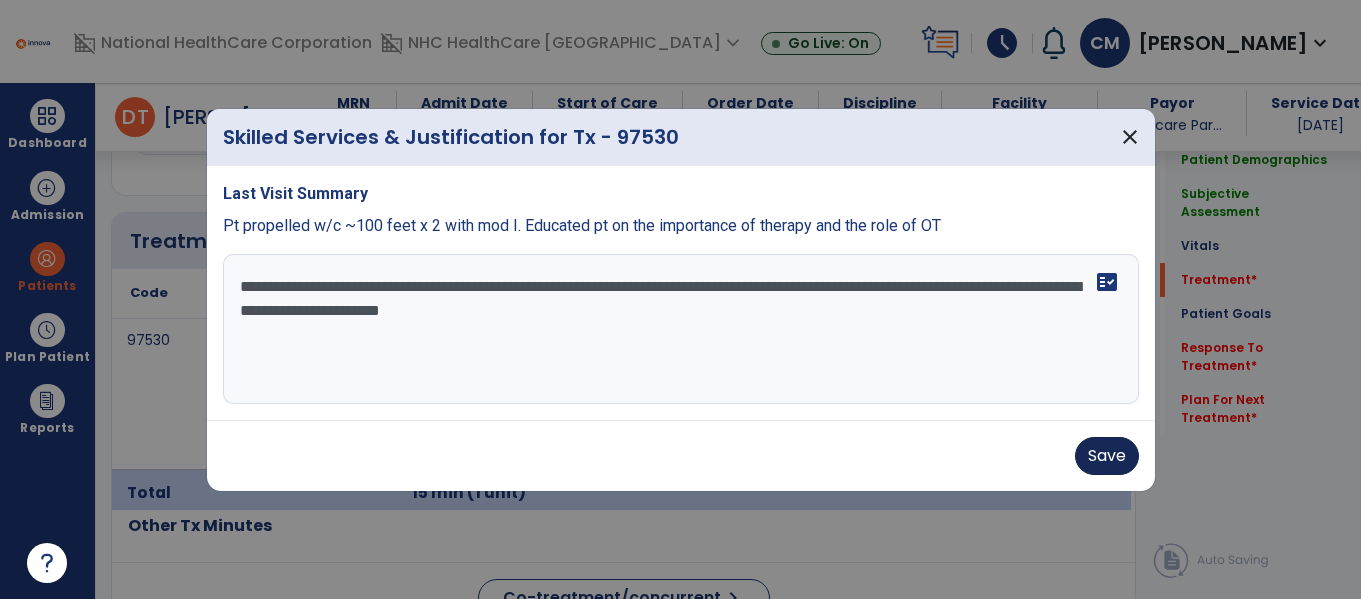 type on "**********" 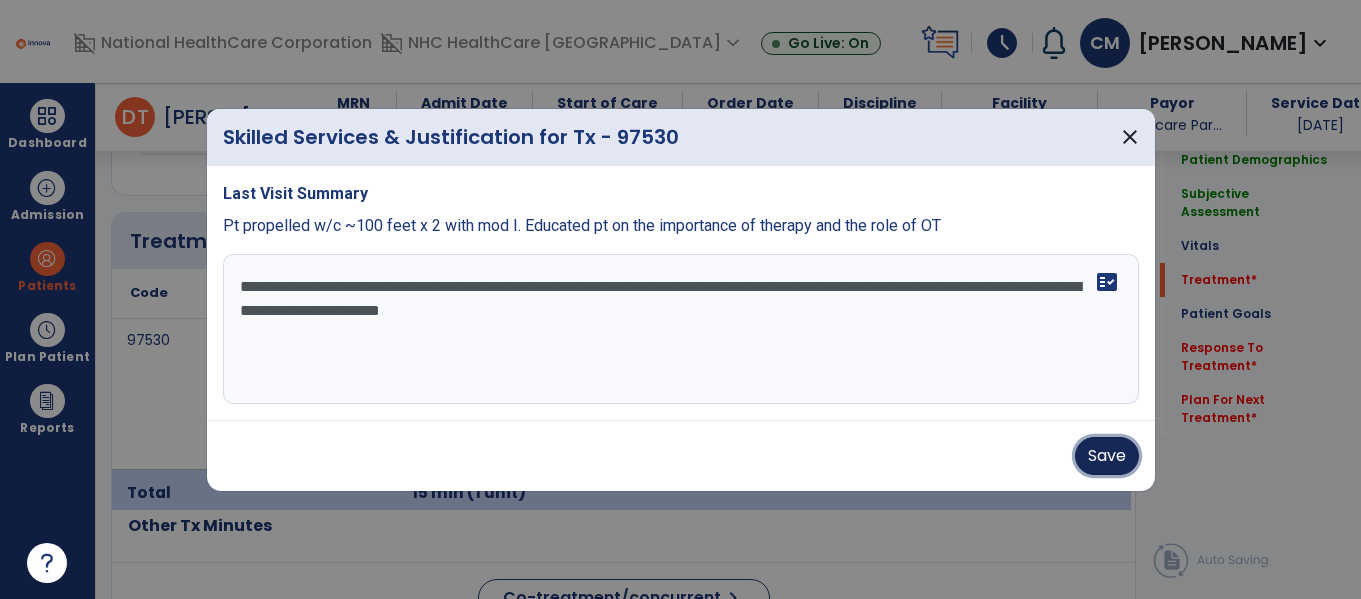 drag, startPoint x: 1098, startPoint y: 453, endPoint x: 1365, endPoint y: 456, distance: 267.01685 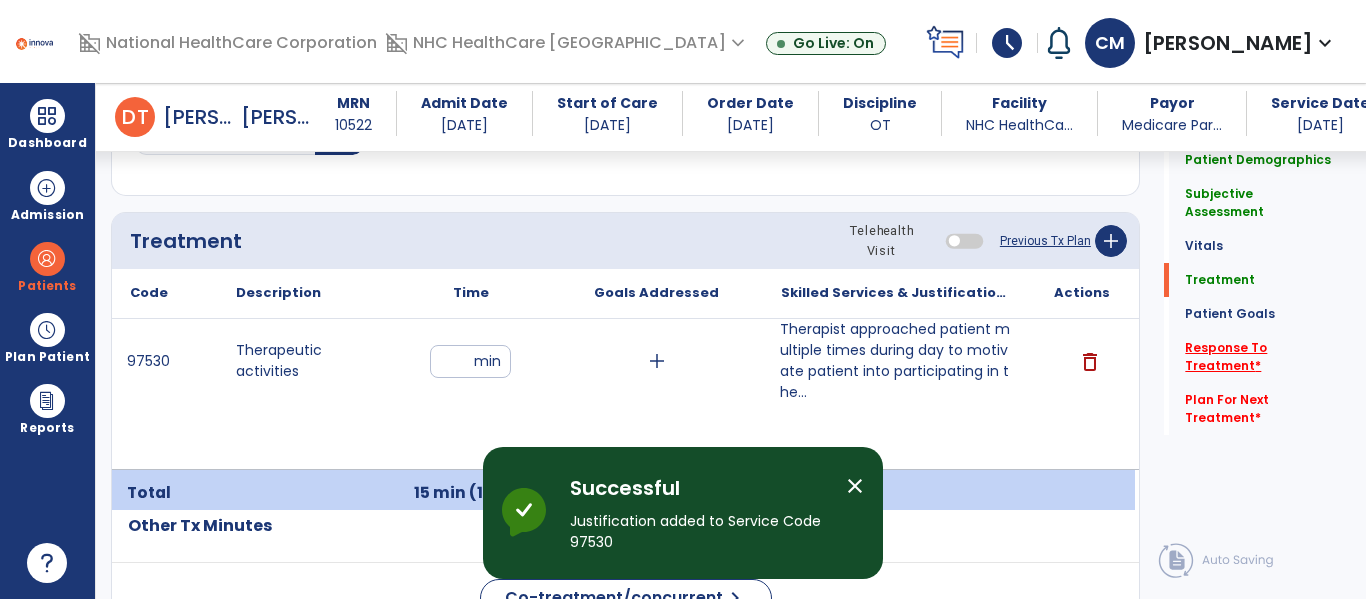 click on "Response To Treatment   *" 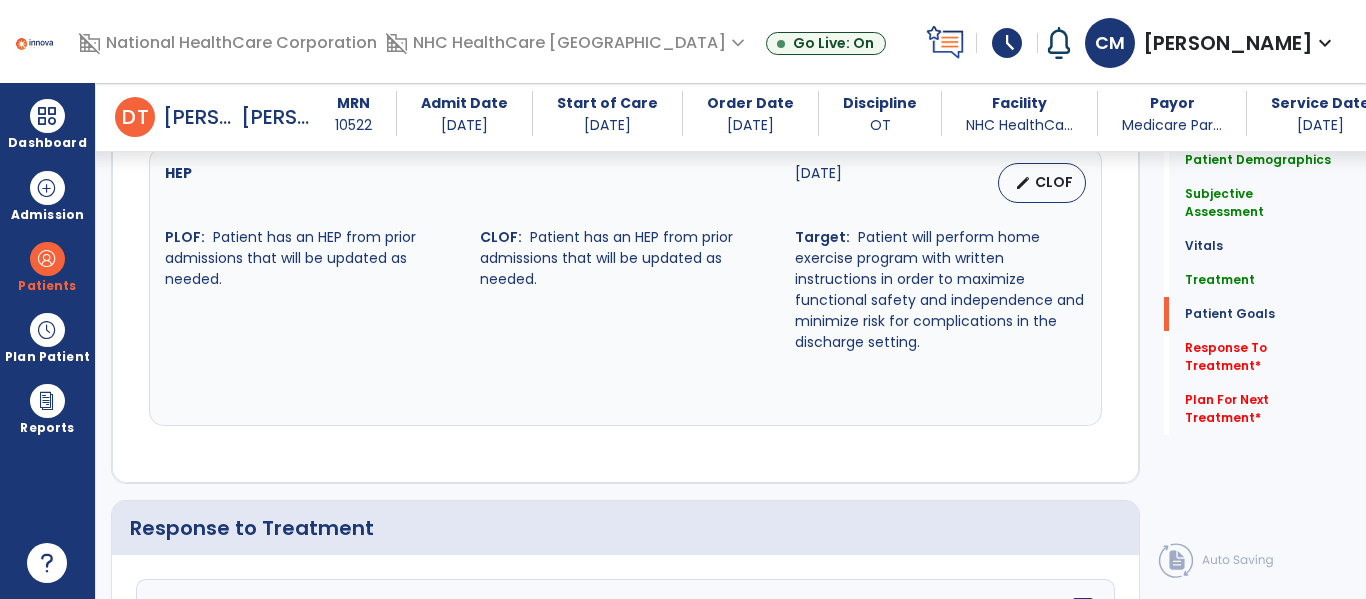 scroll, scrollTop: 2727, scrollLeft: 0, axis: vertical 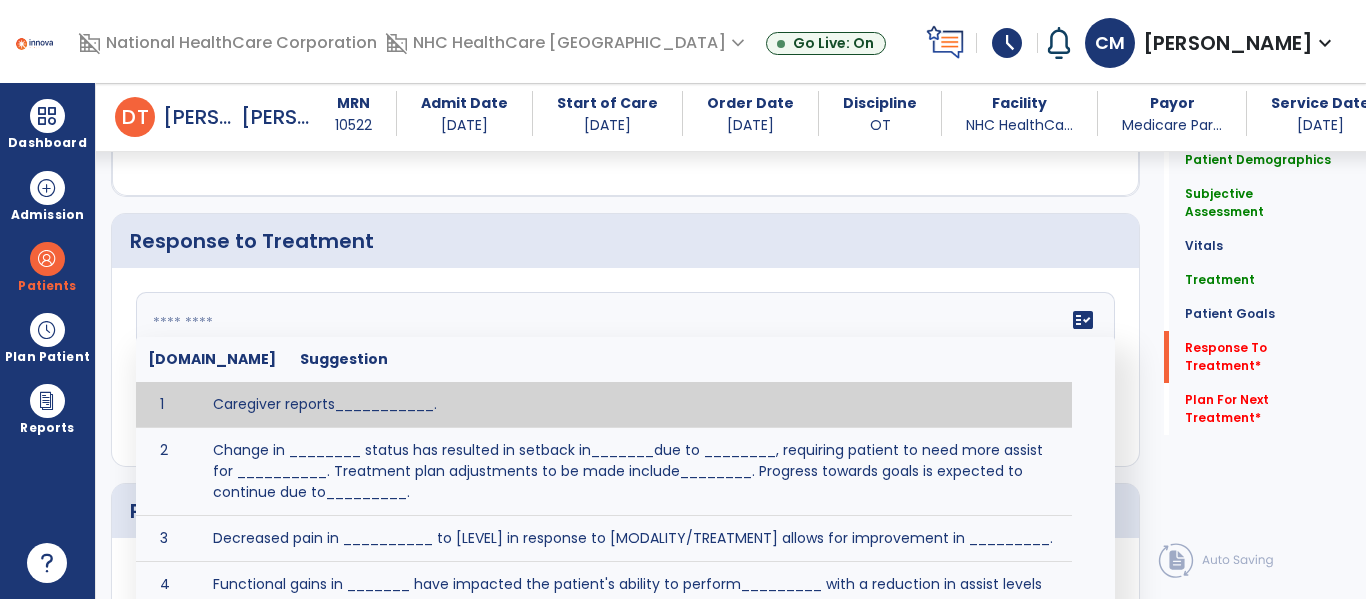click on "fact_check  [DOMAIN_NAME] Suggestion 1 Caregiver reports___________. 2 Change in ________ status has resulted in setback in_______due to ________, requiring patient to need more assist for __________.   Treatment plan adjustments to be made include________.  Progress towards goals is expected to continue due to_________. 3 Decreased pain in __________ to [LEVEL] in response to [MODALITY/TREATMENT] allows for improvement in _________. 4 Functional gains in _______ have impacted the patient's ability to perform_________ with a reduction in assist levels to_________. 5 Functional progress this week has been significant due to__________. 6 Gains in ________ have improved the patient's ability to perform ______with decreased levels of assist to___________. 7 Improvement in ________allows patient to tolerate higher levels of challenges in_________. 8 Pain in [AREA] has decreased to [LEVEL] in response to [TREATMENT/MODALITY], allowing fore ease in completing__________. 9 10 11 12 13 14 15 16 17 18 19 20 21" 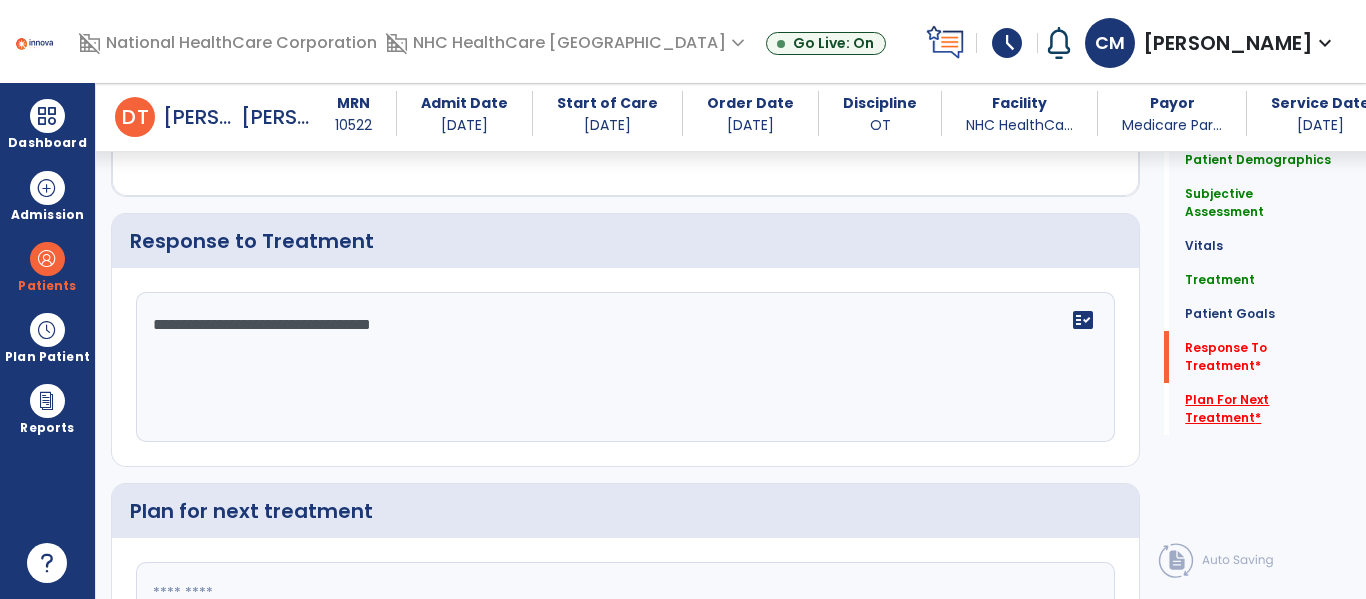 type on "**********" 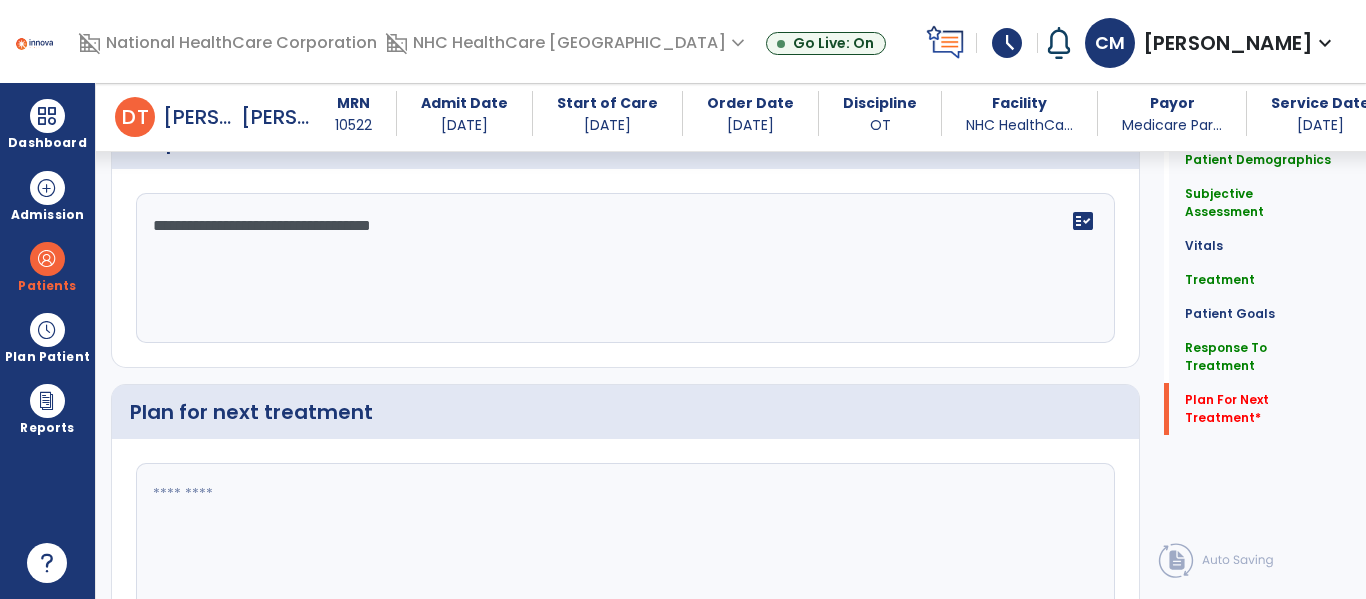 scroll, scrollTop: 2932, scrollLeft: 0, axis: vertical 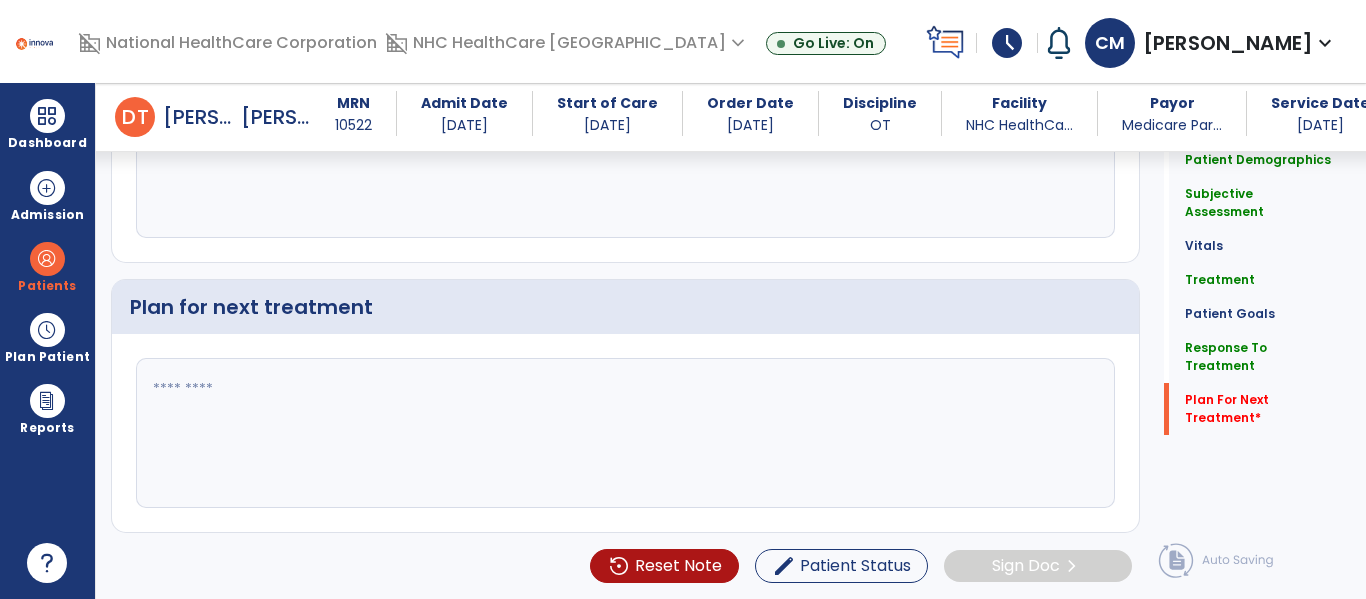 click 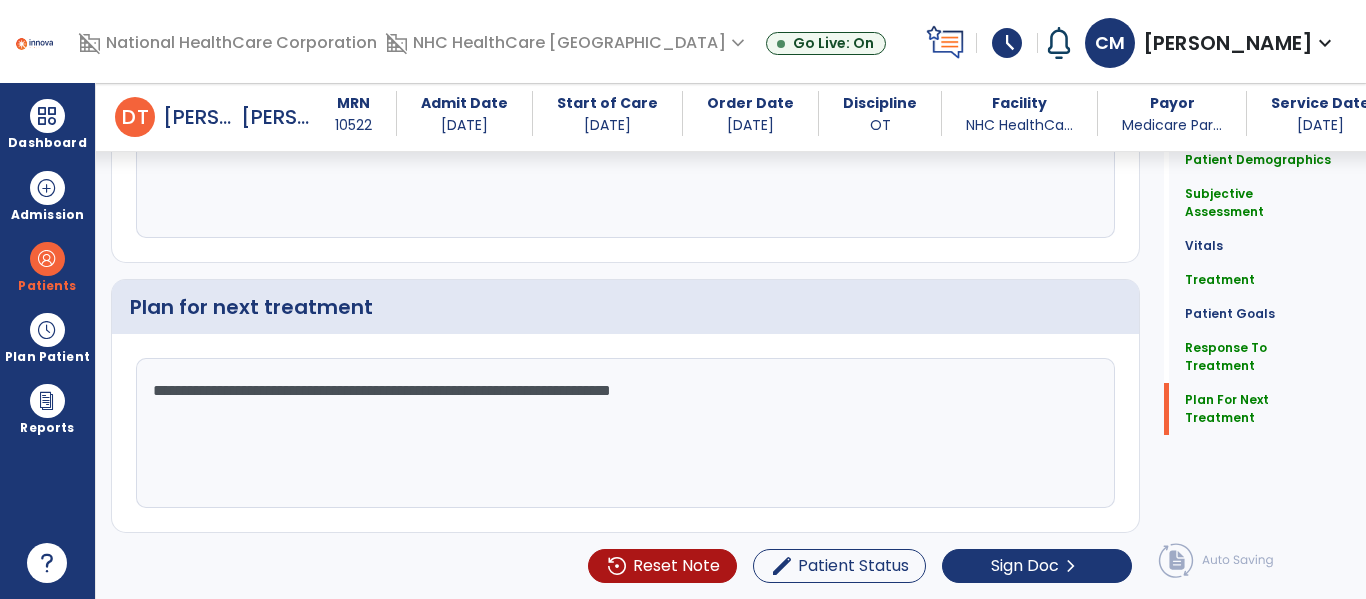 drag, startPoint x: 799, startPoint y: 390, endPoint x: 827, endPoint y: 334, distance: 62.609905 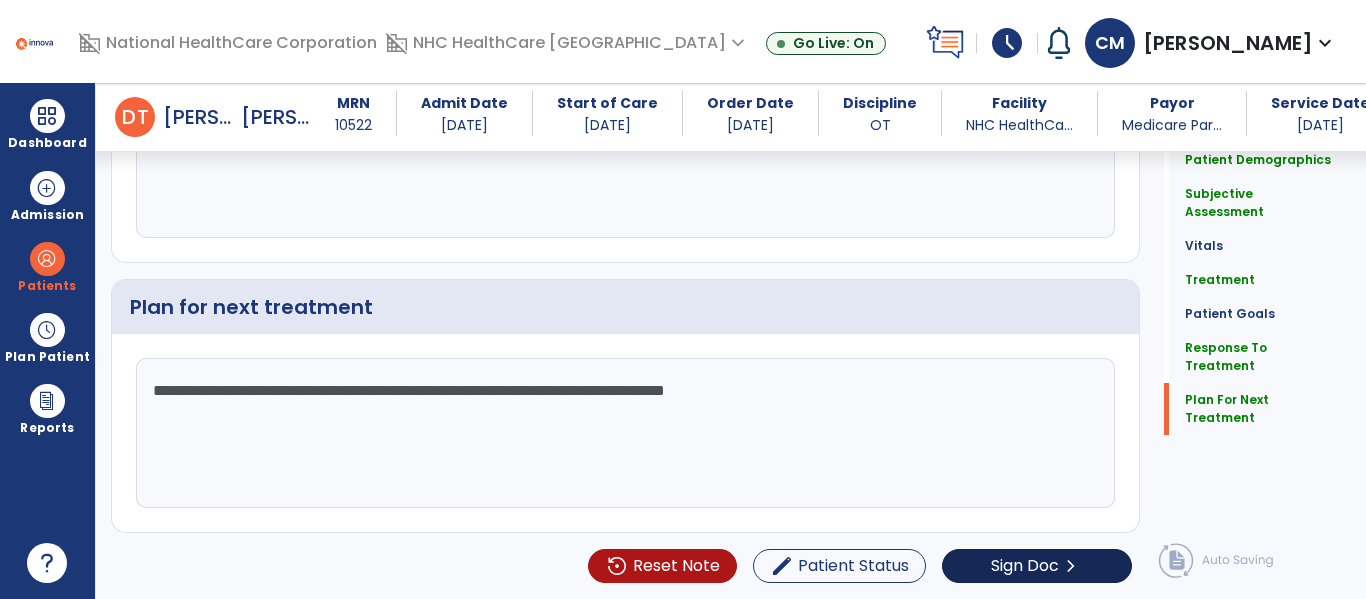 type on "**********" 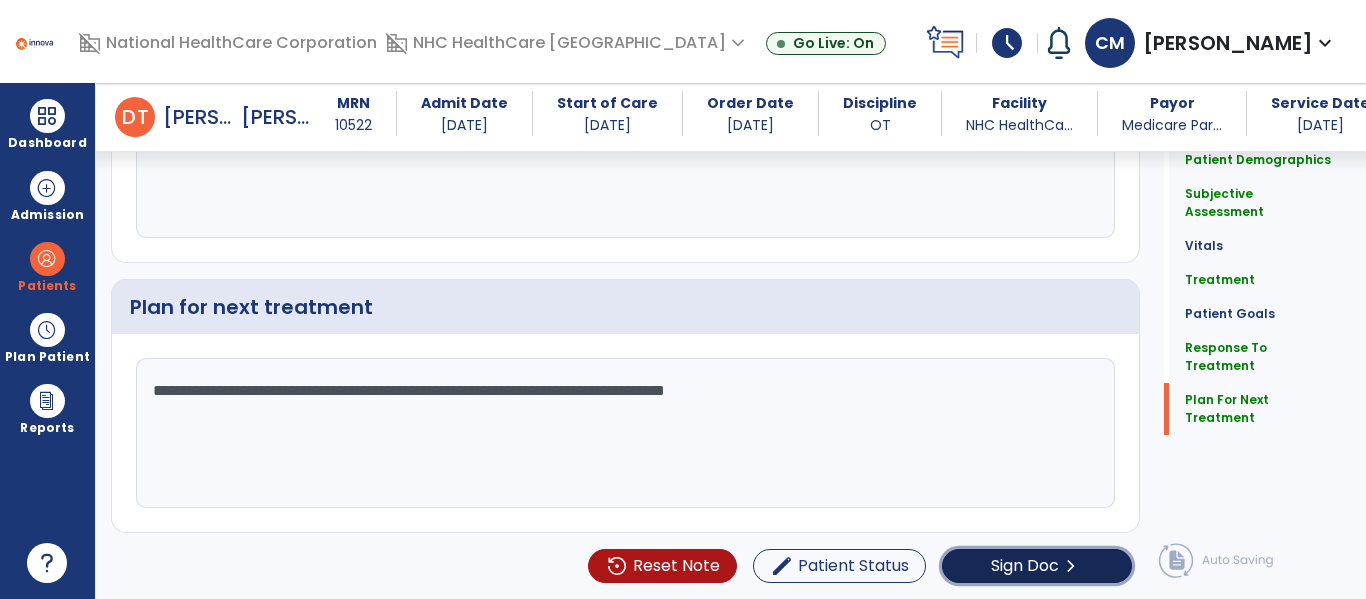 click on "chevron_right" 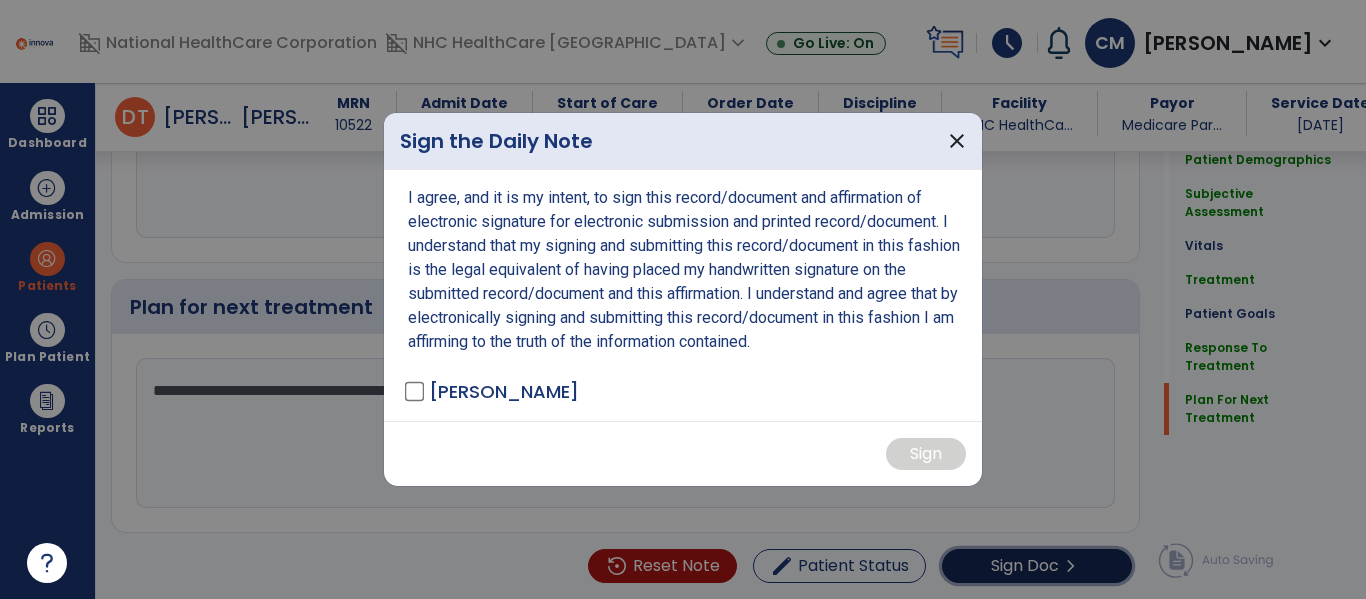 scroll, scrollTop: 2932, scrollLeft: 0, axis: vertical 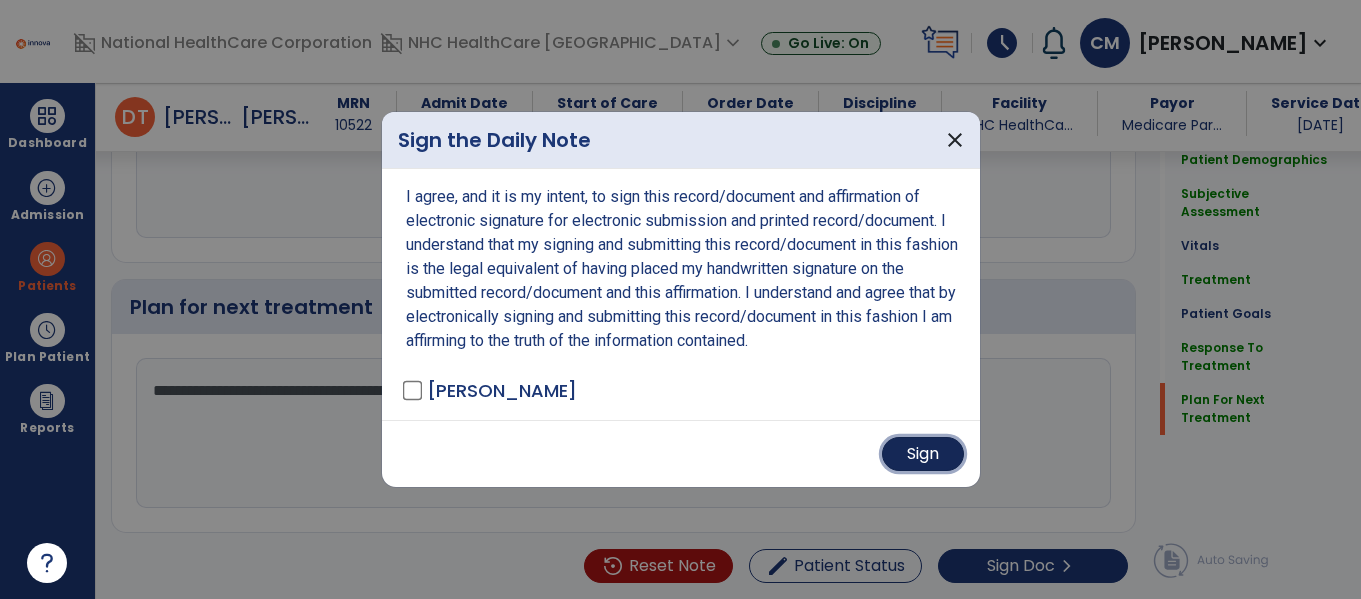 click on "Sign" at bounding box center (923, 454) 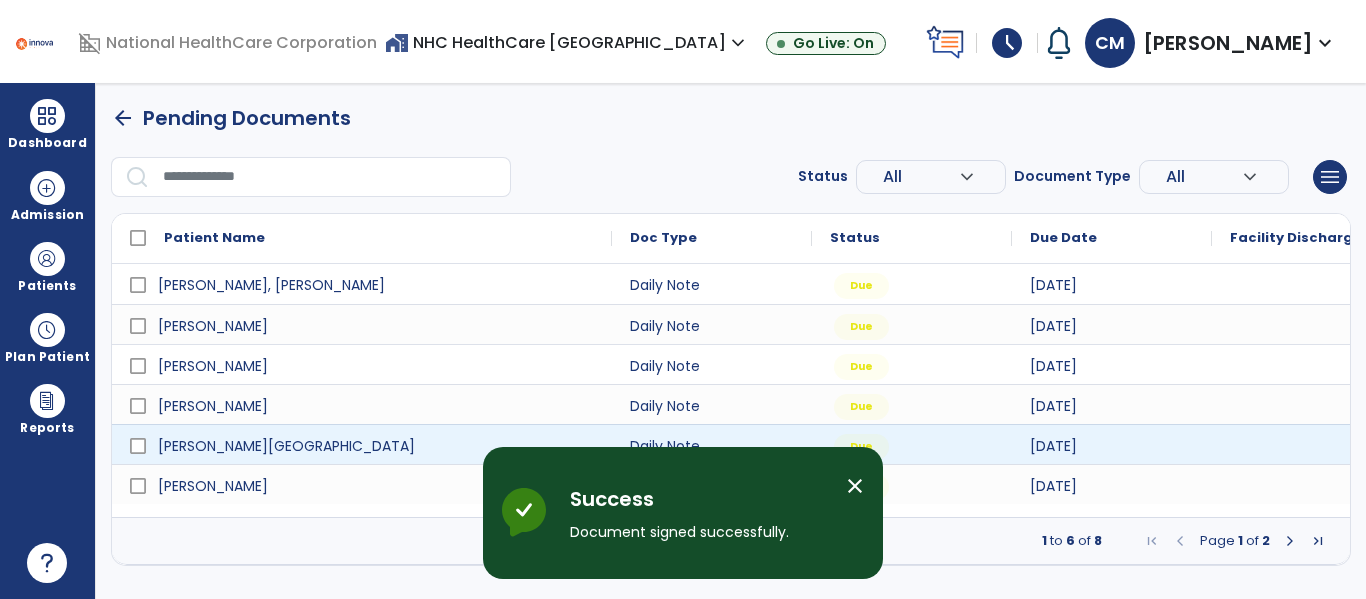 scroll, scrollTop: 0, scrollLeft: 0, axis: both 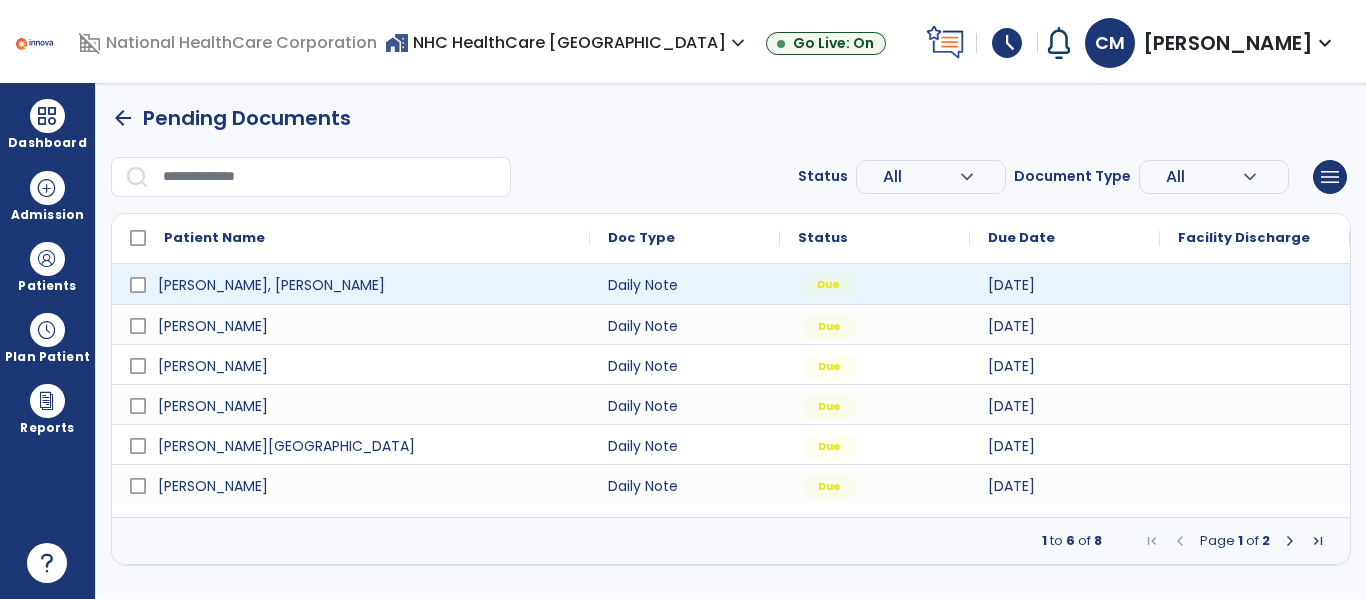 click on "Due" at bounding box center (828, 285) 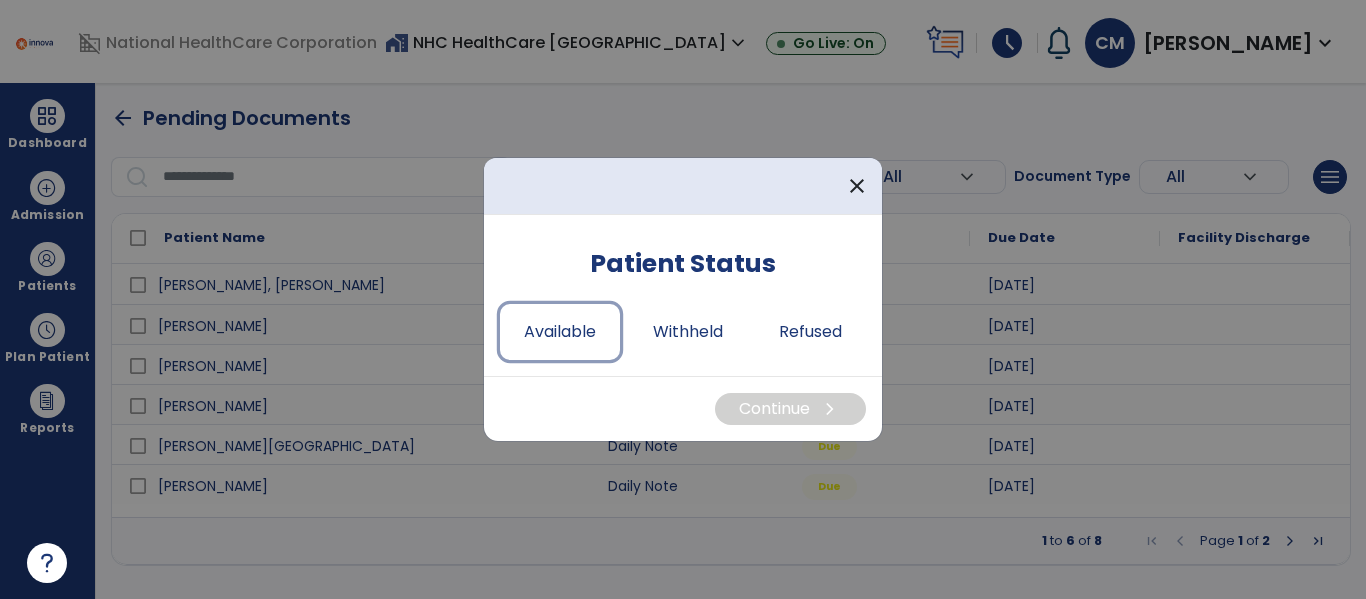 drag, startPoint x: 544, startPoint y: 340, endPoint x: 686, endPoint y: 375, distance: 146.24979 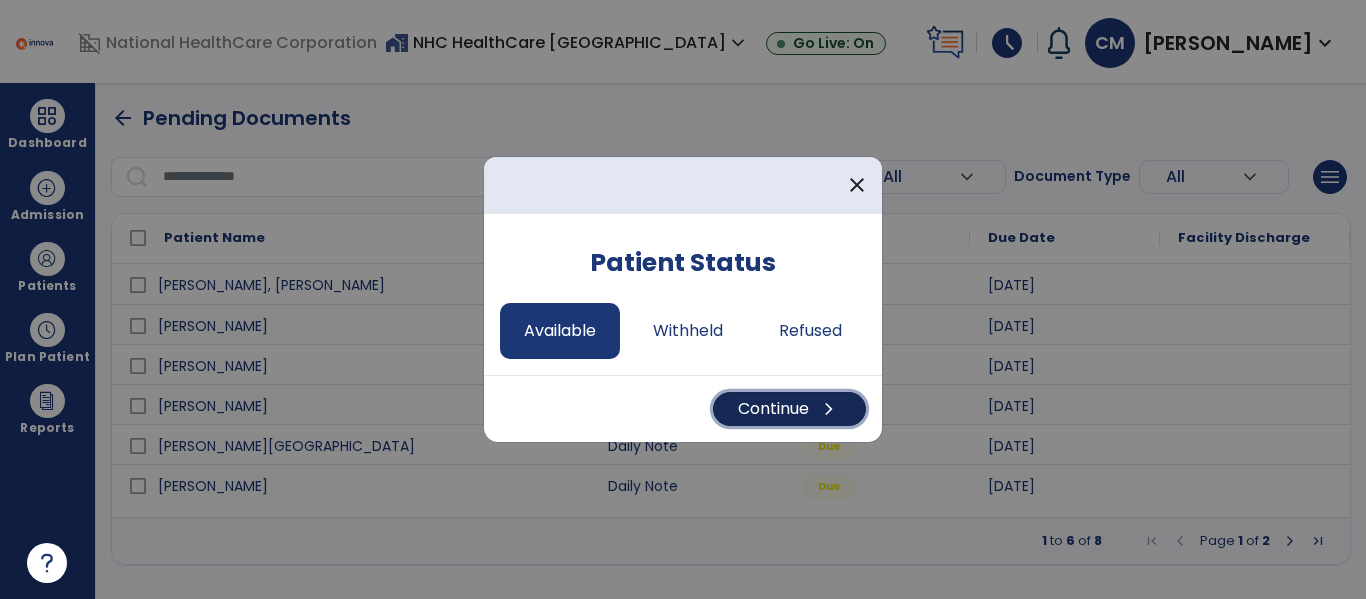 click on "Continue   chevron_right" at bounding box center (789, 409) 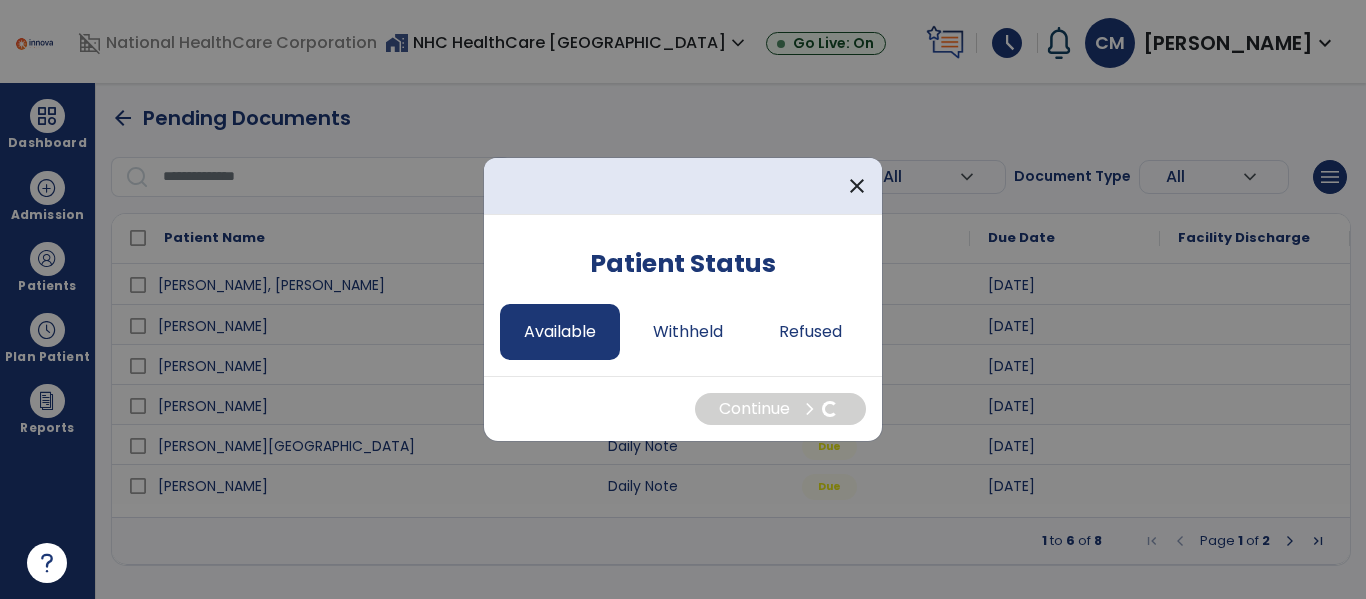 select on "*" 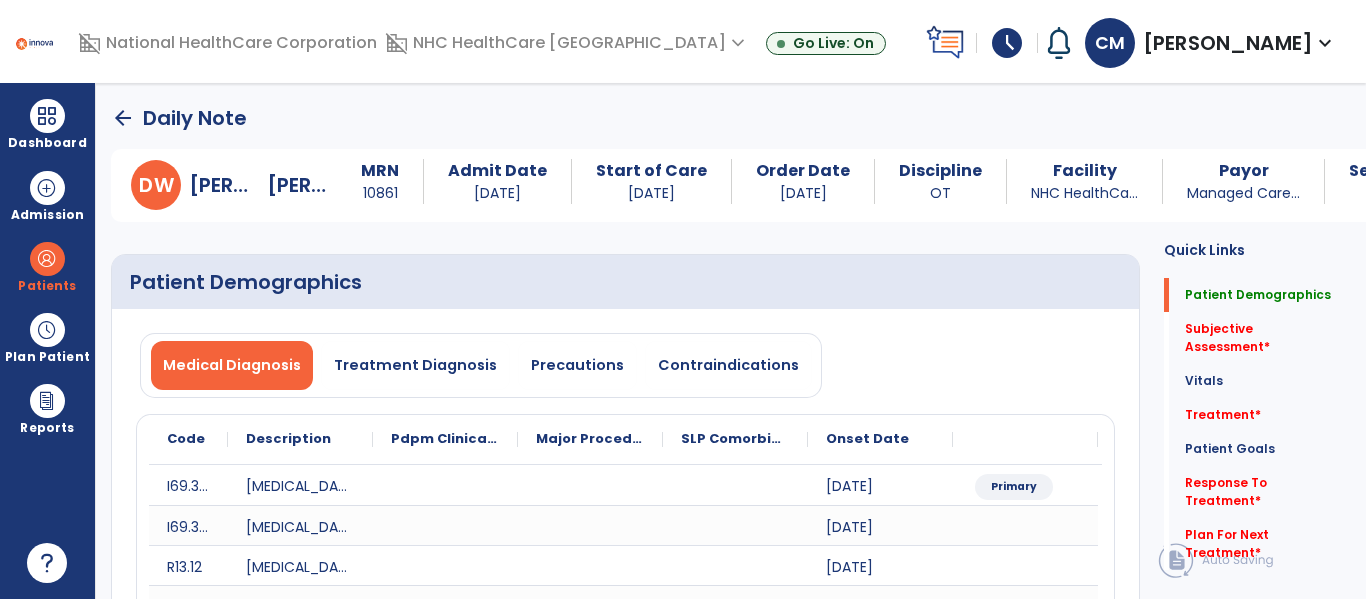 drag, startPoint x: 1223, startPoint y: 325, endPoint x: 1150, endPoint y: 335, distance: 73.68175 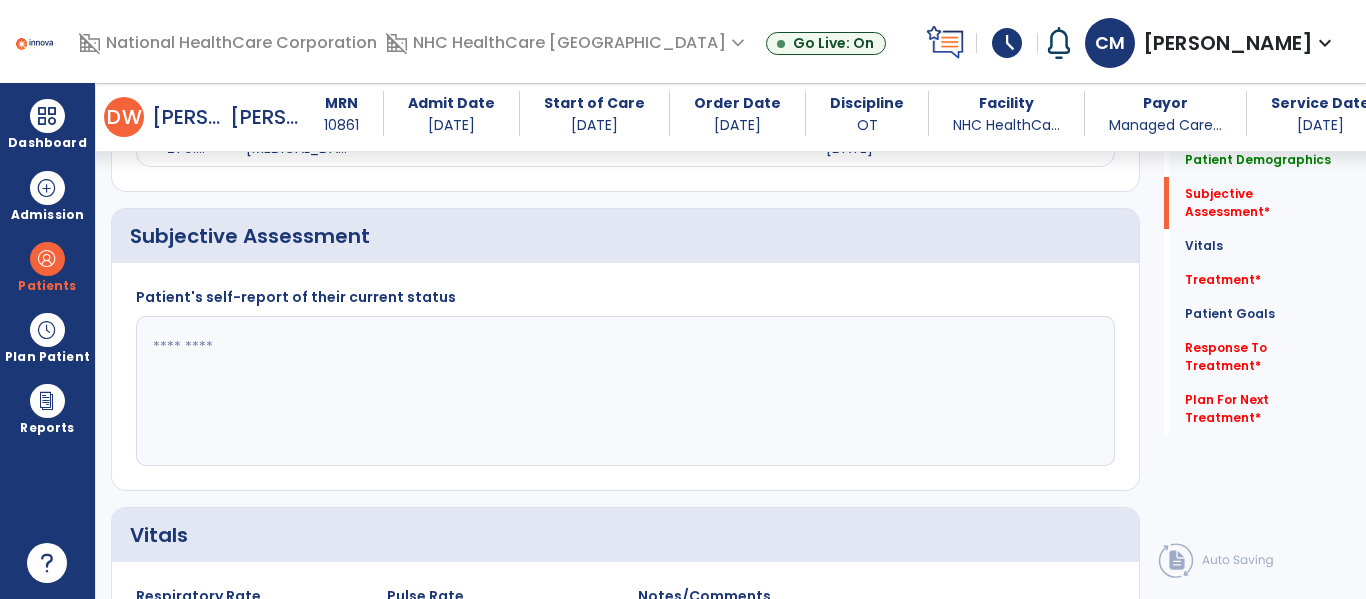 scroll, scrollTop: 1067, scrollLeft: 0, axis: vertical 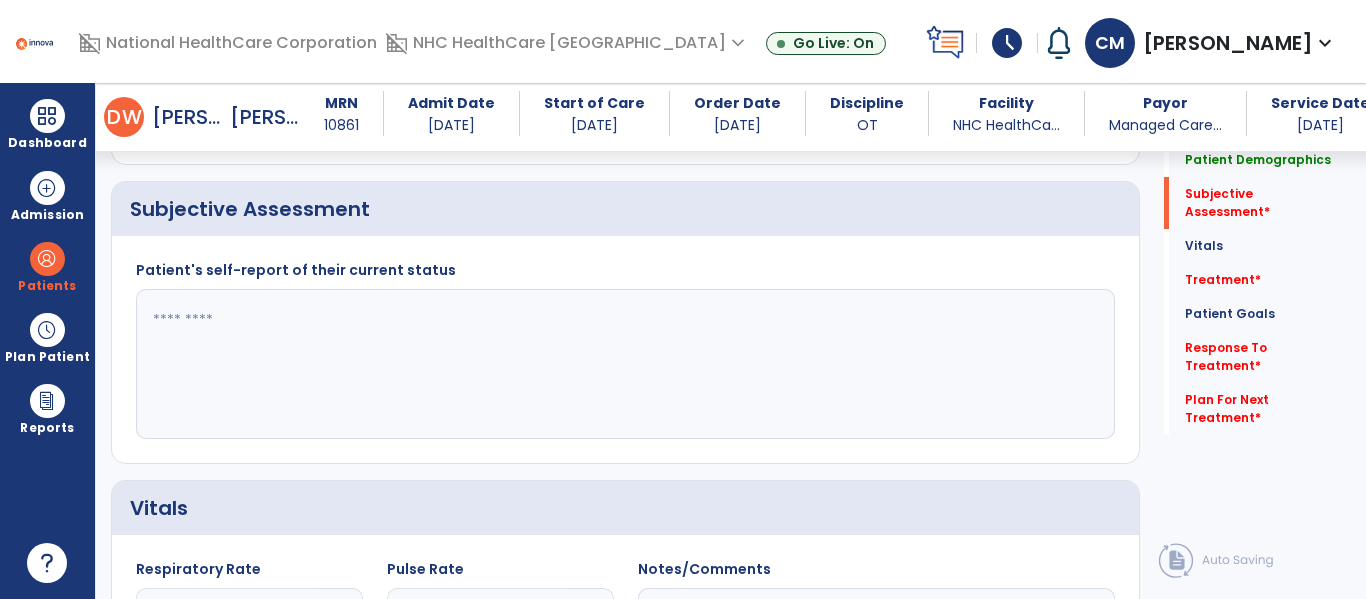 click 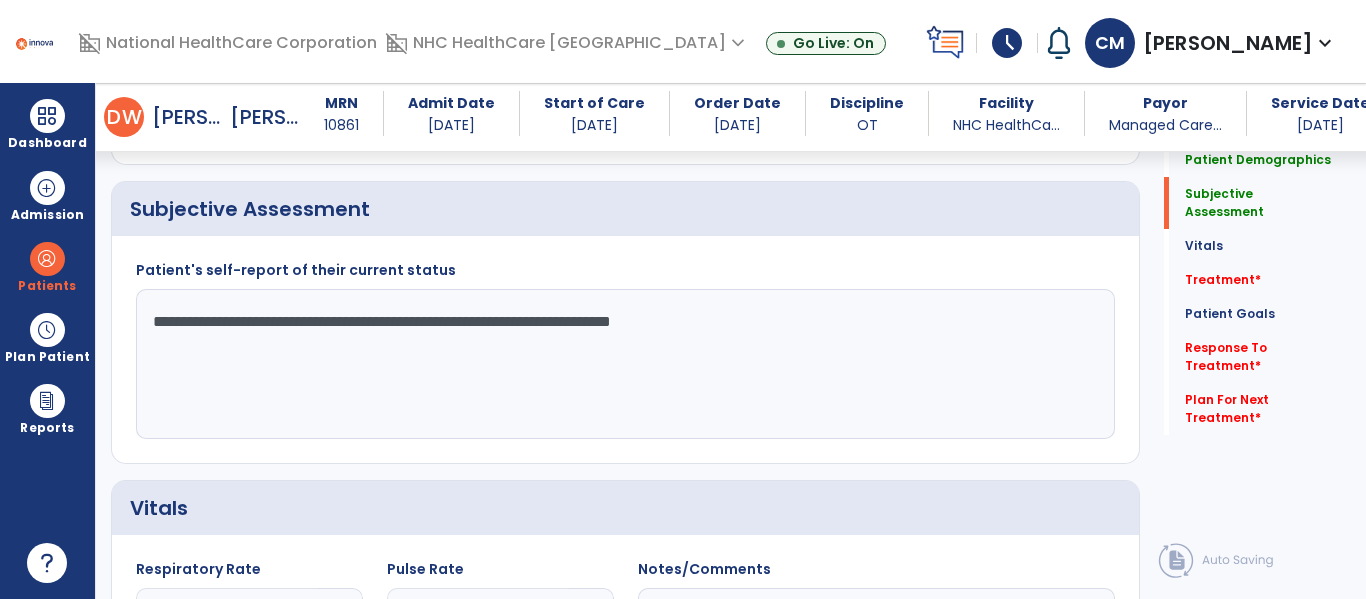 click on "**********" 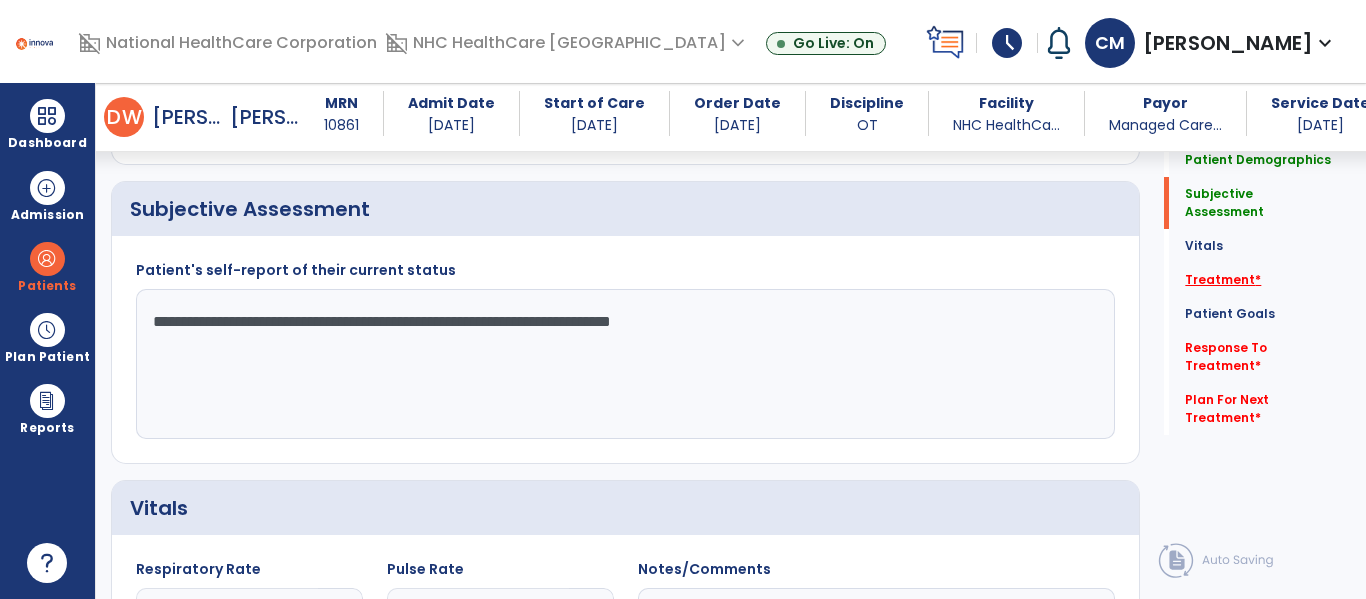 type on "**********" 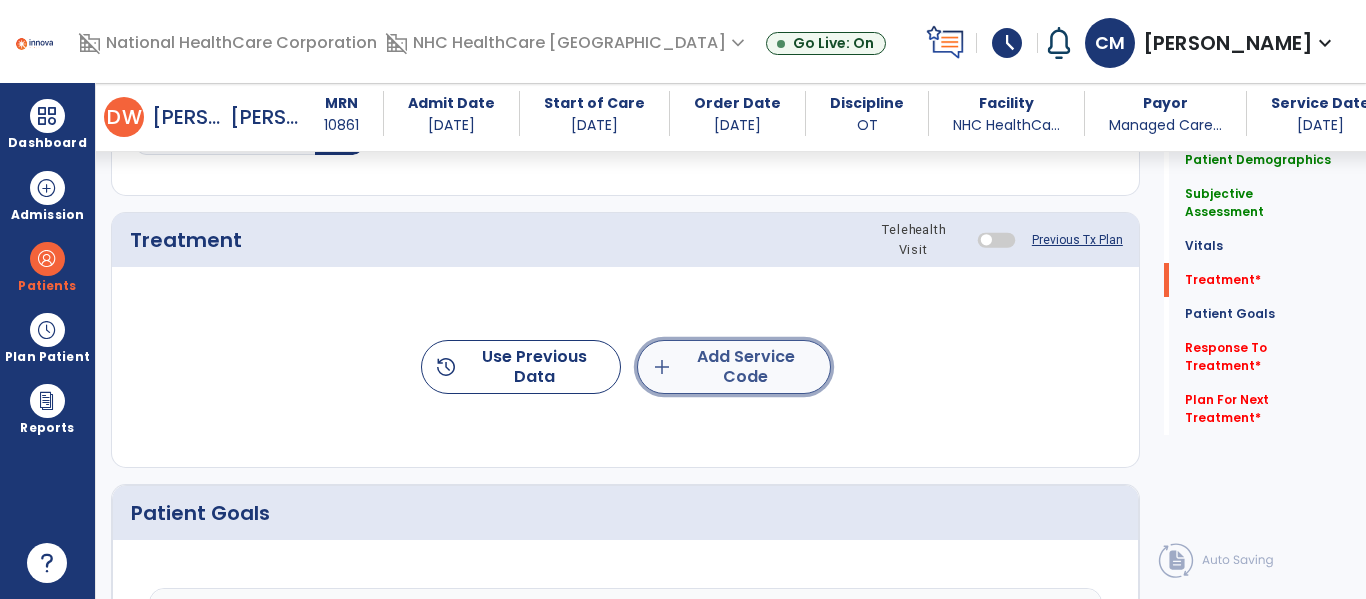 click on "add  Add Service Code" 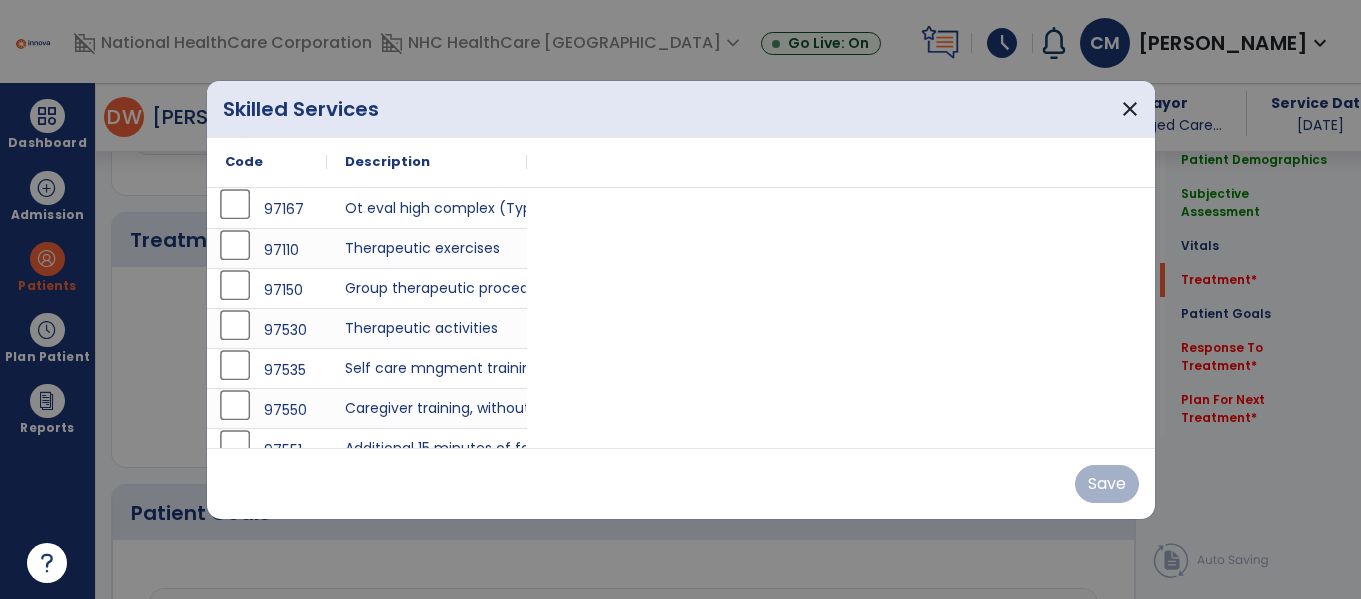 scroll, scrollTop: 1757, scrollLeft: 0, axis: vertical 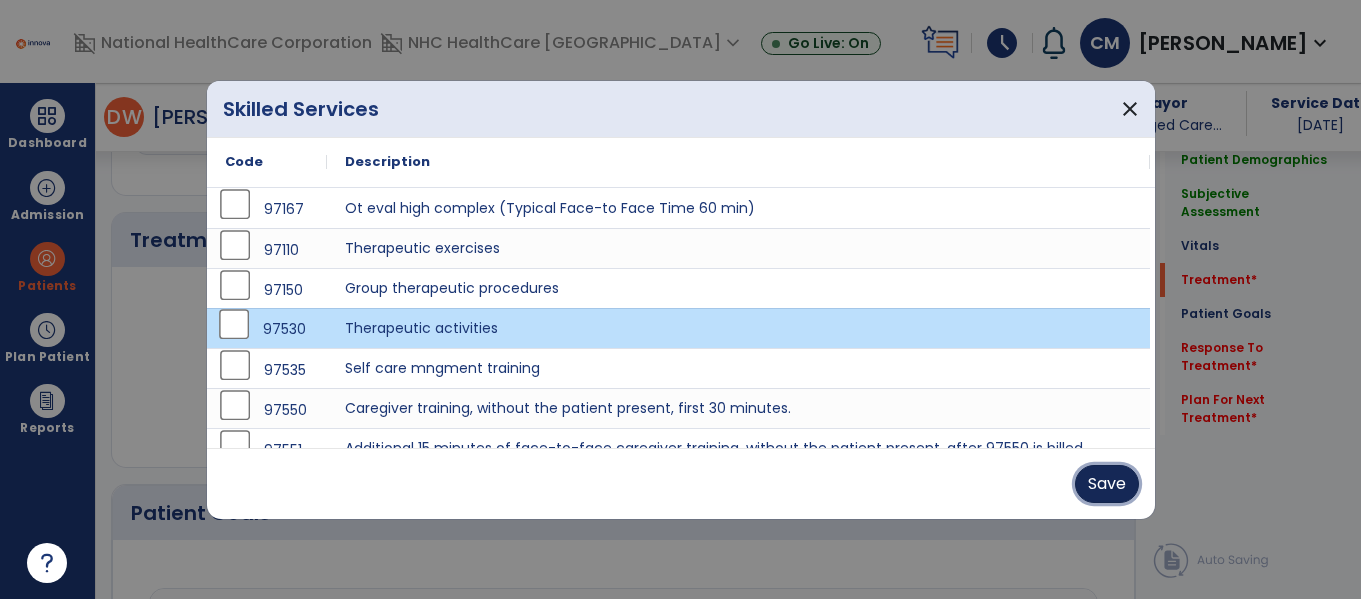 drag, startPoint x: 1104, startPoint y: 484, endPoint x: 1095, endPoint y: 479, distance: 10.29563 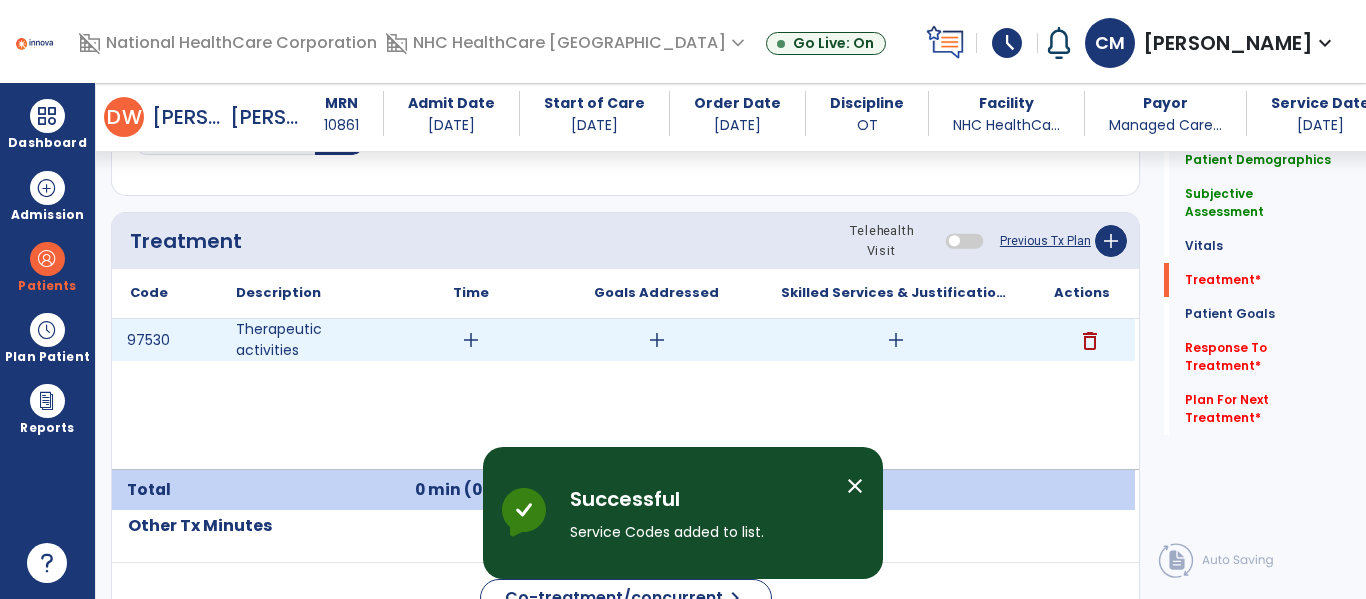 click on "add" at bounding box center [471, 340] 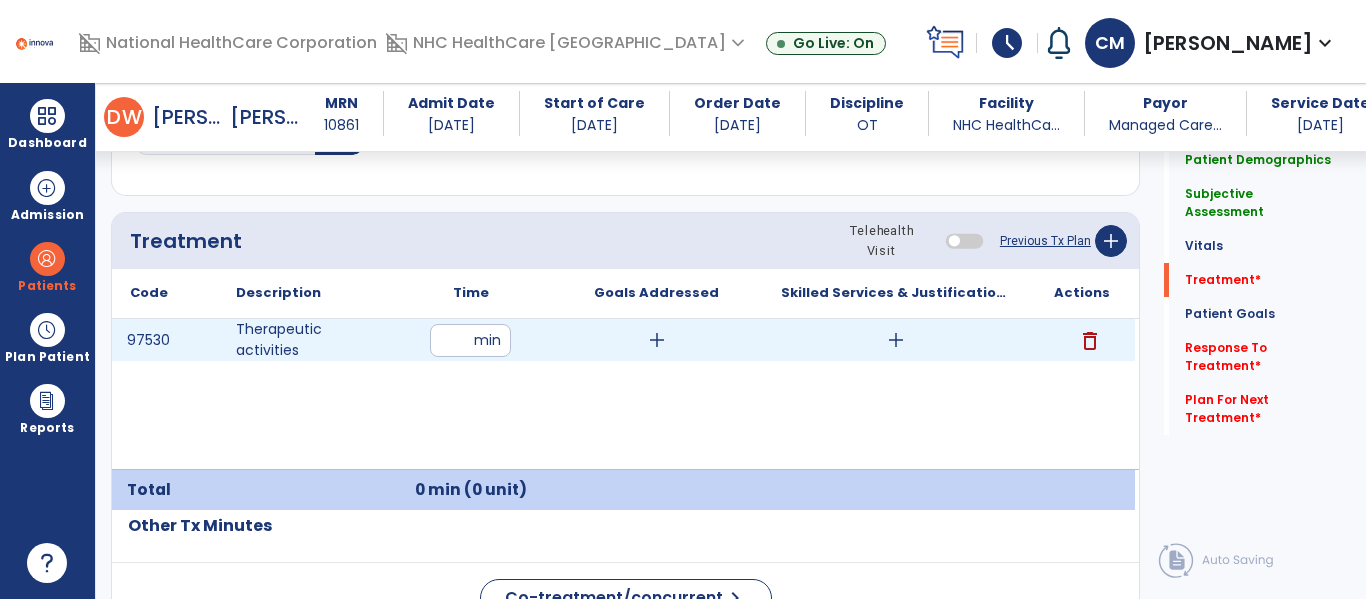 type on "**" 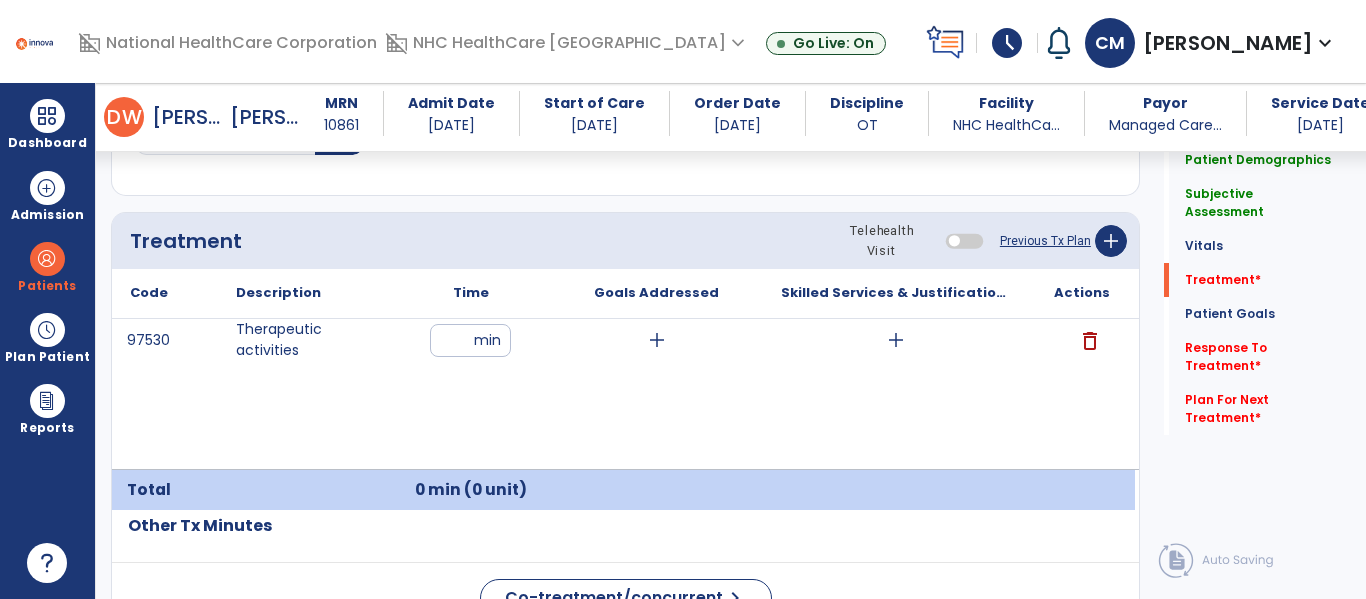 click on "97530  Therapeutic activities  ** min add add delete" at bounding box center [623, 394] 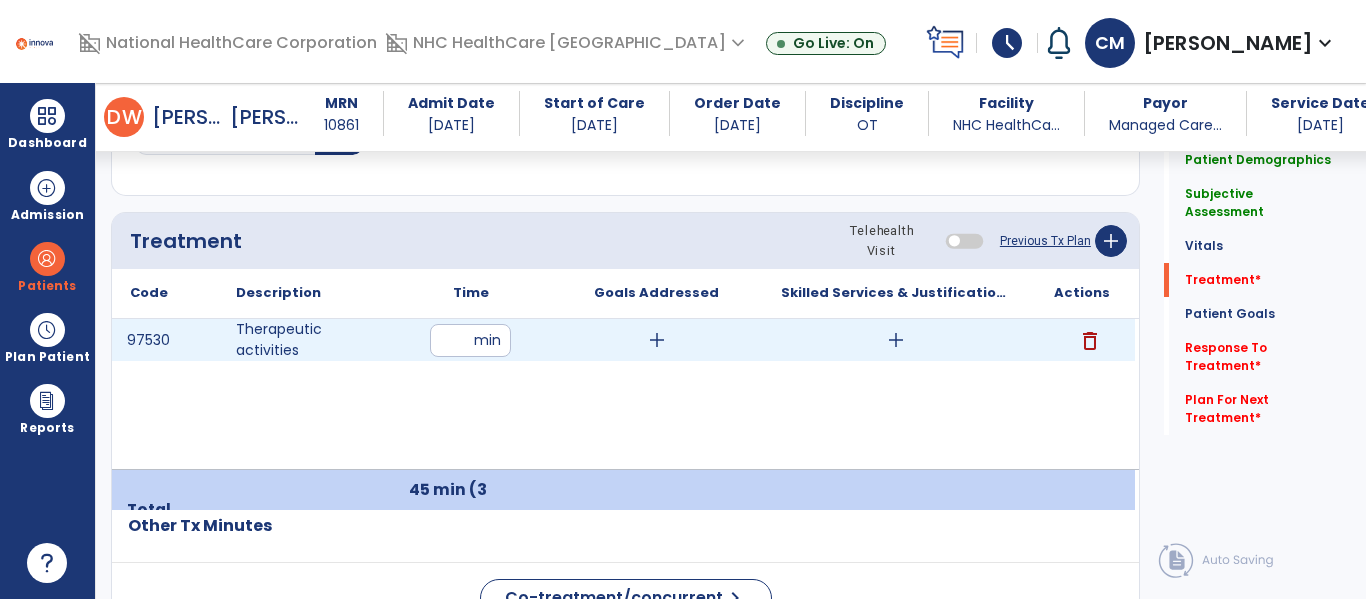click on "add" at bounding box center [896, 340] 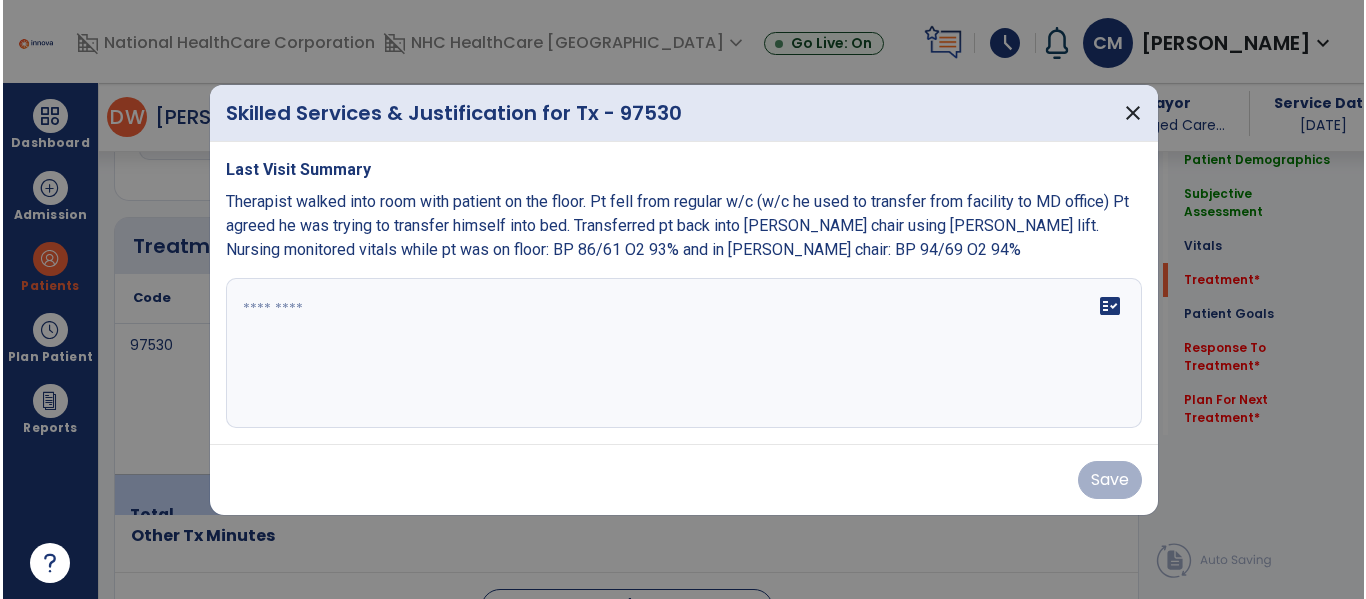 scroll, scrollTop: 1757, scrollLeft: 0, axis: vertical 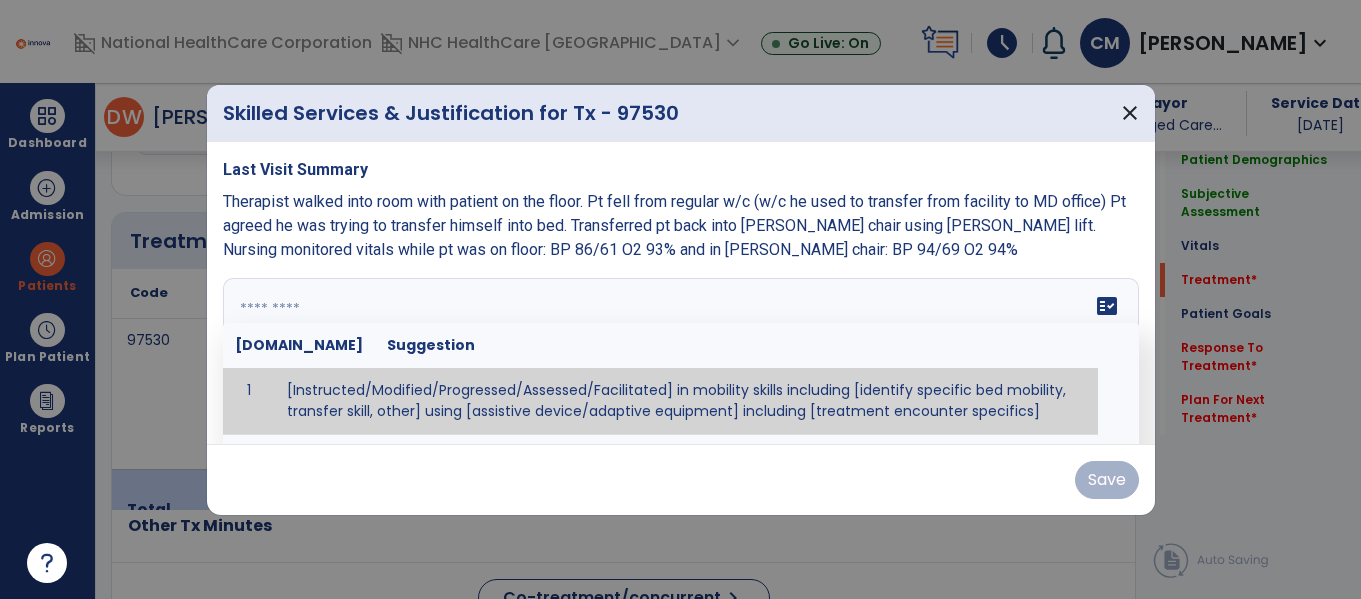 click on "fact_check  [DOMAIN_NAME] Suggestion 1 [Instructed/Modified/Progressed/Assessed/Facilitated] in mobility skills including [identify specific bed mobility, transfer skill, other] using [assistive device/adaptive equipment] including [treatment encounter specifics]" at bounding box center (681, 353) 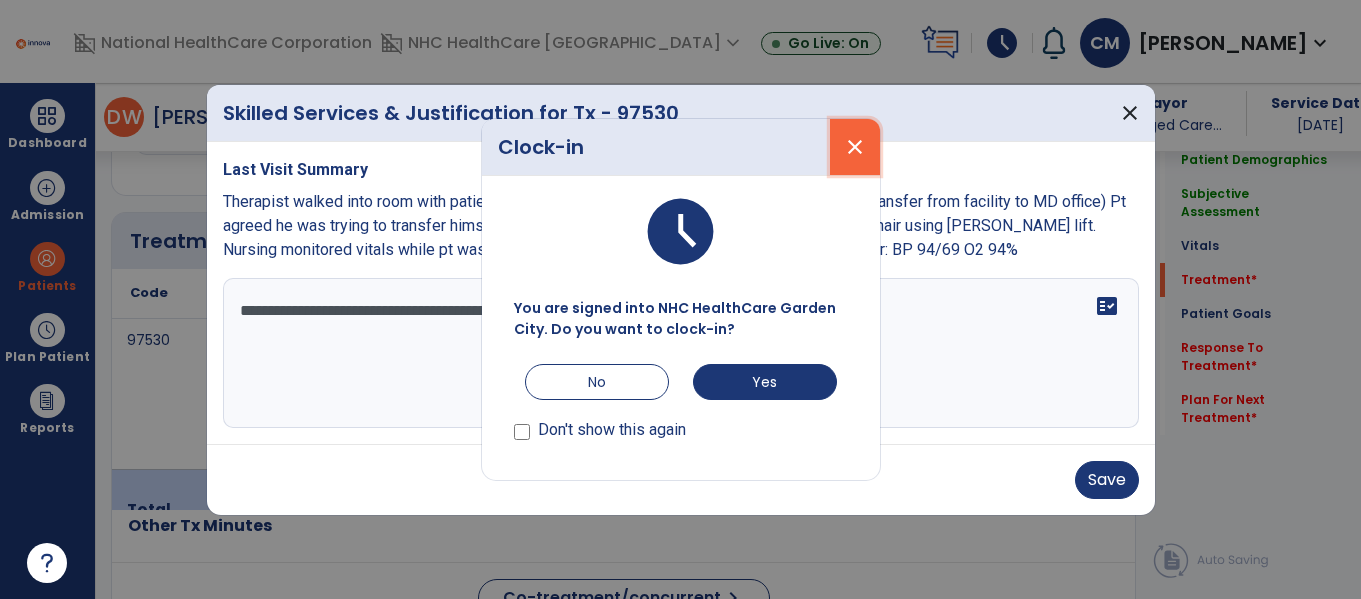 click on "close" at bounding box center (855, 147) 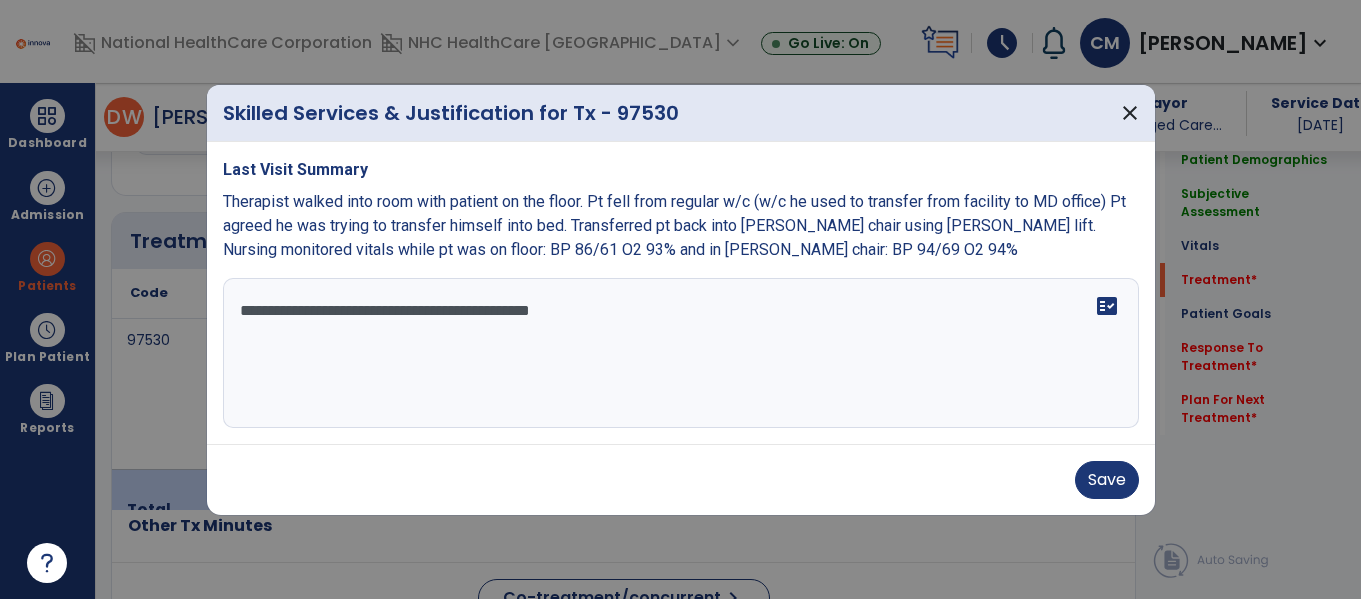 click on "**********" at bounding box center (681, 353) 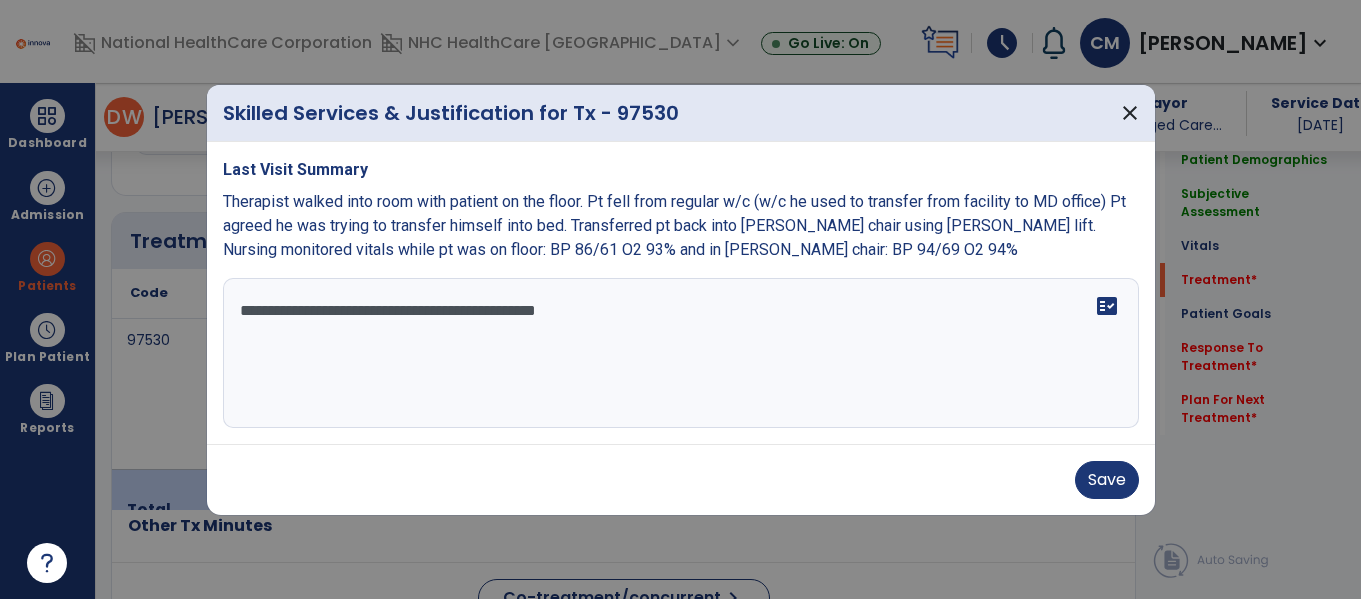 click on "**********" at bounding box center [681, 353] 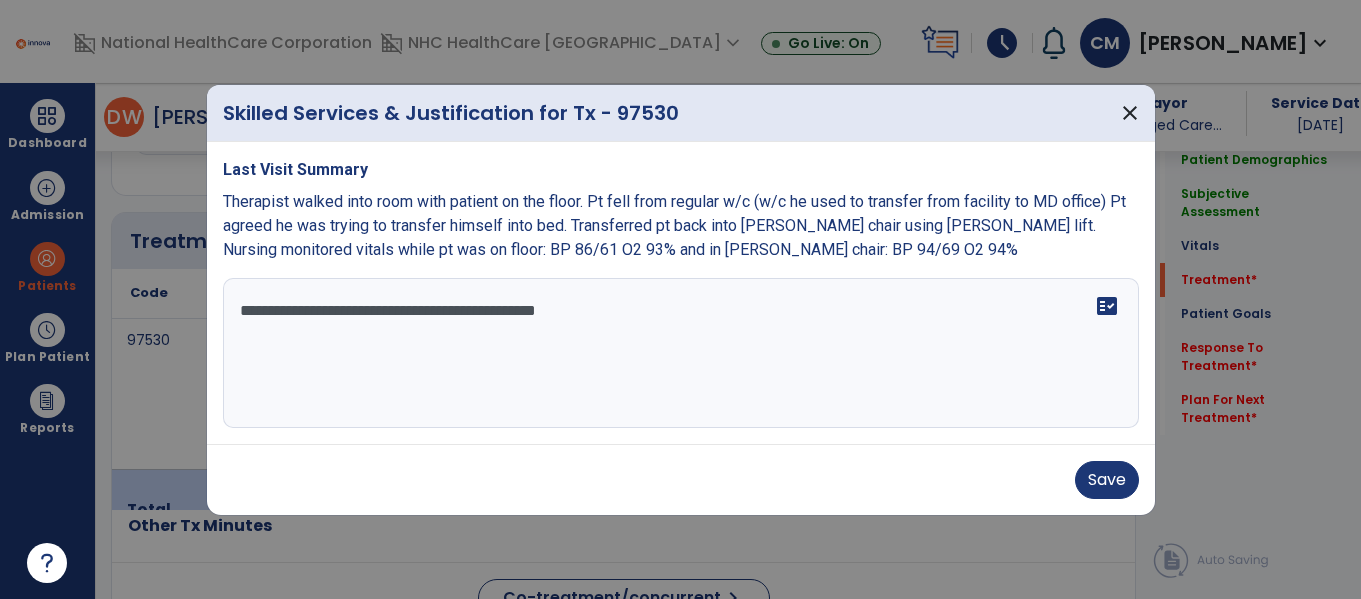 drag, startPoint x: 393, startPoint y: 570, endPoint x: 400, endPoint y: 556, distance: 15.652476 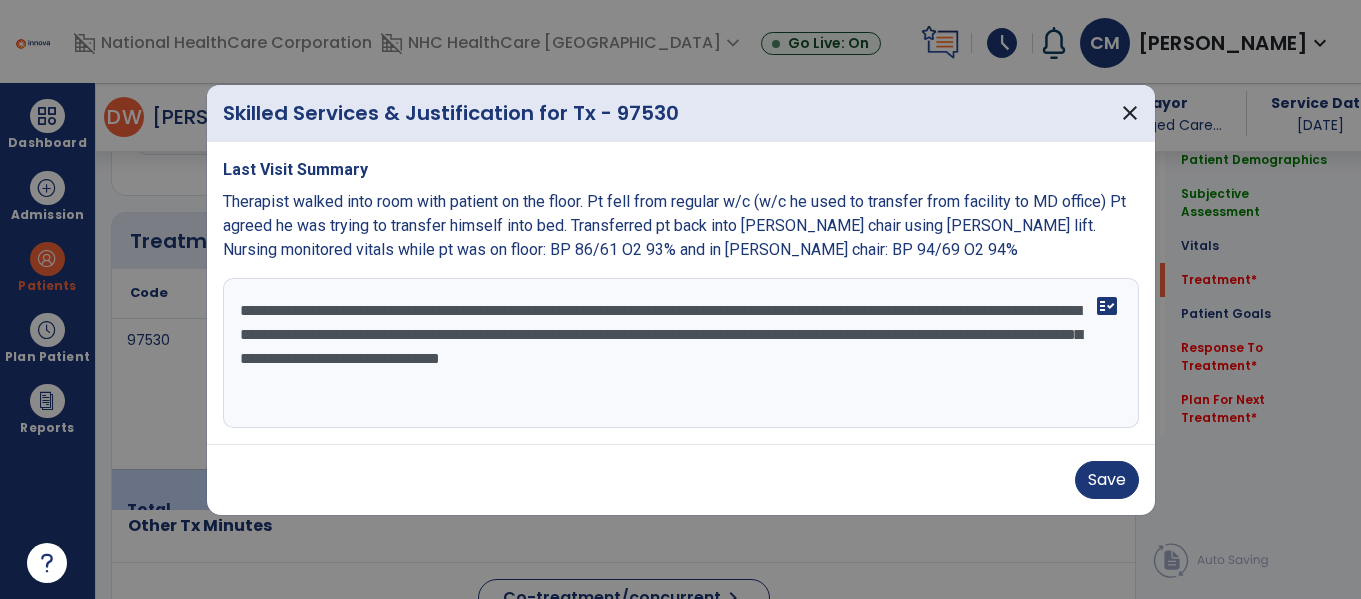 click on "**********" at bounding box center [681, 353] 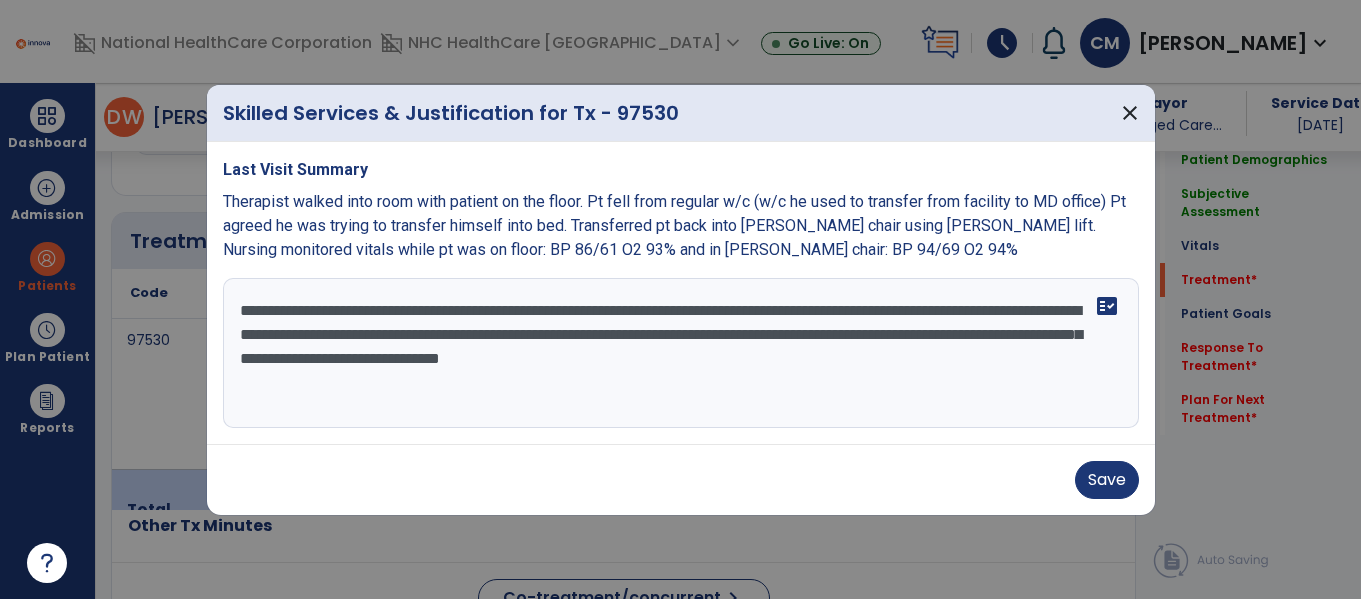 click on "**********" at bounding box center (681, 353) 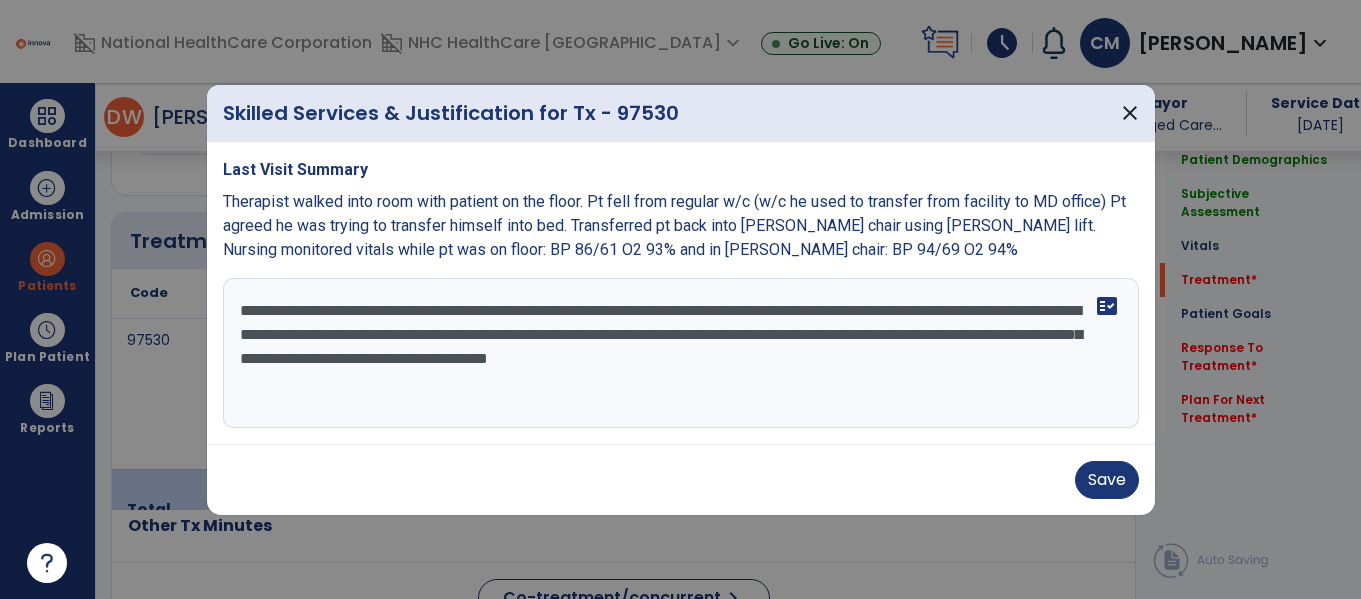 click on "**********" at bounding box center (681, 353) 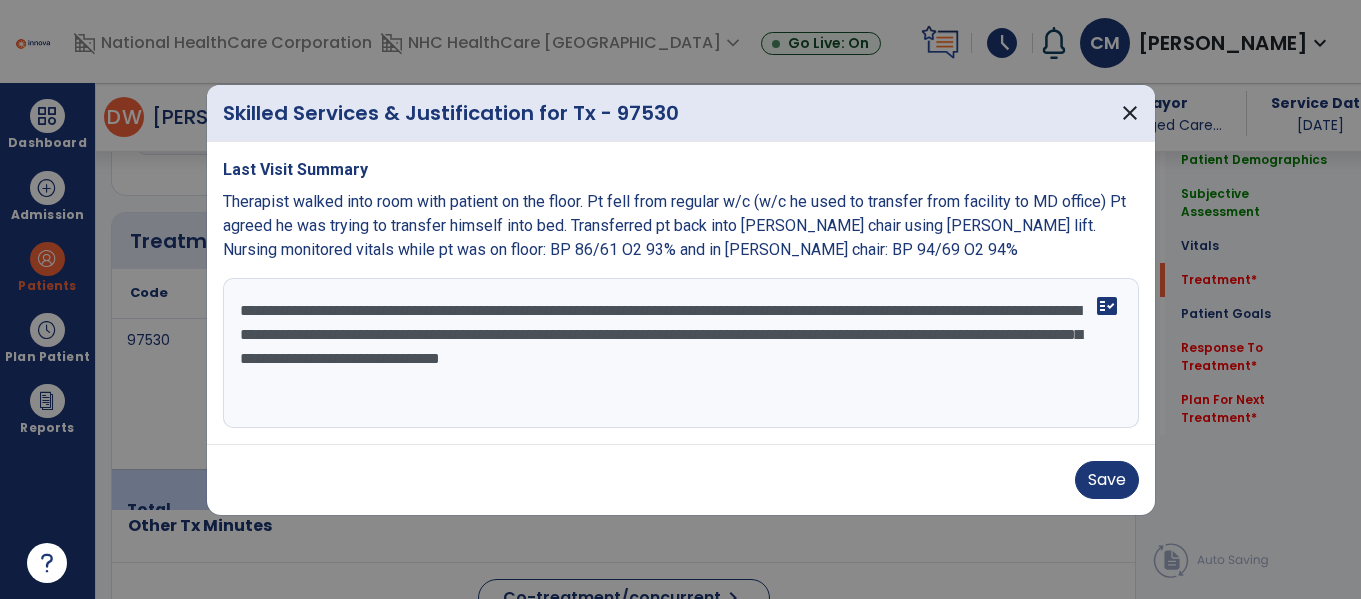 click on "**********" at bounding box center [681, 353] 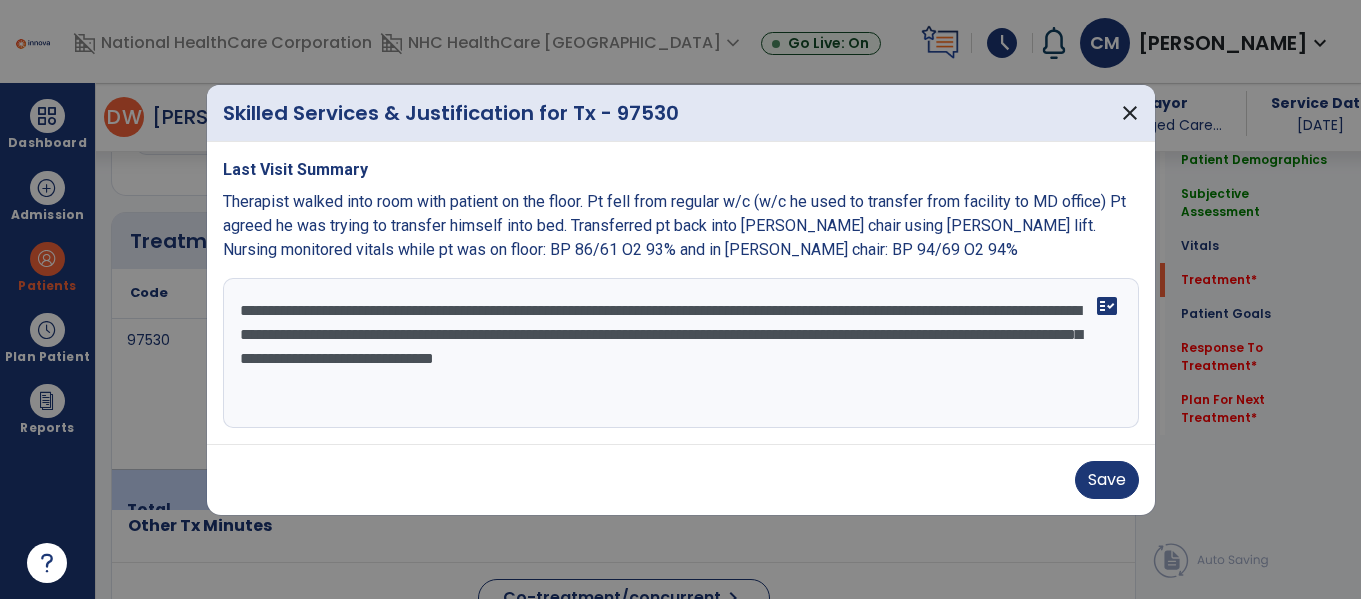 click on "**********" at bounding box center (681, 353) 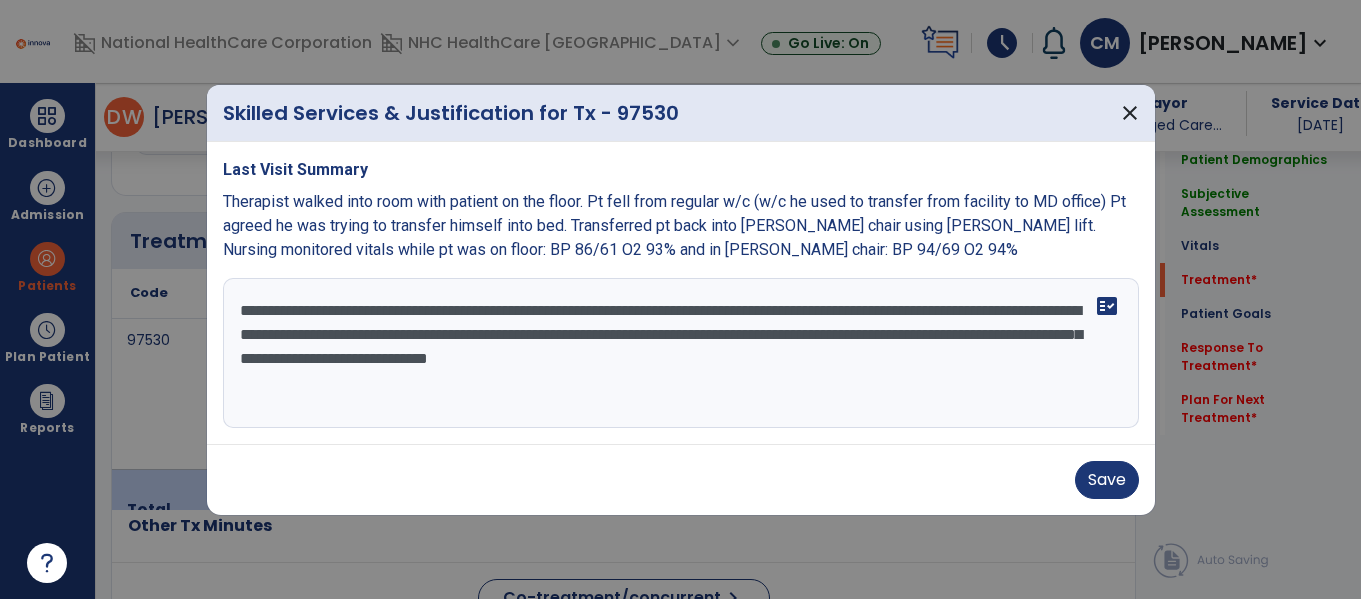 click on "**********" at bounding box center [681, 353] 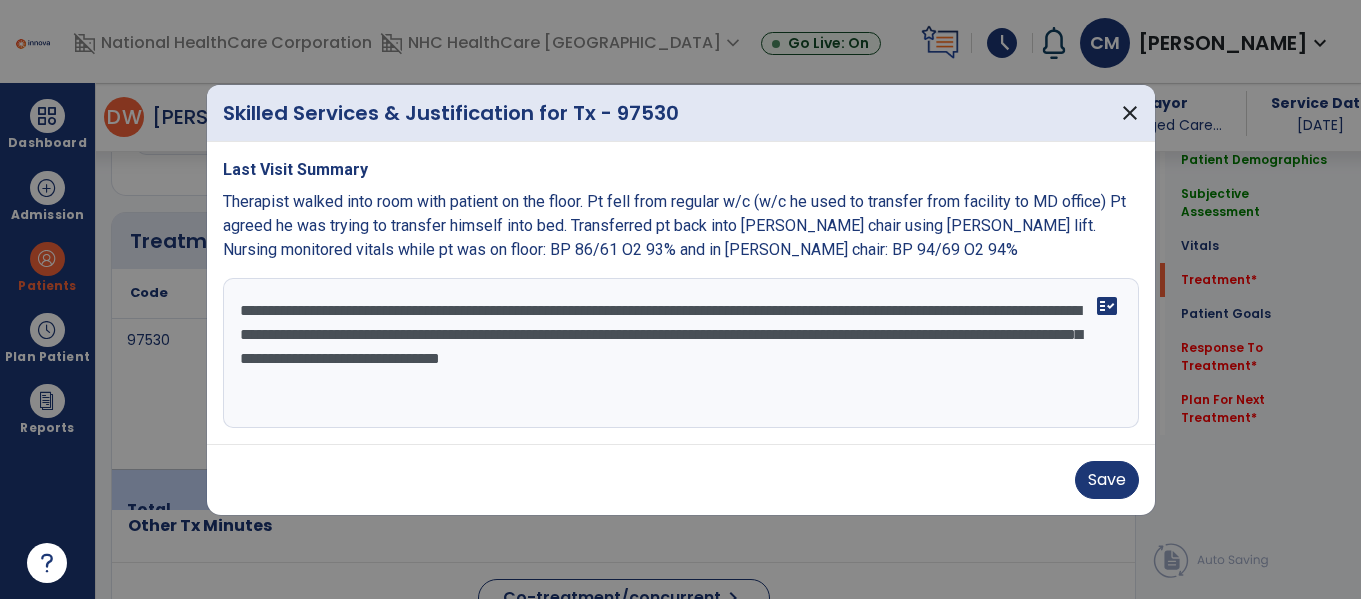 click on "**********" at bounding box center (681, 353) 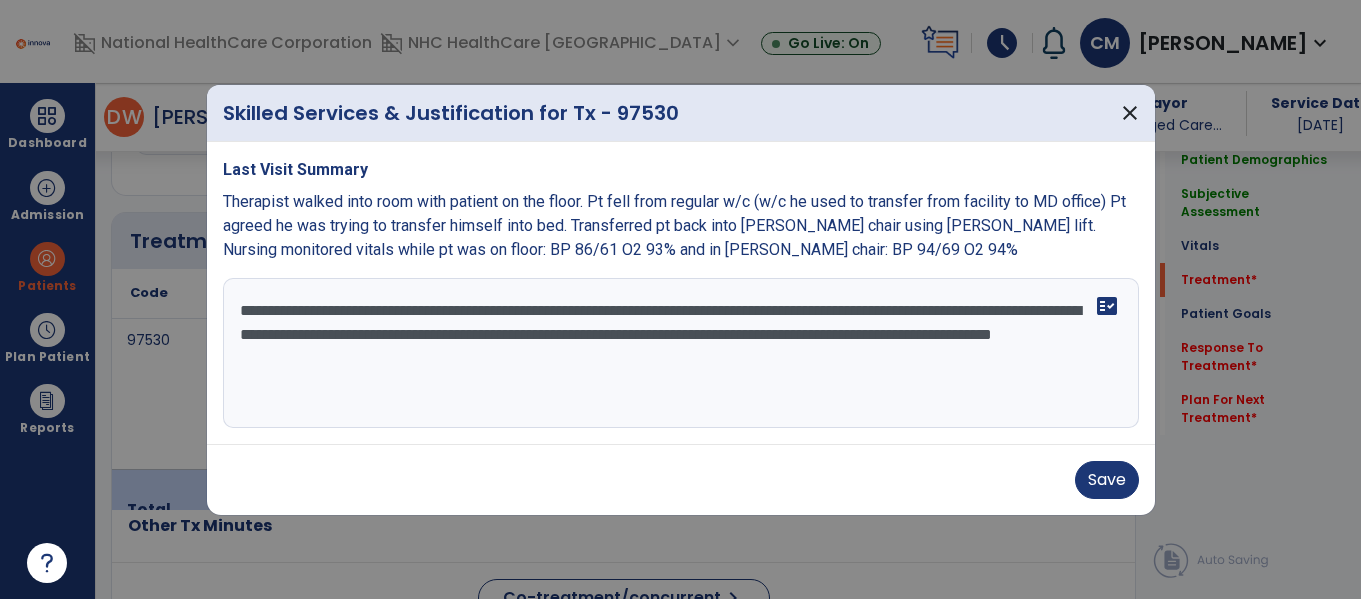 click on "**********" at bounding box center [681, 353] 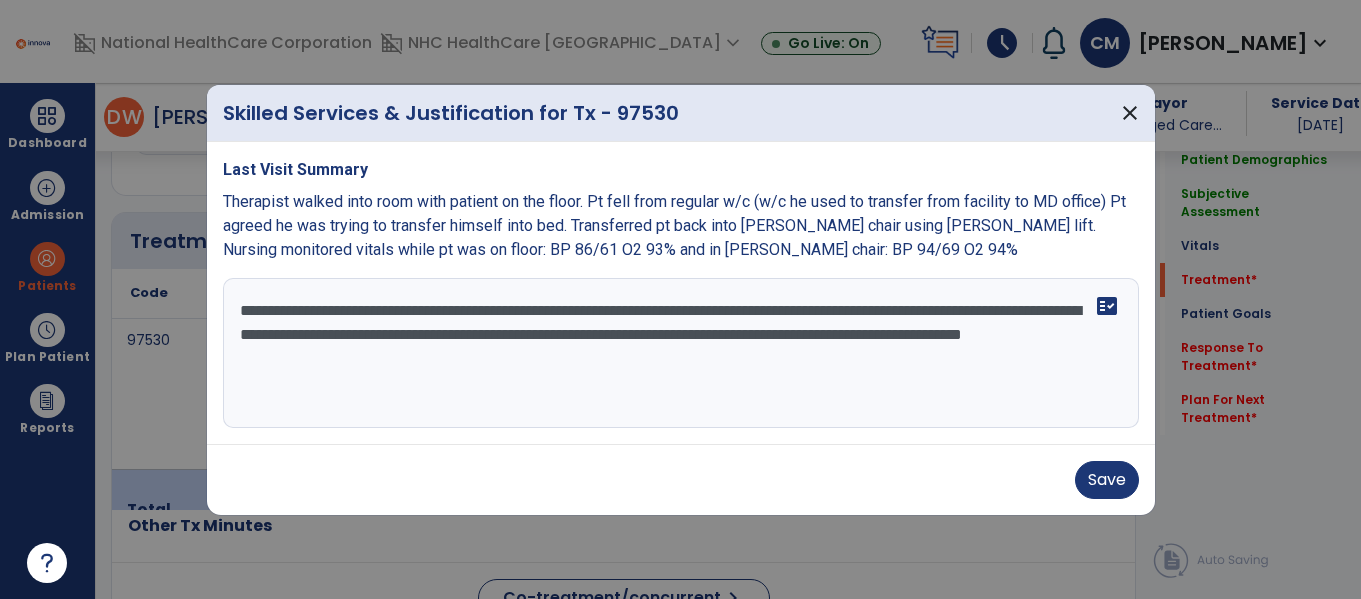 click on "**********" at bounding box center (681, 353) 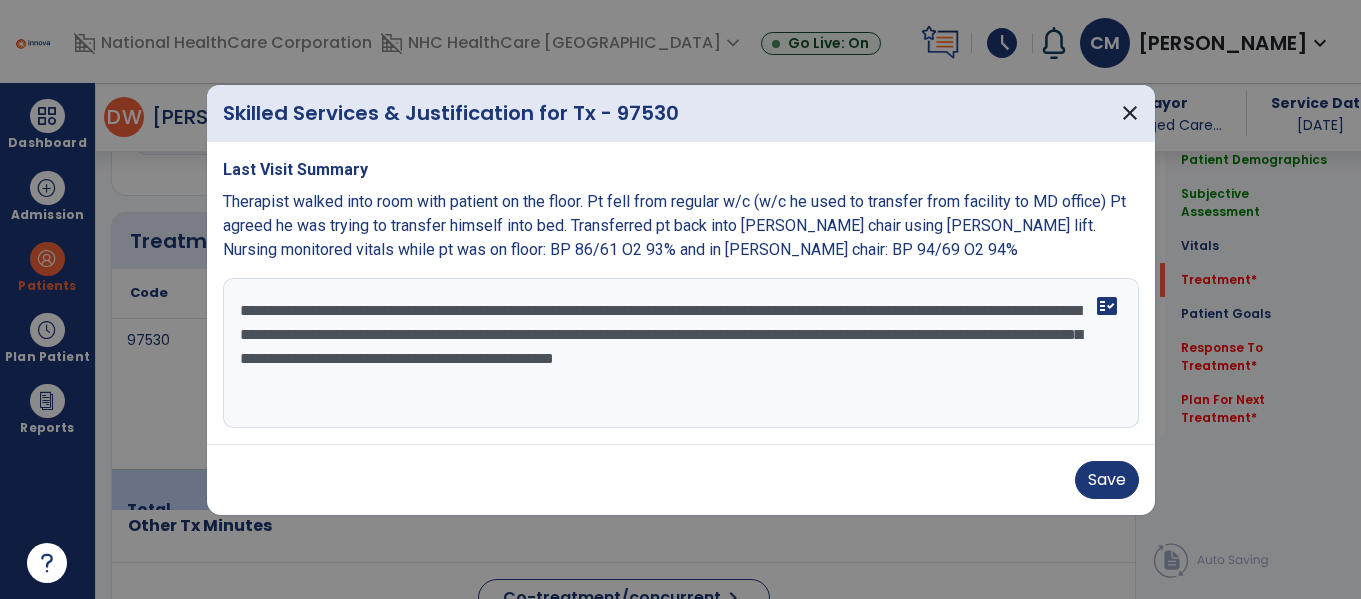 drag, startPoint x: 661, startPoint y: 363, endPoint x: 781, endPoint y: 388, distance: 122.57651 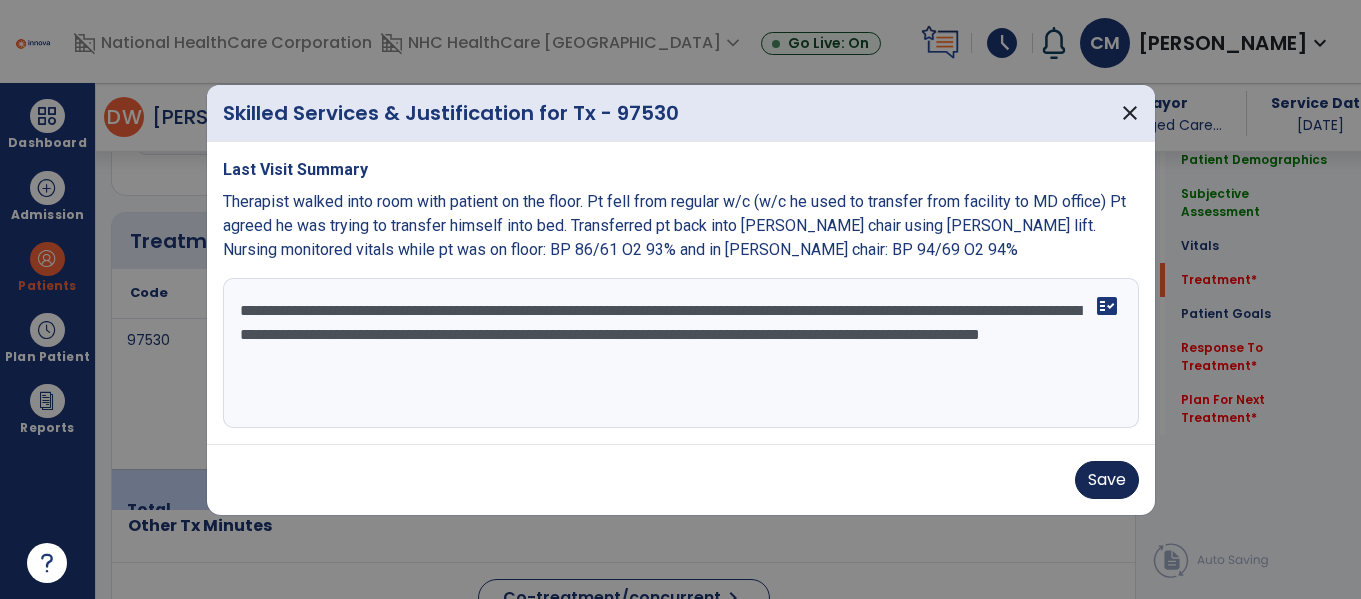type on "**********" 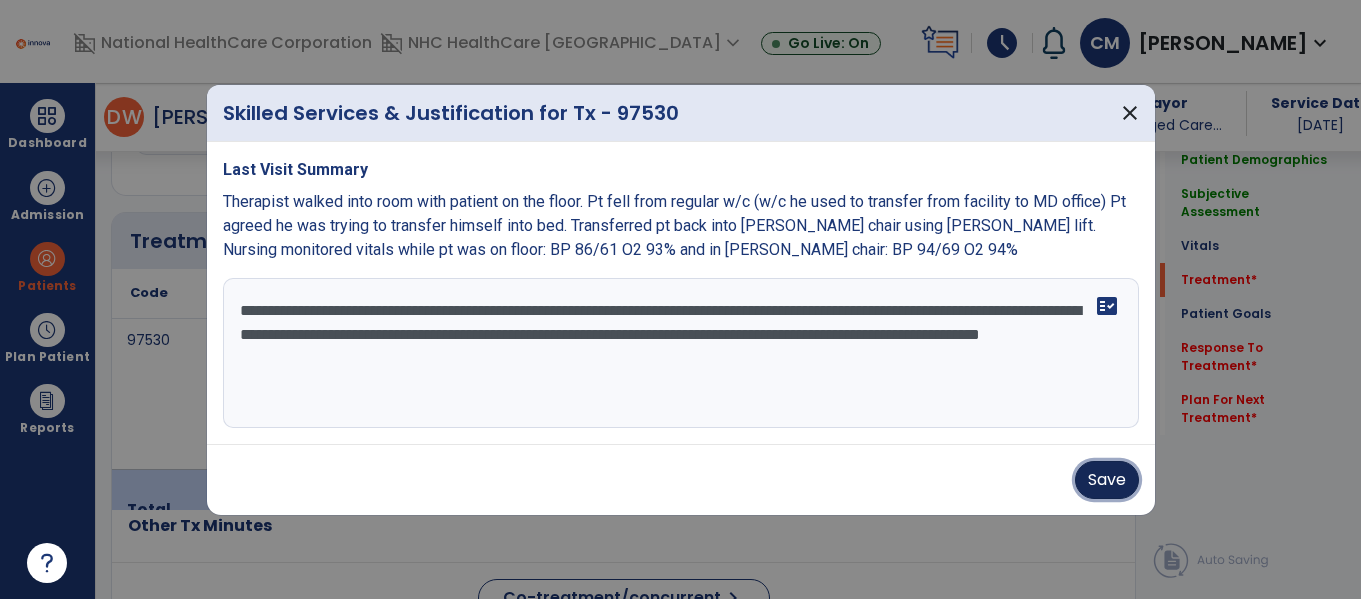 click on "Save" at bounding box center (1107, 480) 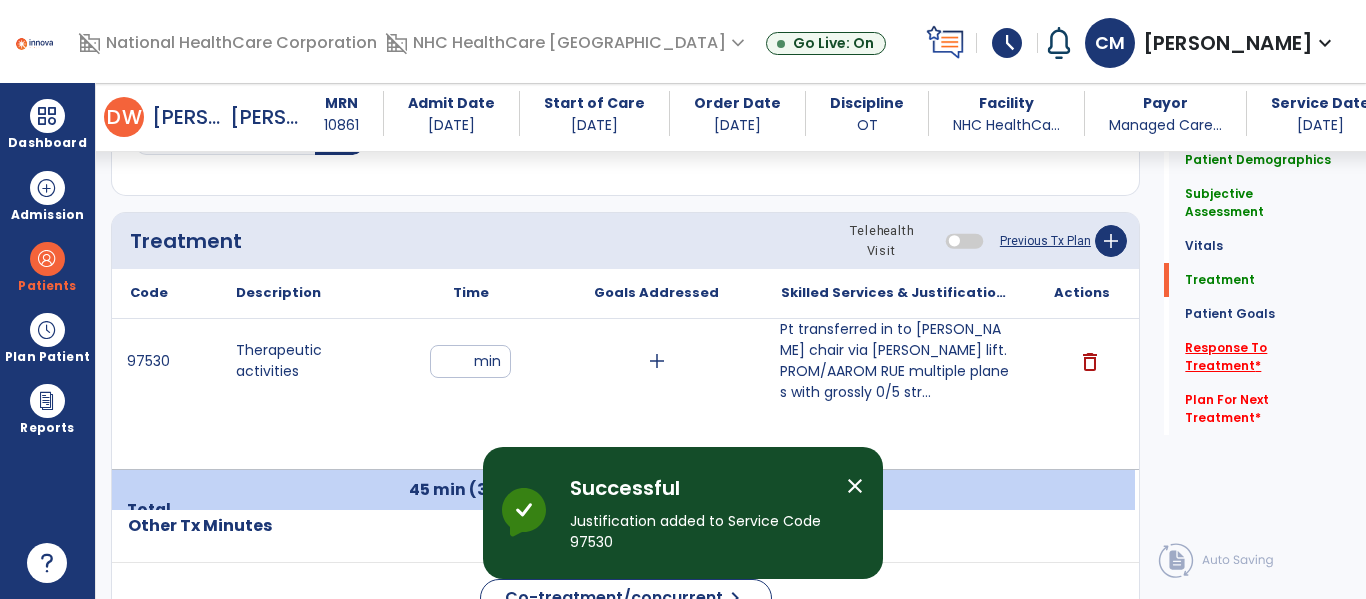 click on "Response To Treatment   *" 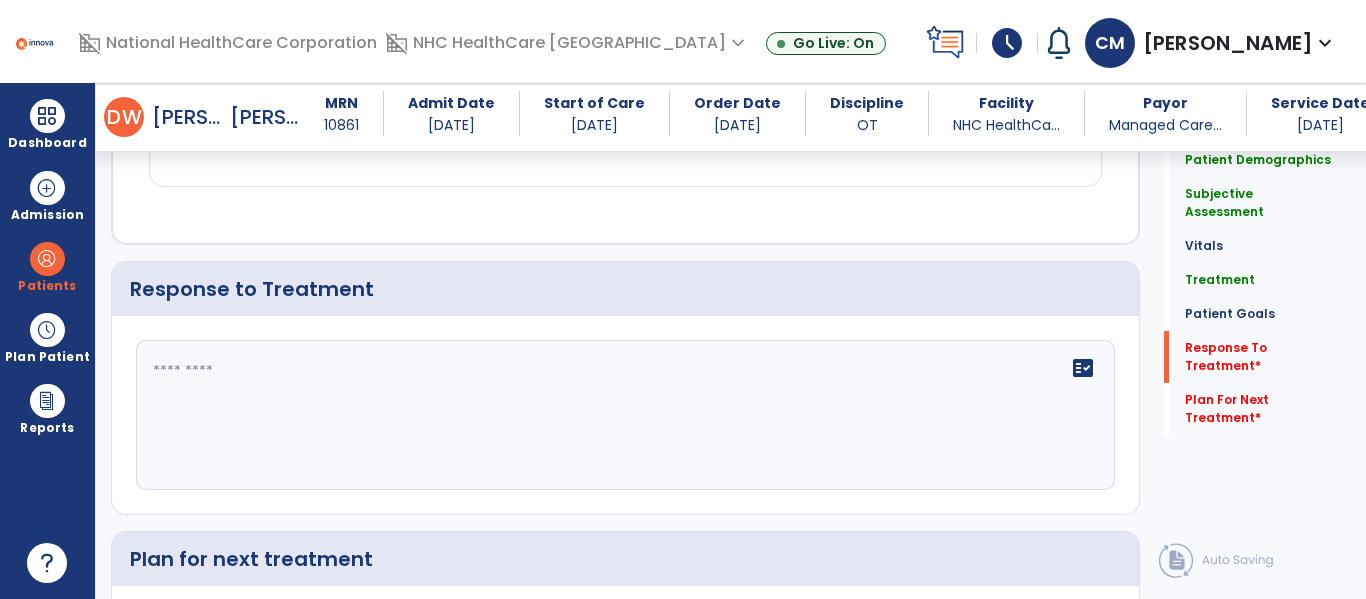 scroll, scrollTop: 3113, scrollLeft: 0, axis: vertical 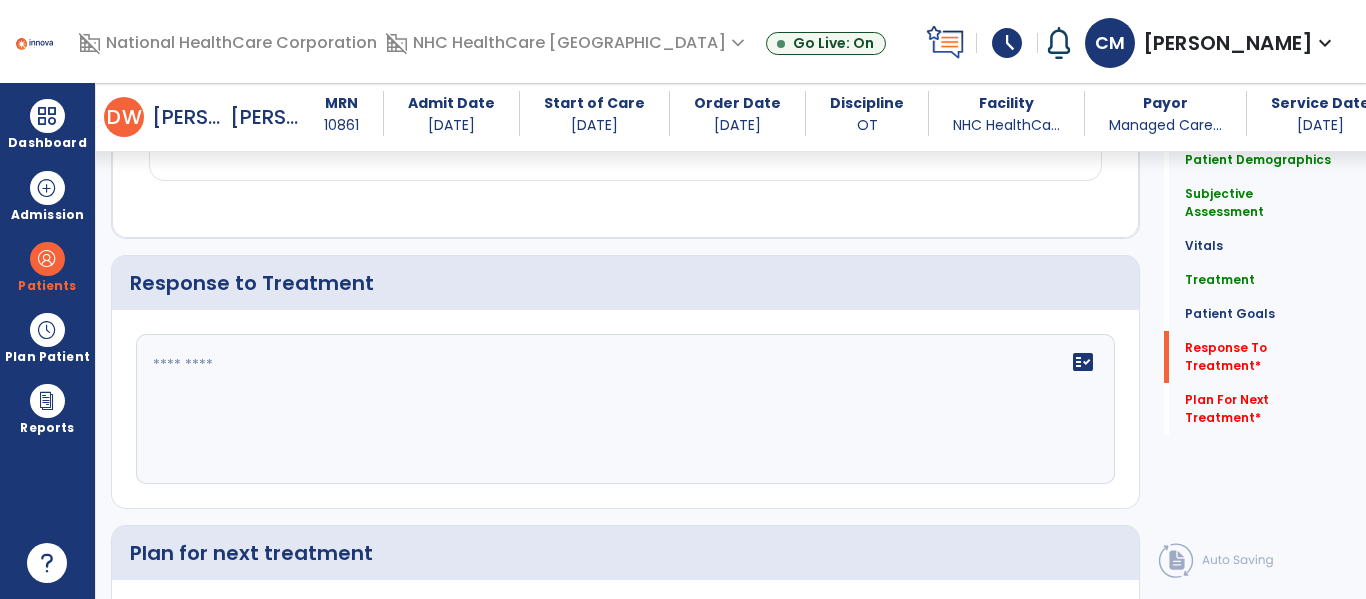 click on "fact_check" 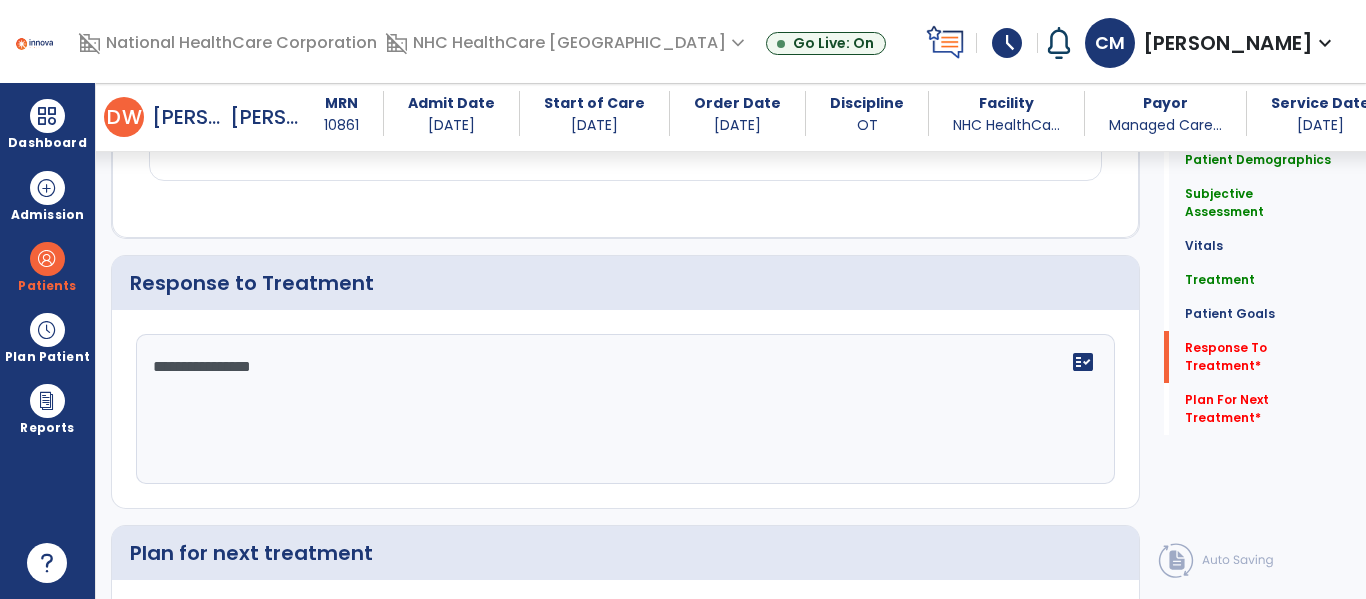 click on "**********" 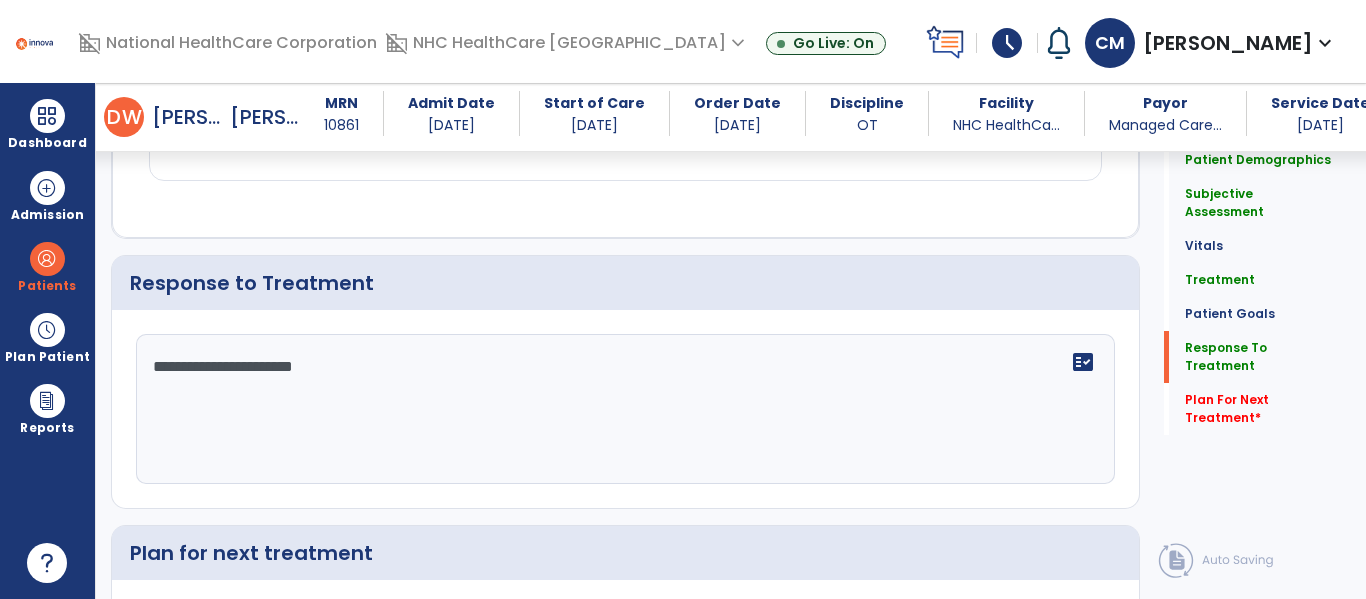 drag, startPoint x: 293, startPoint y: 324, endPoint x: 261, endPoint y: 286, distance: 49.67897 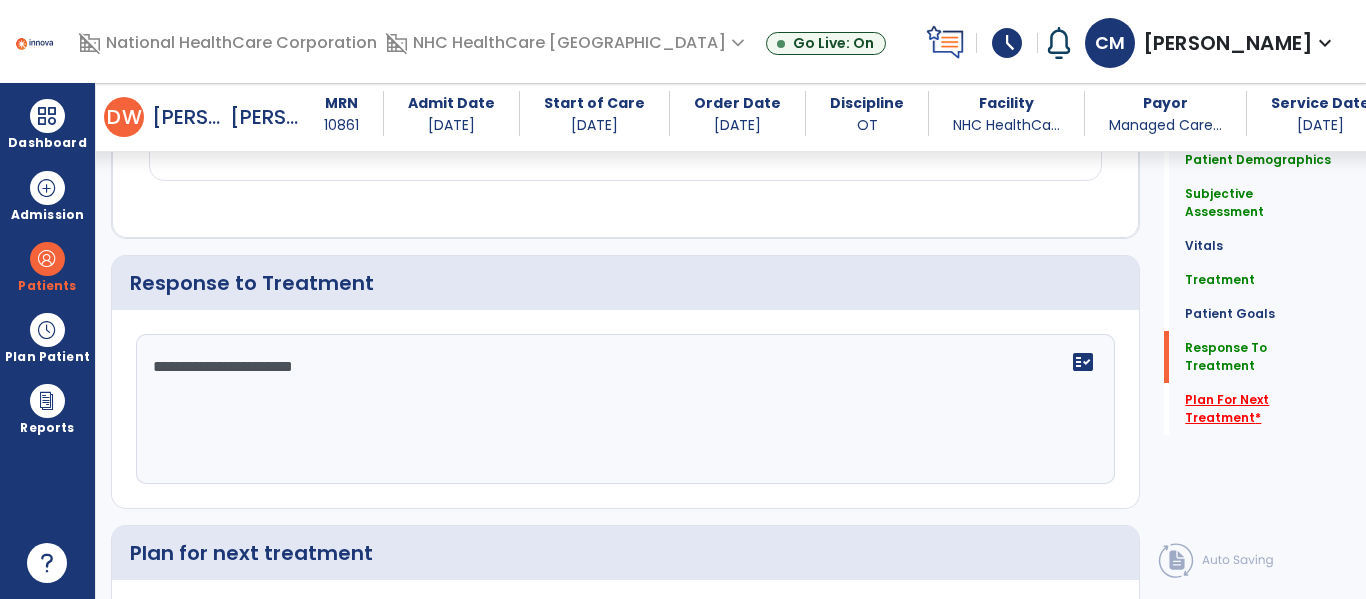 type on "**********" 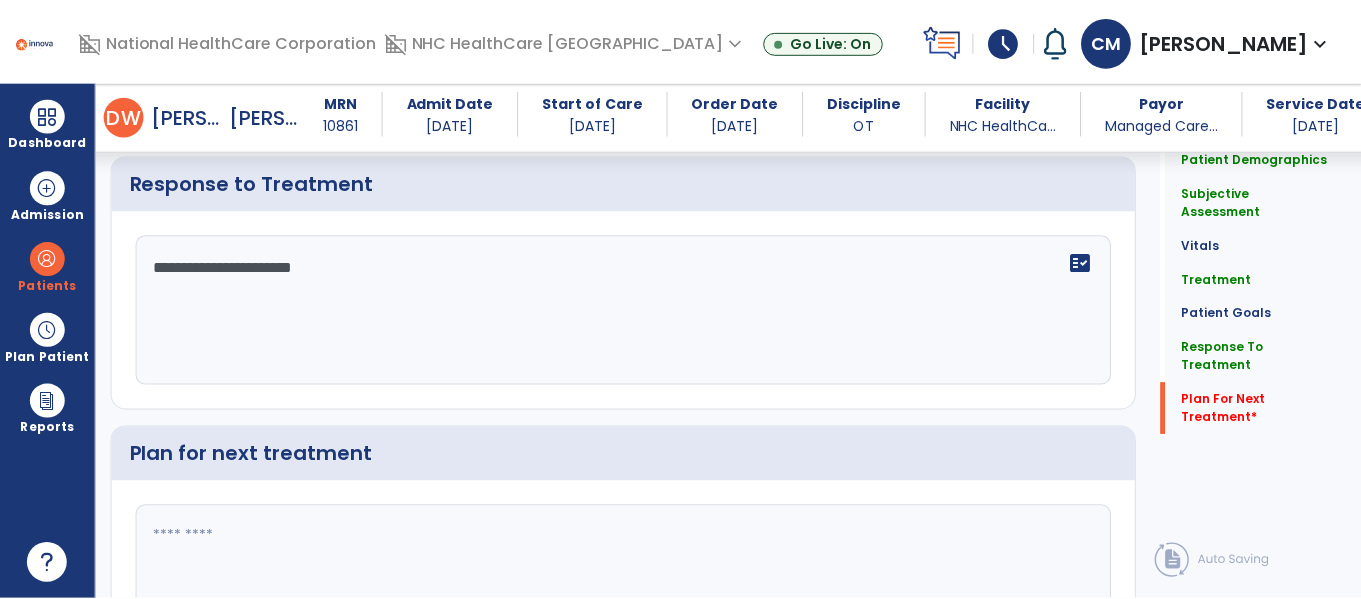 scroll, scrollTop: 3318, scrollLeft: 0, axis: vertical 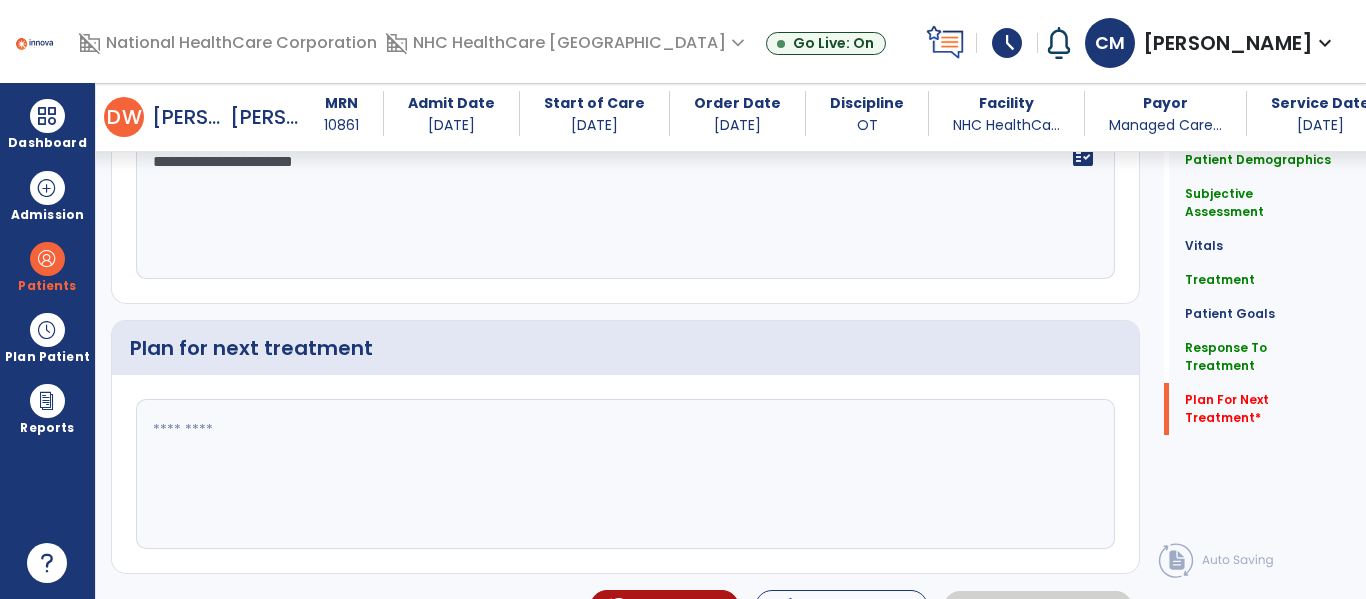 drag, startPoint x: 609, startPoint y: 406, endPoint x: 592, endPoint y: 392, distance: 22.022715 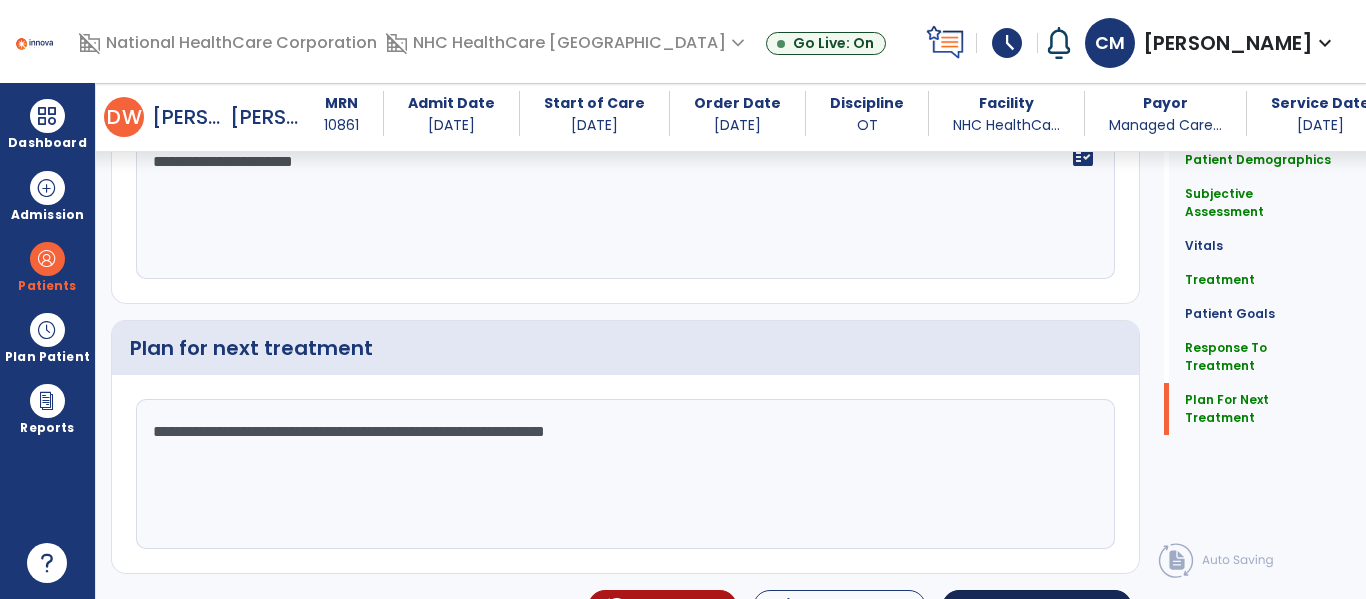 type on "**********" 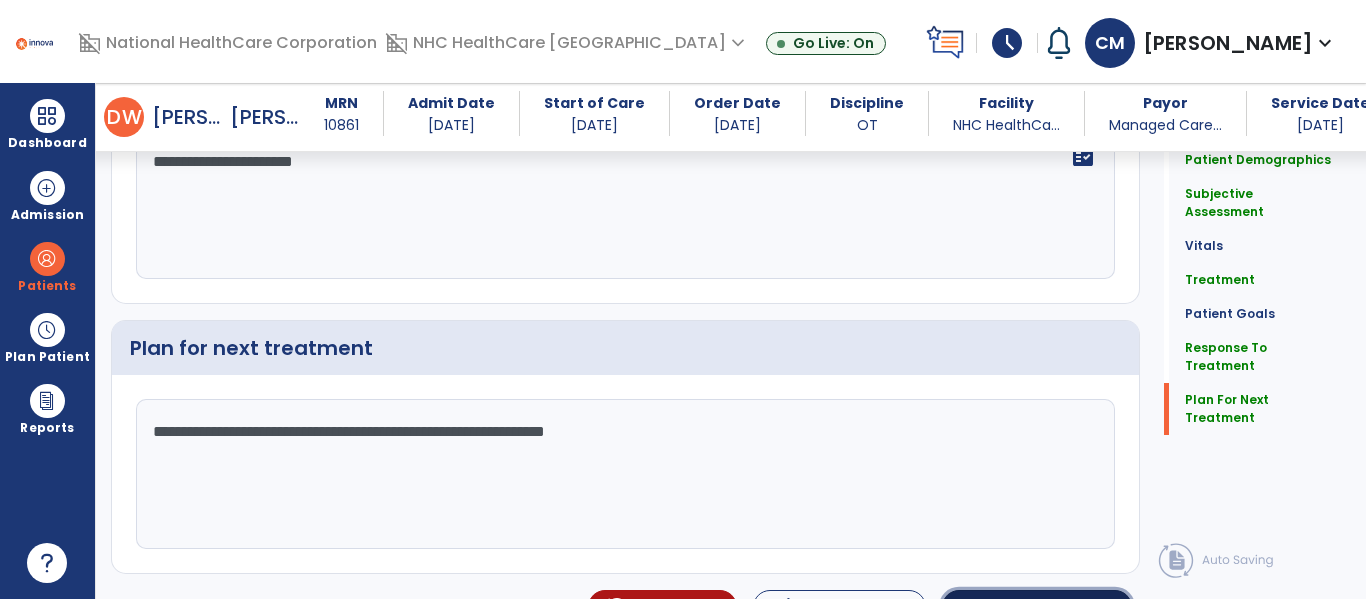 click on "Sign Doc" 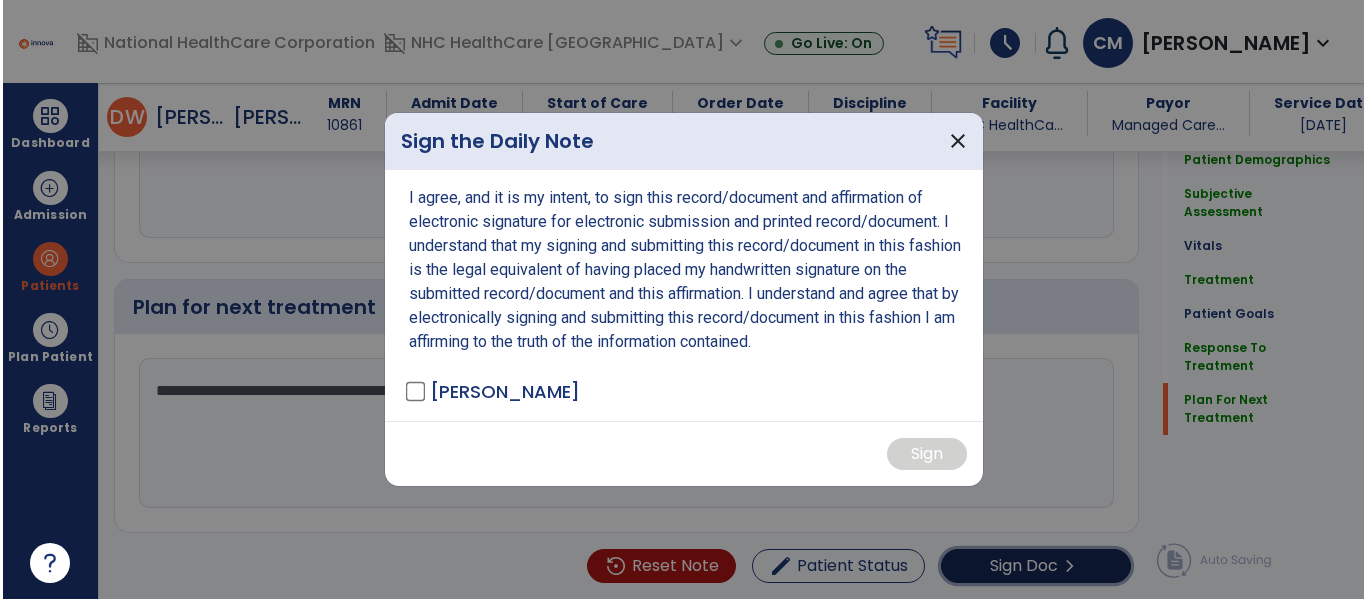 scroll, scrollTop: 3360, scrollLeft: 0, axis: vertical 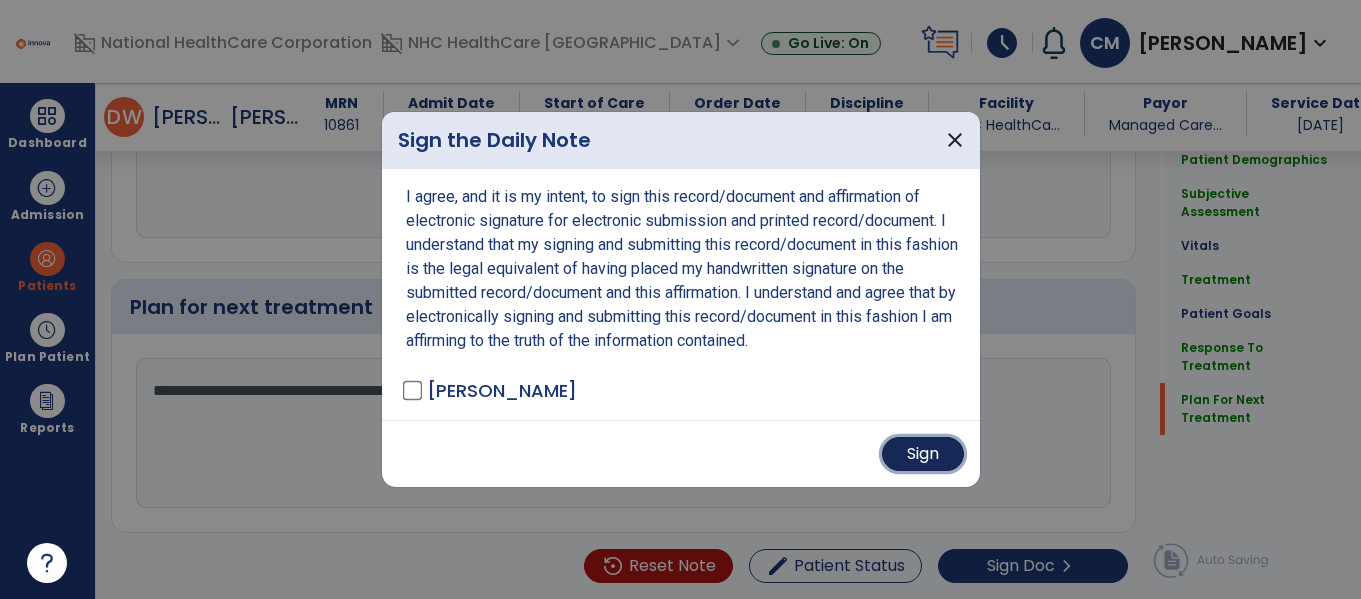 click on "Sign" at bounding box center (923, 454) 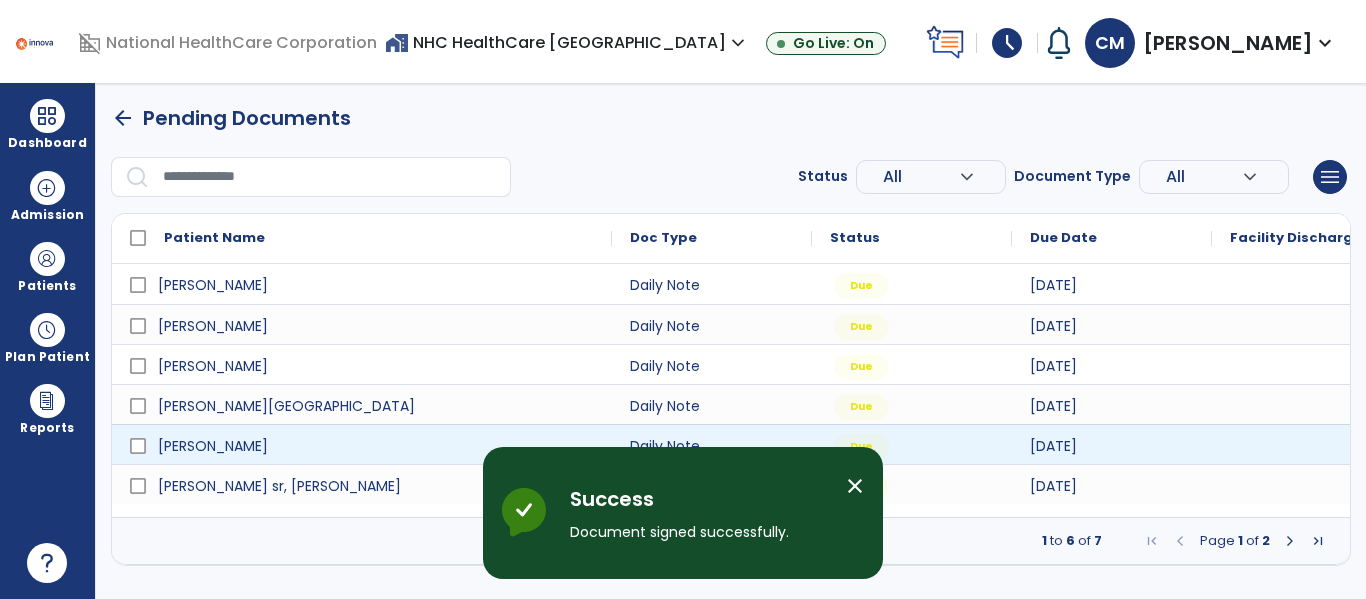 scroll, scrollTop: 0, scrollLeft: 0, axis: both 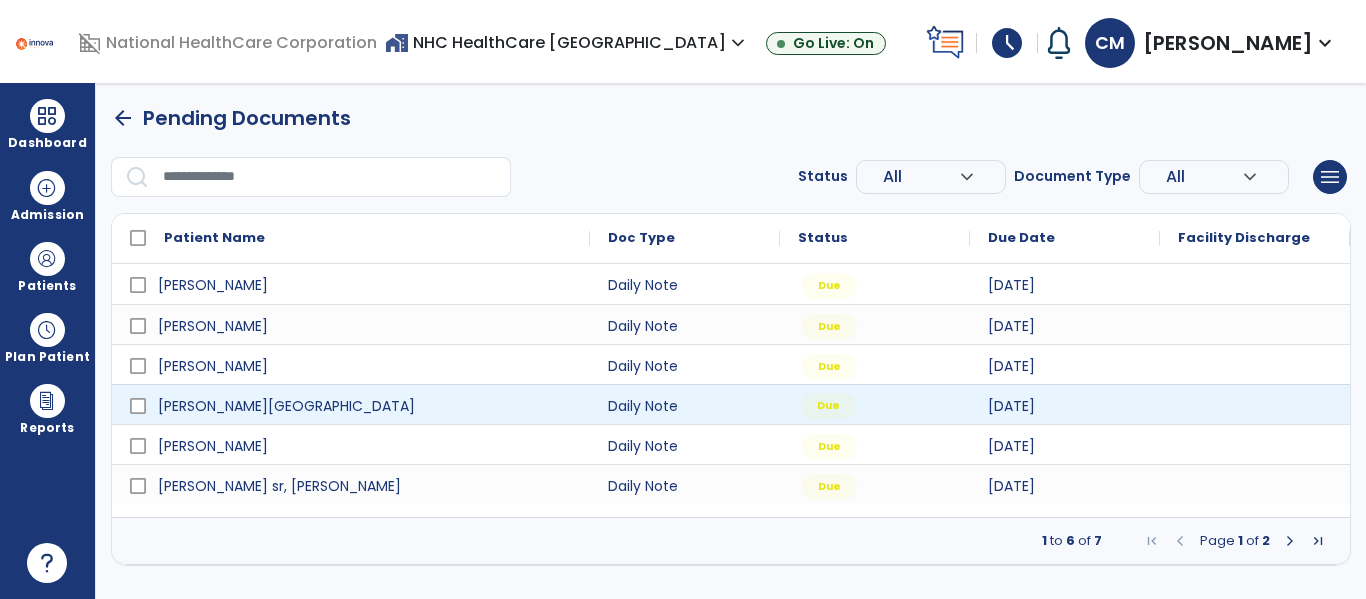 click on "Due" at bounding box center (828, 406) 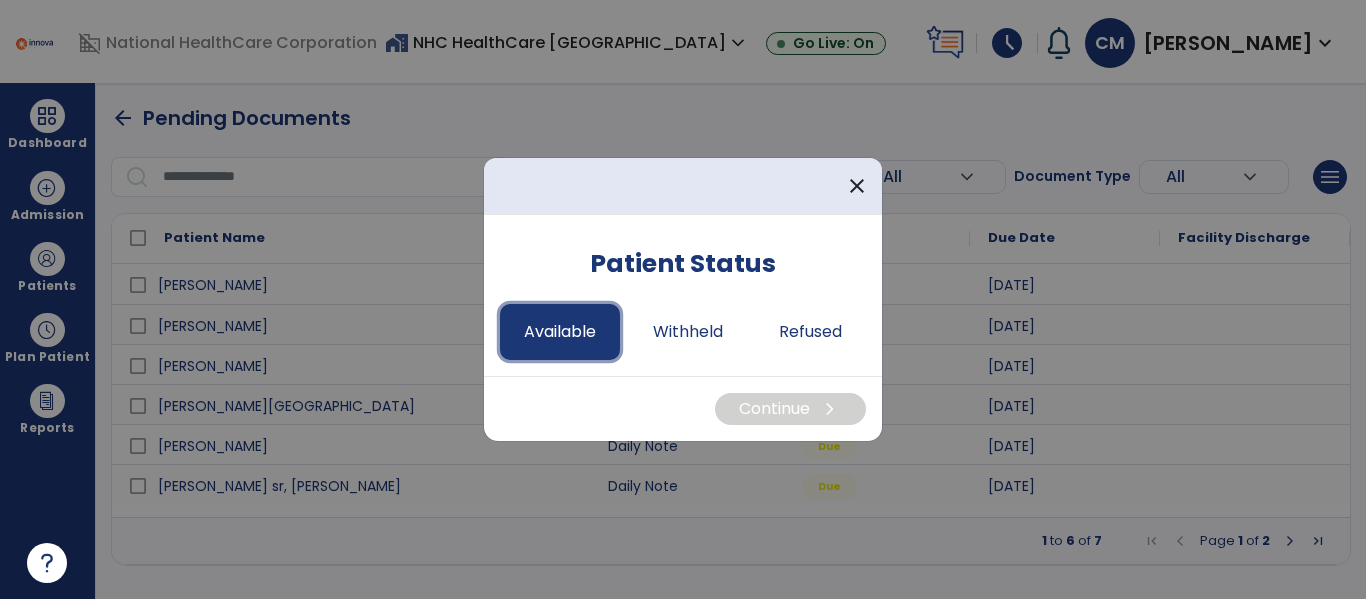 drag, startPoint x: 558, startPoint y: 325, endPoint x: 594, endPoint y: 336, distance: 37.64306 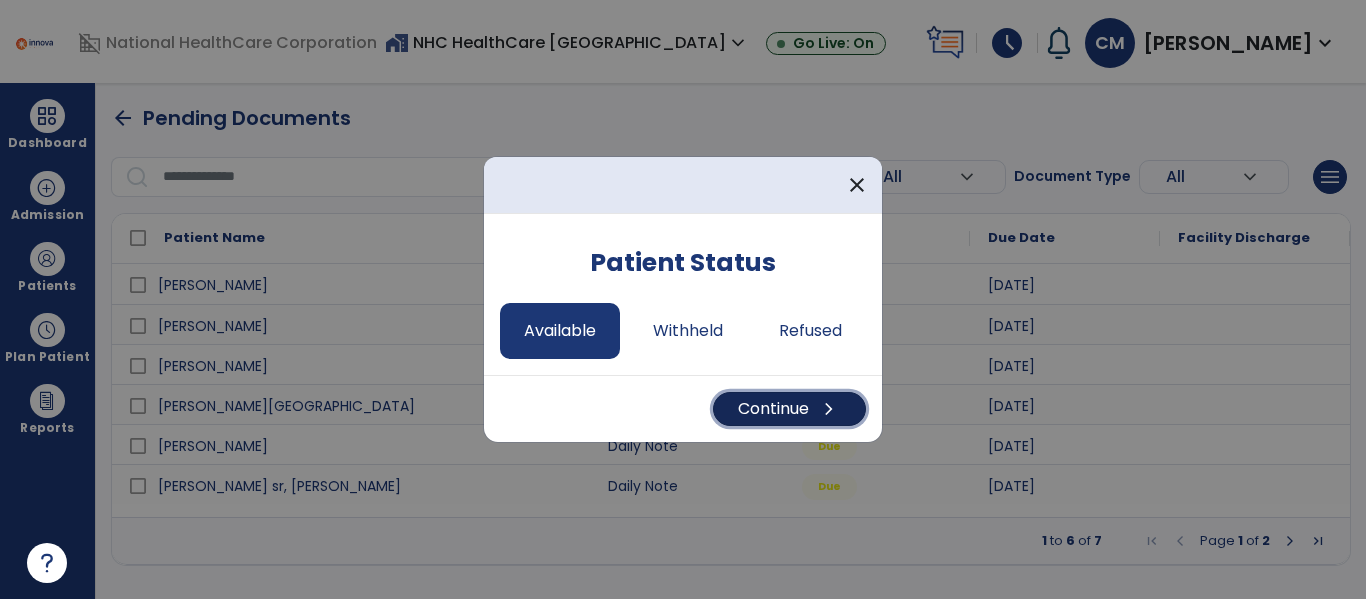 drag, startPoint x: 758, startPoint y: 408, endPoint x: 753, endPoint y: 395, distance: 13.928389 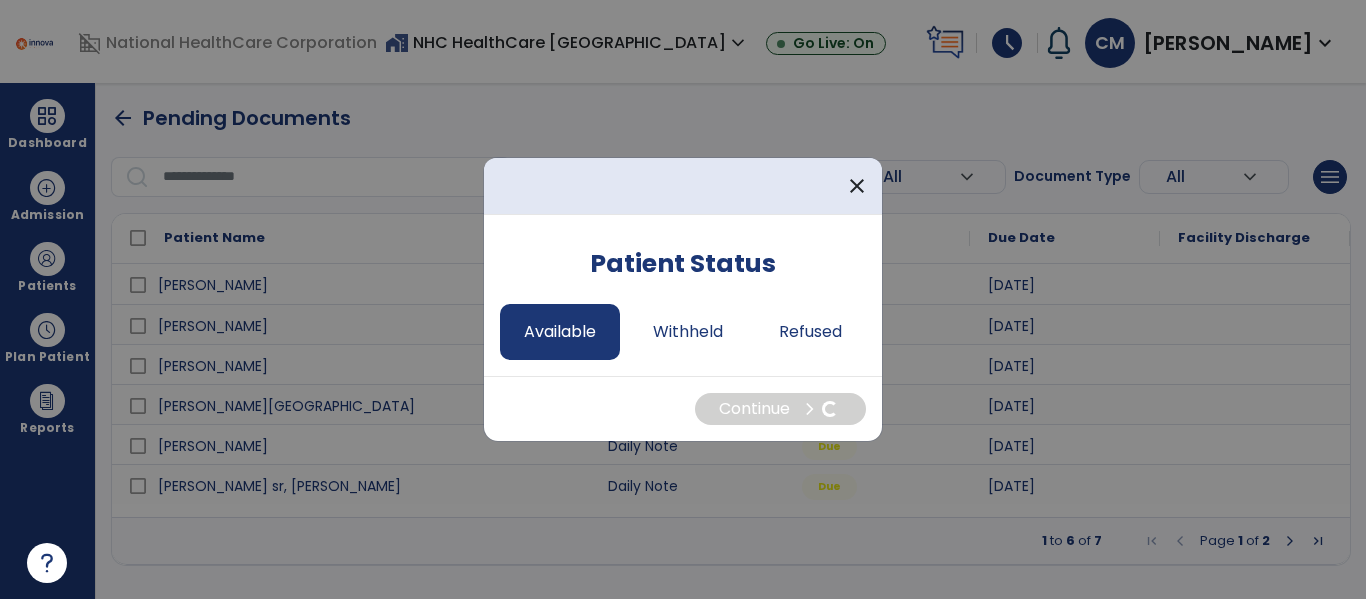 select on "*" 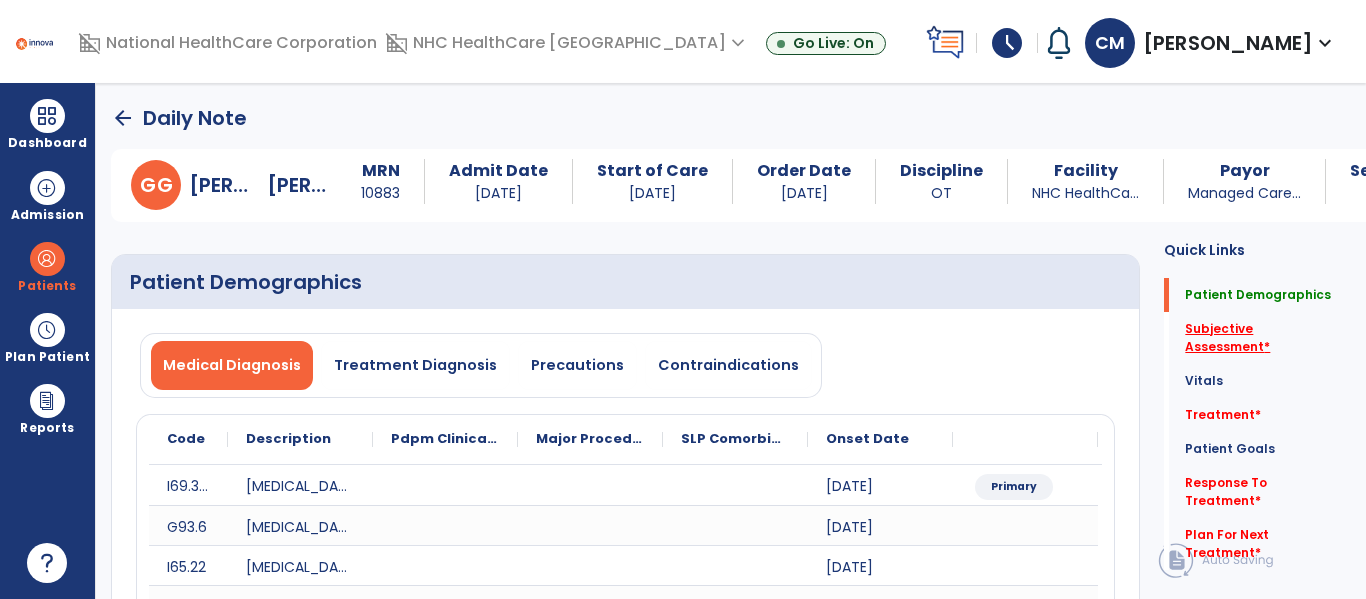 click on "Subjective Assessment   *" 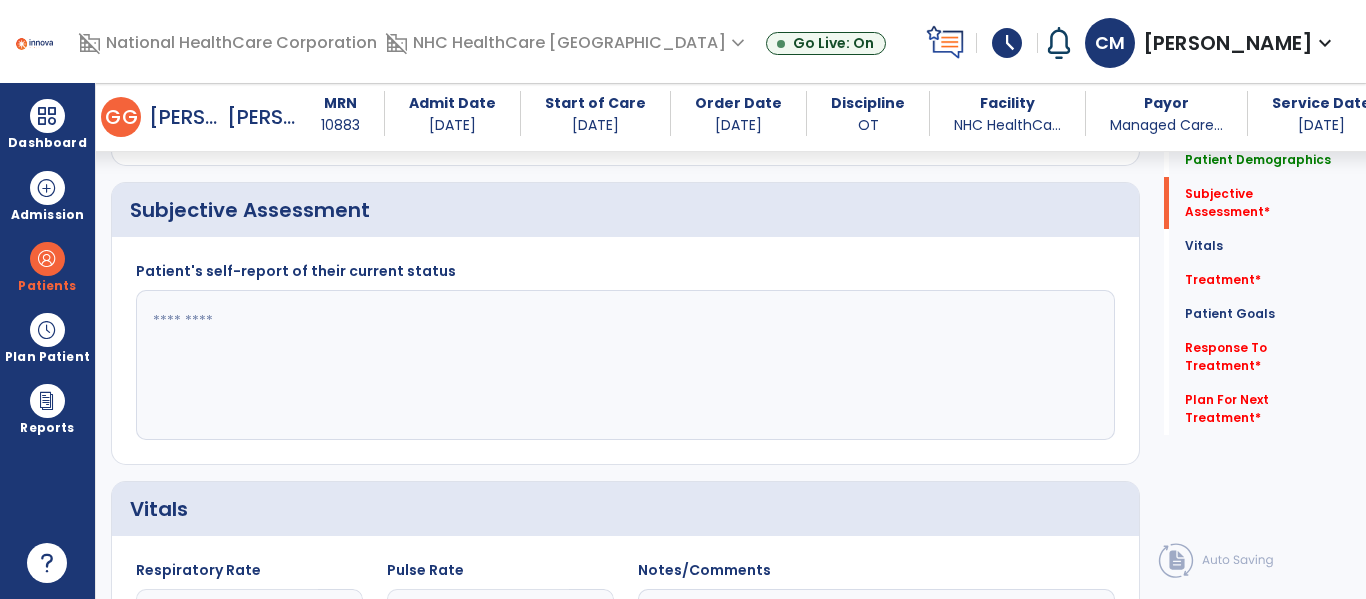 scroll, scrollTop: 827, scrollLeft: 0, axis: vertical 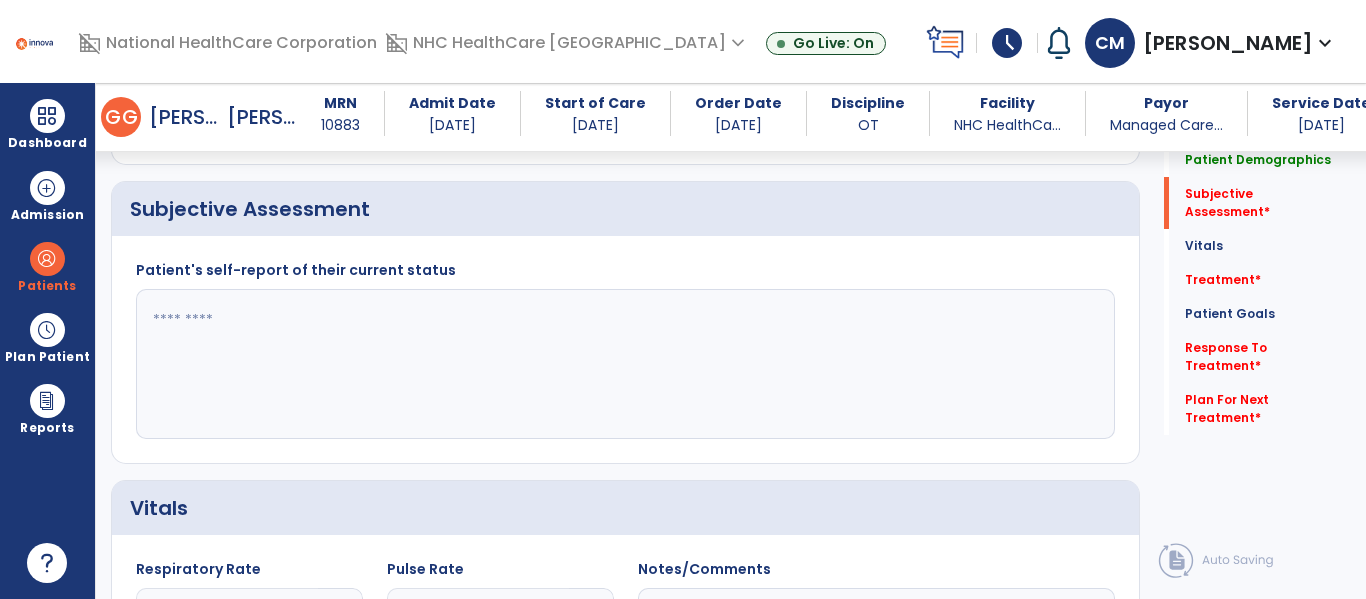 click 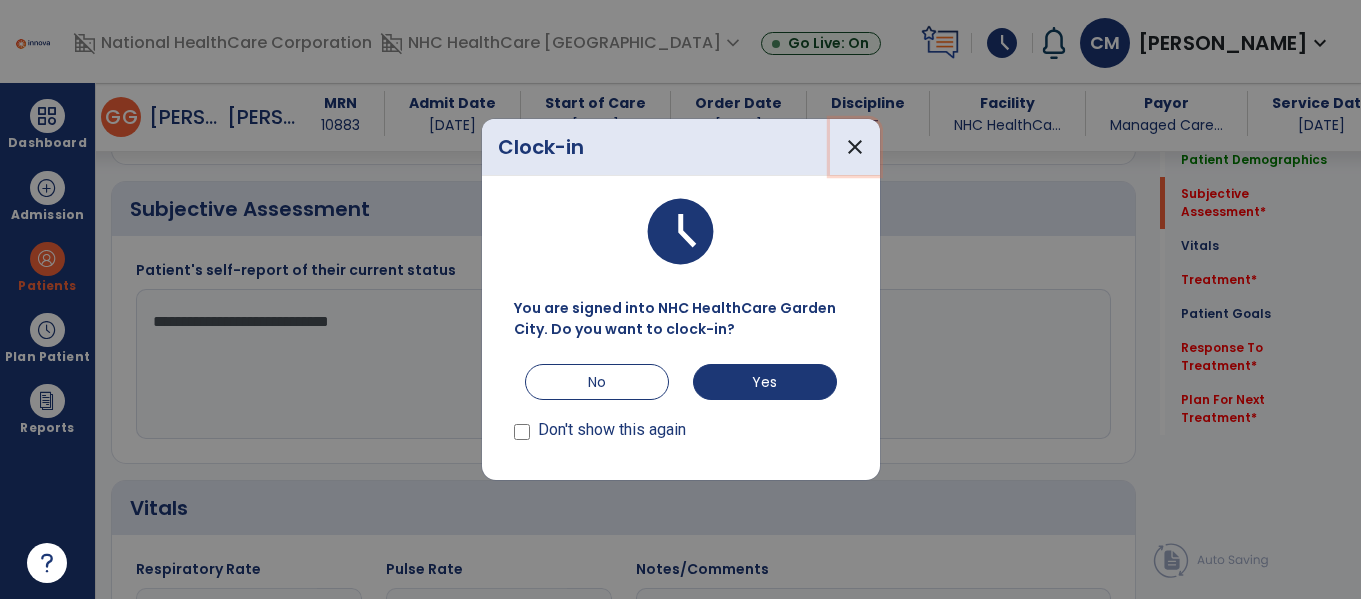click on "close" at bounding box center (855, 147) 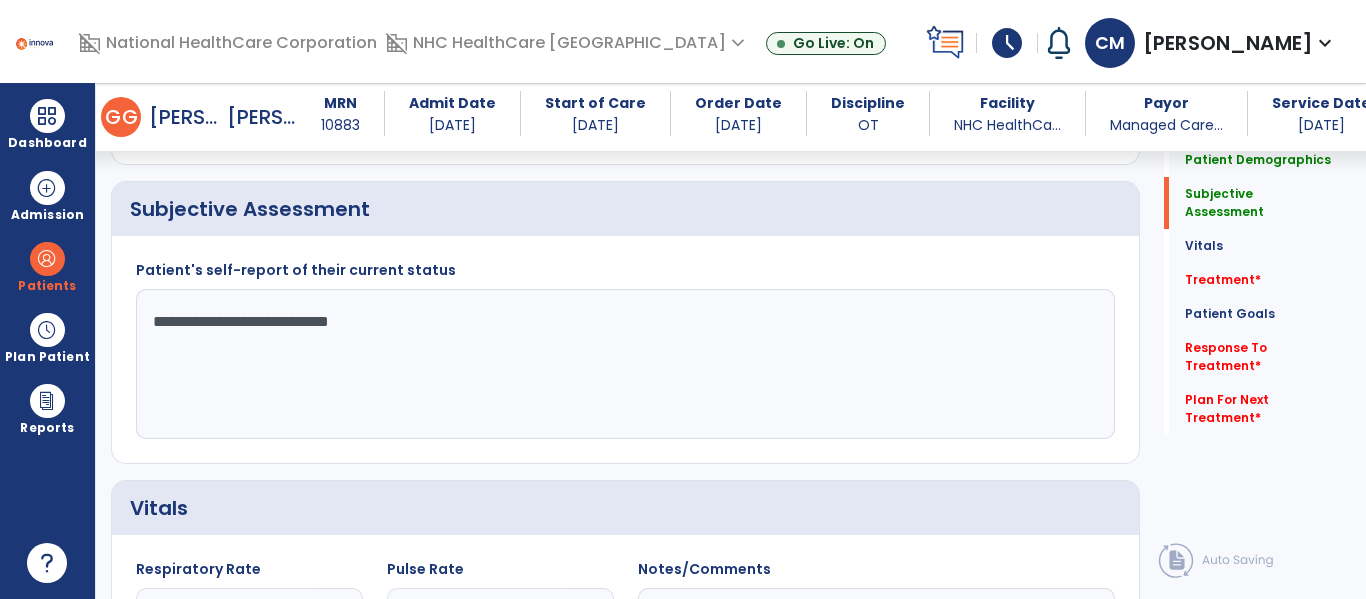 click on "**********" 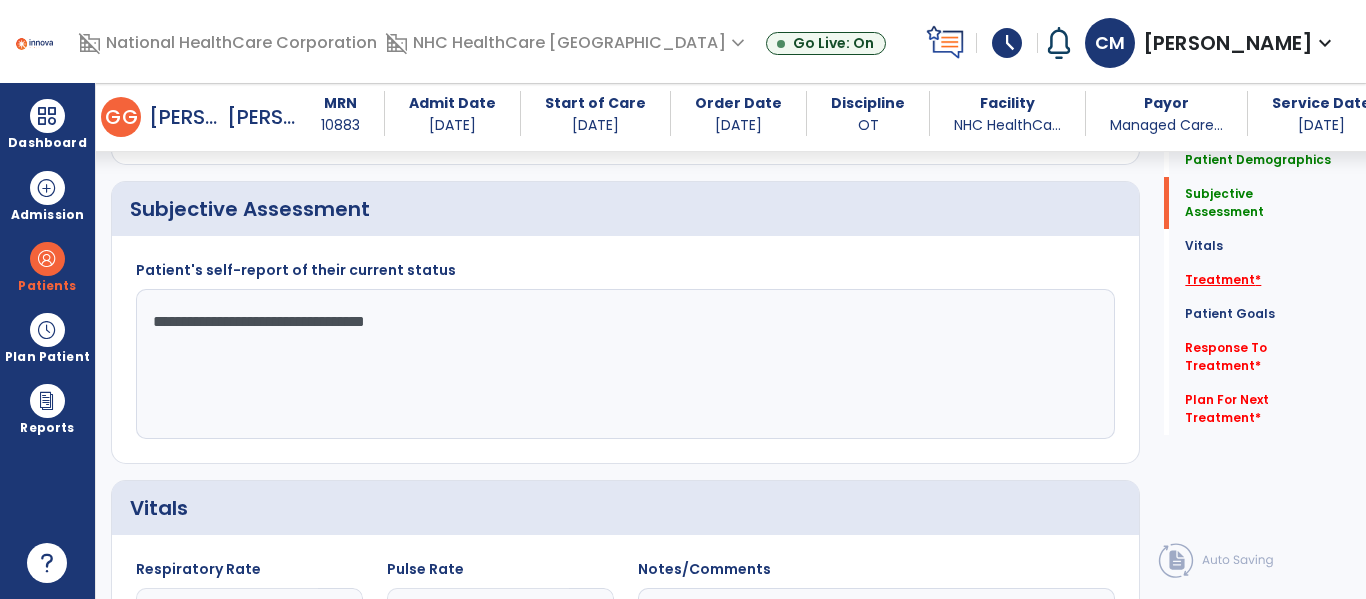 type on "**********" 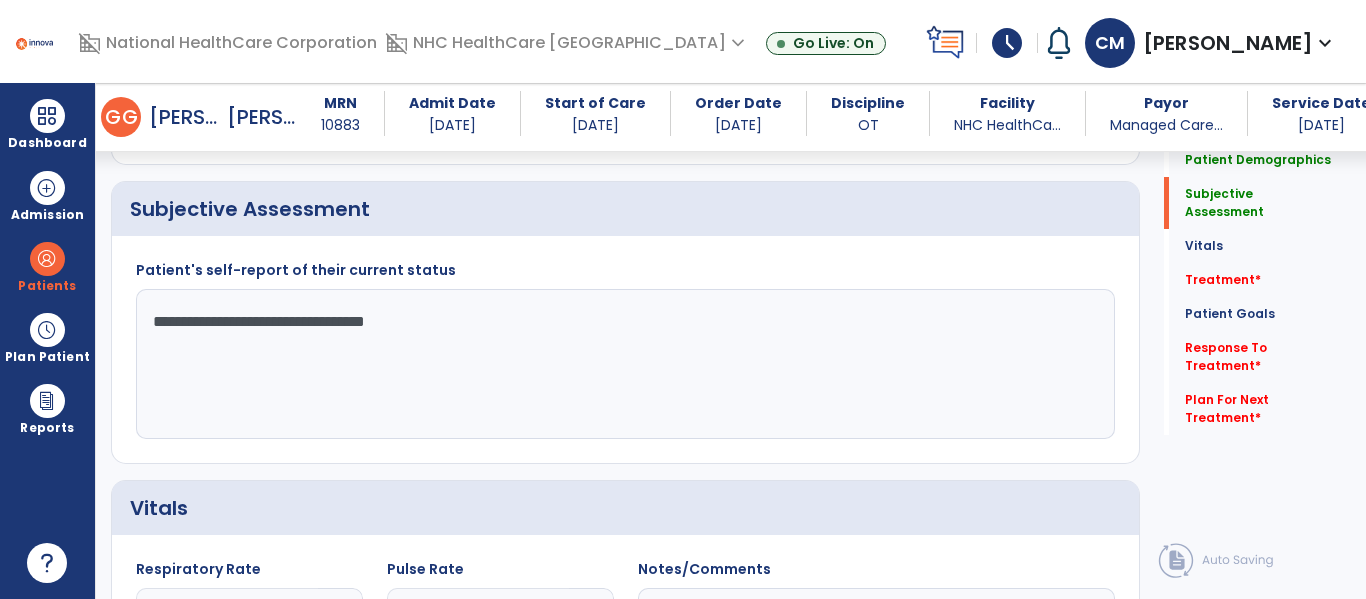 drag, startPoint x: 1216, startPoint y: 260, endPoint x: 1149, endPoint y: 253, distance: 67.36468 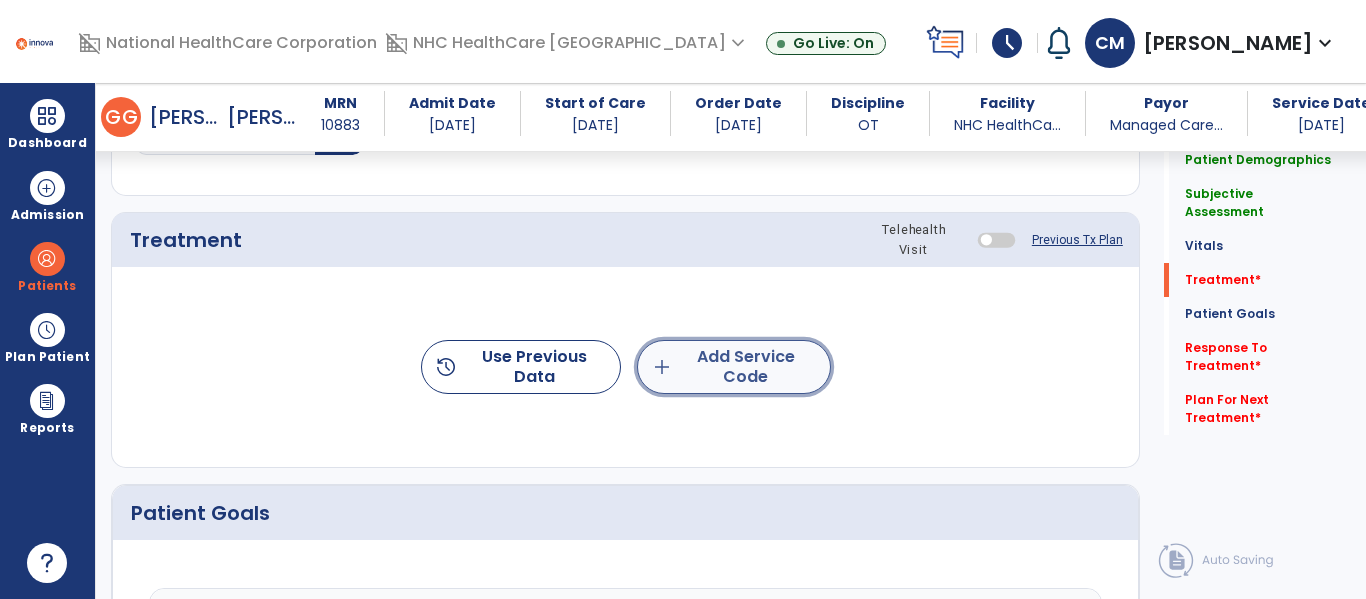 click on "add  Add Service Code" 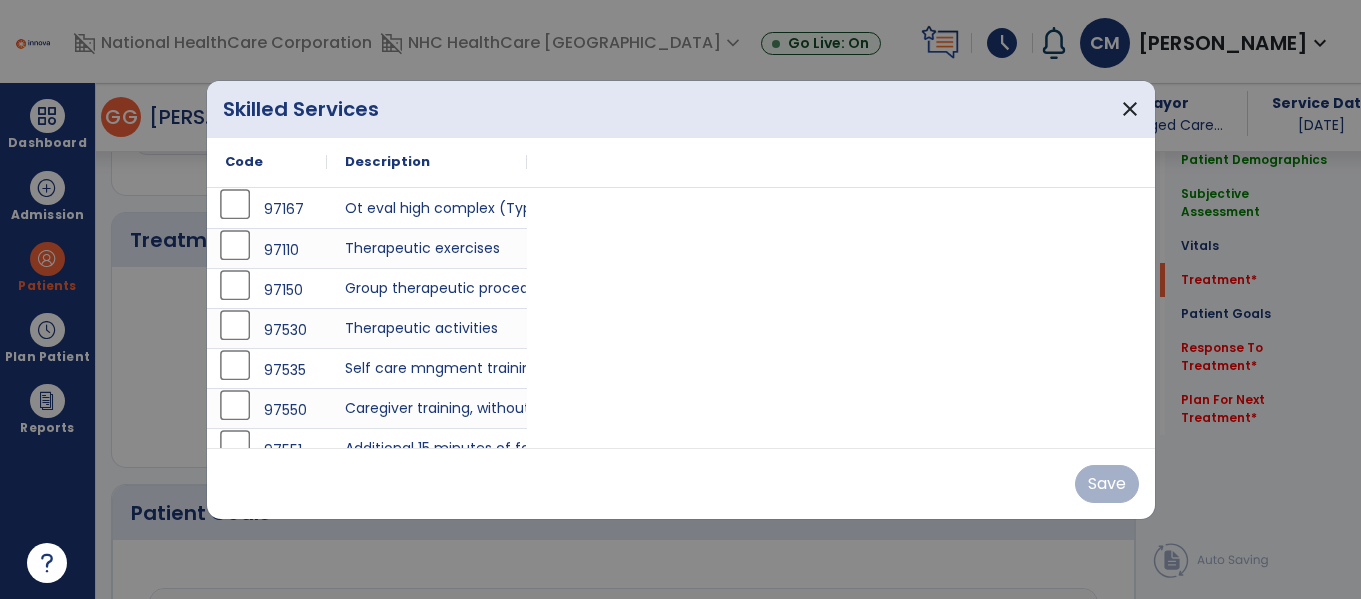 scroll, scrollTop: 1517, scrollLeft: 0, axis: vertical 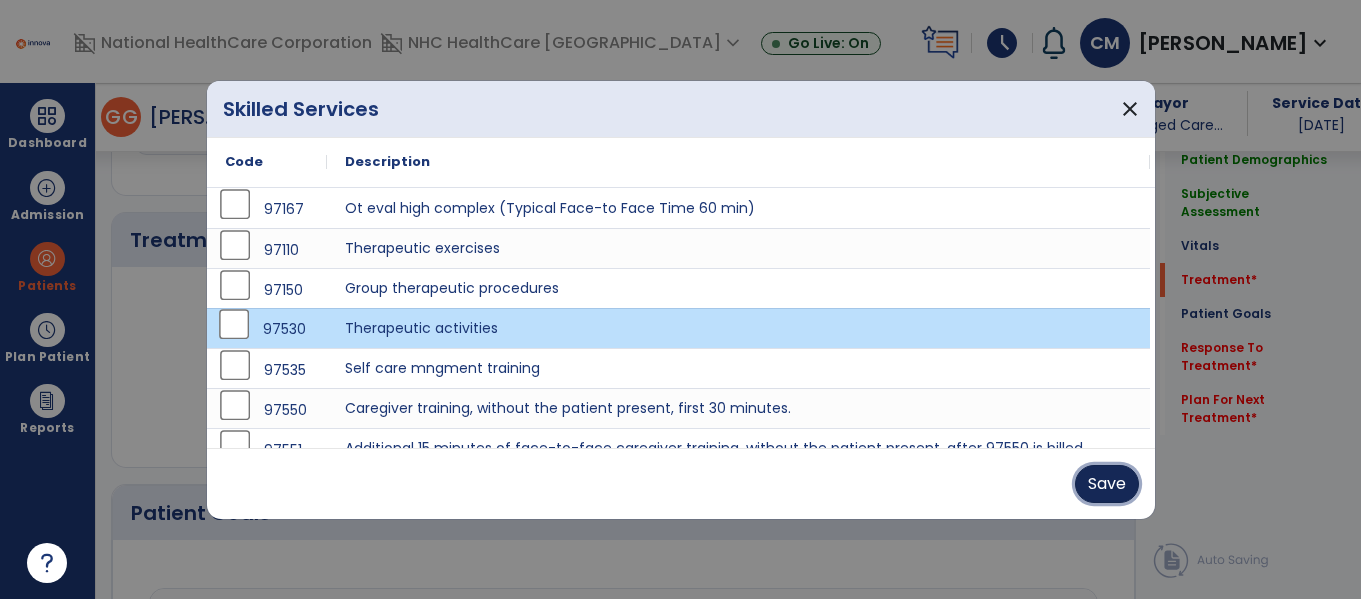 click on "Save" at bounding box center [1107, 484] 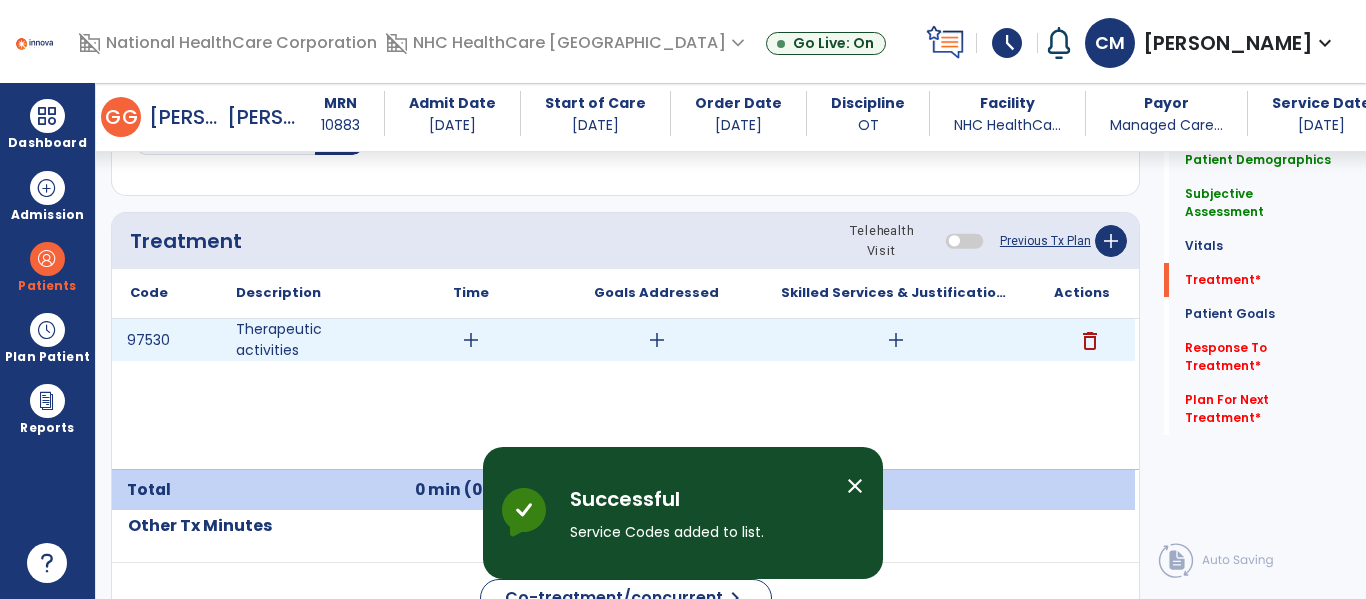 click on "add" at bounding box center [471, 340] 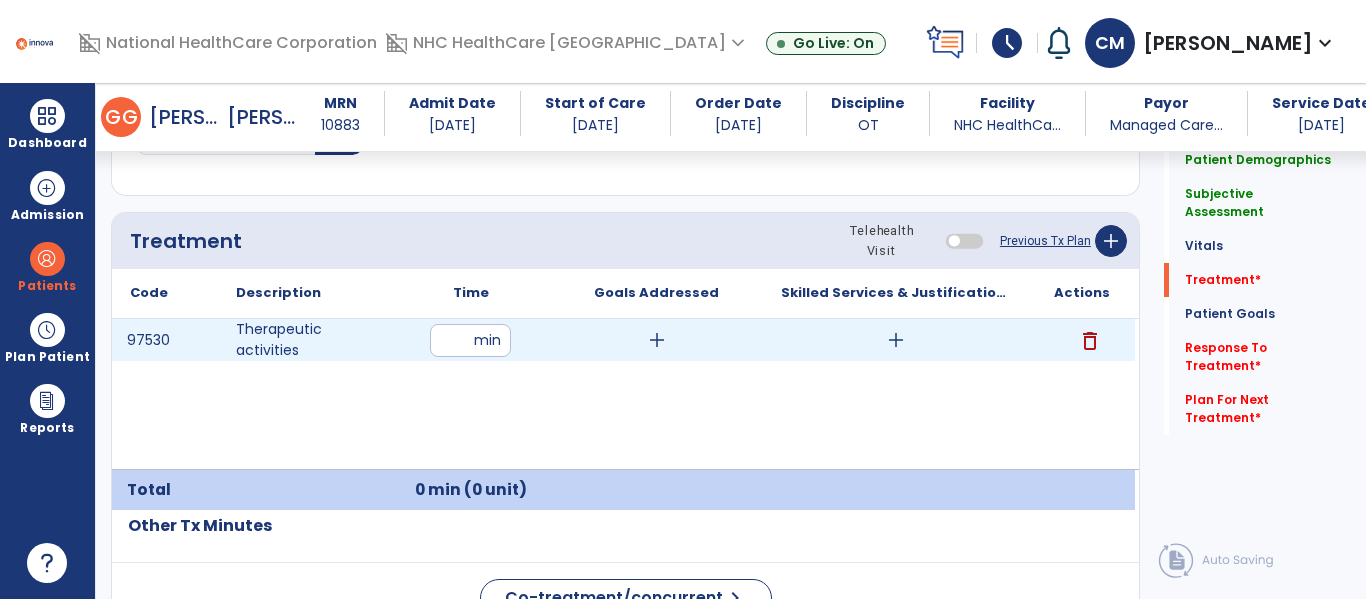 type on "**" 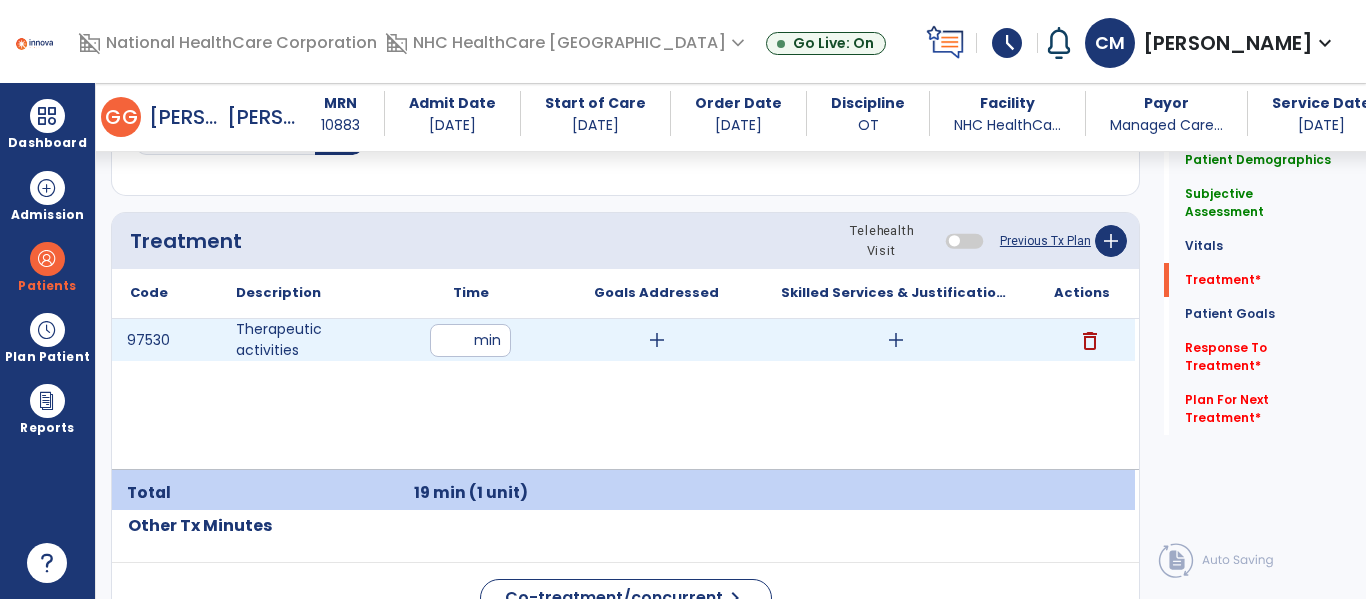 click on "add" at bounding box center (896, 340) 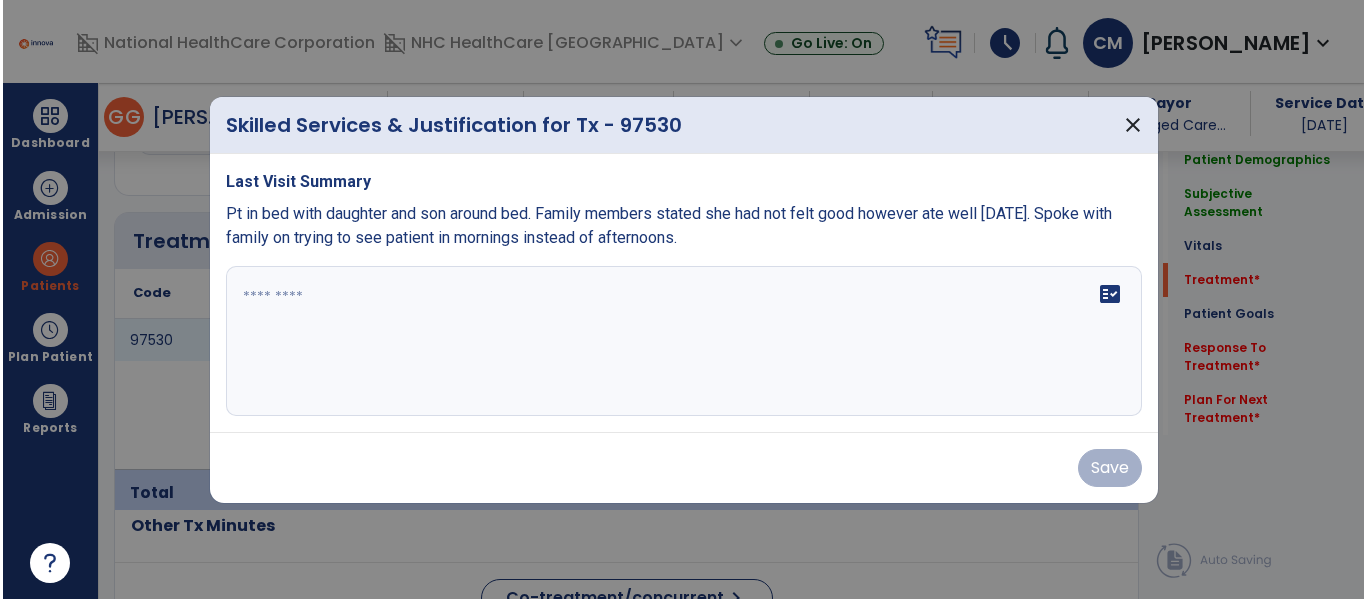 scroll, scrollTop: 1517, scrollLeft: 0, axis: vertical 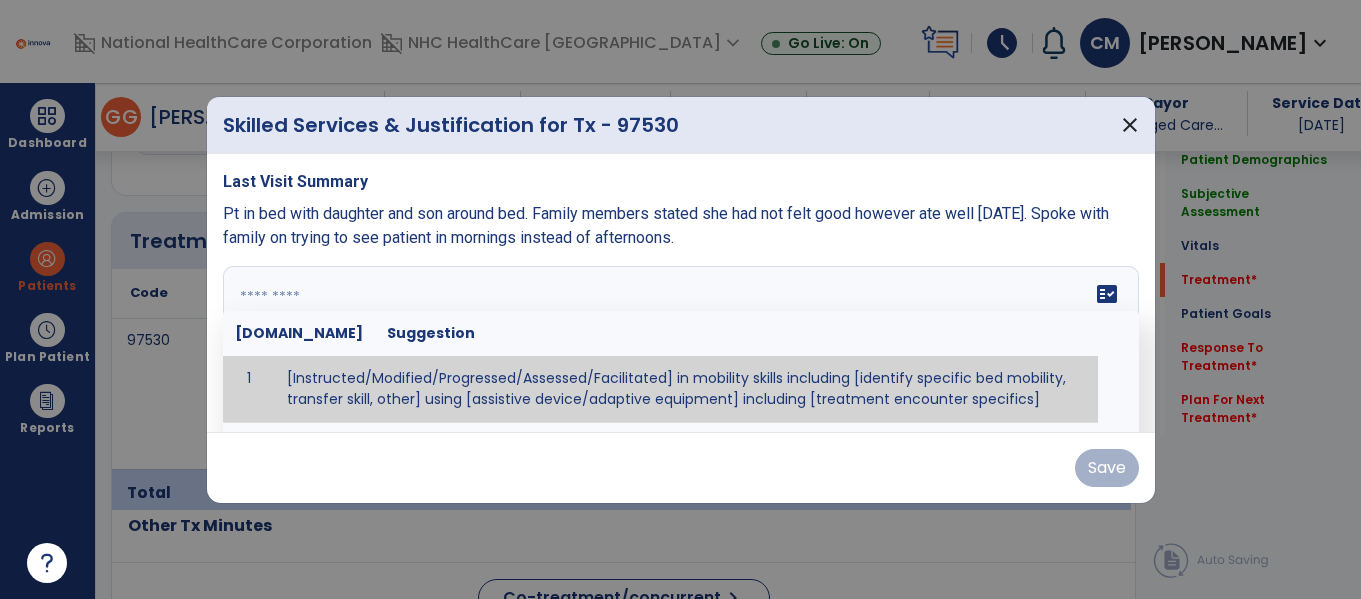 click on "fact_check  [DOMAIN_NAME] Suggestion 1 [Instructed/Modified/Progressed/Assessed/Facilitated] in mobility skills including [identify specific bed mobility, transfer skill, other] using [assistive device/adaptive equipment] including [treatment encounter specifics]" at bounding box center [681, 341] 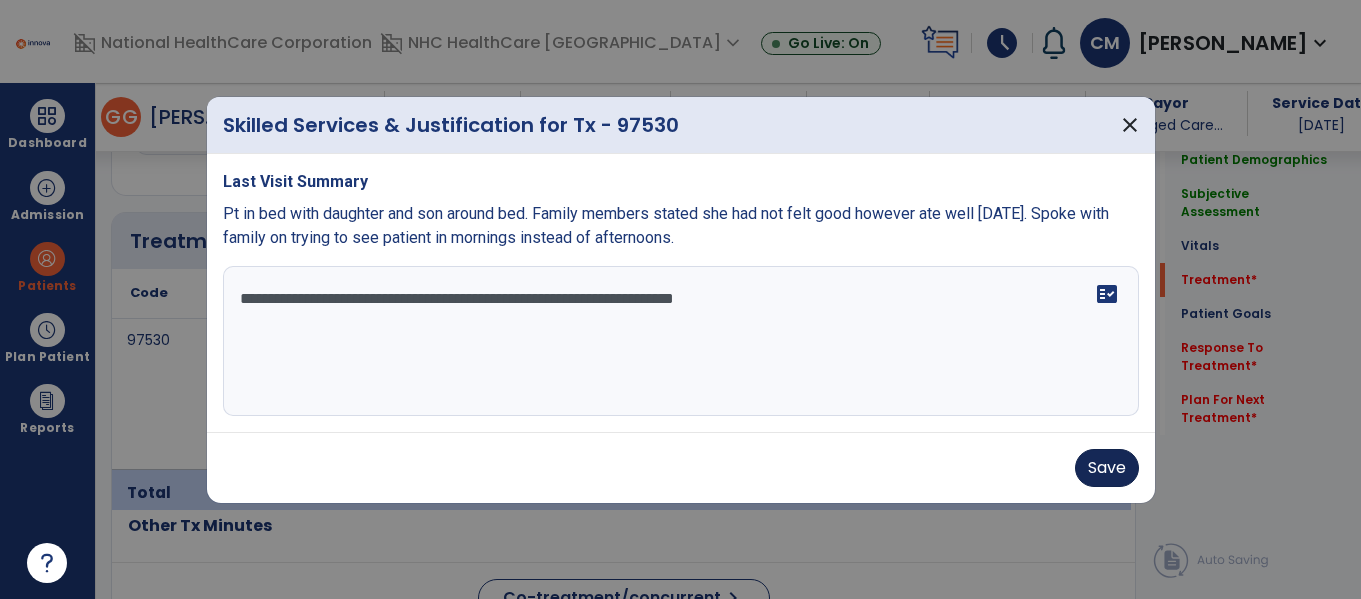 type on "**********" 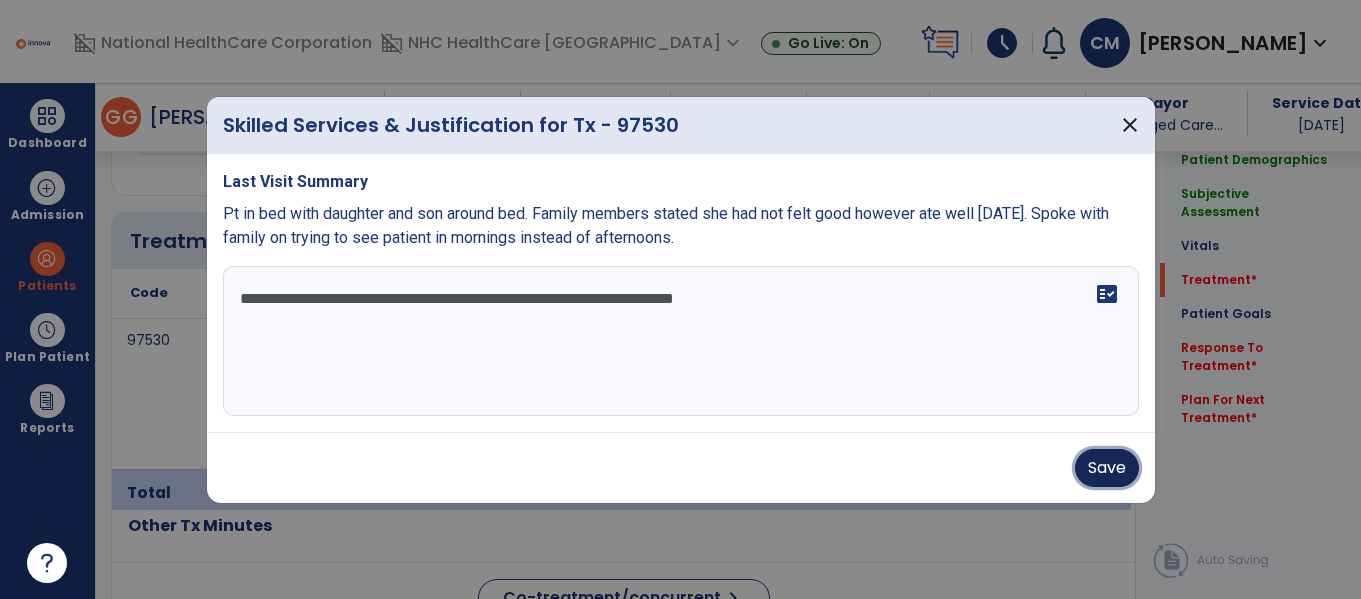 click on "Save" at bounding box center (1107, 468) 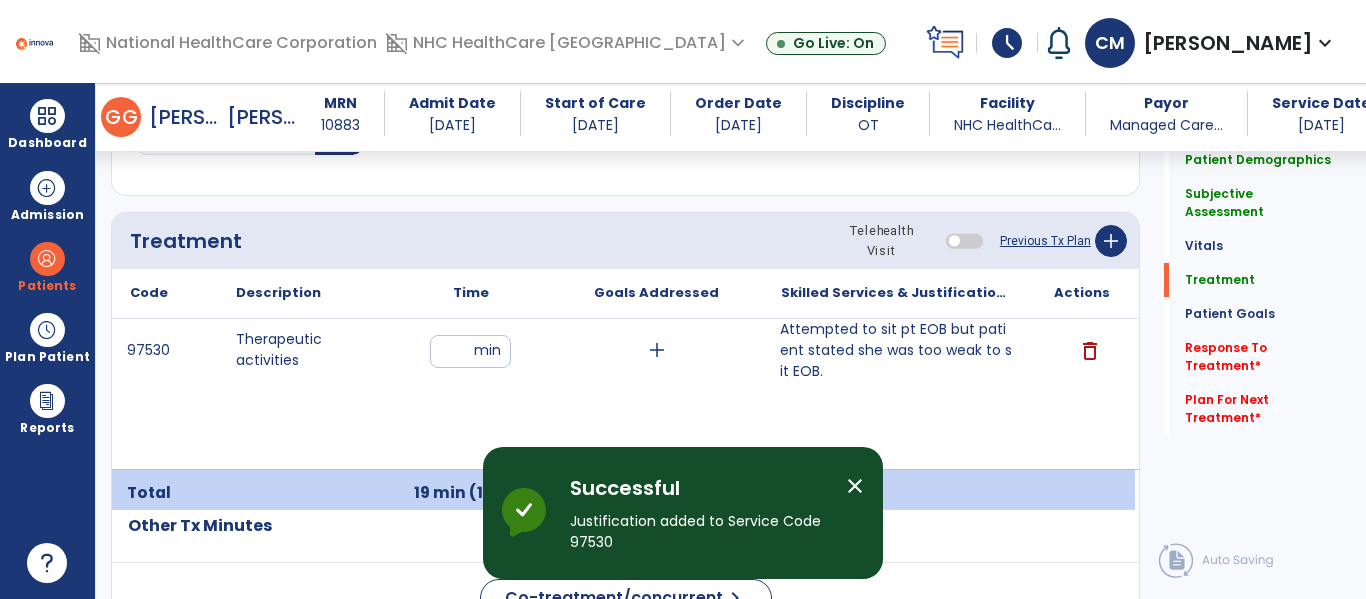 drag, startPoint x: 1206, startPoint y: 337, endPoint x: 1160, endPoint y: 331, distance: 46.389652 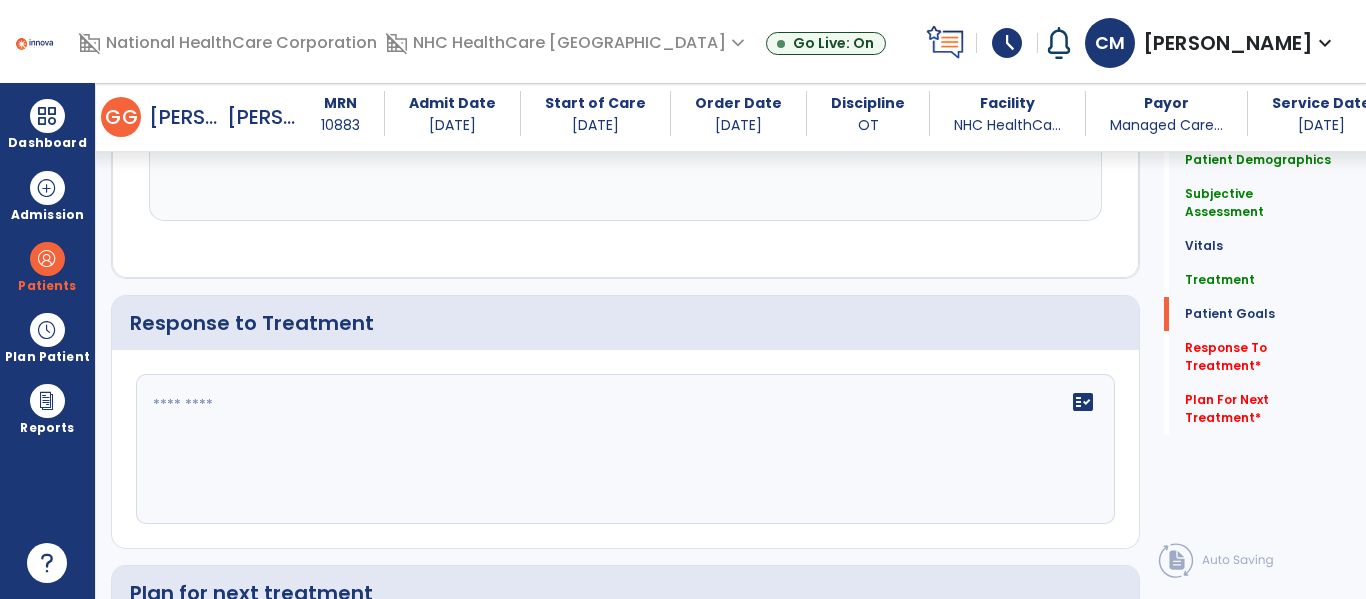 scroll, scrollTop: 3160, scrollLeft: 0, axis: vertical 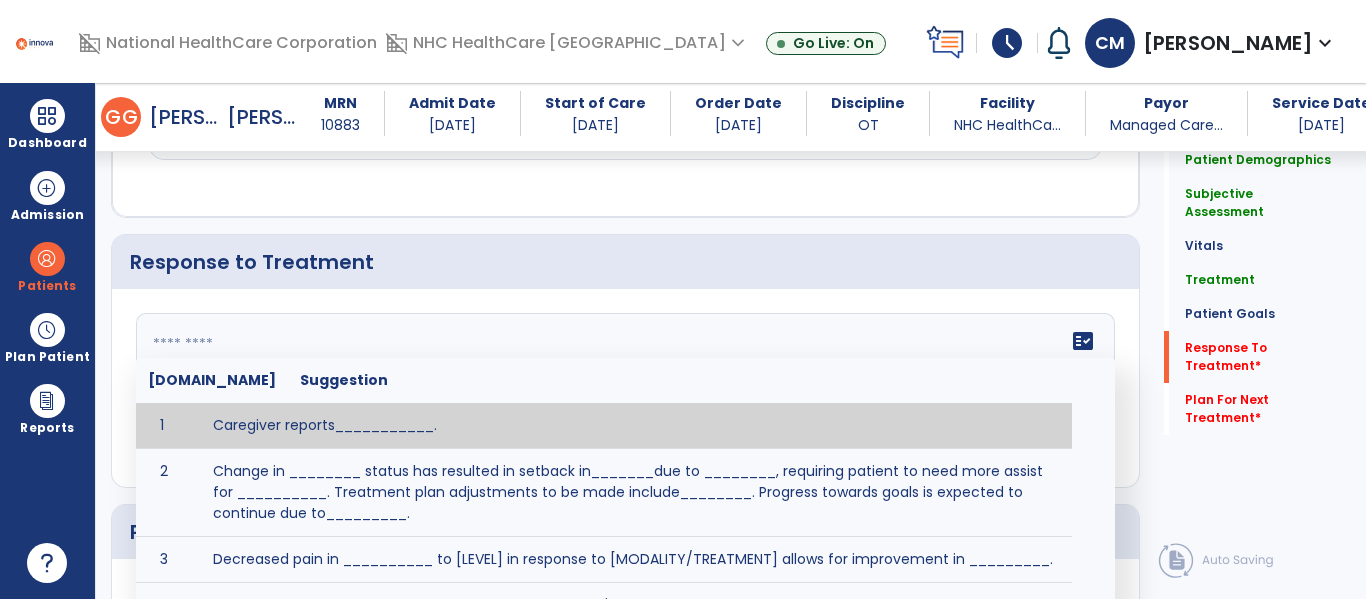 click on "fact_check  [DOMAIN_NAME] Suggestion 1 Caregiver reports___________. 2 Change in ________ status has resulted in setback in_______due to ________, requiring patient to need more assist for __________.   Treatment plan adjustments to be made include________.  Progress towards goals is expected to continue due to_________. 3 Decreased pain in __________ to [LEVEL] in response to [MODALITY/TREATMENT] allows for improvement in _________. 4 Functional gains in _______ have impacted the patient's ability to perform_________ with a reduction in assist levels to_________. 5 Functional progress this week has been significant due to__________. 6 Gains in ________ have improved the patient's ability to perform ______with decreased levels of assist to___________. 7 Improvement in ________allows patient to tolerate higher levels of challenges in_________. 8 Pain in [AREA] has decreased to [LEVEL] in response to [TREATMENT/MODALITY], allowing fore ease in completing__________. 9 10 11 12 13 14 15 16 17 18 19 20 21" 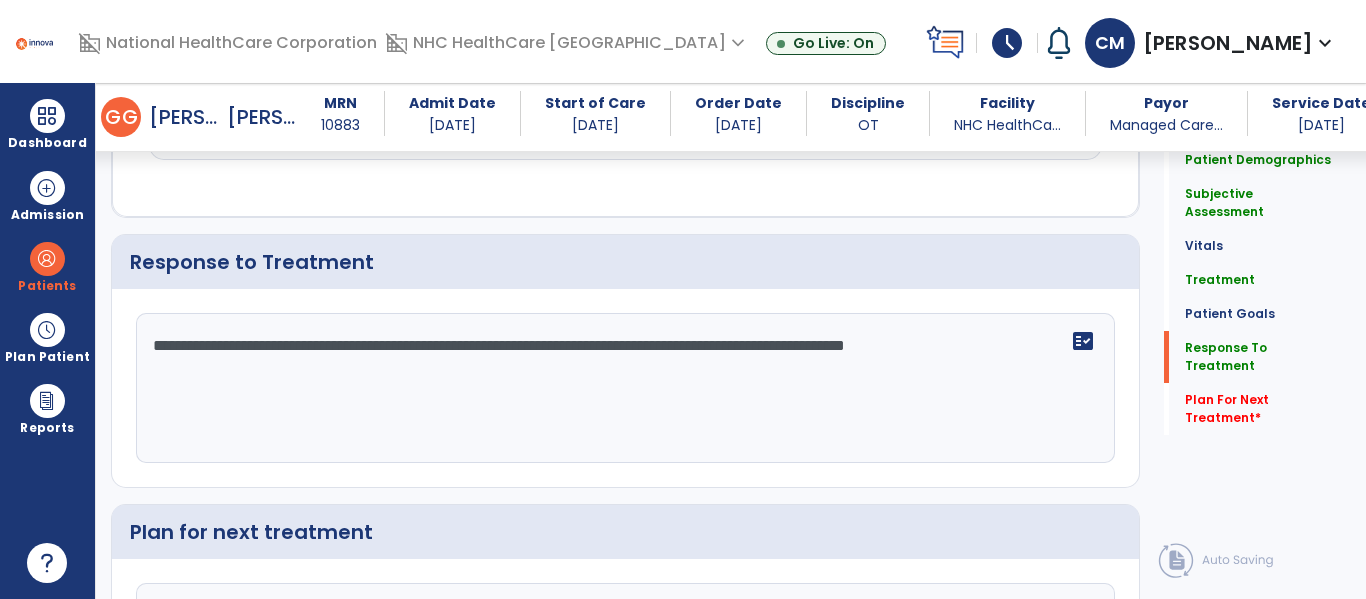 click on "**********" 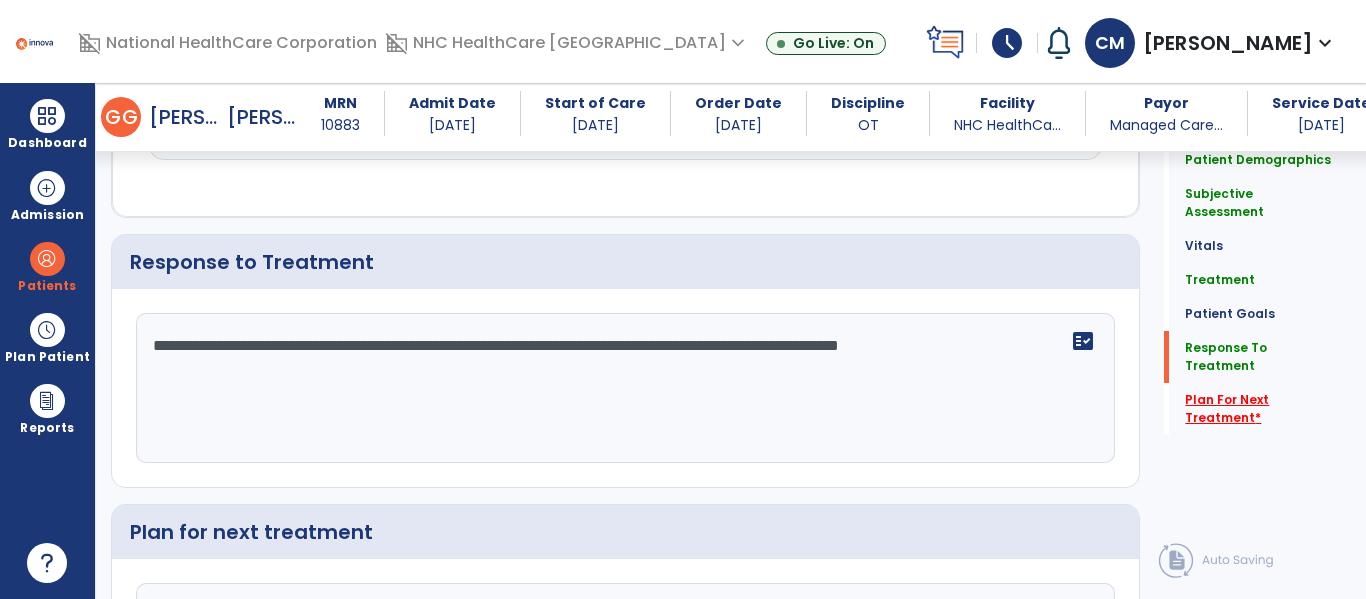type on "**********" 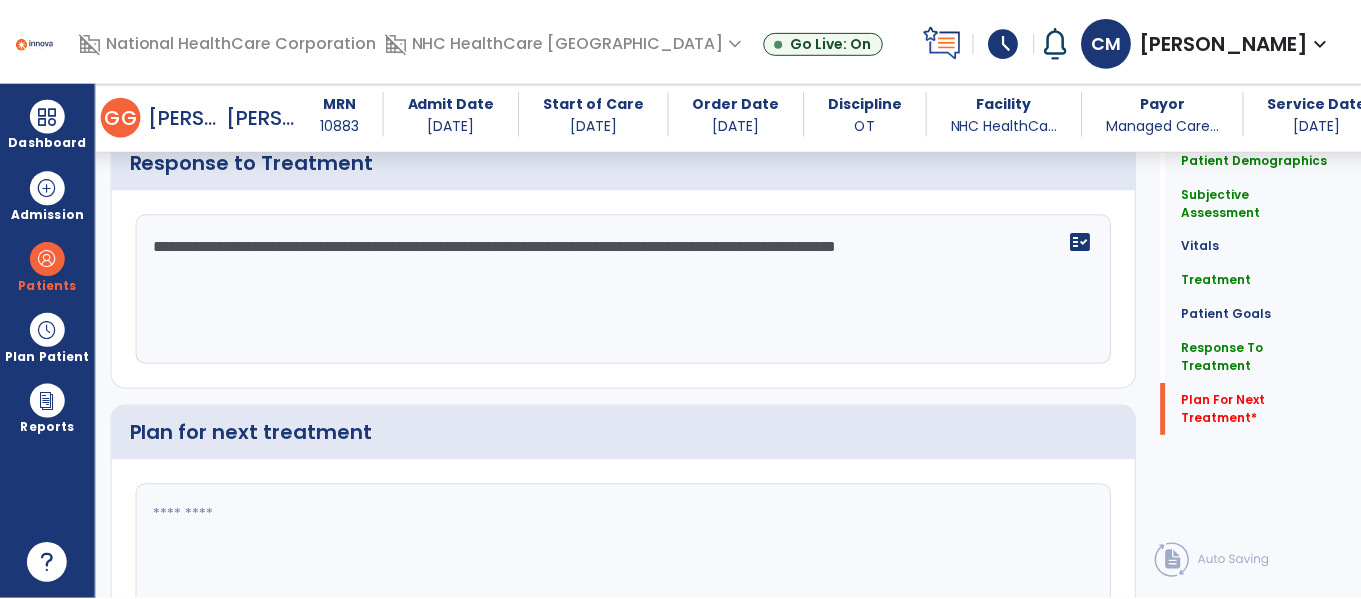 scroll, scrollTop: 3365, scrollLeft: 0, axis: vertical 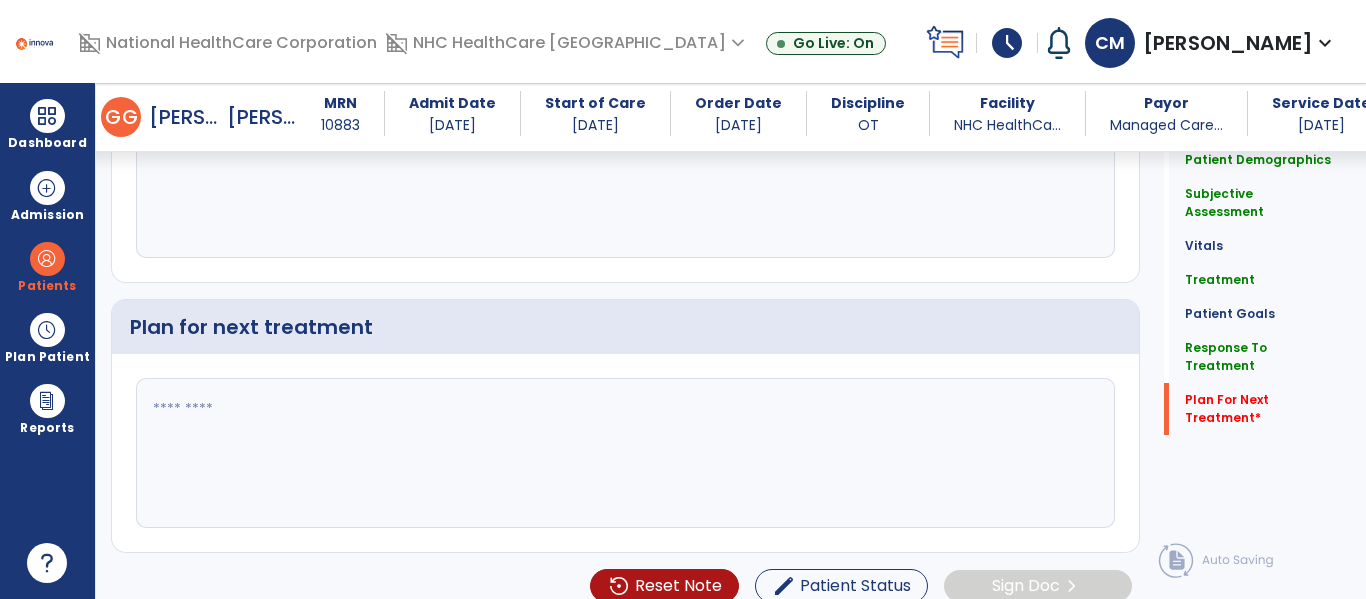 click 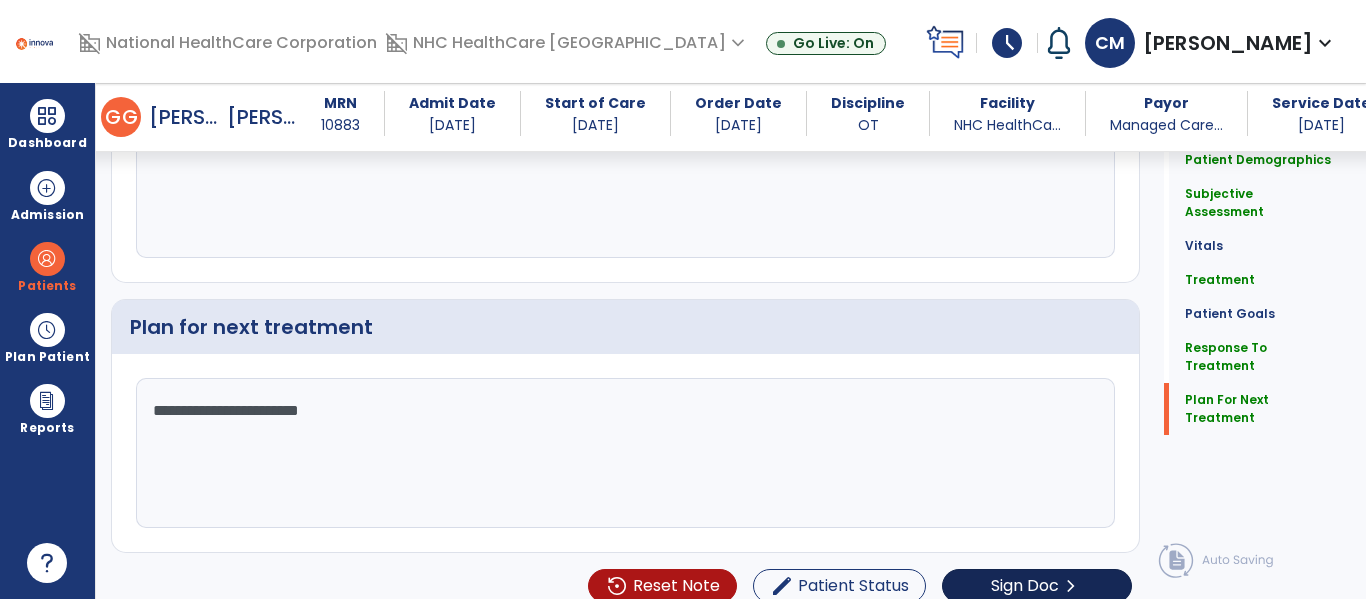 type on "**********" 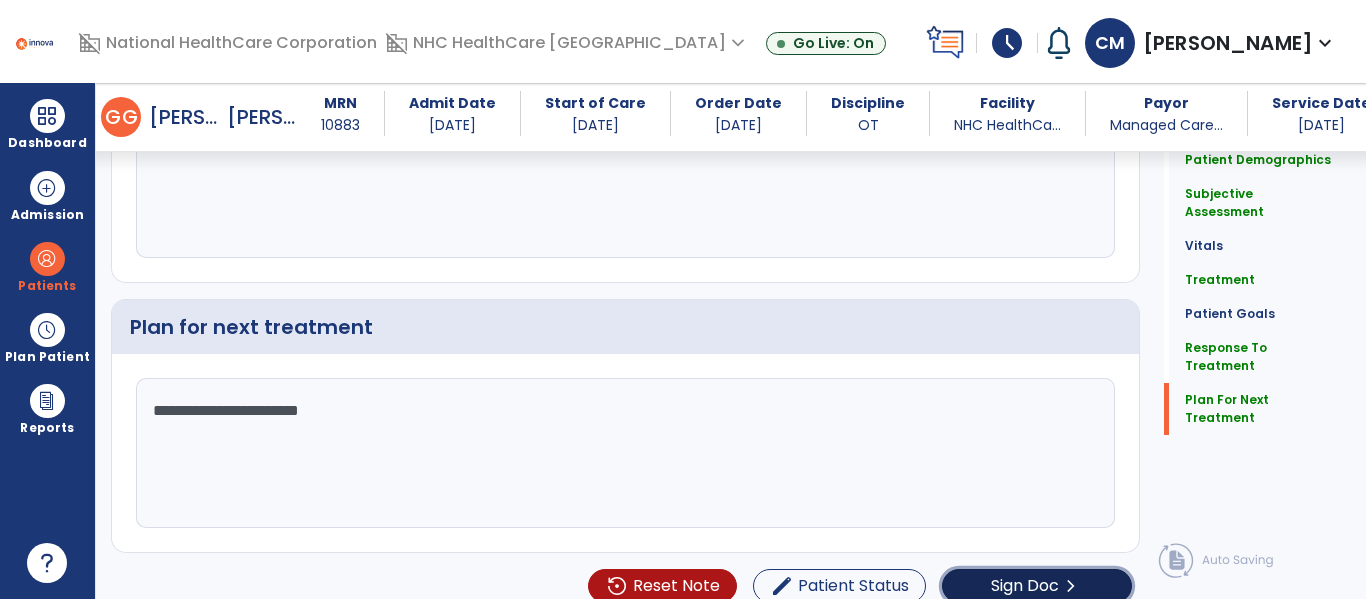 click on "Sign Doc" 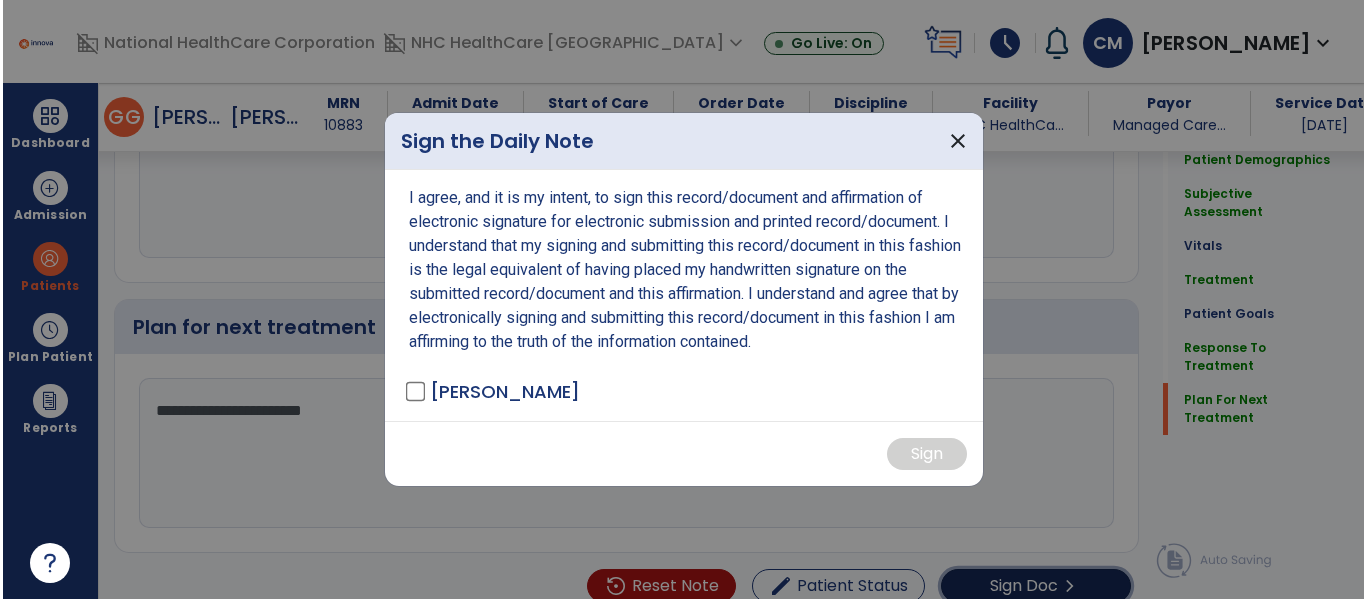 scroll, scrollTop: 3365, scrollLeft: 0, axis: vertical 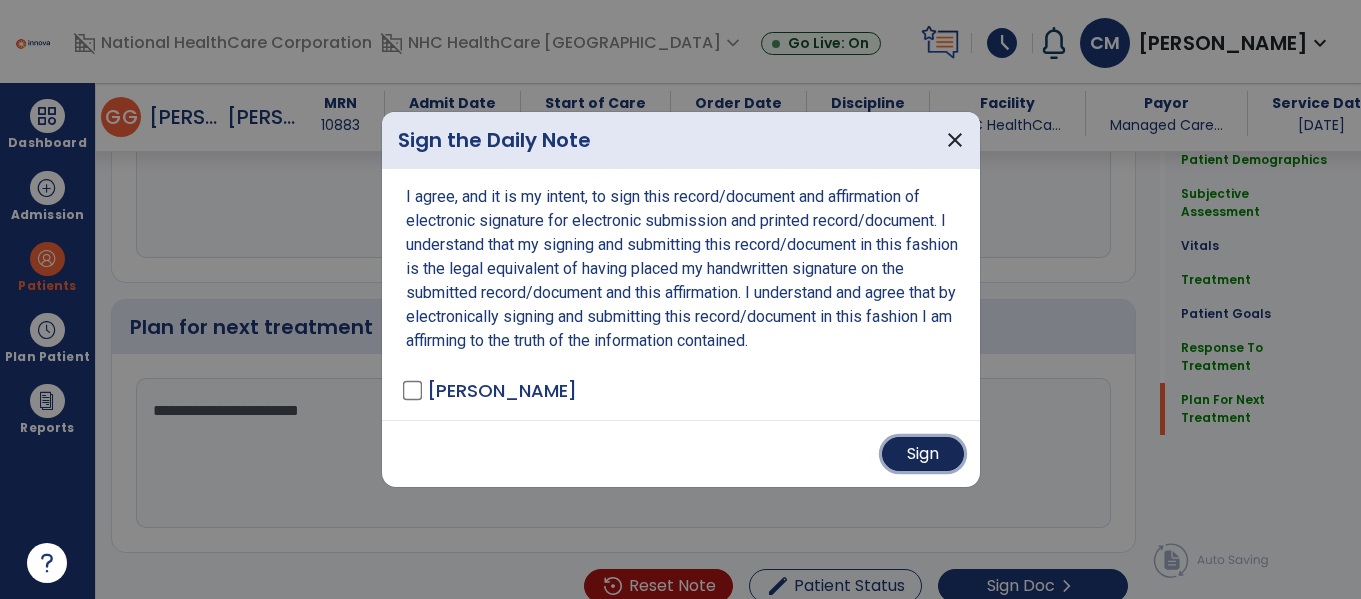 click on "Sign" at bounding box center (923, 454) 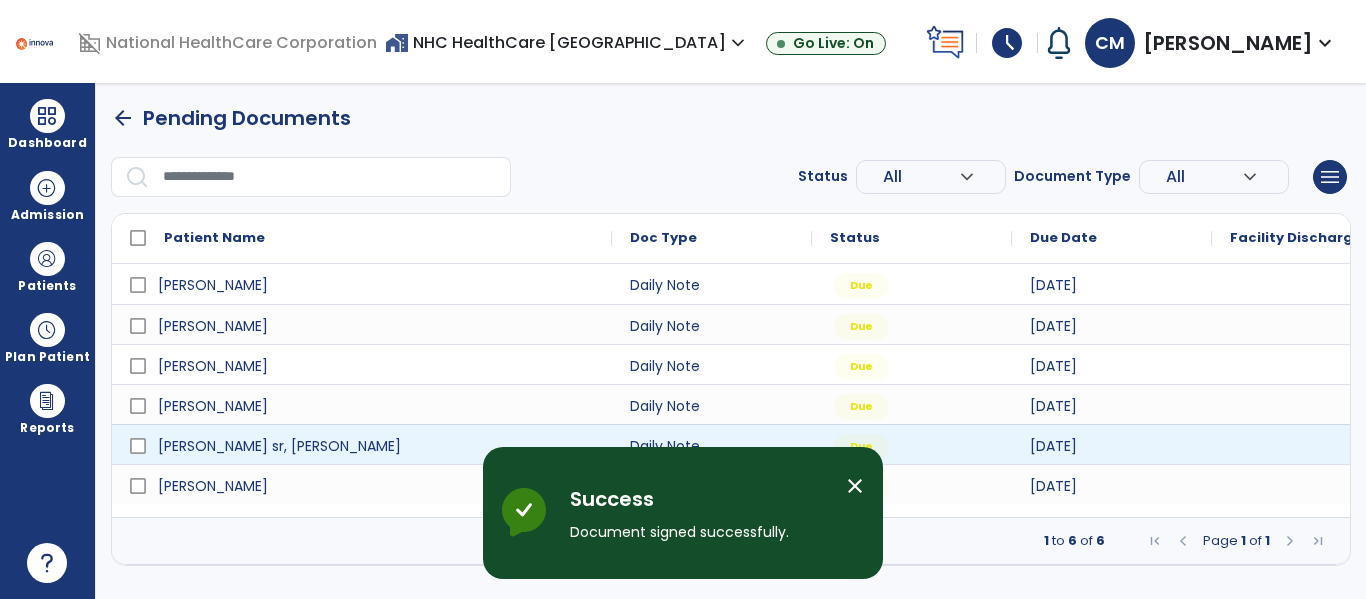 scroll, scrollTop: 0, scrollLeft: 0, axis: both 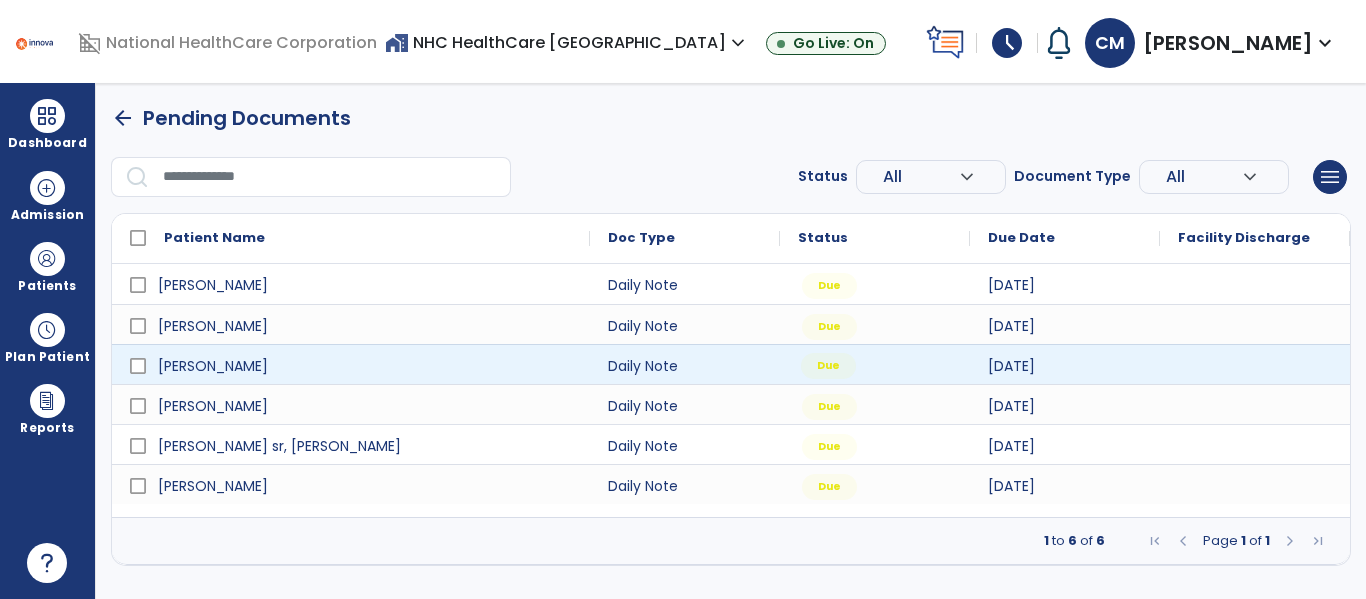 click on "Due" at bounding box center (828, 366) 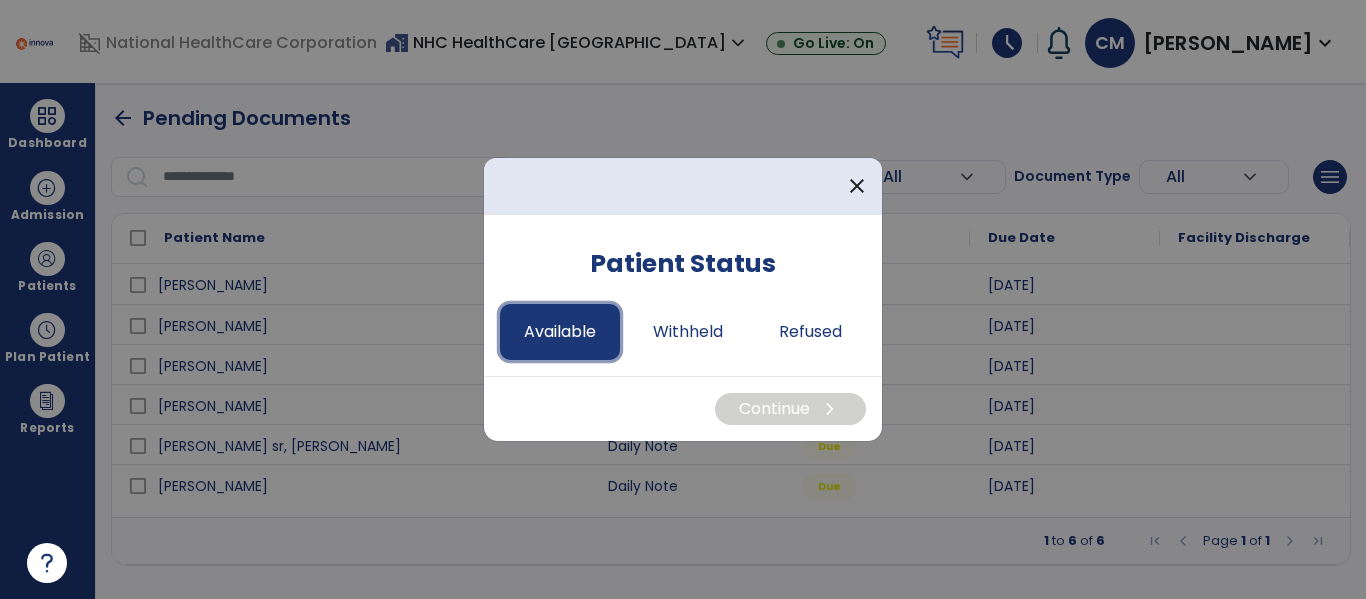click on "Available" at bounding box center (560, 332) 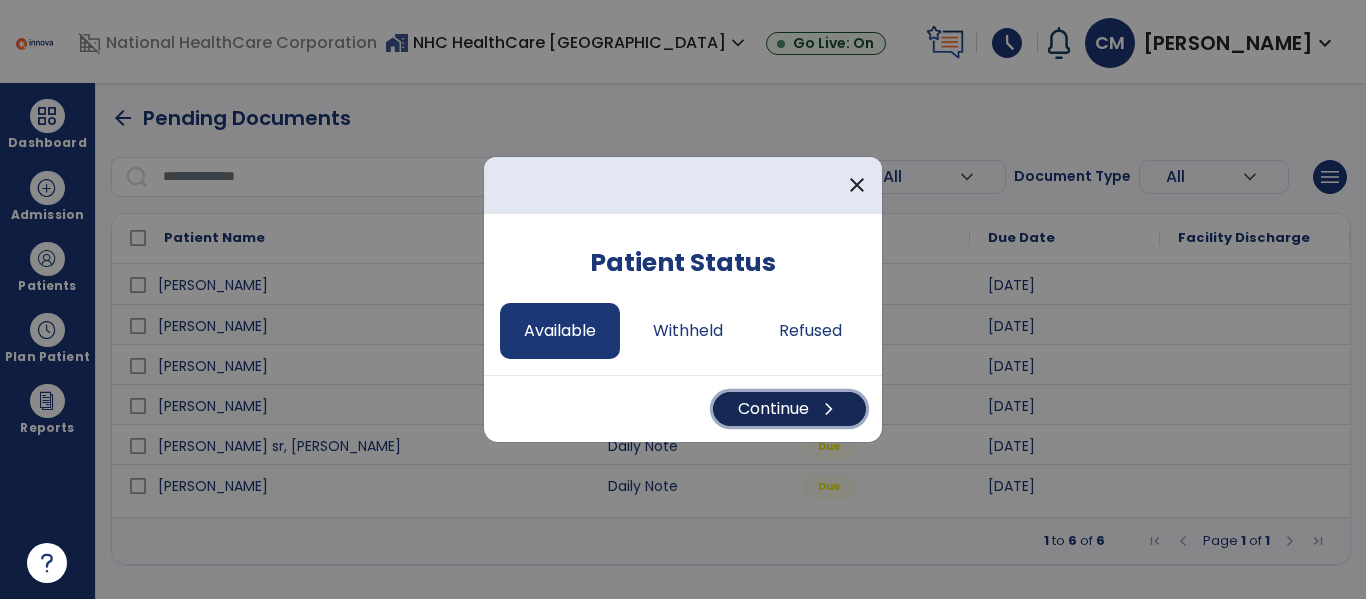 click on "Continue   chevron_right" at bounding box center (789, 409) 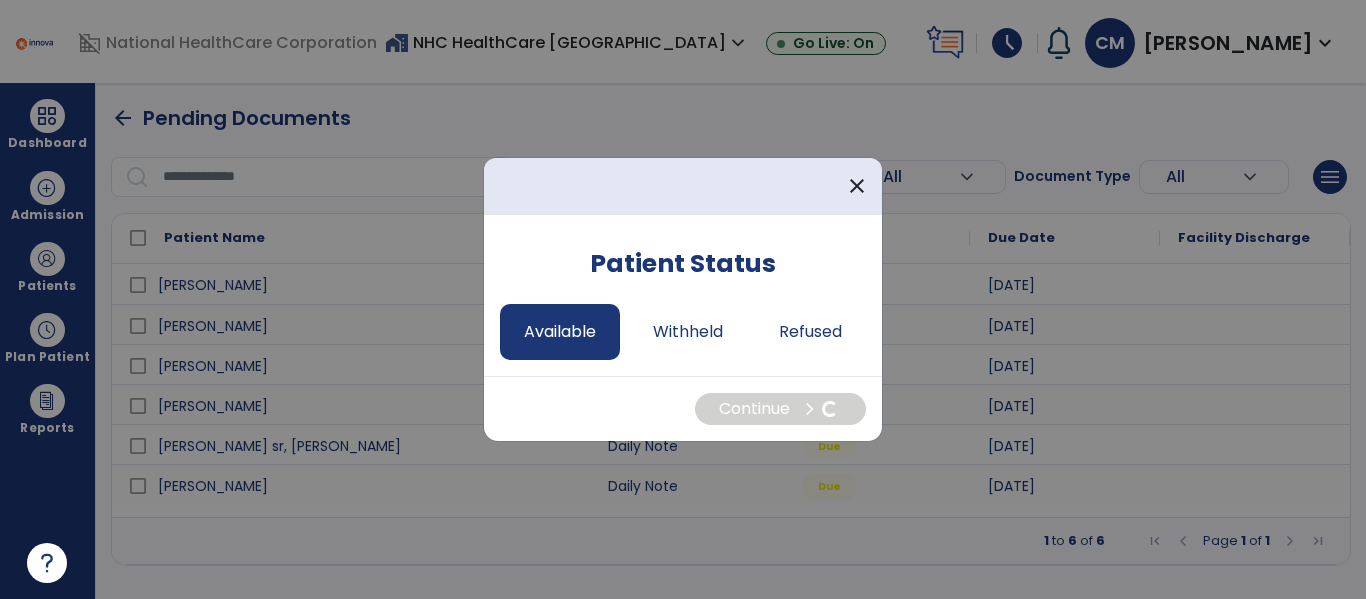 select on "*" 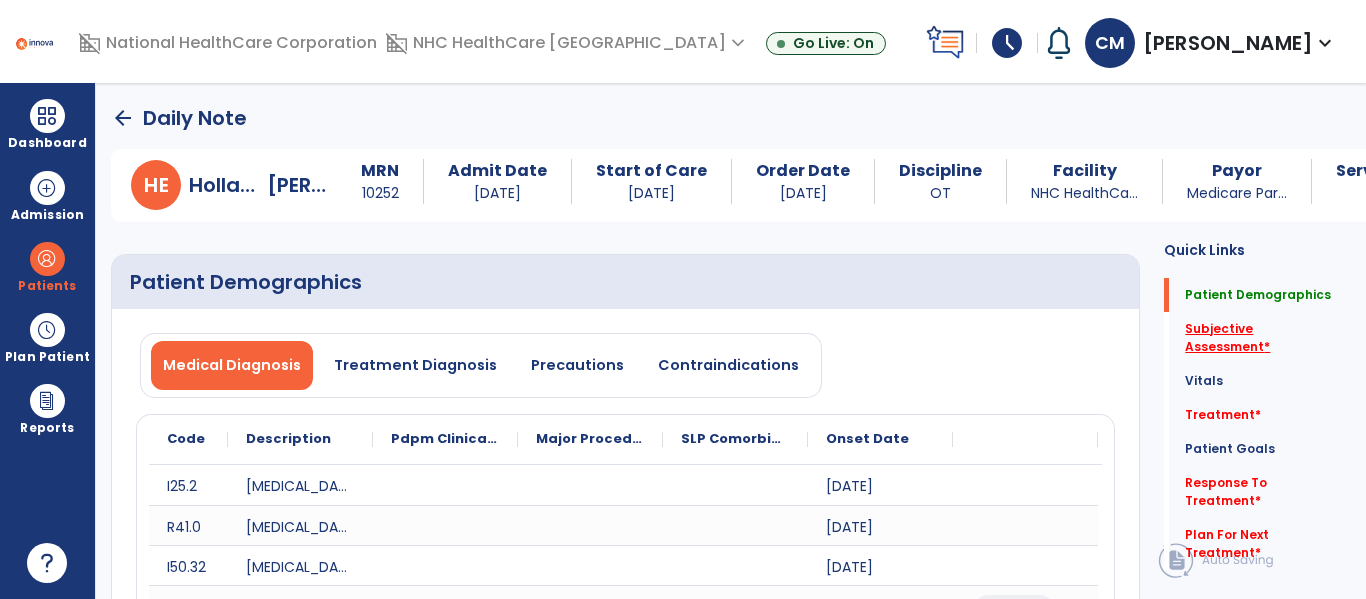 click on "Subjective Assessment   *" 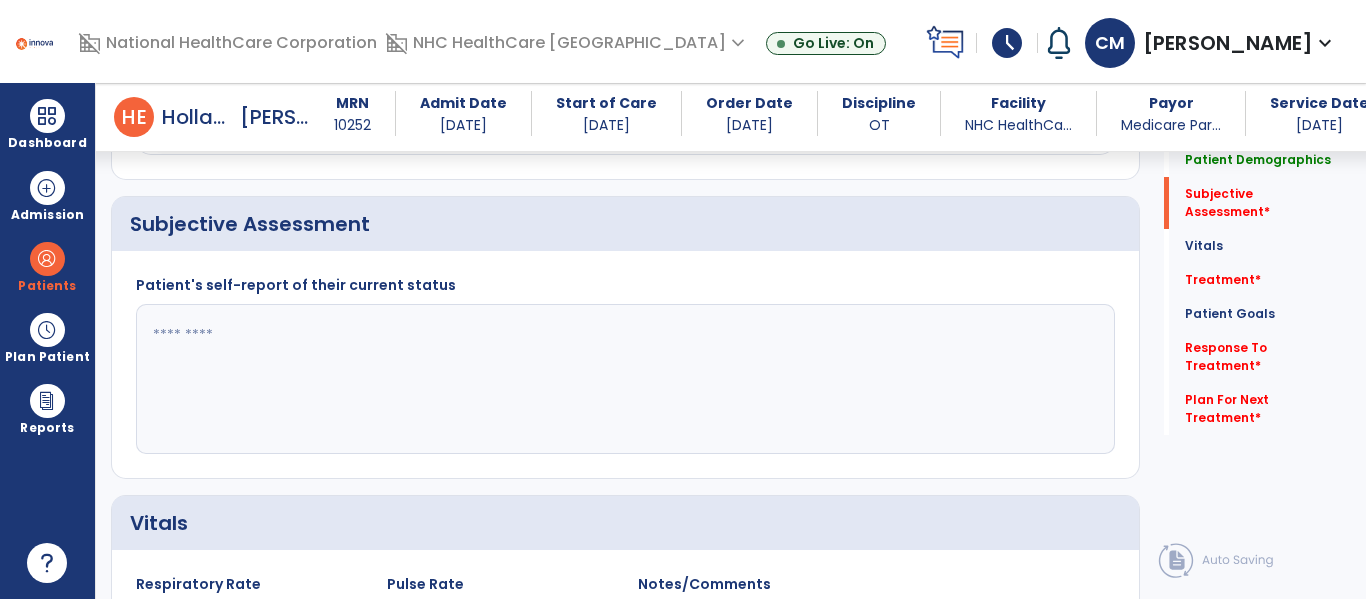 scroll, scrollTop: 947, scrollLeft: 0, axis: vertical 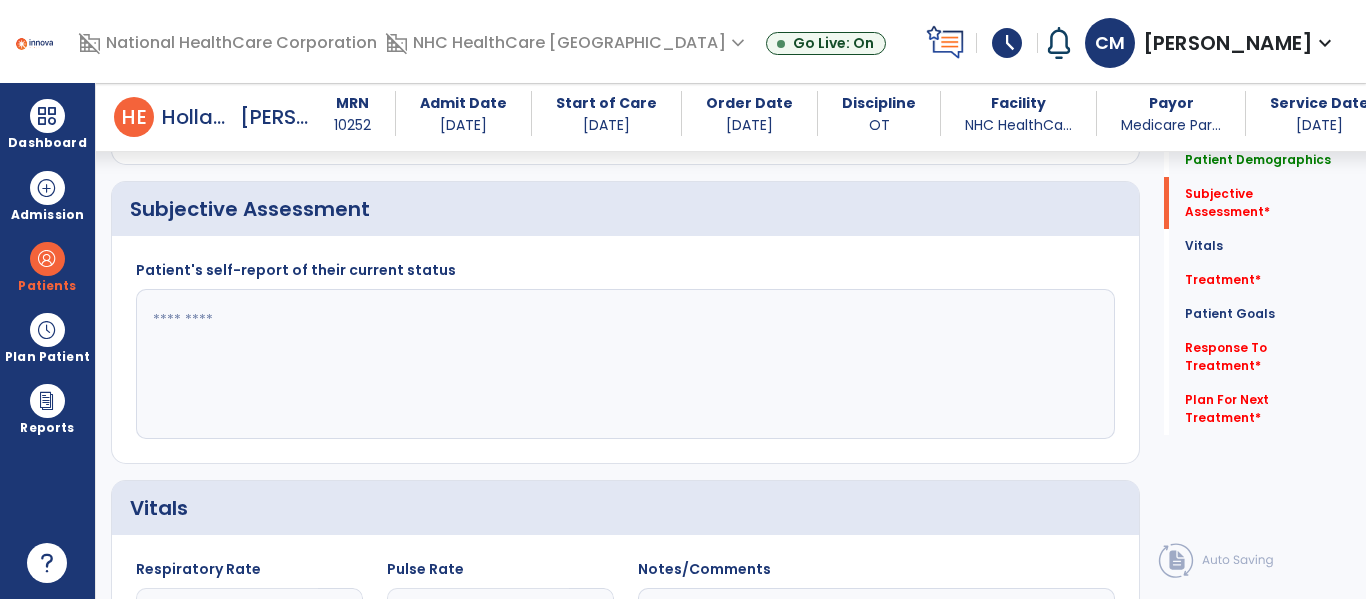 click 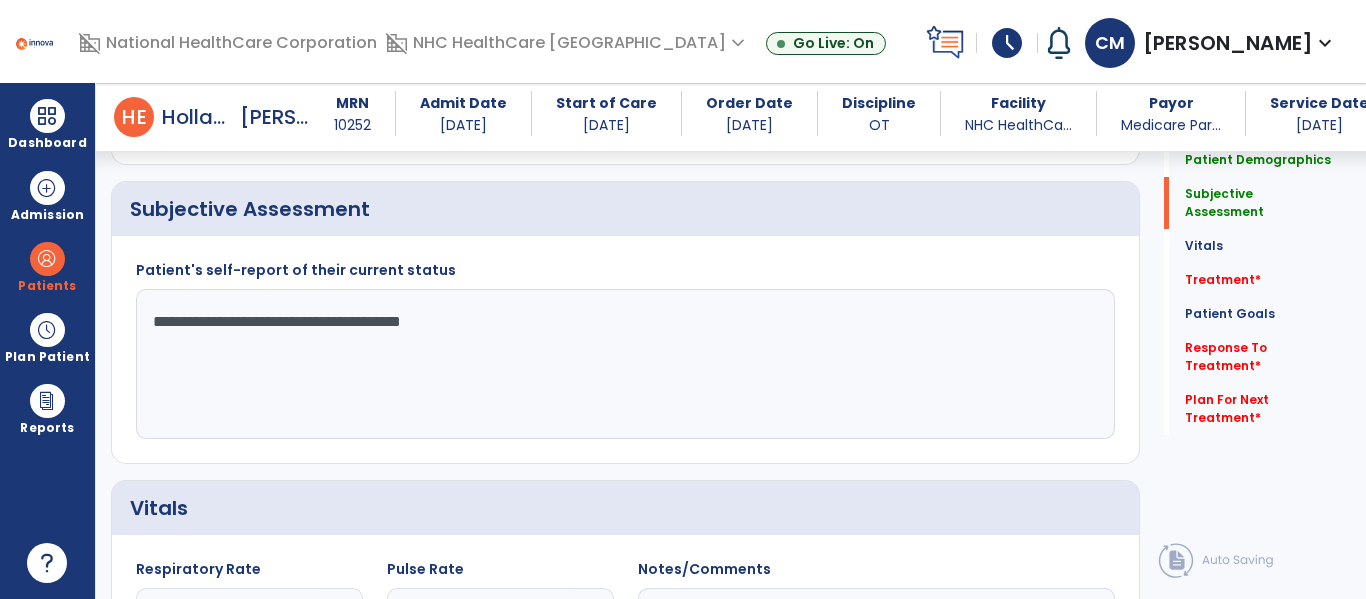 type on "**********" 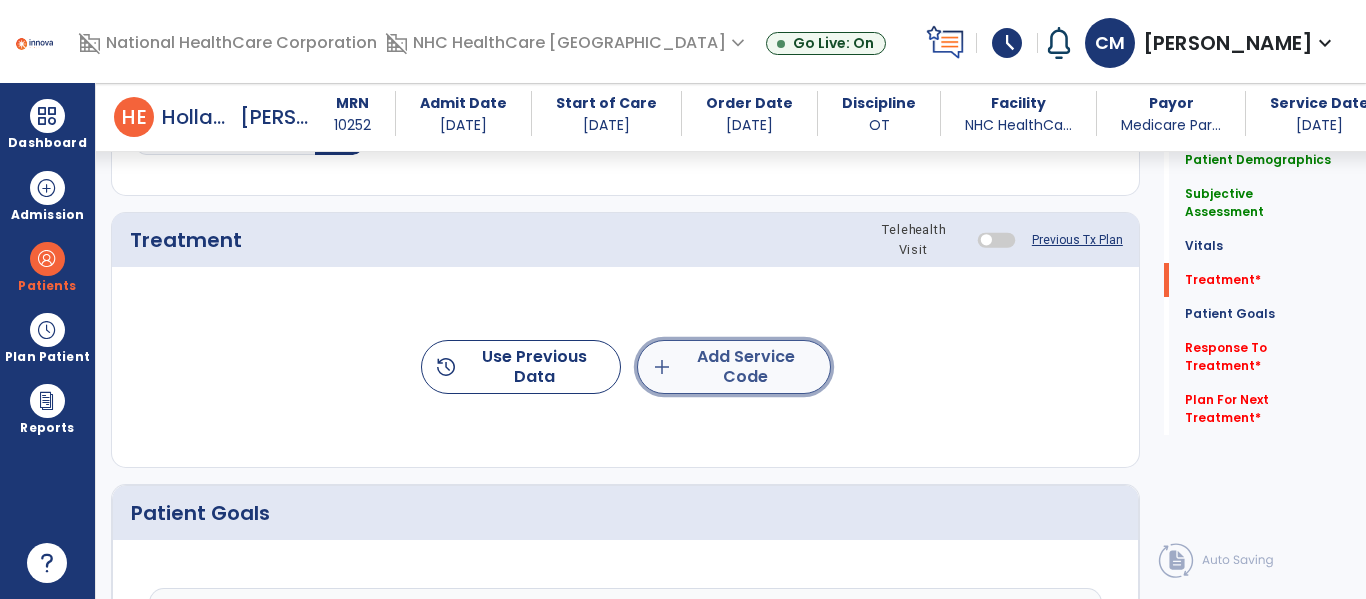 click on "add  Add Service Code" 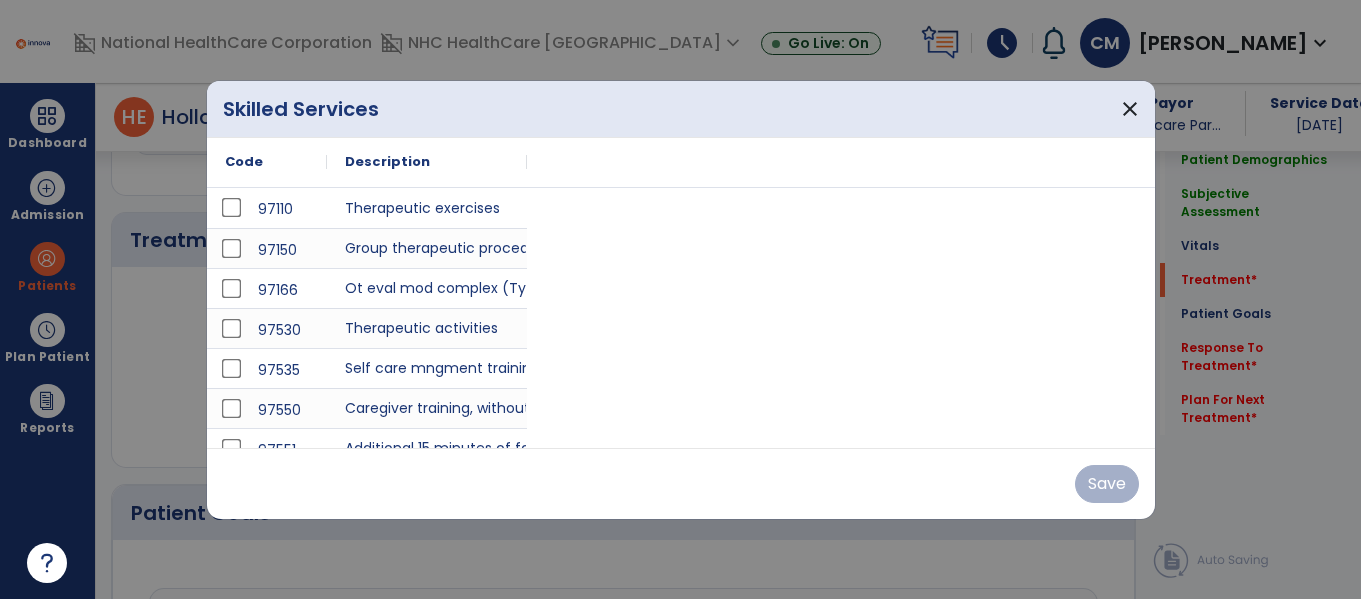 scroll, scrollTop: 1637, scrollLeft: 0, axis: vertical 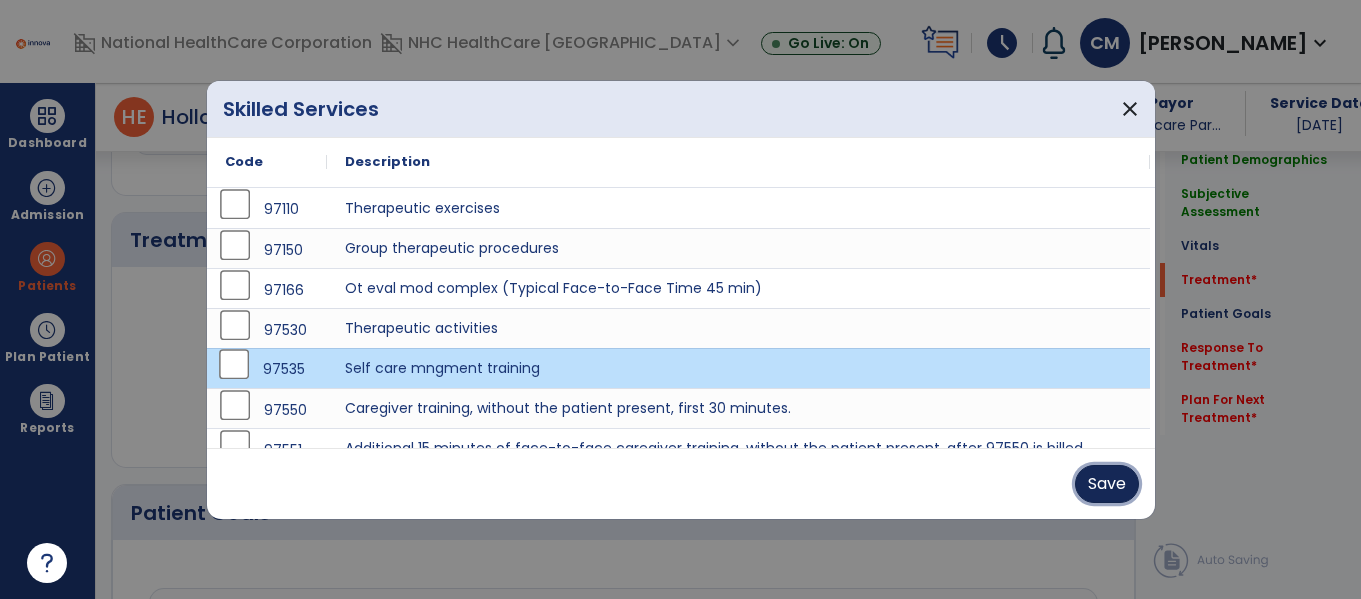 click on "Save" at bounding box center (1107, 484) 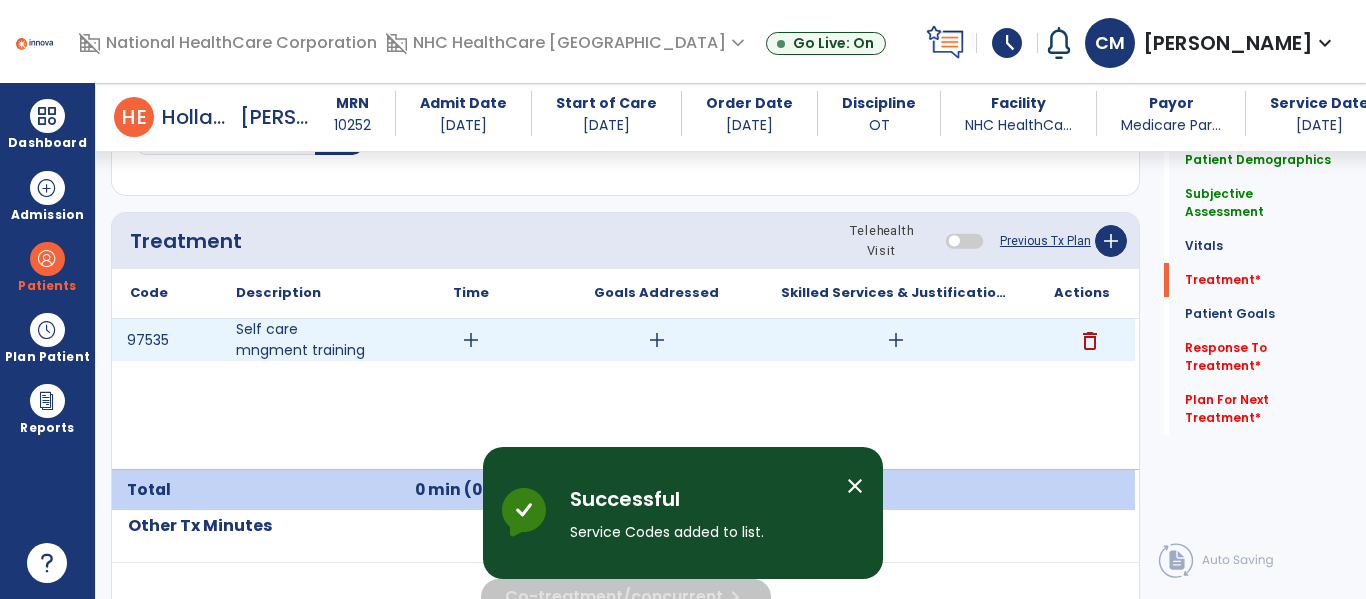 click on "add" at bounding box center [471, 340] 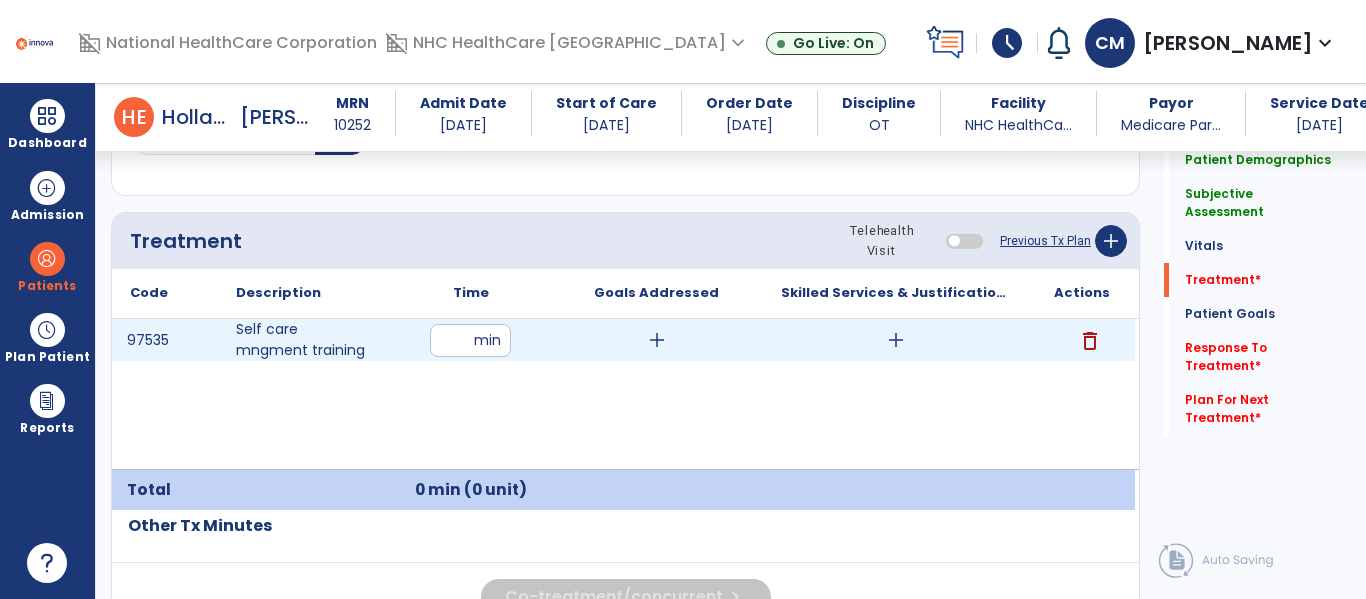 type on "**" 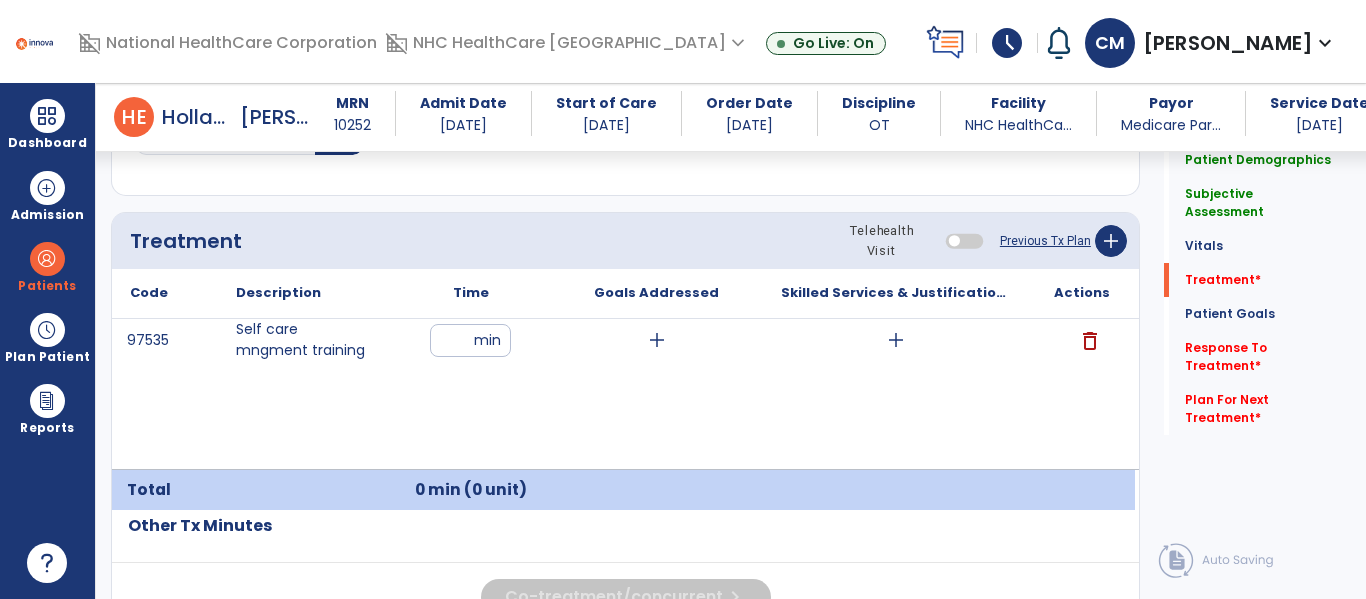 click on "97535  Self care mngment training  ** min add add delete" at bounding box center (623, 394) 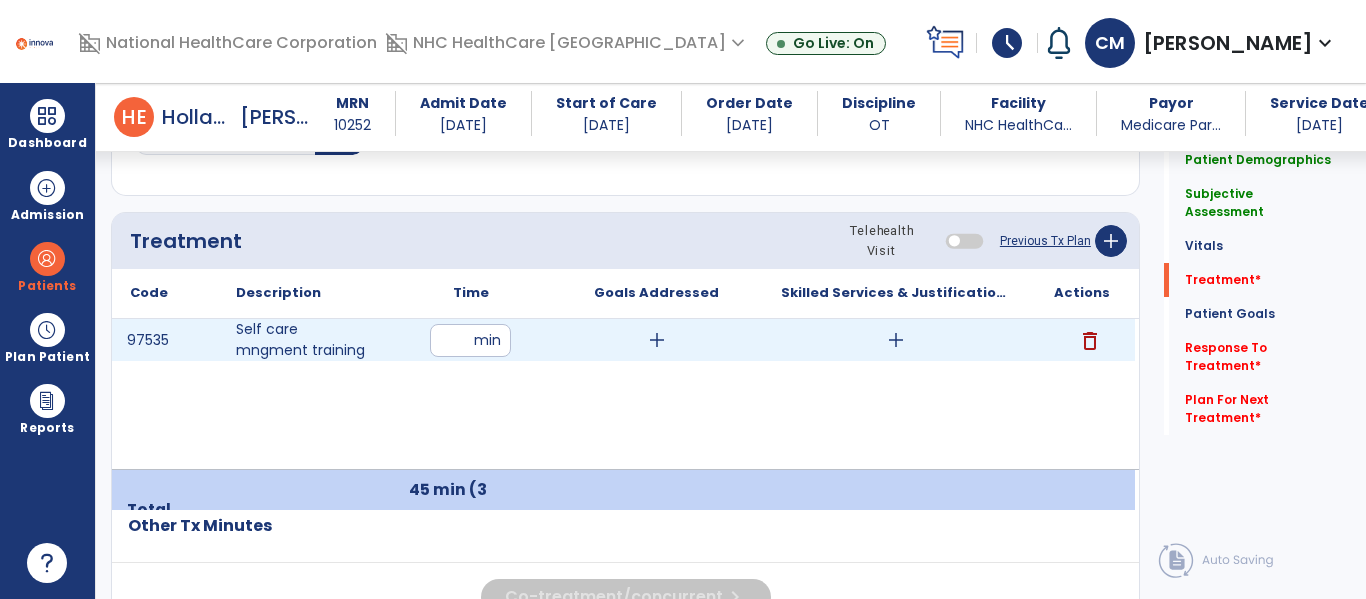 click on "add" at bounding box center [896, 340] 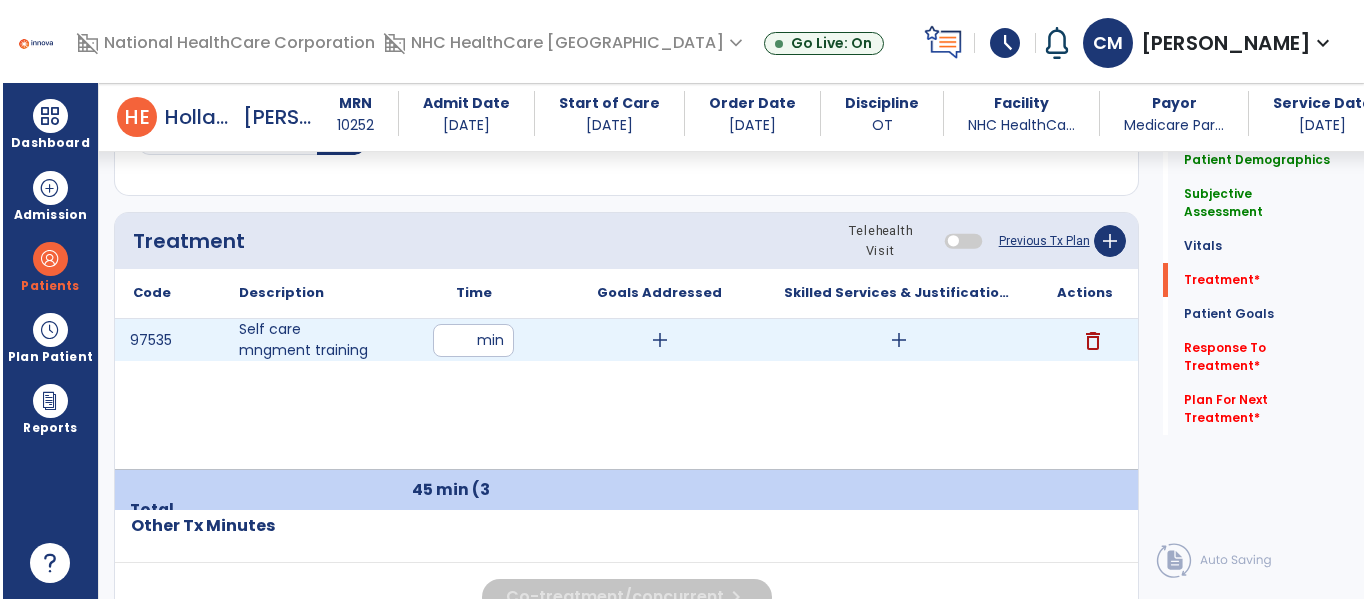 scroll, scrollTop: 1637, scrollLeft: 0, axis: vertical 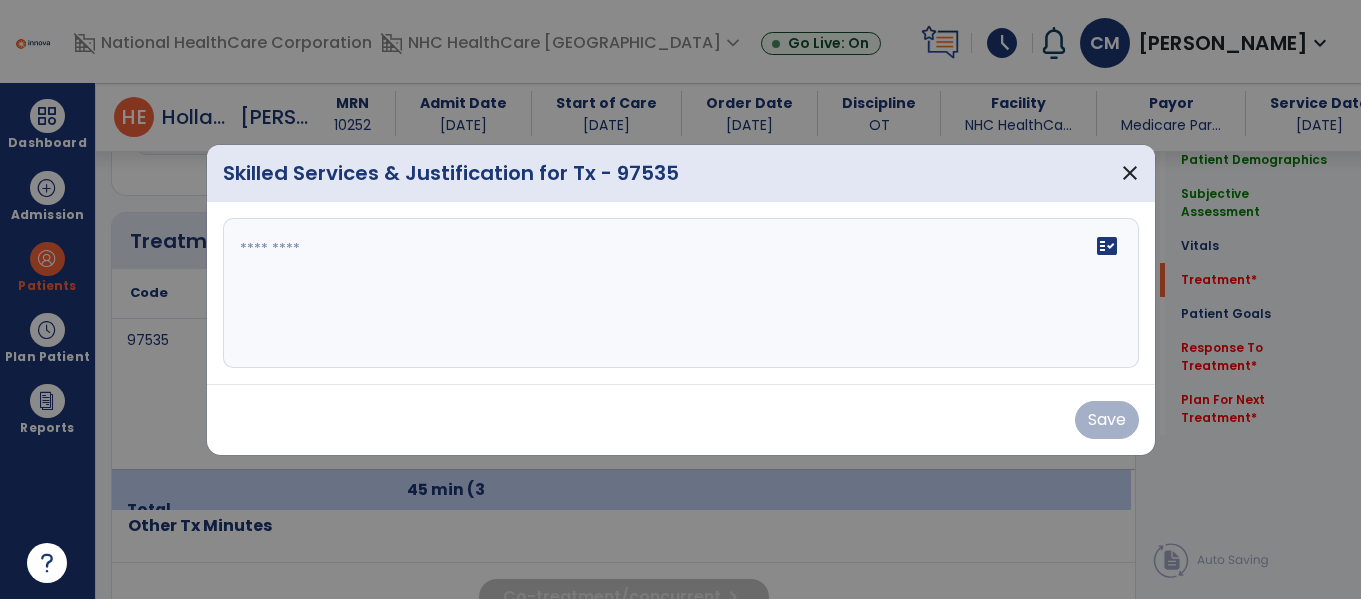 click on "fact_check" at bounding box center (681, 293) 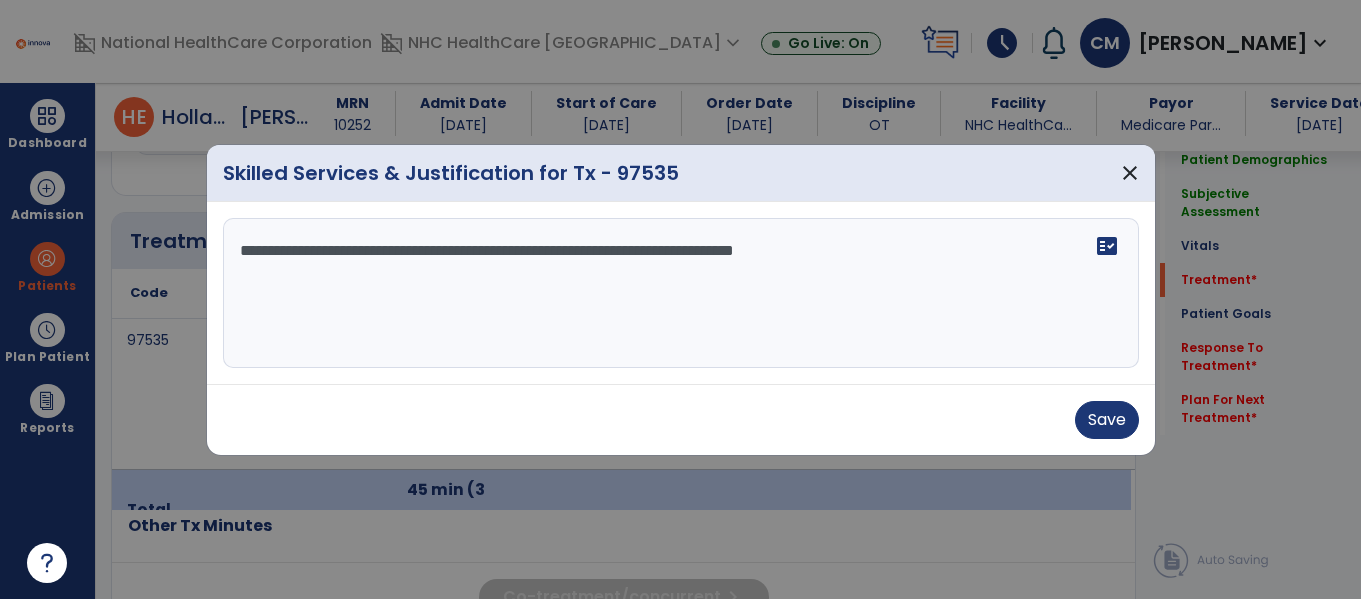 click on "**********" at bounding box center [681, 293] 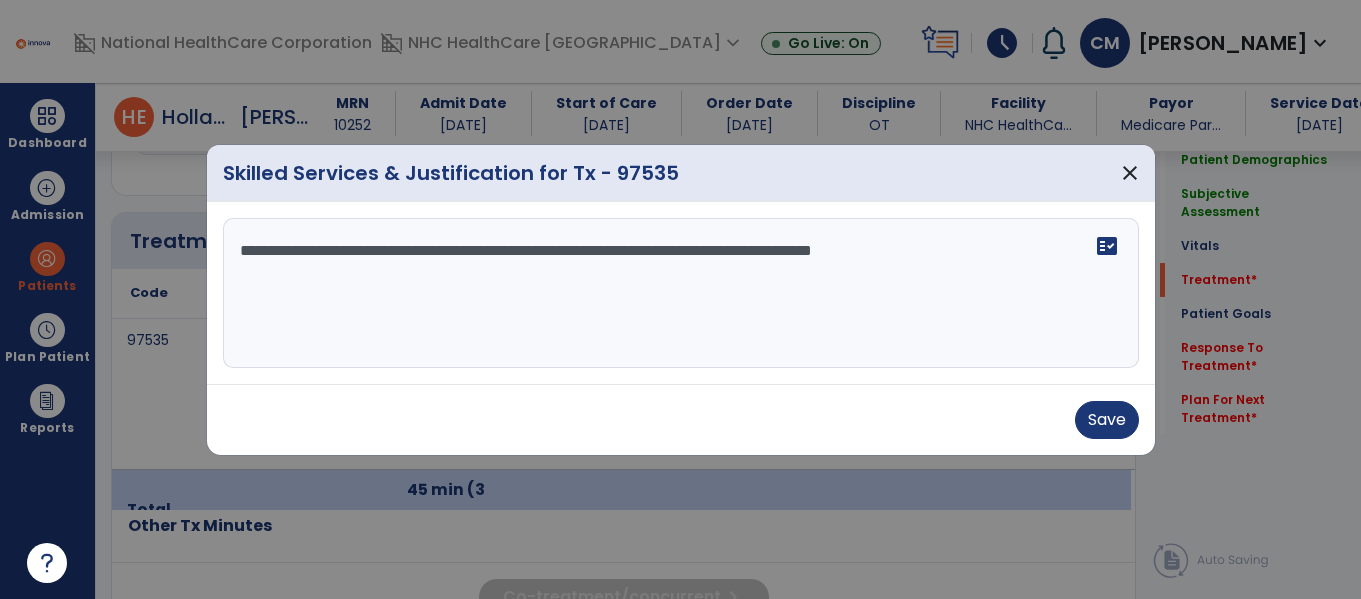 click on "**********" at bounding box center (681, 293) 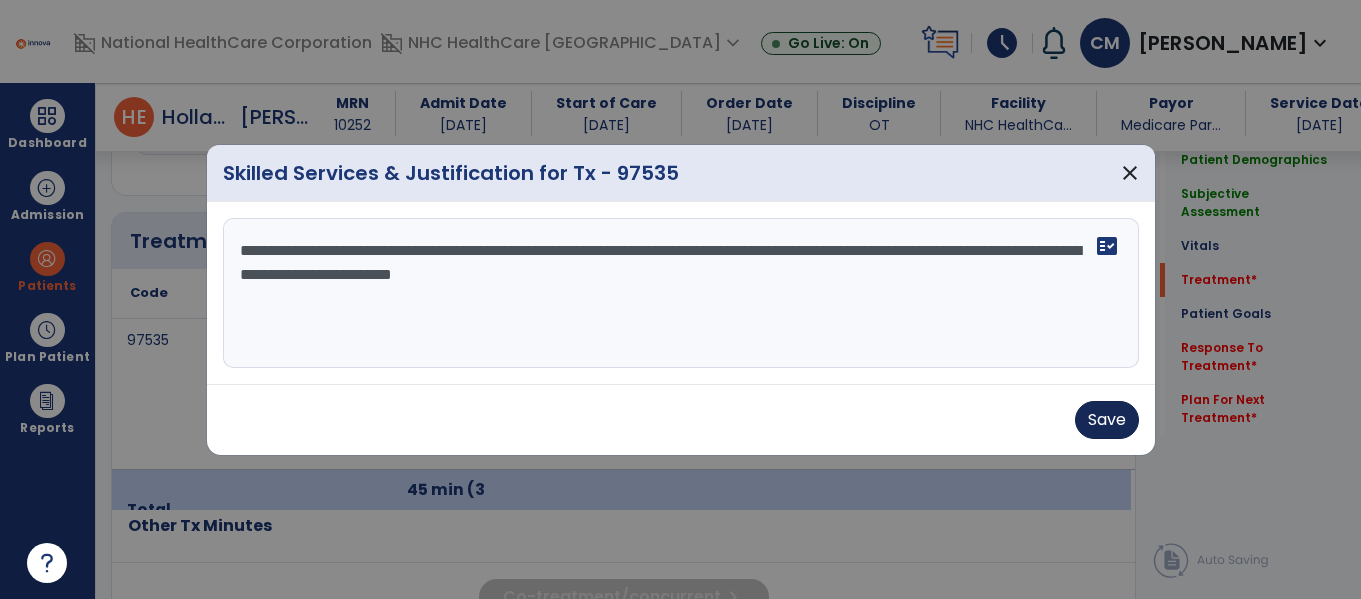 type on "**********" 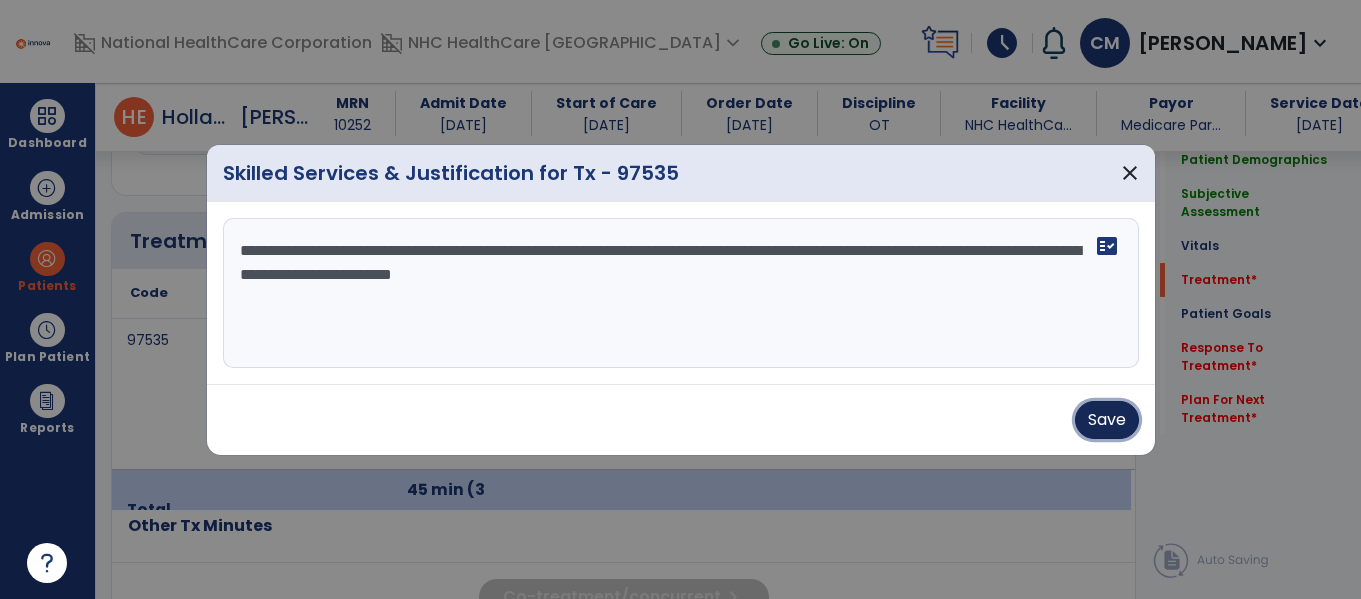 click on "Save" at bounding box center (1107, 420) 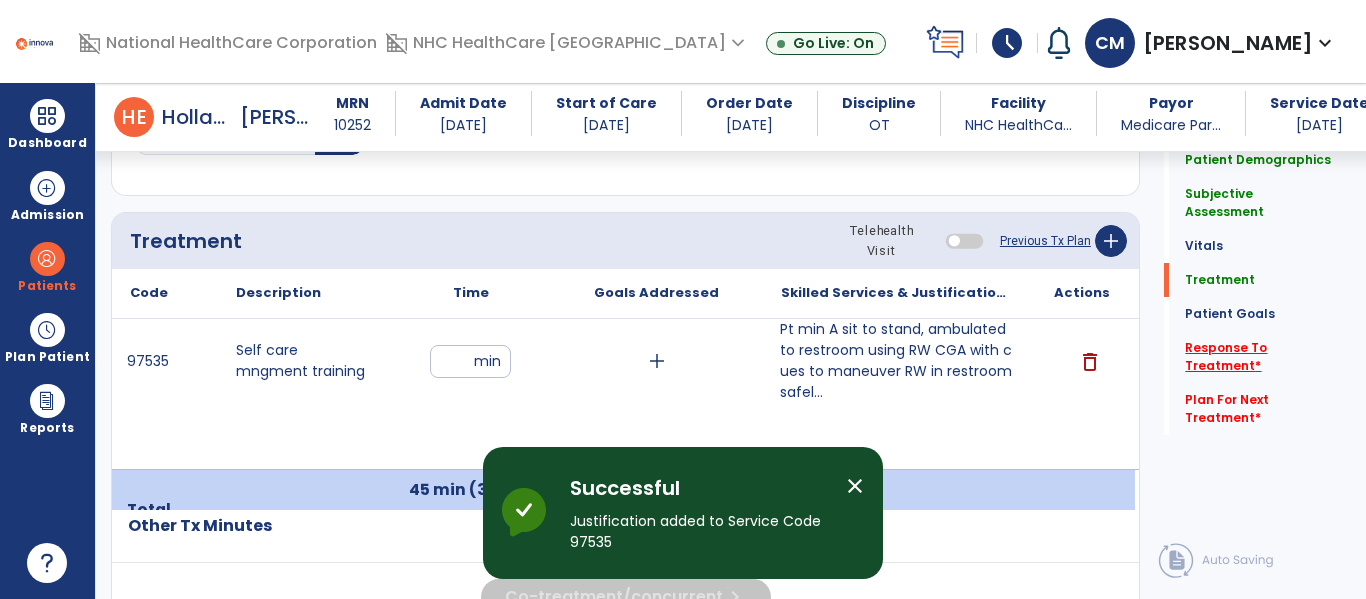 click on "Response To Treatment   *" 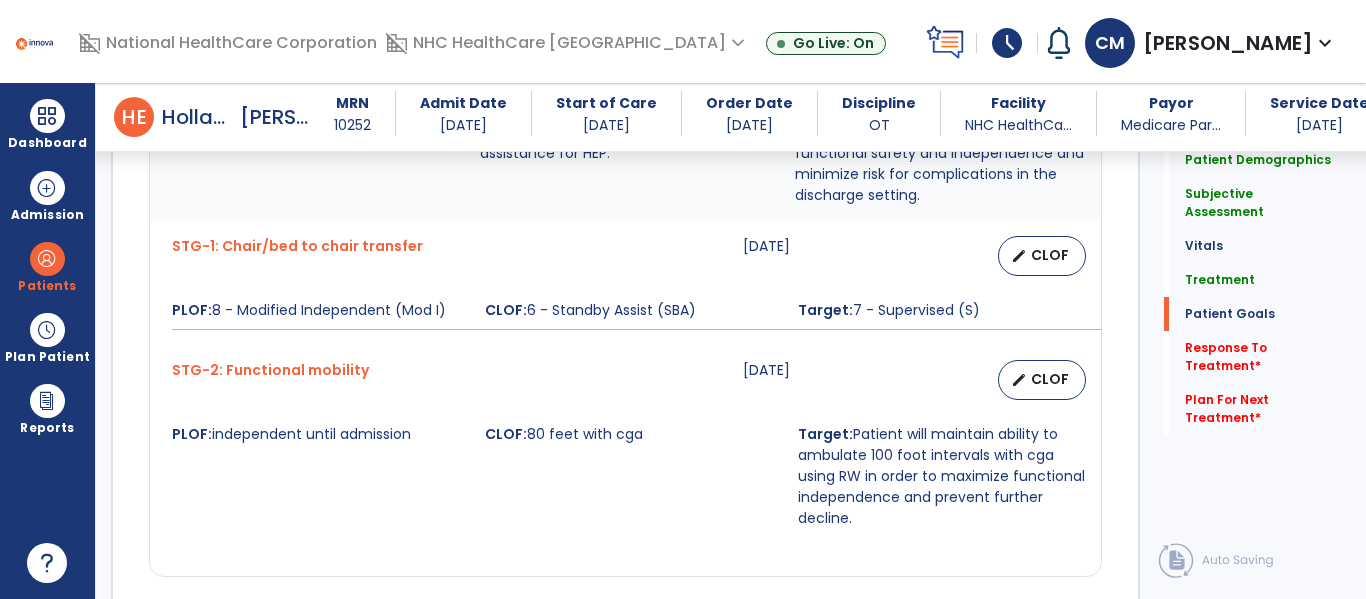 scroll, scrollTop: 3526, scrollLeft: 0, axis: vertical 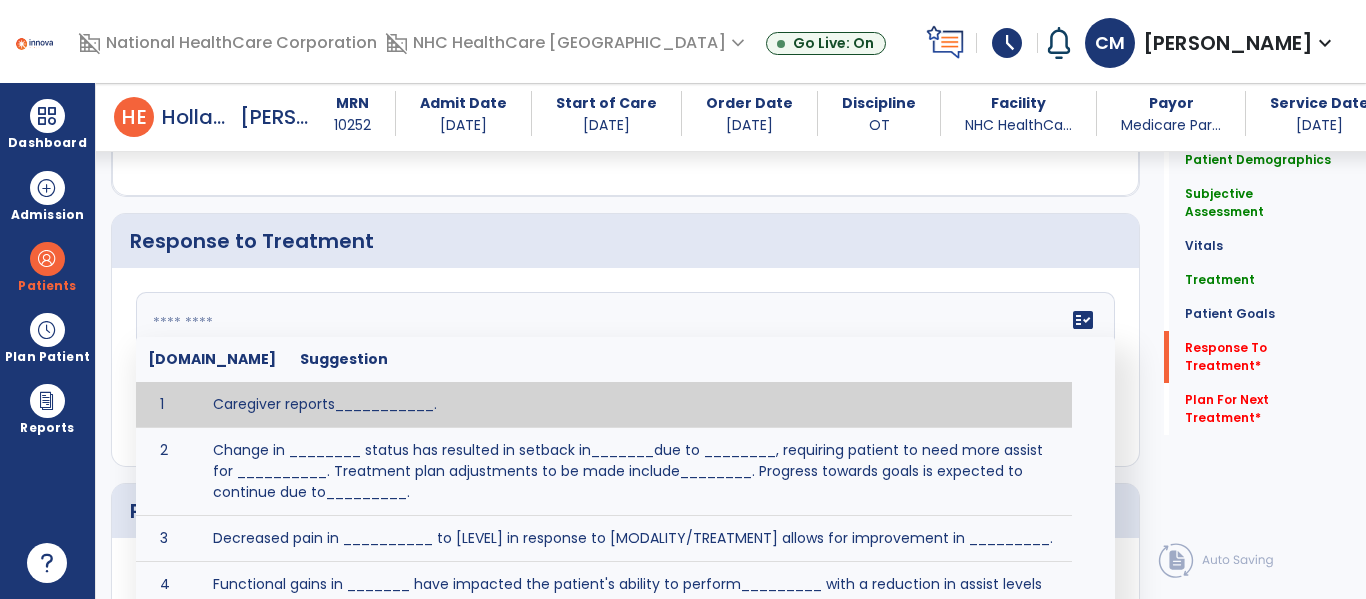 click on "fact_check  [DOMAIN_NAME] Suggestion 1 Caregiver reports___________. 2 Change in ________ status has resulted in setback in_______due to ________, requiring patient to need more assist for __________.   Treatment plan adjustments to be made include________.  Progress towards goals is expected to continue due to_________. 3 Decreased pain in __________ to [LEVEL] in response to [MODALITY/TREATMENT] allows for improvement in _________. 4 Functional gains in _______ have impacted the patient's ability to perform_________ with a reduction in assist levels to_________. 5 Functional progress this week has been significant due to__________. 6 Gains in ________ have improved the patient's ability to perform ______with decreased levels of assist to___________. 7 Improvement in ________allows patient to tolerate higher levels of challenges in_________. 8 Pain in [AREA] has decreased to [LEVEL] in response to [TREATMENT/MODALITY], allowing fore ease in completing__________. 9 10 11 12 13 14 15 16 17 18 19 20 21" 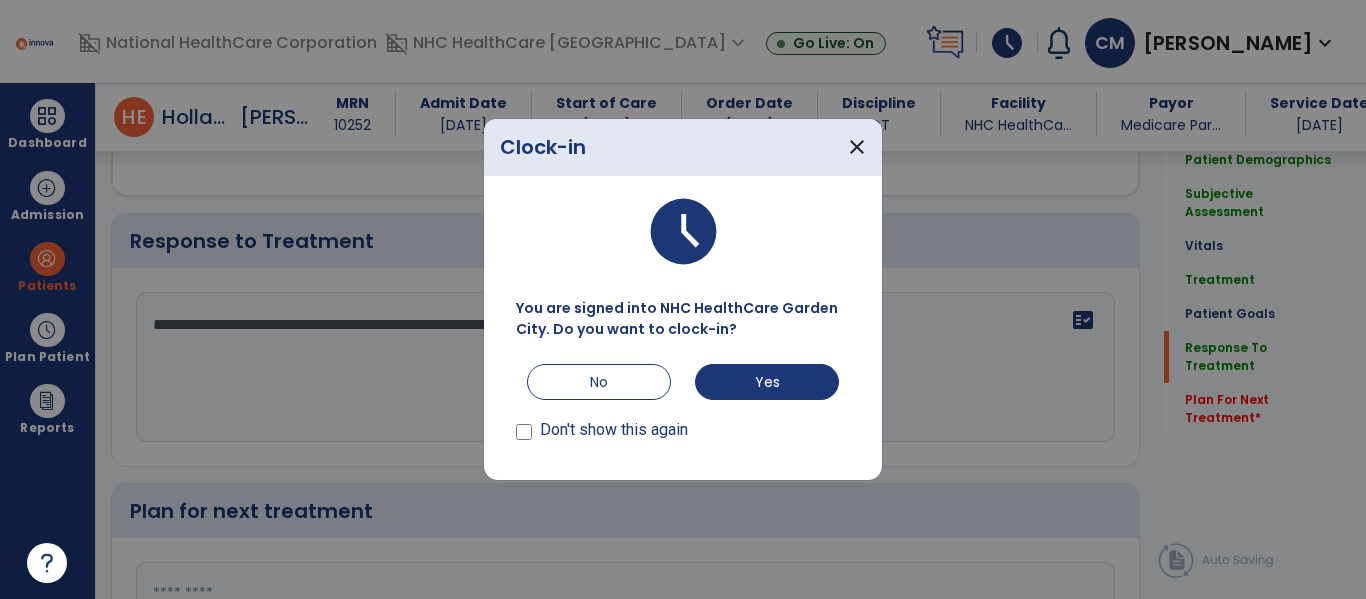 scroll, scrollTop: 3526, scrollLeft: 0, axis: vertical 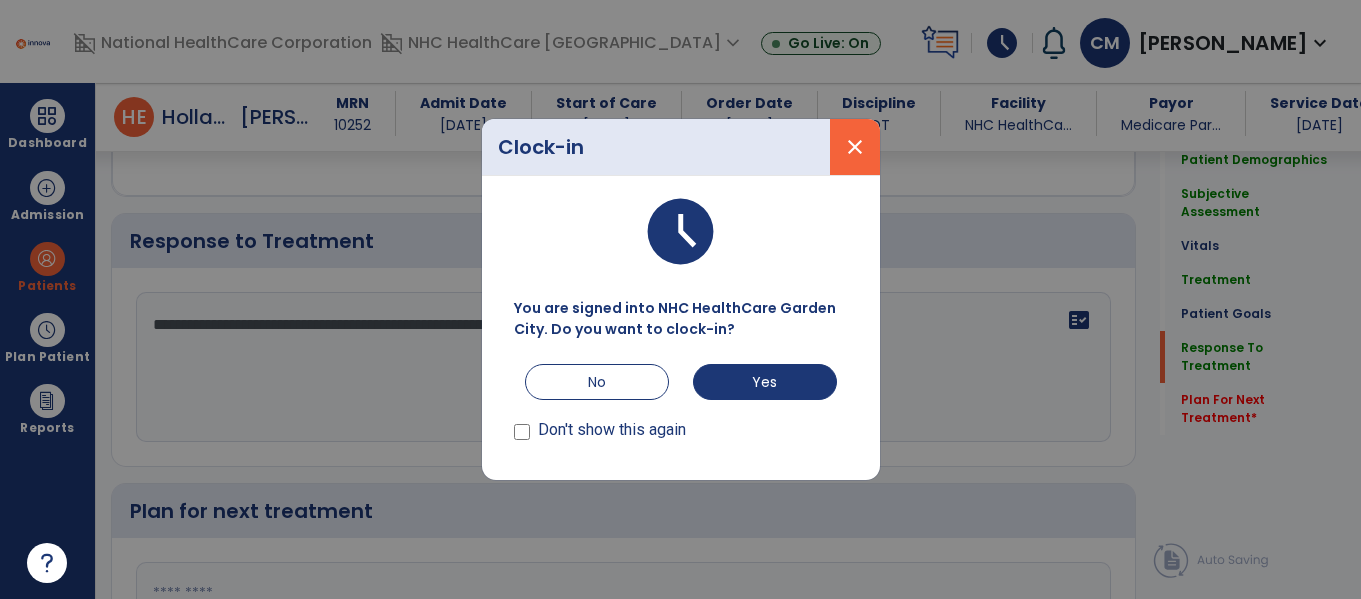 type on "**********" 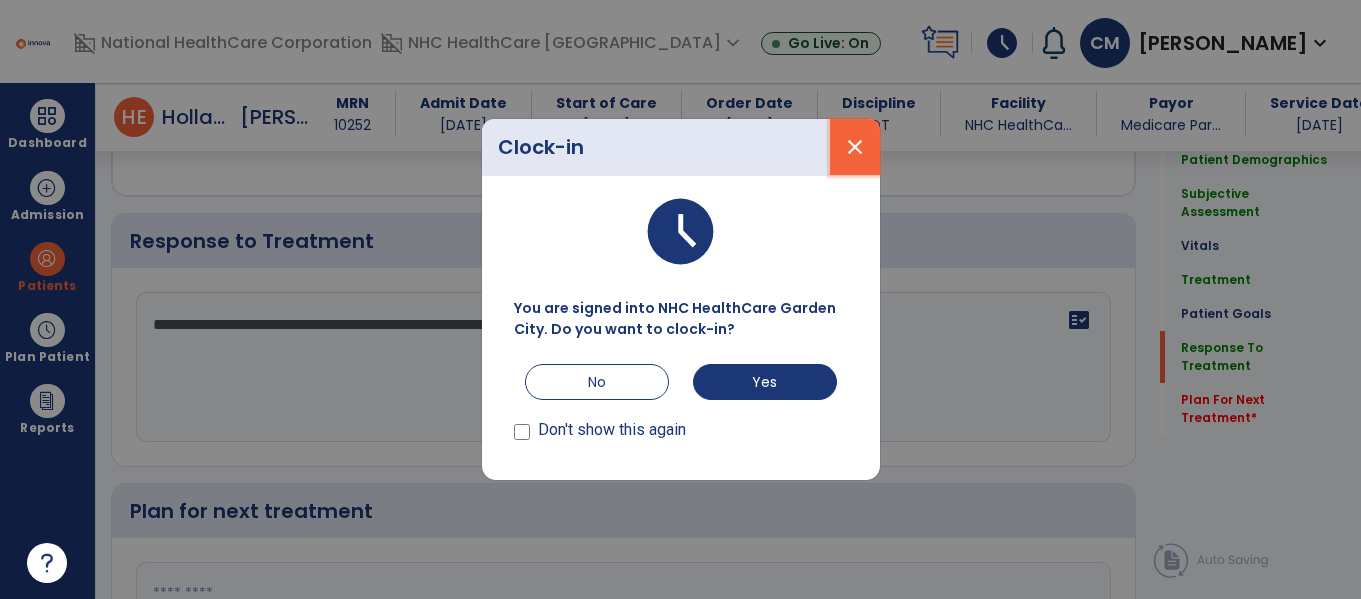 click on "close" at bounding box center [855, 147] 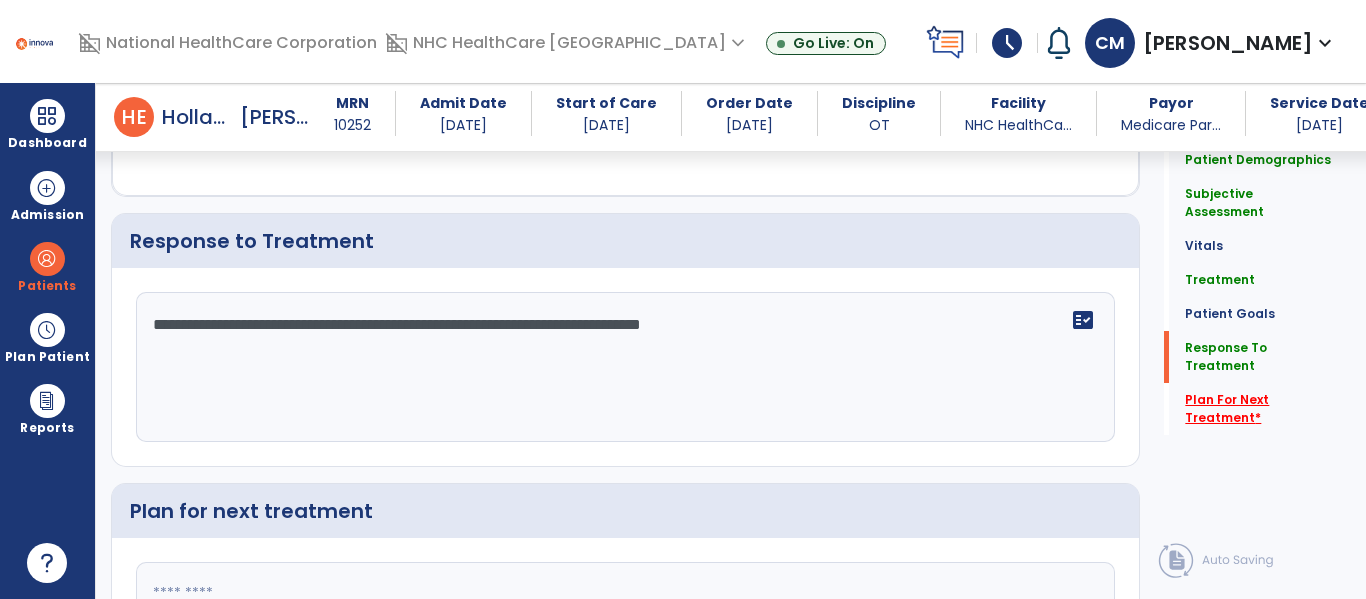 click on "Plan For Next Treatment   *" 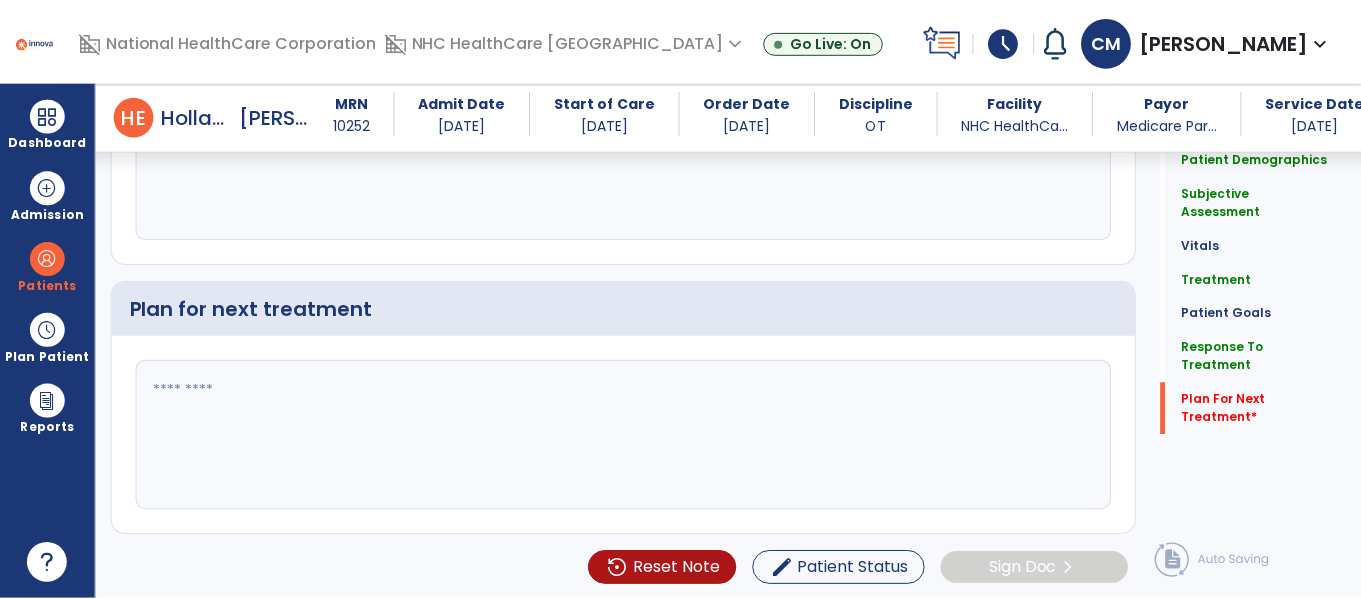 scroll, scrollTop: 3731, scrollLeft: 0, axis: vertical 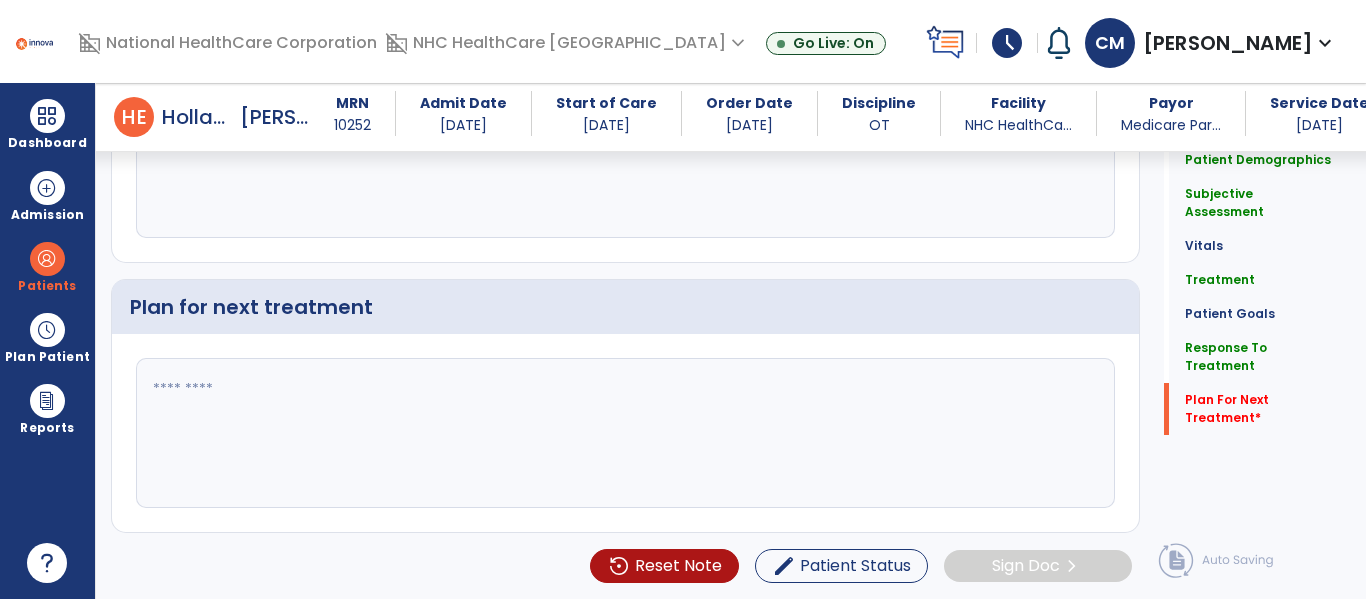 click 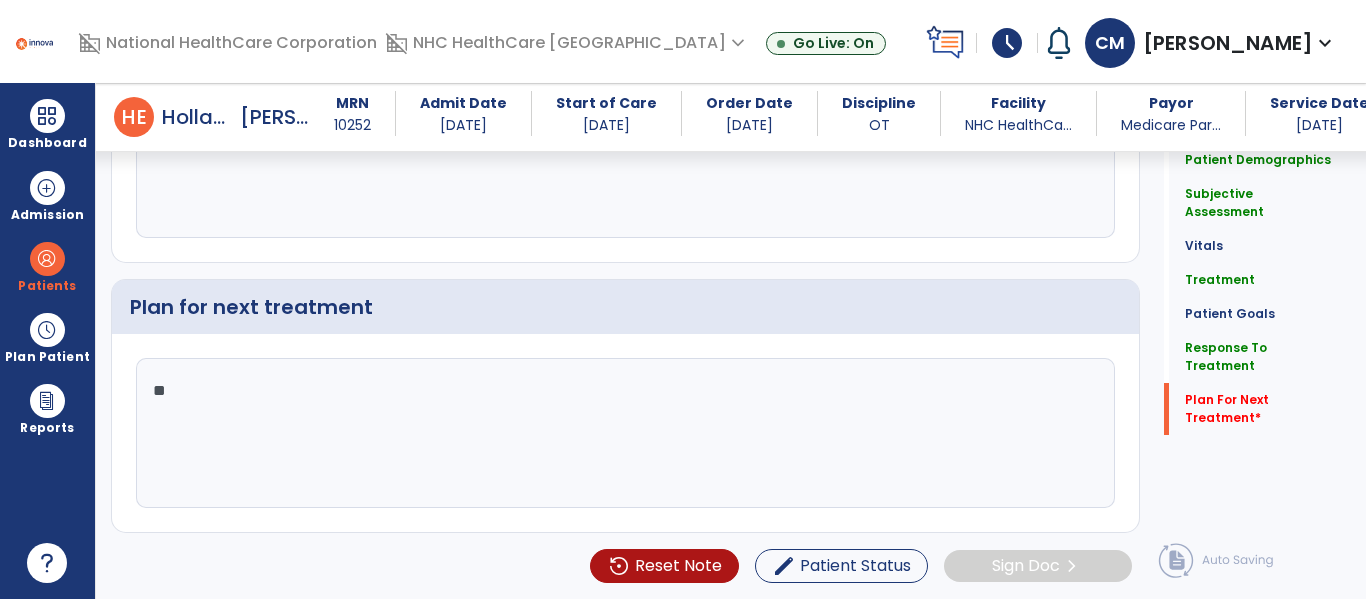 type on "*" 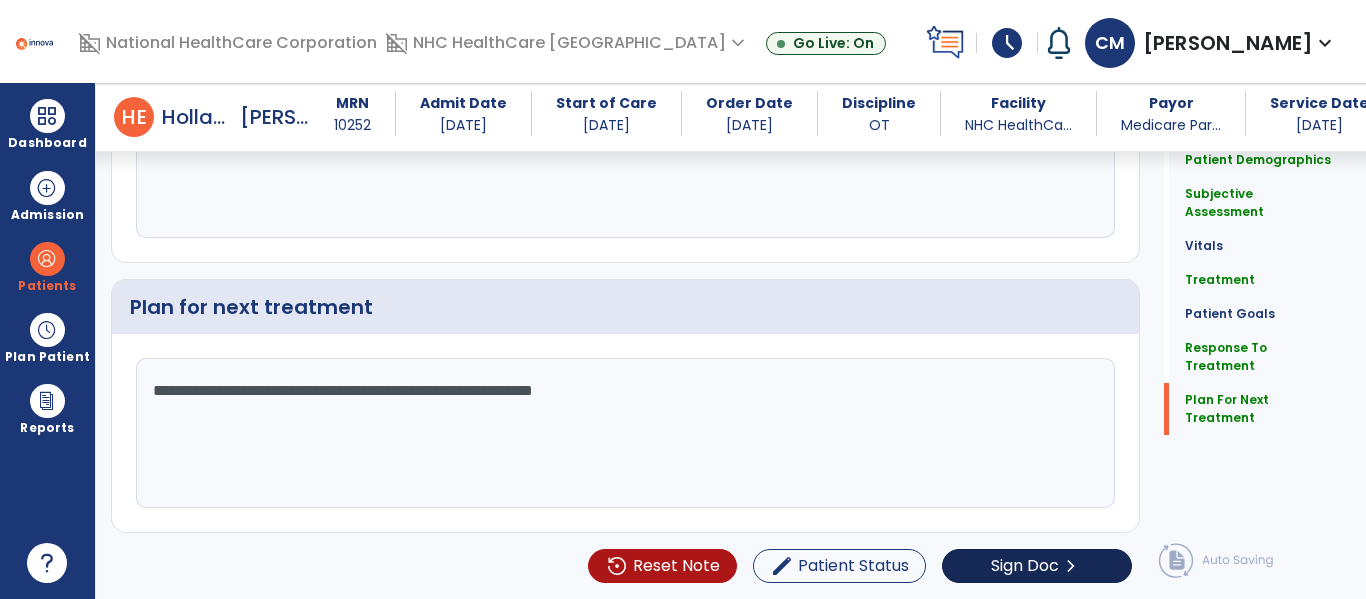 type on "**********" 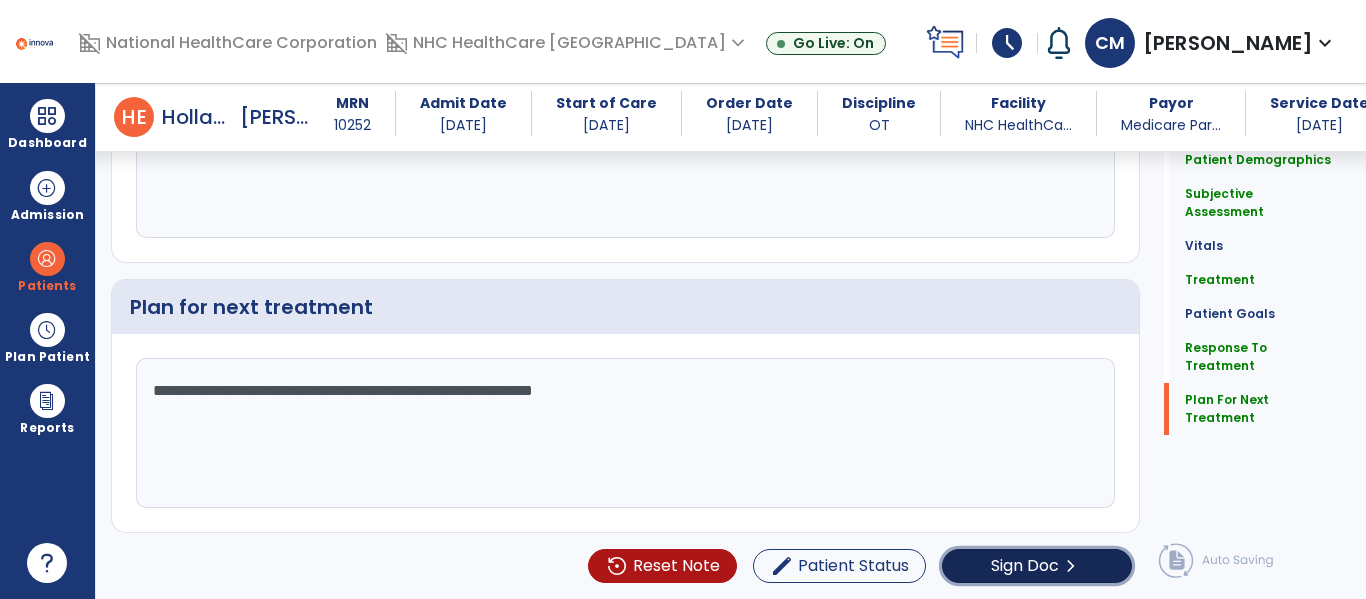 click on "Sign Doc" 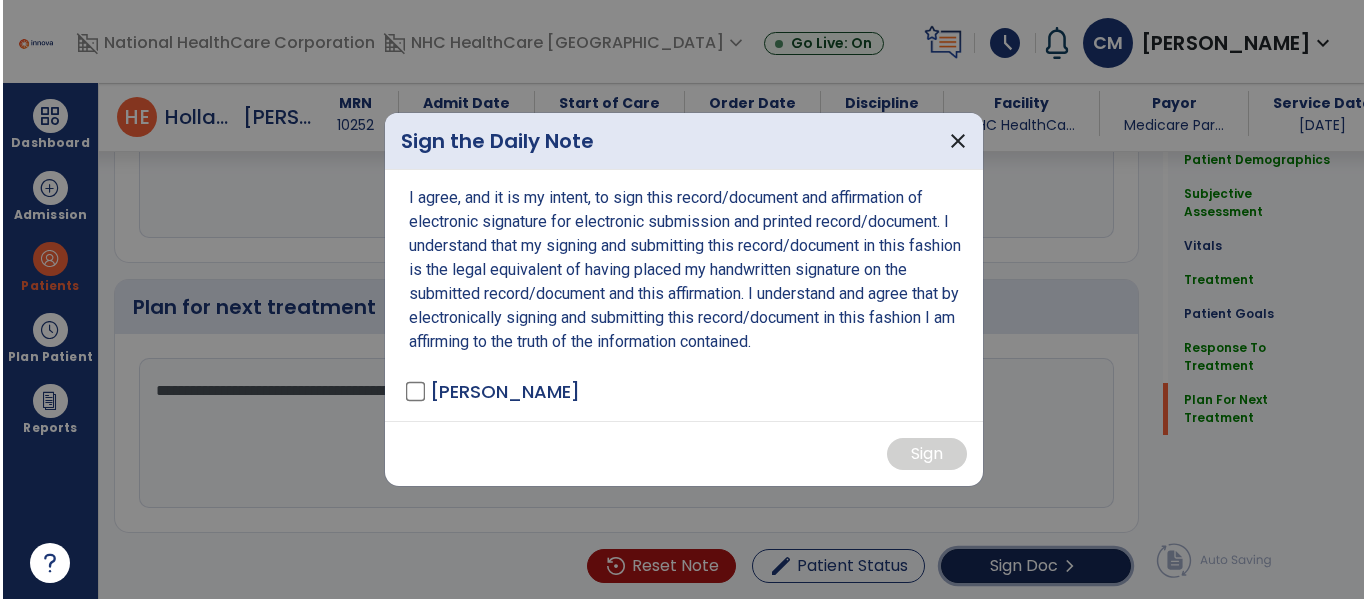 scroll, scrollTop: 3731, scrollLeft: 0, axis: vertical 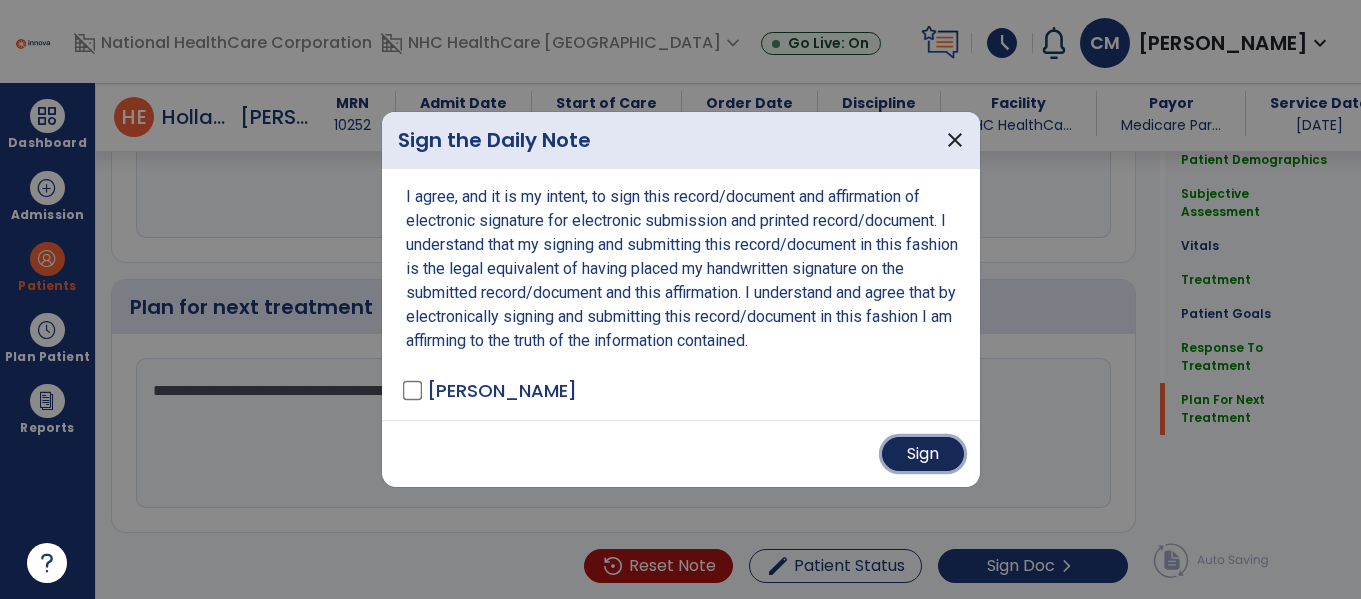 click on "Sign" at bounding box center (923, 454) 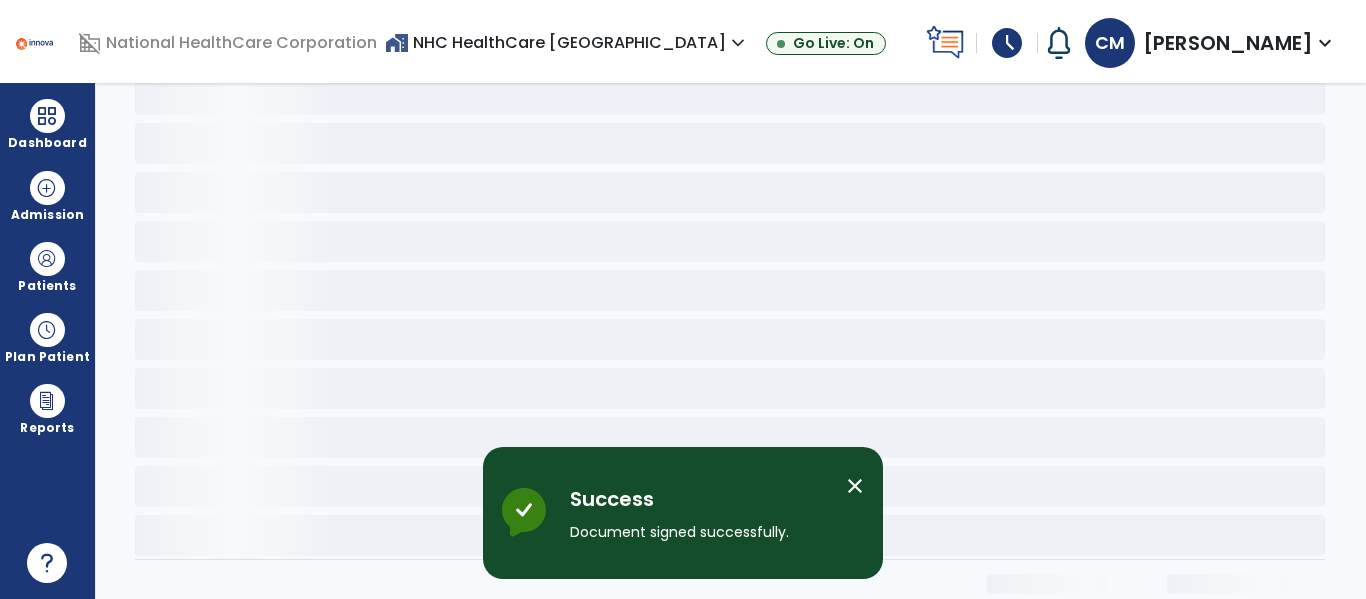 scroll, scrollTop: 0, scrollLeft: 0, axis: both 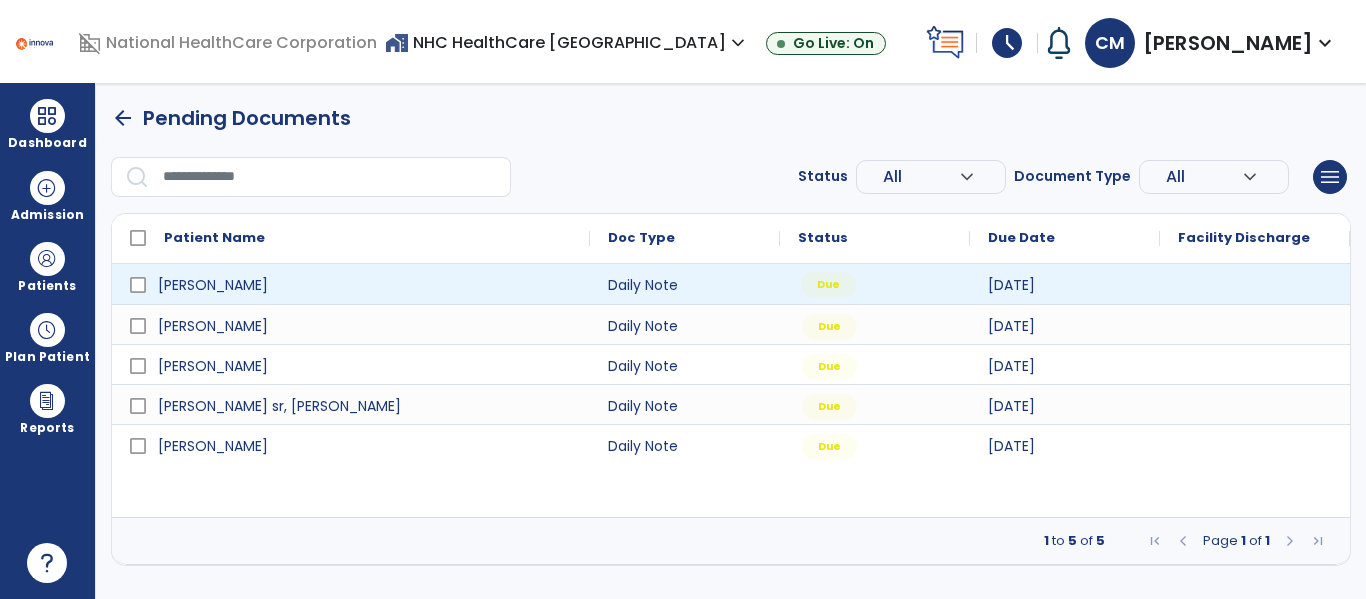 click on "Due" at bounding box center (828, 285) 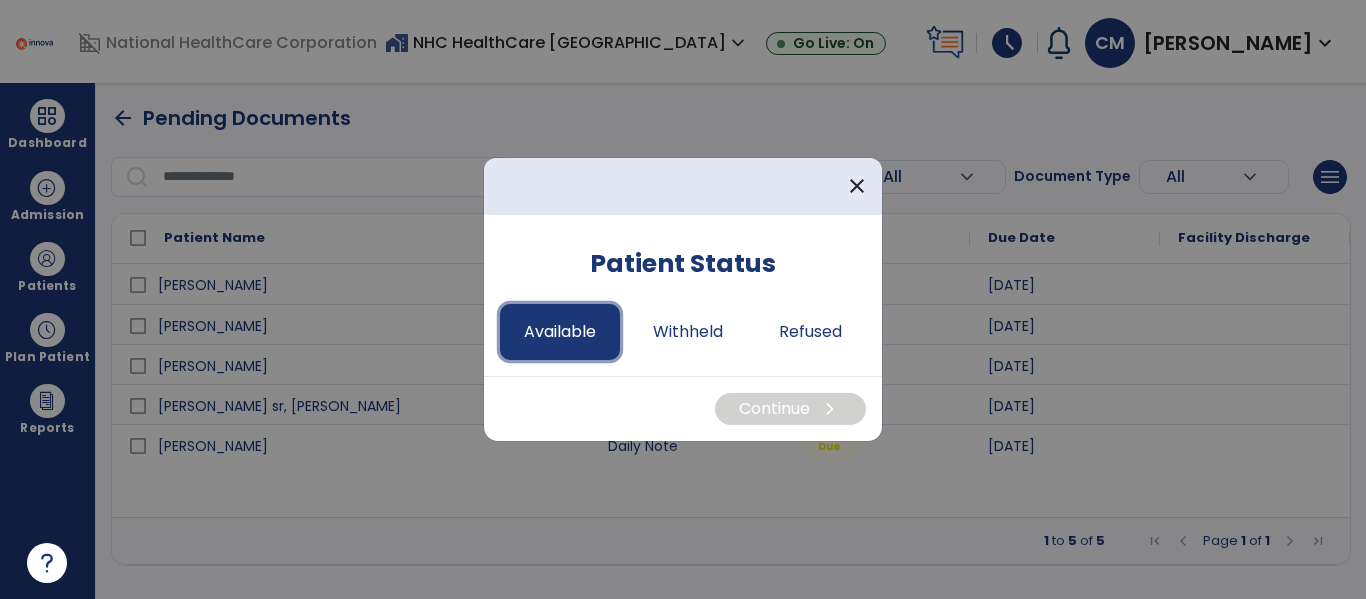 click on "Available" at bounding box center (560, 332) 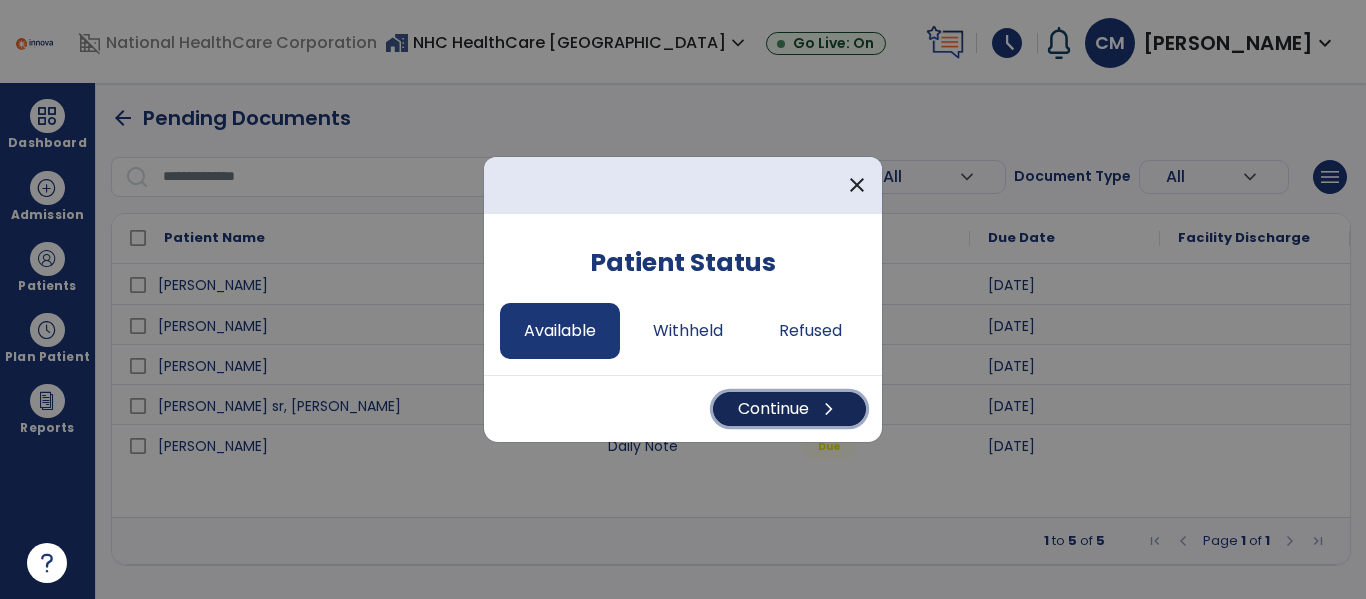 click on "Continue   chevron_right" at bounding box center (789, 409) 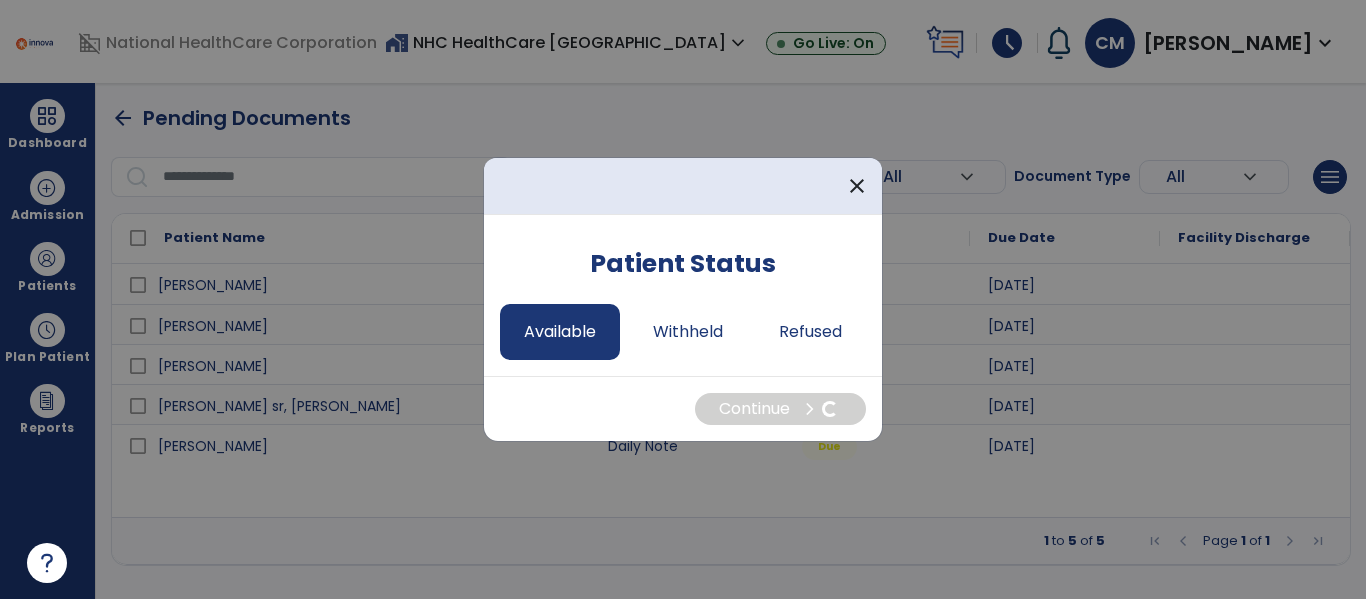 select on "*" 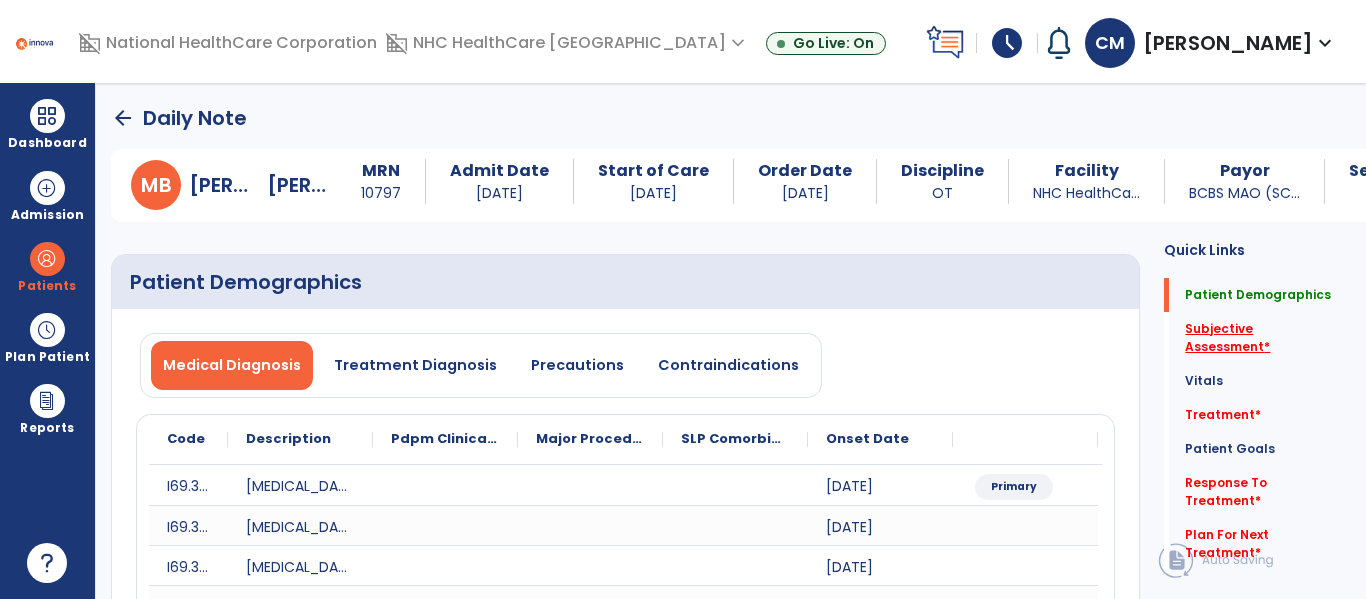 drag, startPoint x: 1259, startPoint y: 326, endPoint x: 1228, endPoint y: 331, distance: 31.400637 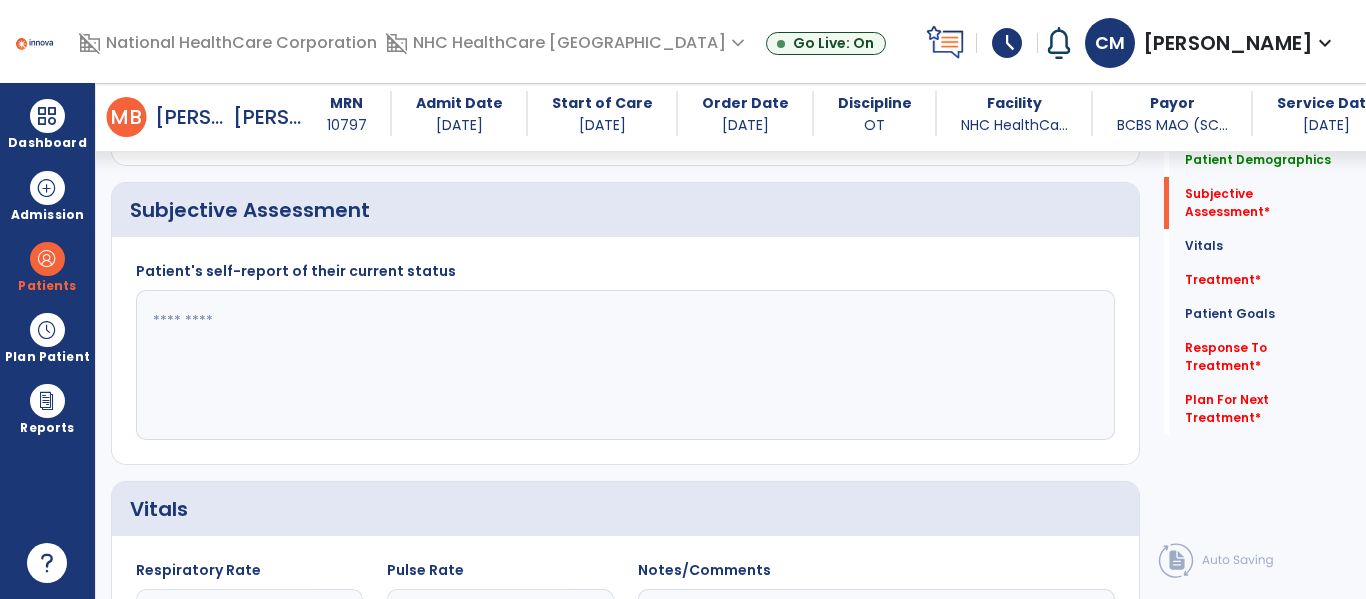 scroll, scrollTop: 827, scrollLeft: 0, axis: vertical 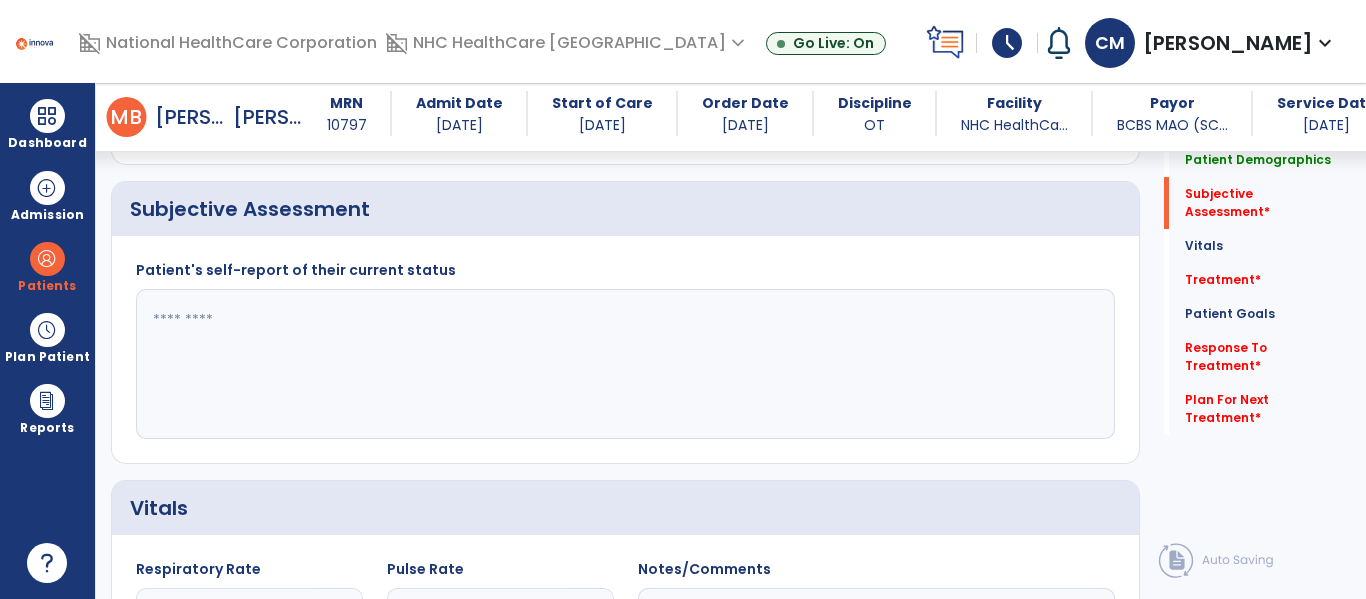 click 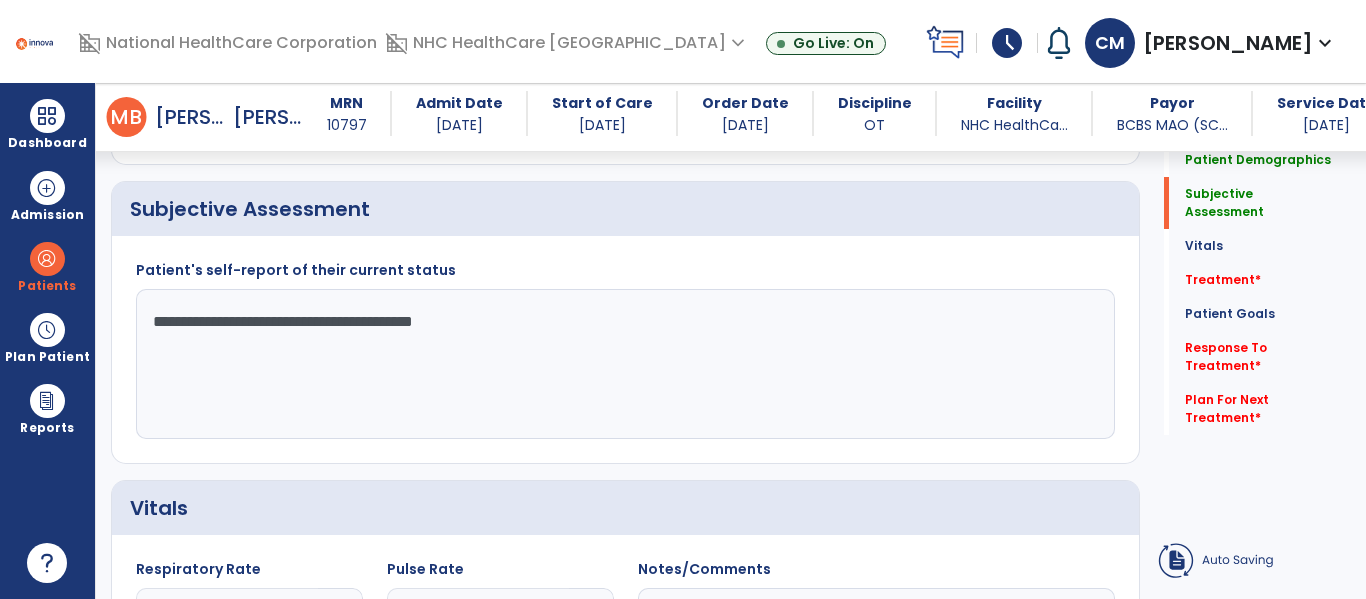 click on "**********" 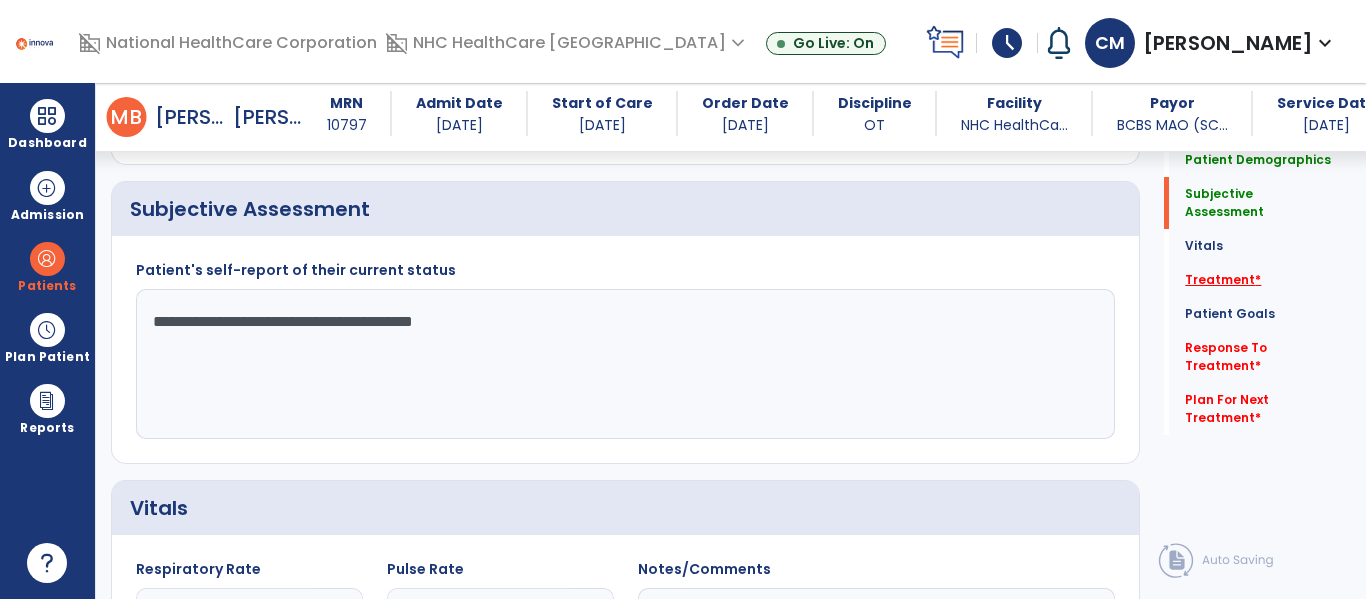 type on "**********" 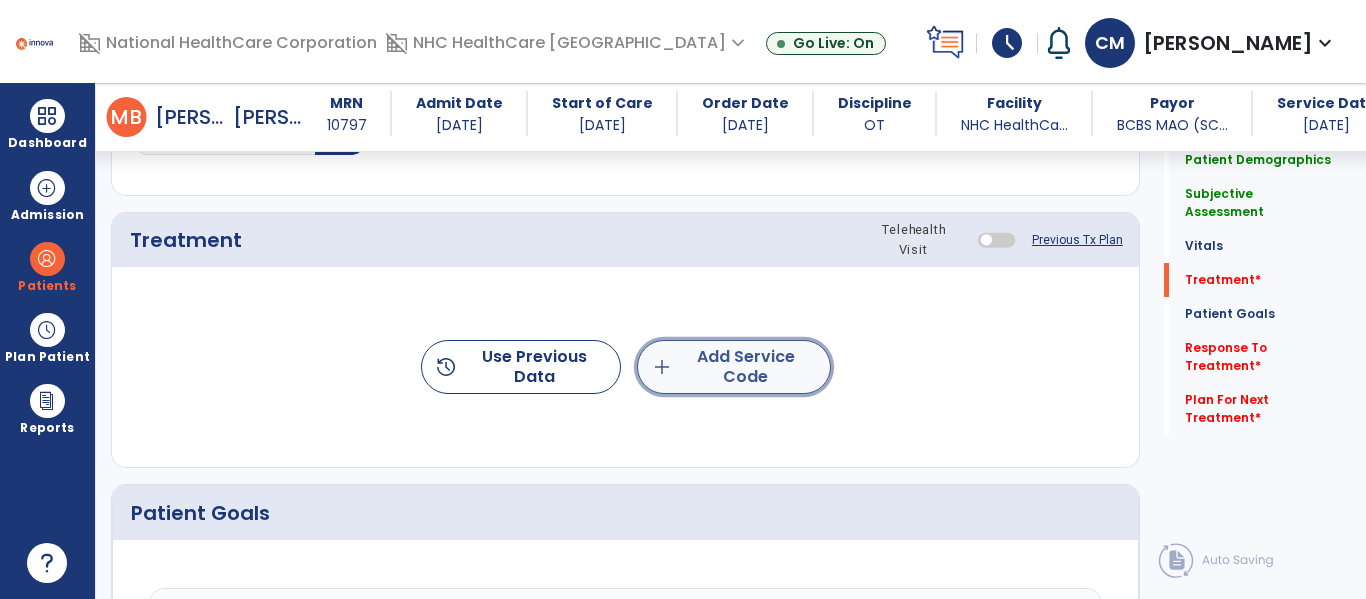 click on "add  Add Service Code" 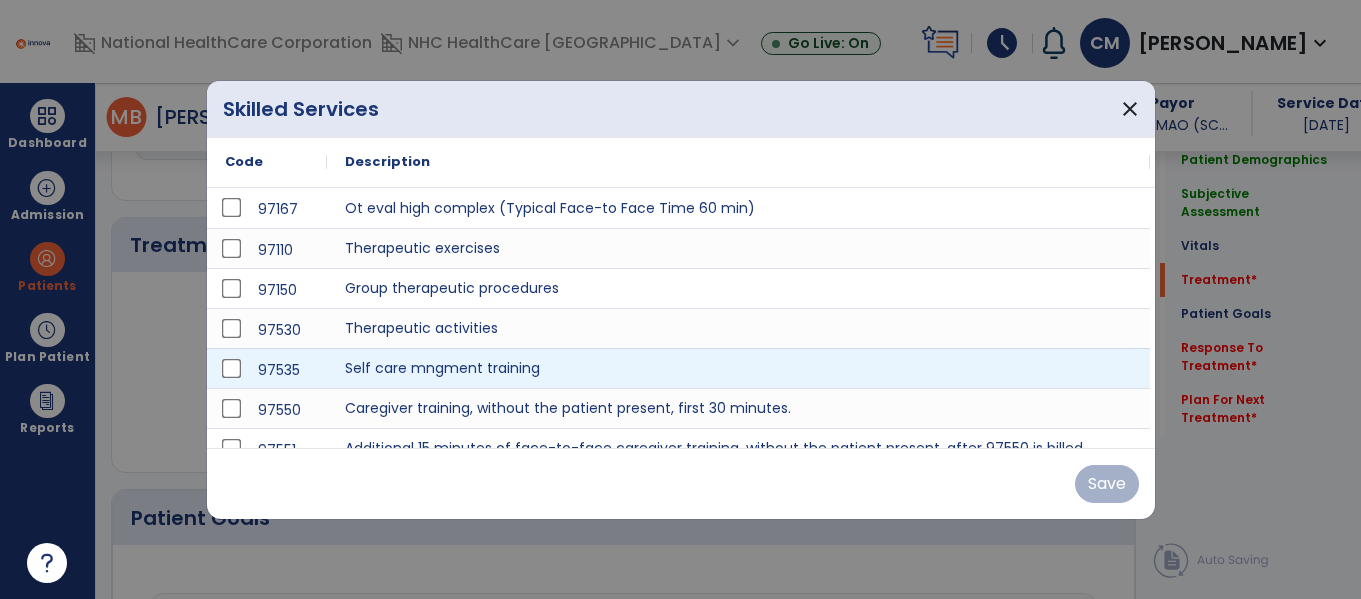 scroll, scrollTop: 1517, scrollLeft: 0, axis: vertical 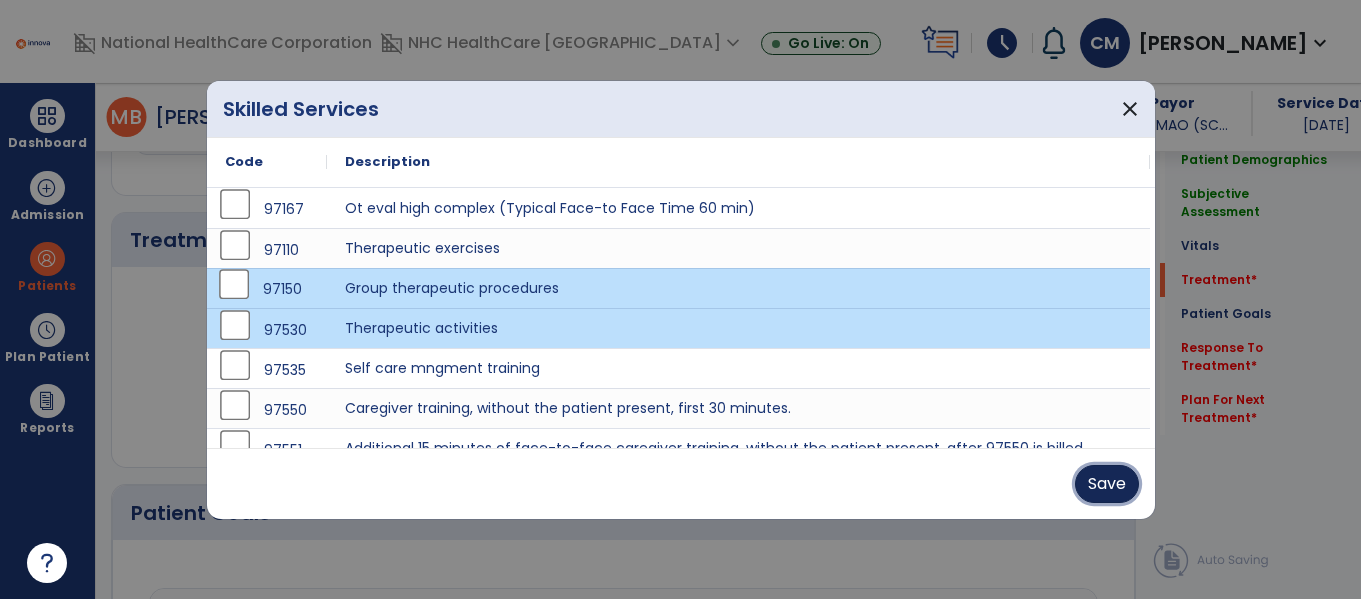 click on "Save" at bounding box center [1107, 484] 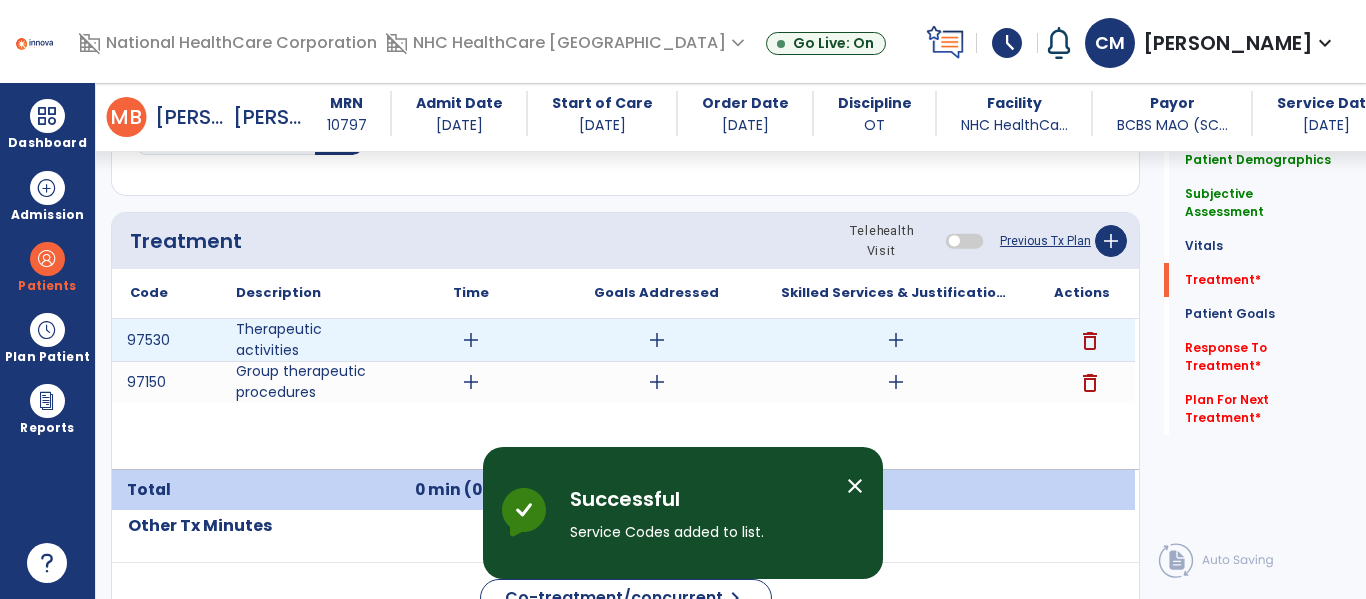 click on "add" at bounding box center [471, 340] 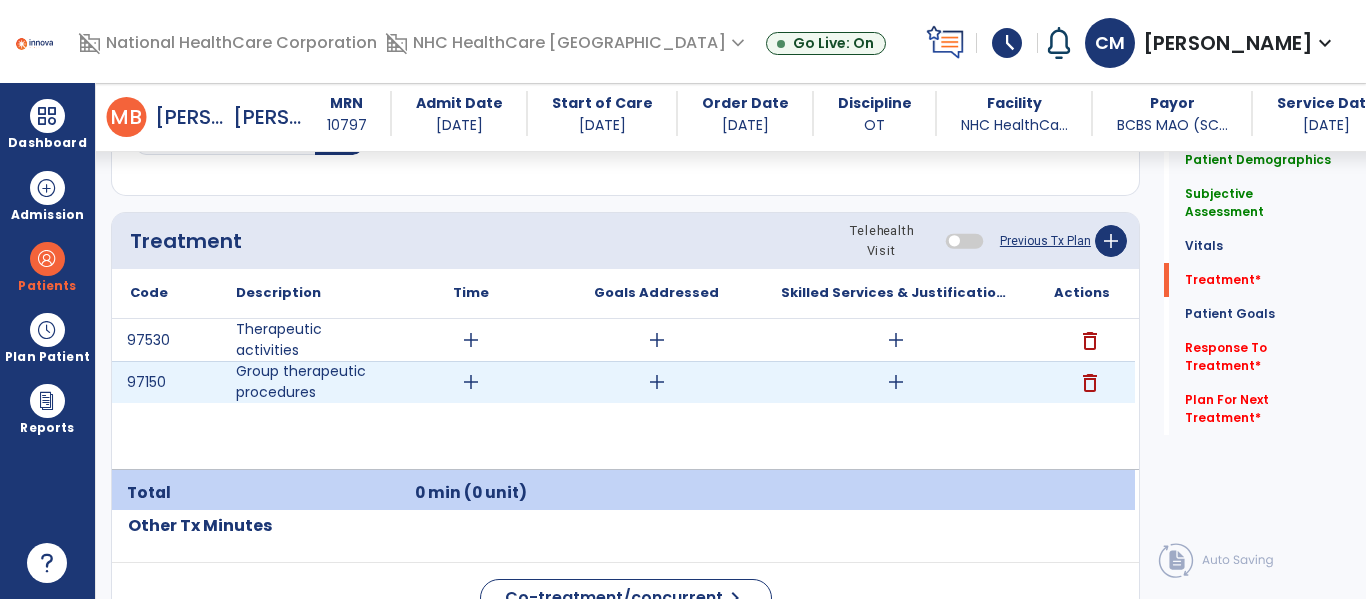 click on "add" at bounding box center (471, 382) 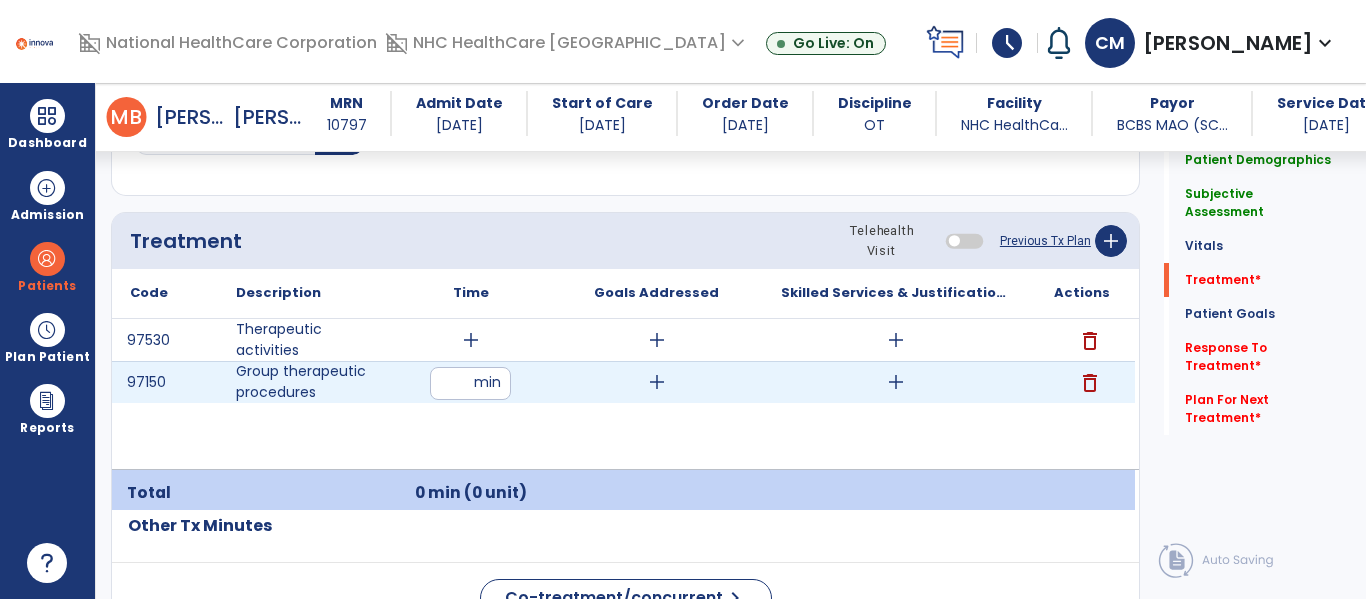 type on "**" 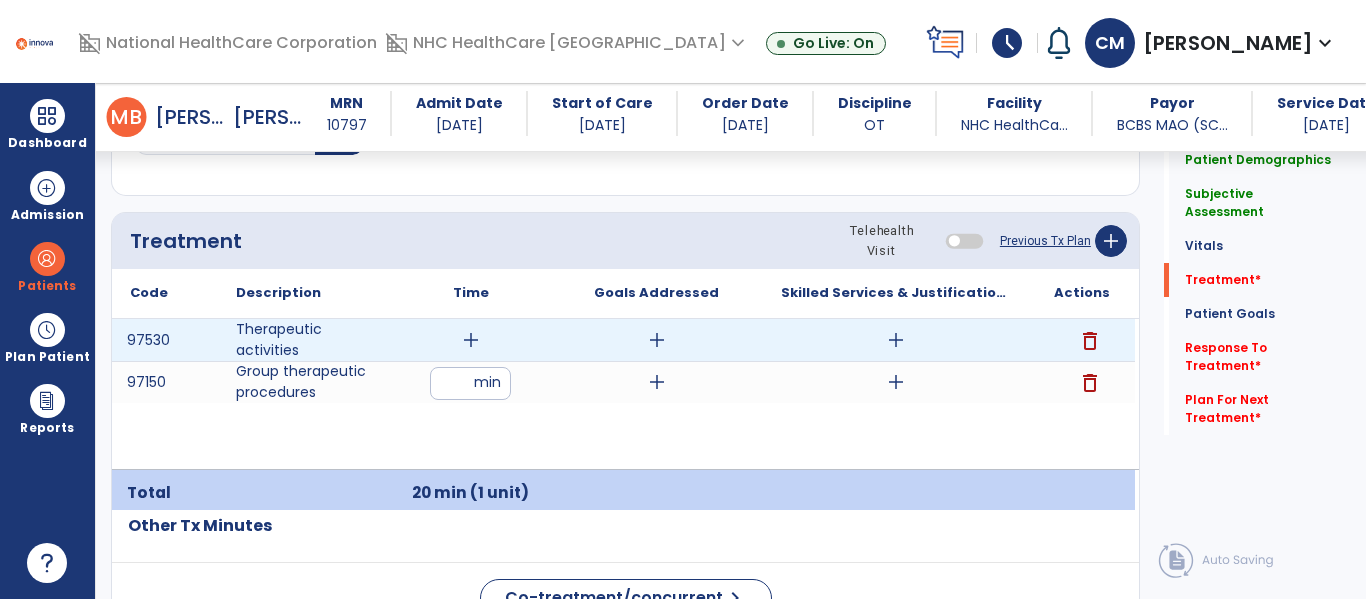 click on "add" at bounding box center (471, 340) 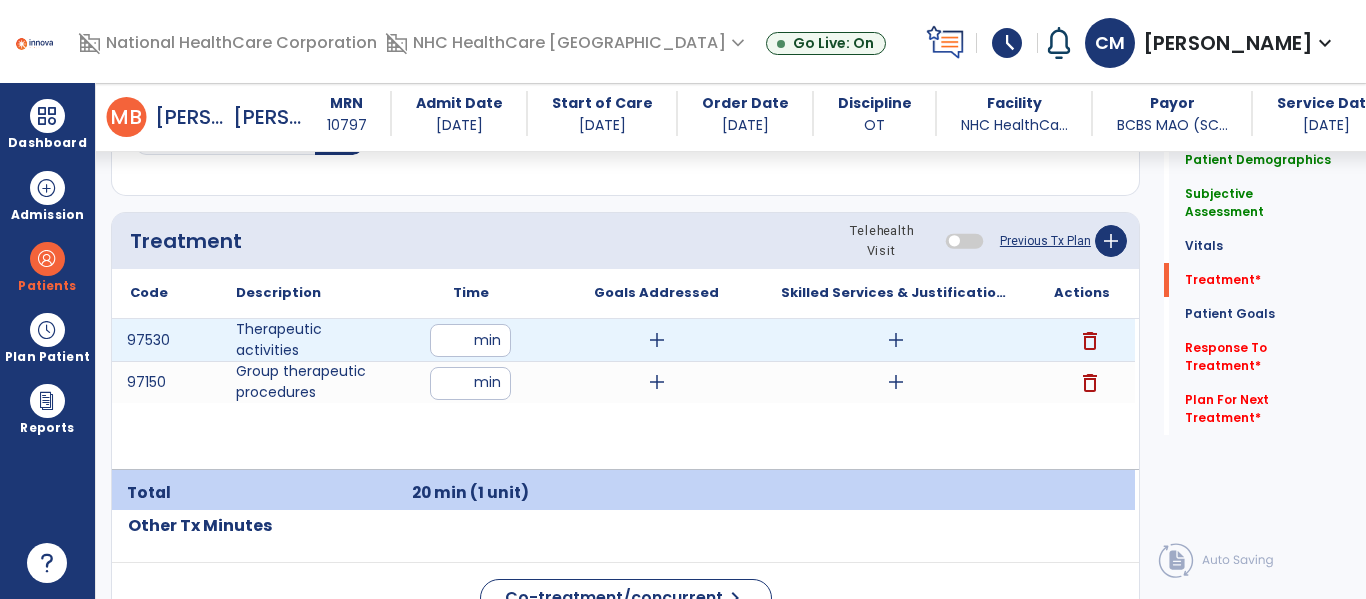 type on "**" 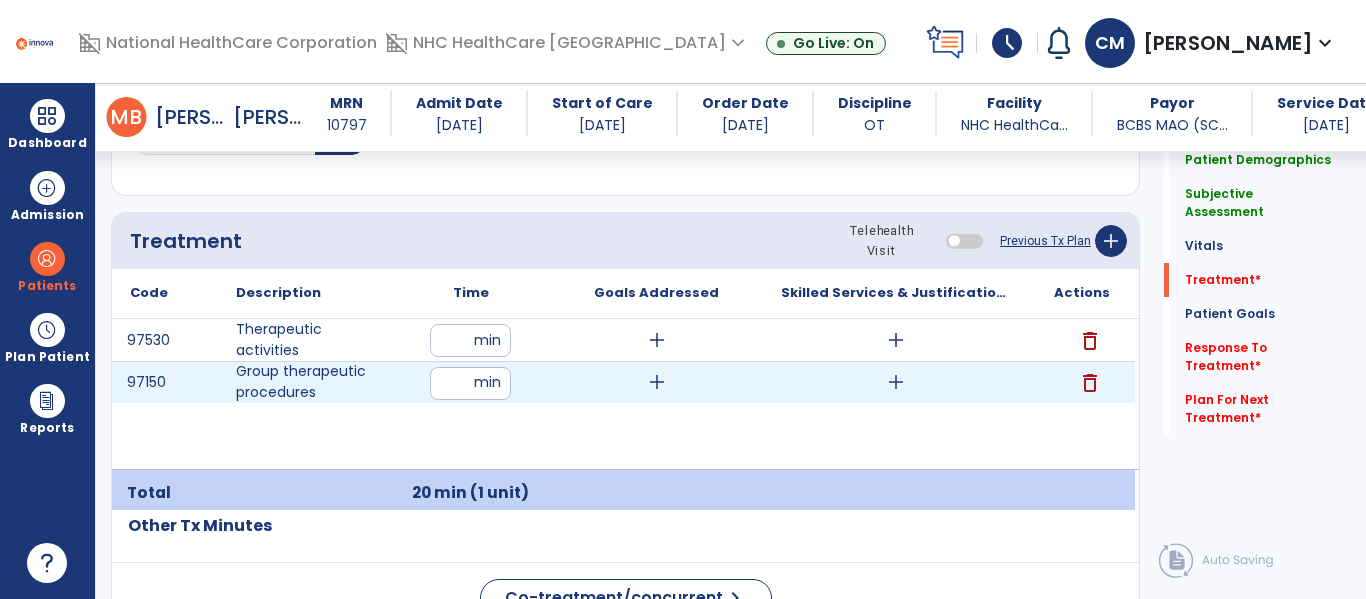 click on "97530  Therapeutic activities  ** min add add delete 97150  Group therapeutic procedures  ** min add add delete" at bounding box center (623, 394) 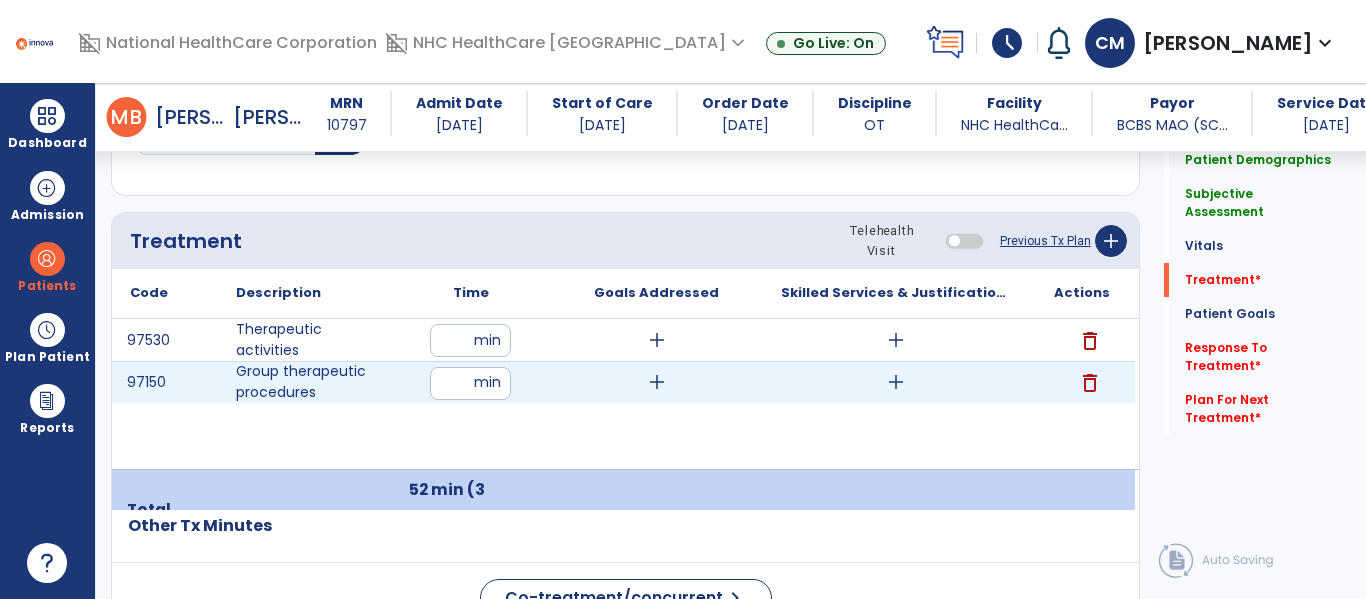 click on "add" at bounding box center [896, 382] 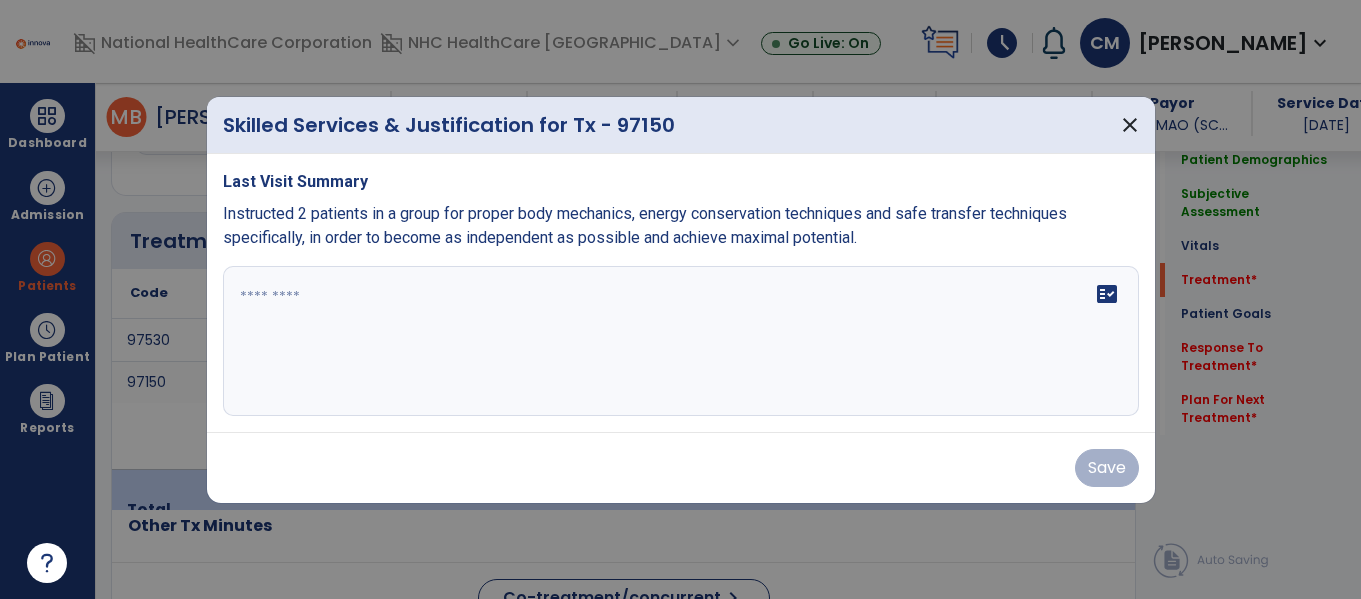 scroll, scrollTop: 1517, scrollLeft: 0, axis: vertical 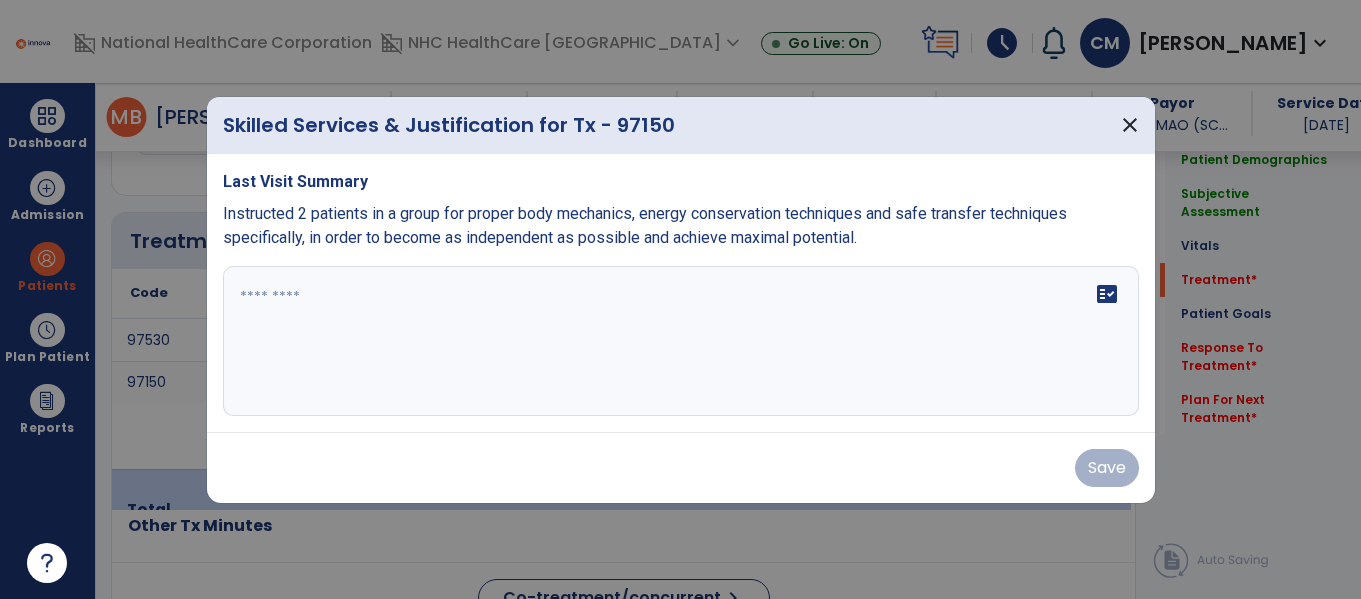 drag, startPoint x: 341, startPoint y: 550, endPoint x: 327, endPoint y: 484, distance: 67.46851 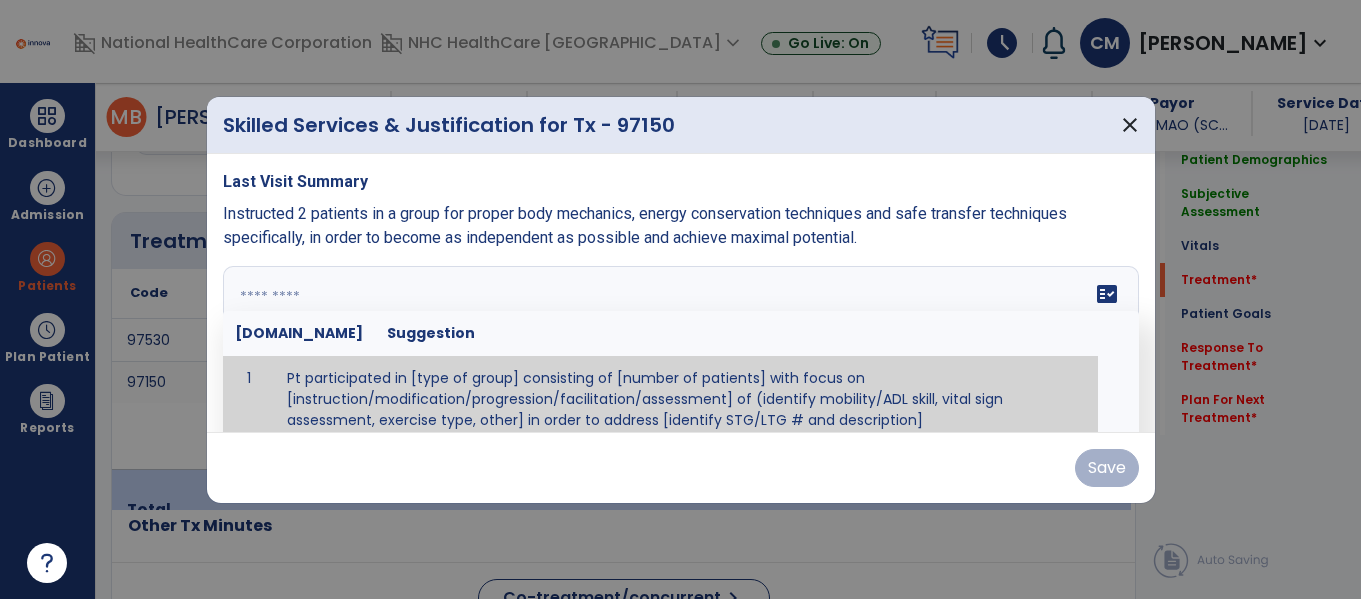click at bounding box center (681, 341) 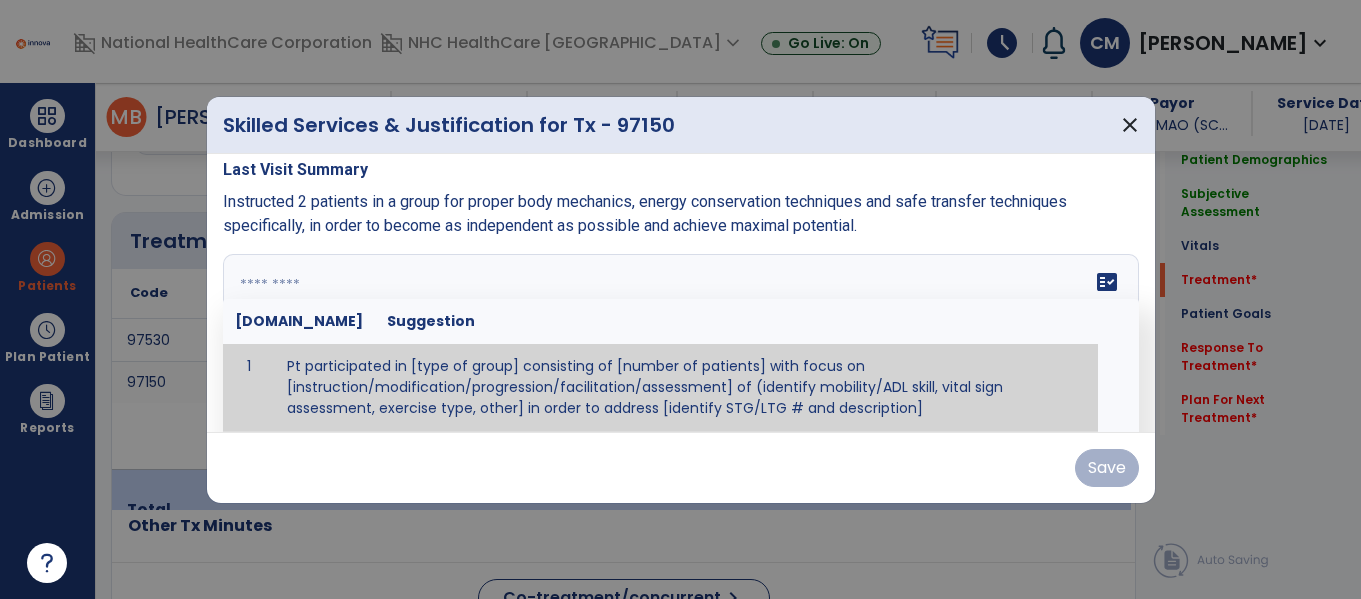 paste on "**********" 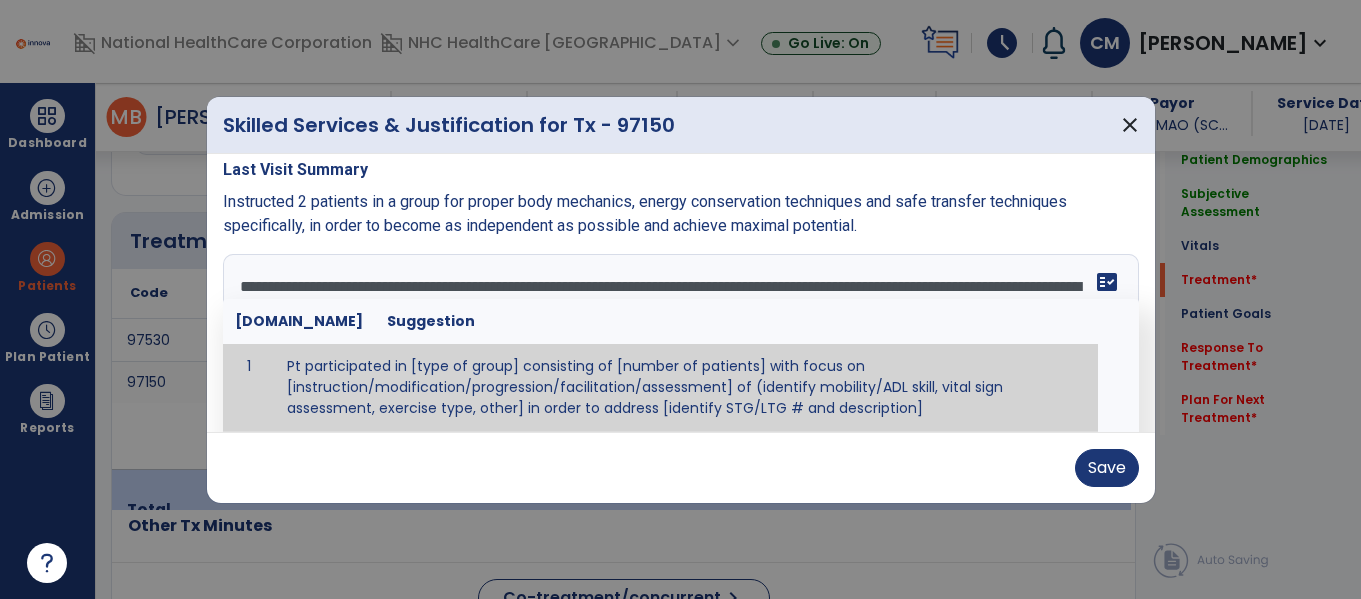 scroll, scrollTop: 0, scrollLeft: 0, axis: both 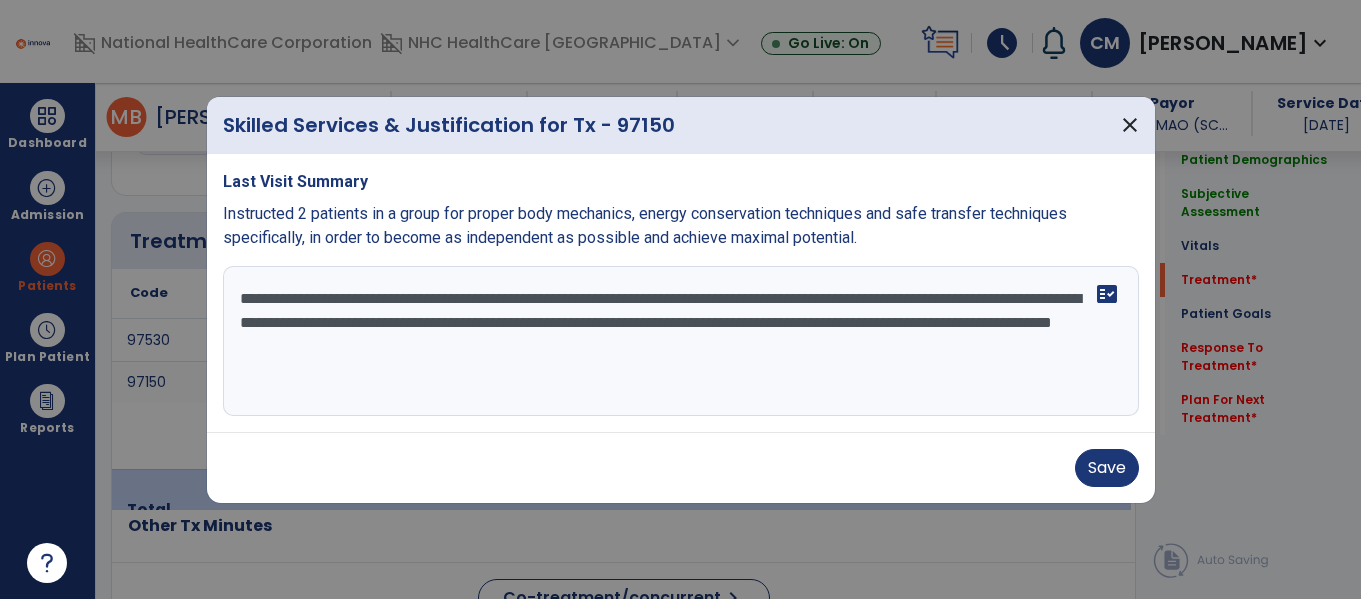 type on "**********" 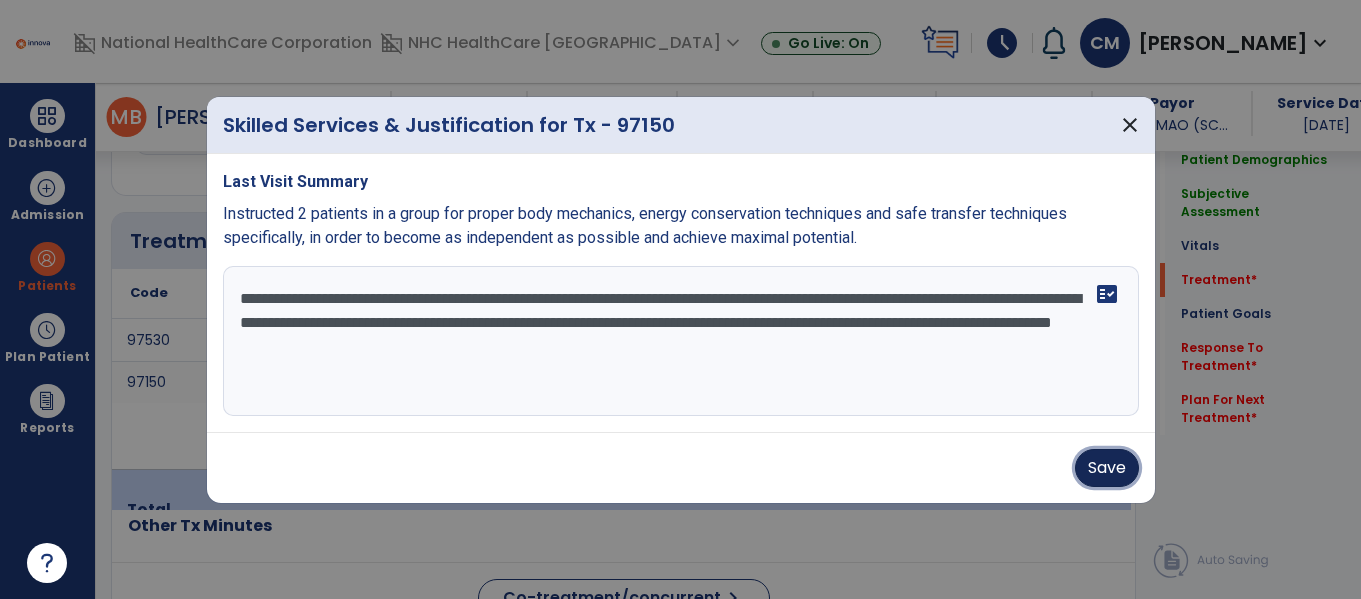 click on "Save" at bounding box center [1107, 468] 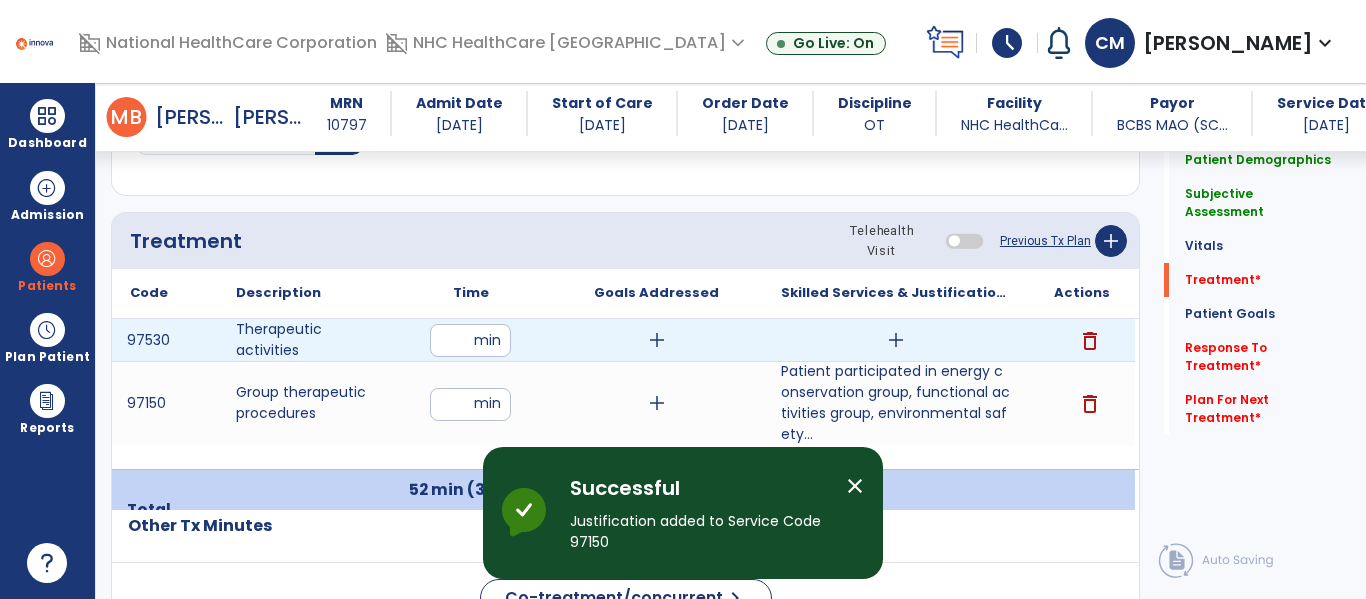 click on "add" at bounding box center [896, 340] 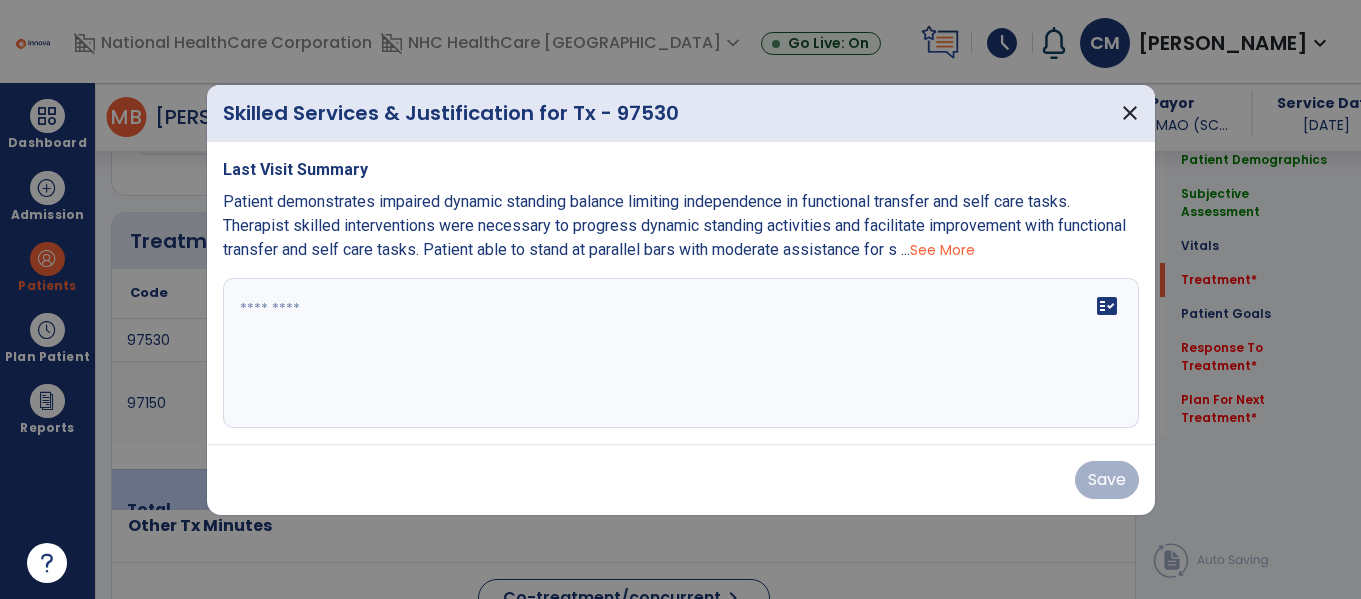 scroll, scrollTop: 1517, scrollLeft: 0, axis: vertical 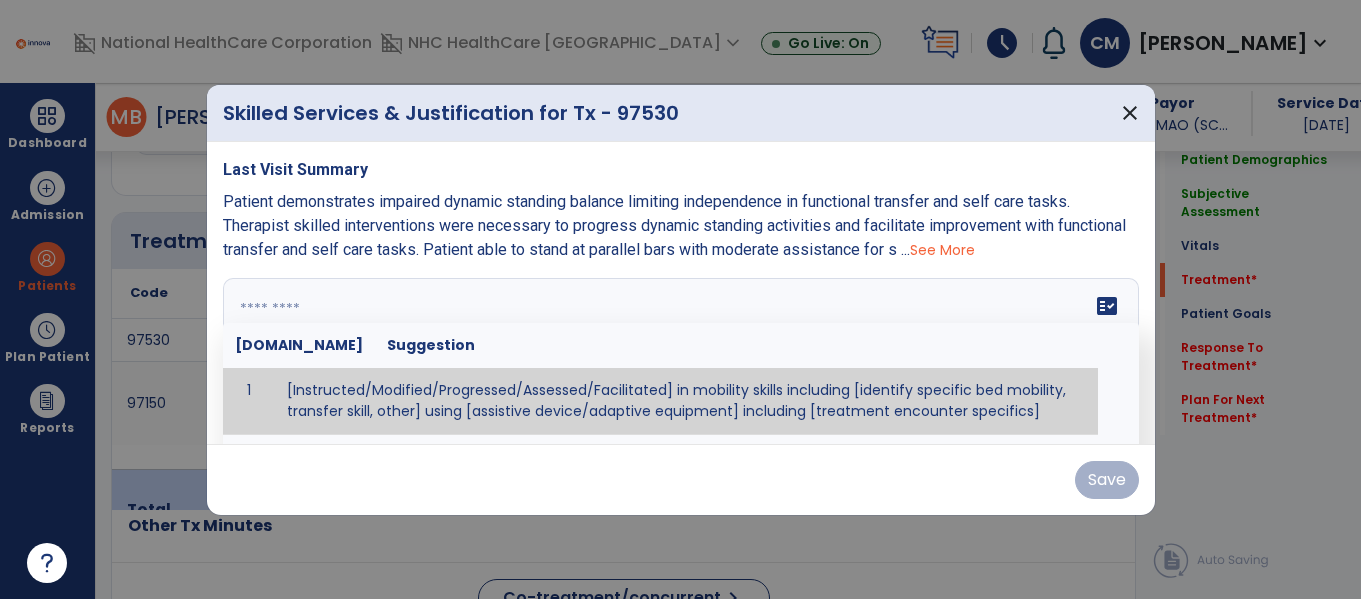click on "fact_check  [DOMAIN_NAME] Suggestion 1 [Instructed/Modified/Progressed/Assessed/Facilitated] in mobility skills including [identify specific bed mobility, transfer skill, other] using [assistive device/adaptive equipment] including [treatment encounter specifics]" at bounding box center (681, 353) 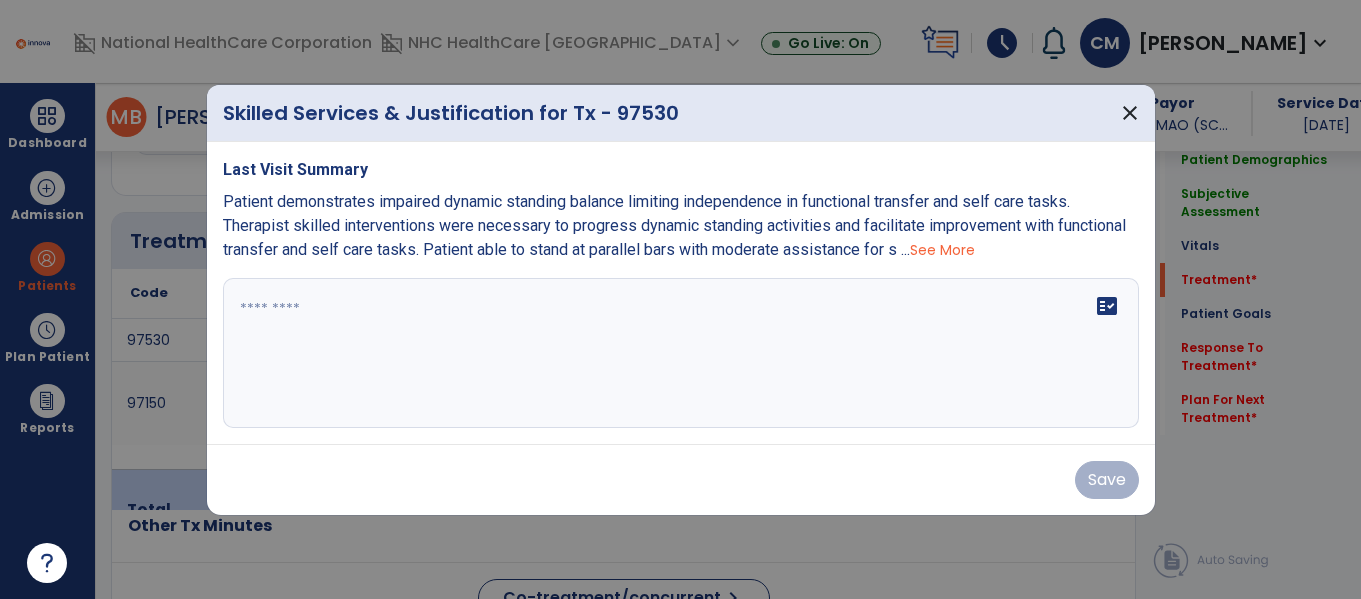 click on "See More" at bounding box center [942, 250] 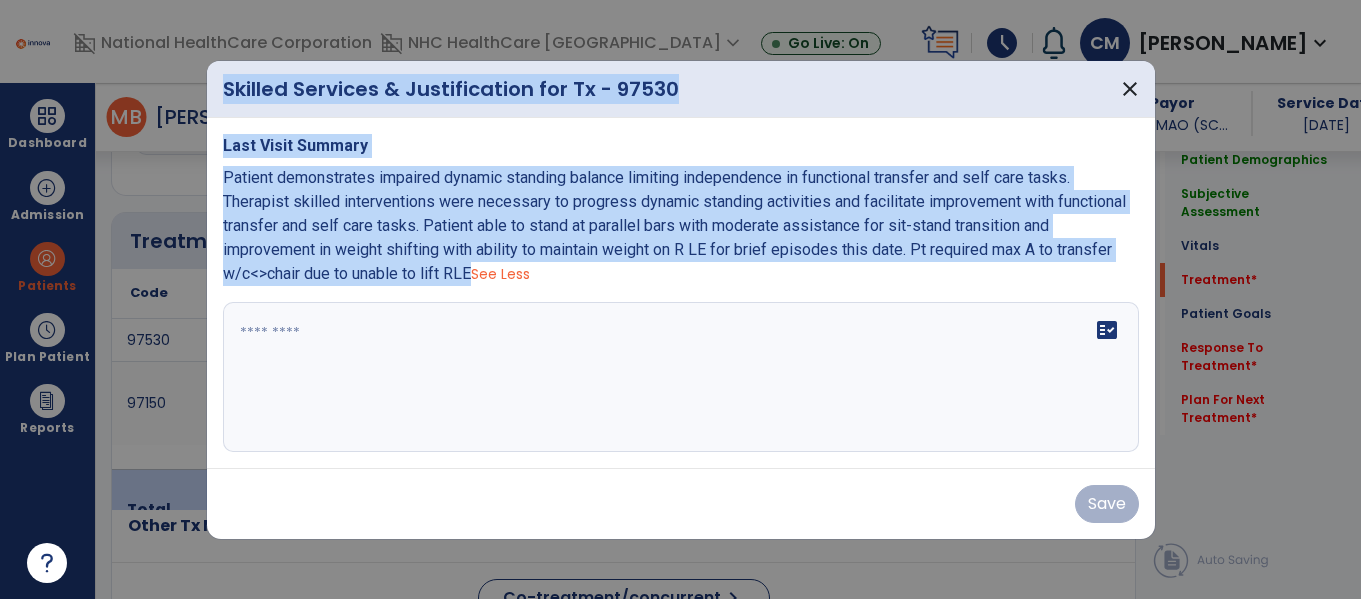 drag, startPoint x: 476, startPoint y: 275, endPoint x: 182, endPoint y: 171, distance: 311.85254 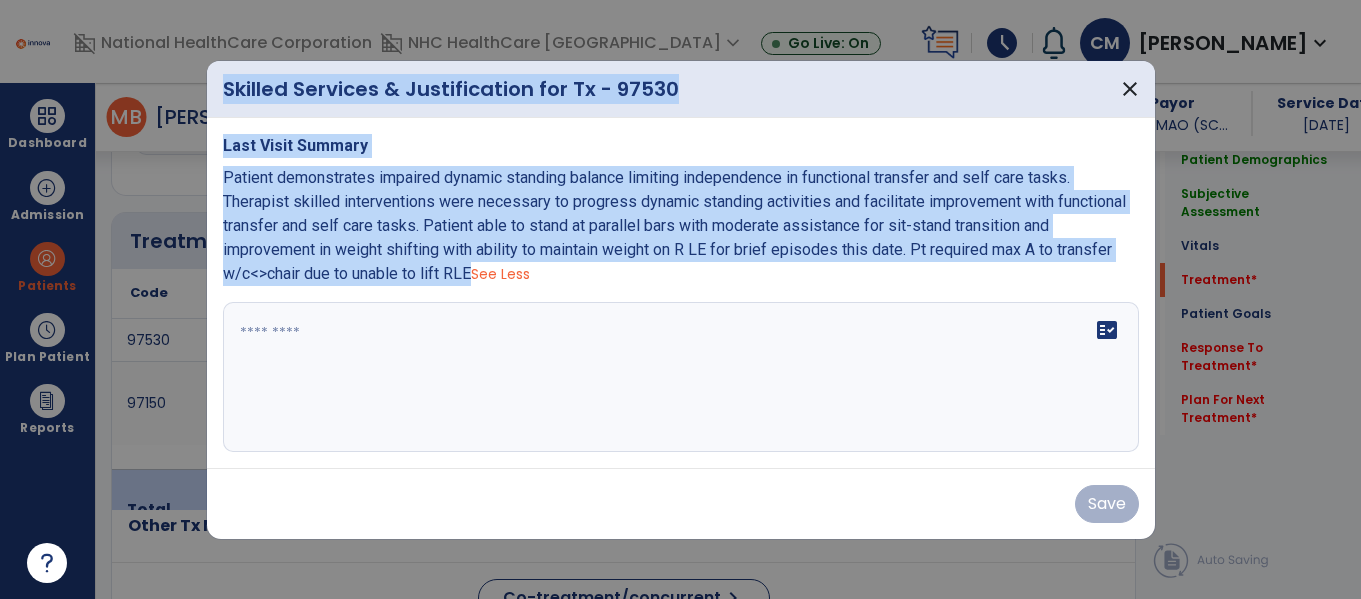click on "Skilled Services & Justification for Tx - 97530   close   Last Visit Summary Patient demonstrates impaired dynamic standing balance limiting independence in functional transfer and self care tasks. Therapist skilled interventions were necessary to progress dynamic standing activities and facilitate improvement with functional transfer and self care tasks. Patient able to stand at parallel bars with moderate assistance for sit-stand transition and improvement in weight shifting with ability to maintain weight on R LE for brief episodes this date. Pt required max A to transfer w/c<>chair due to unable to lift RLE
See Less   fact_check   Save" at bounding box center [680, 299] 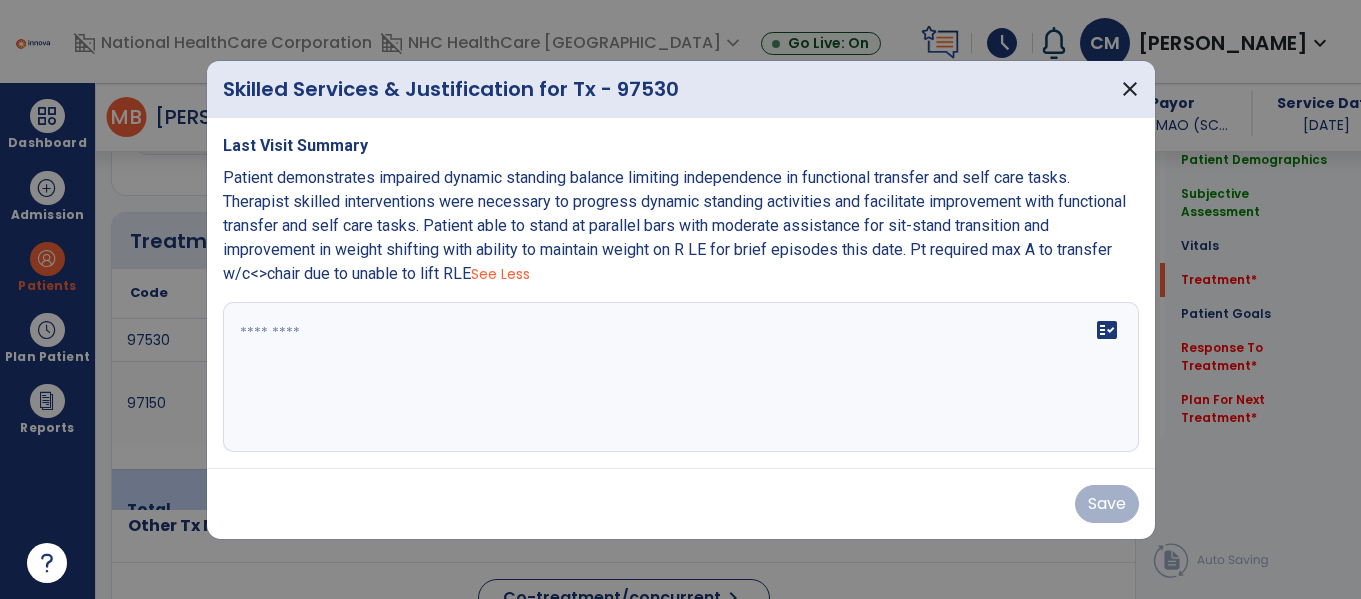 click at bounding box center (681, 377) 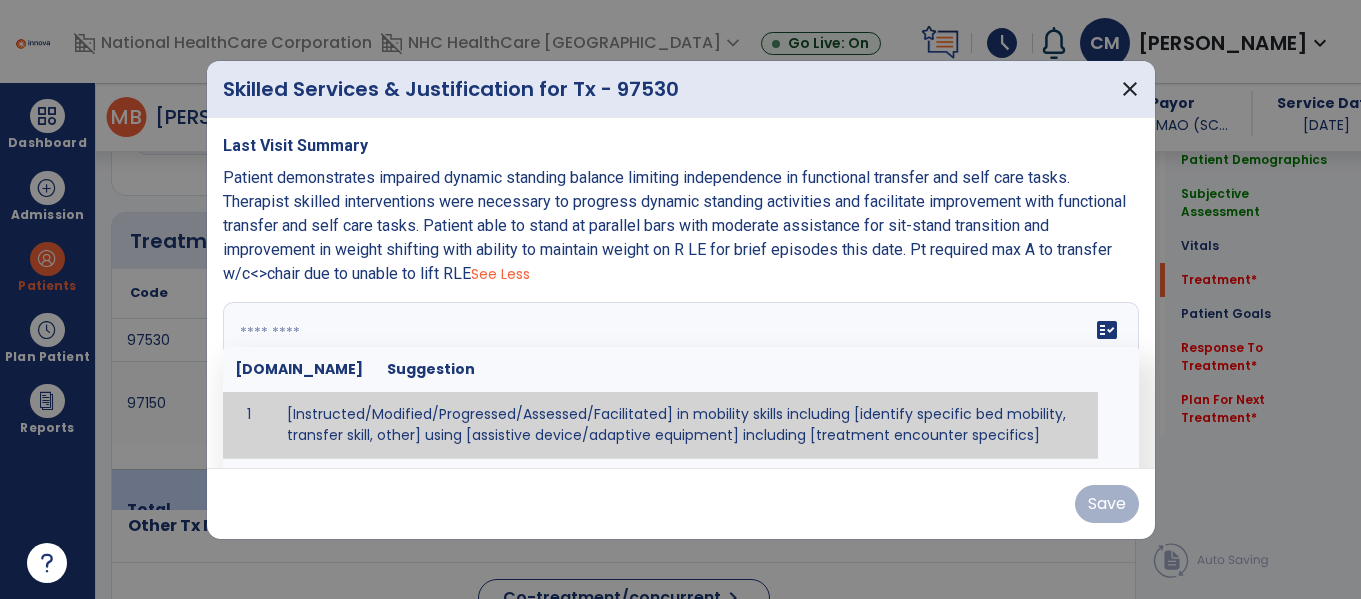 paste on "**********" 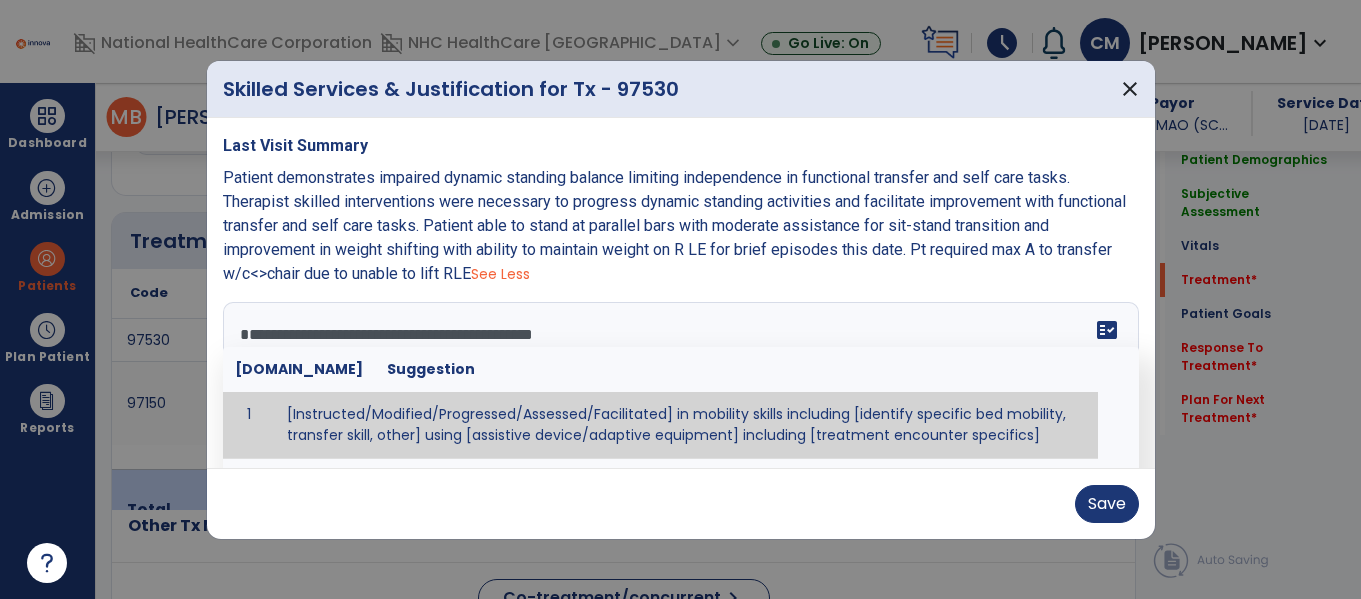 scroll, scrollTop: 112, scrollLeft: 0, axis: vertical 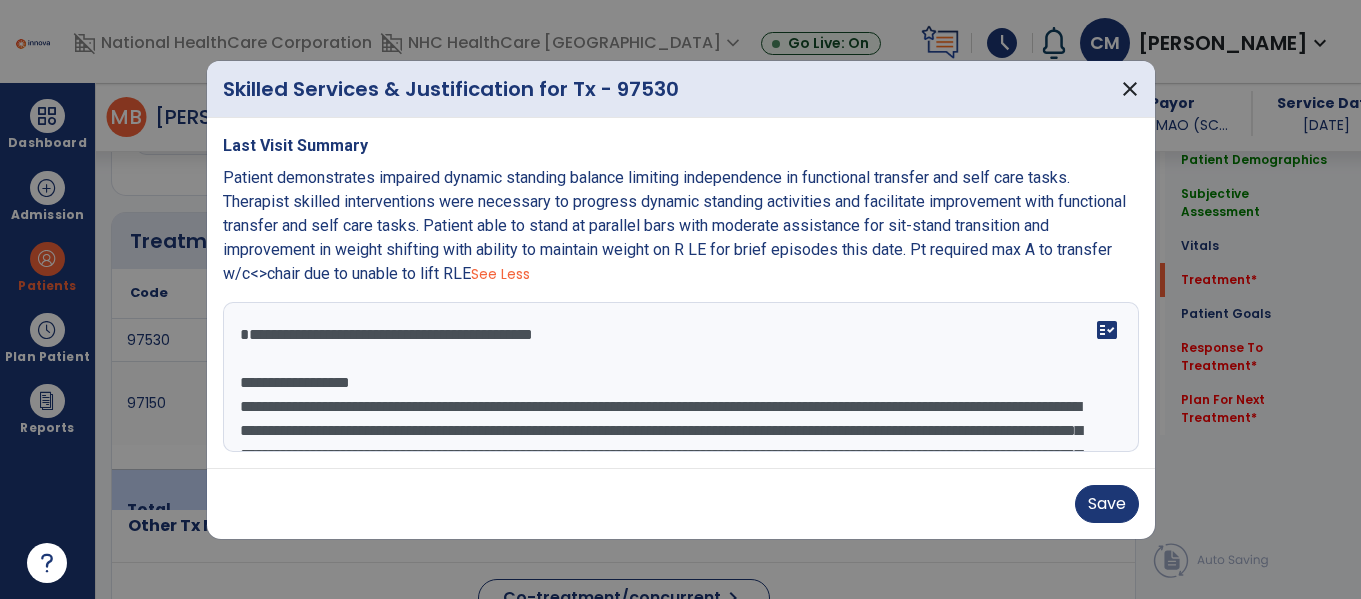 drag, startPoint x: 397, startPoint y: 309, endPoint x: 267, endPoint y: 311, distance: 130.01538 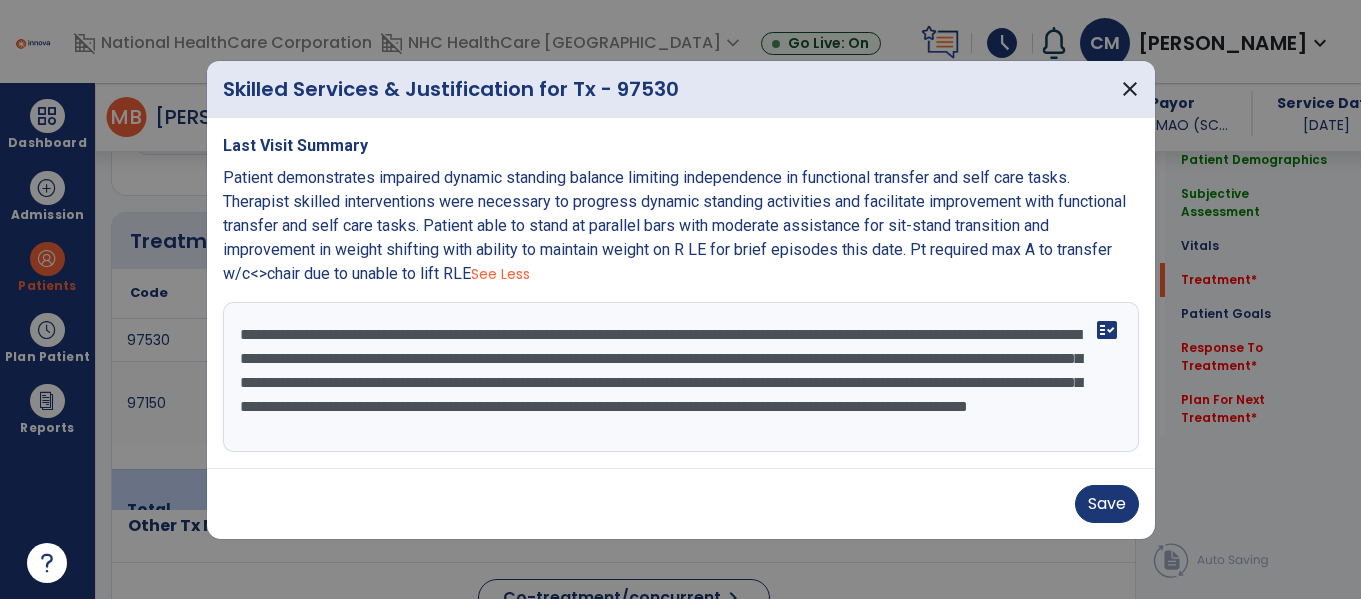scroll, scrollTop: 22, scrollLeft: 0, axis: vertical 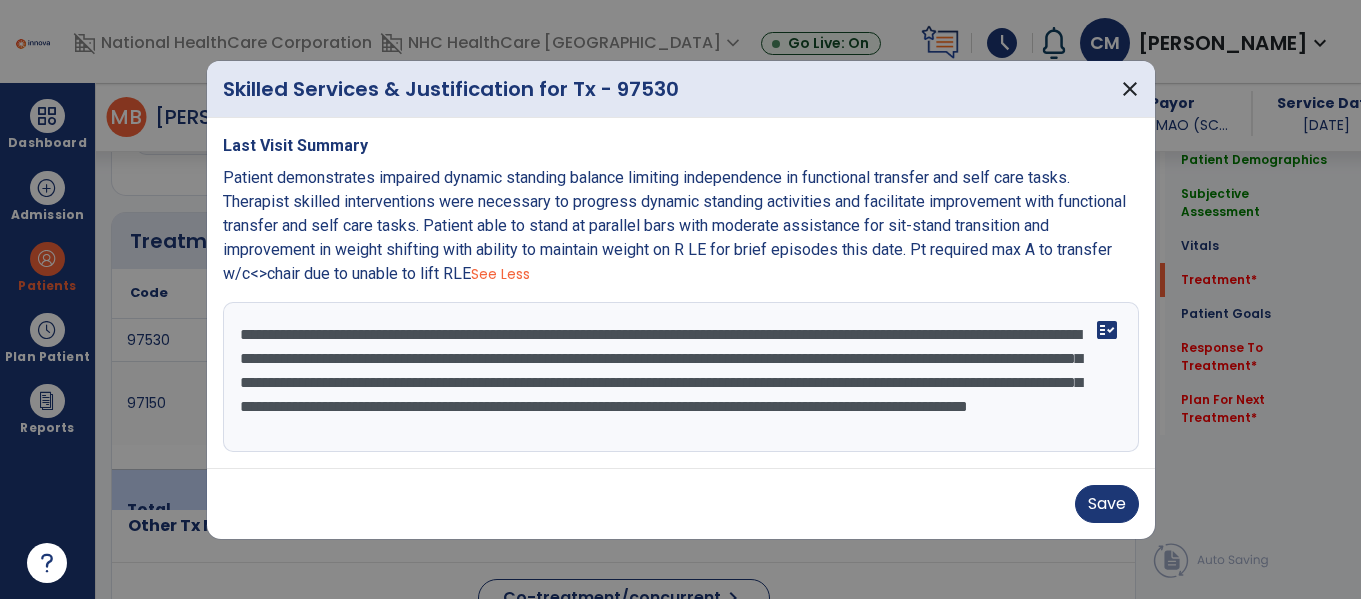 click on "**********" at bounding box center (681, 377) 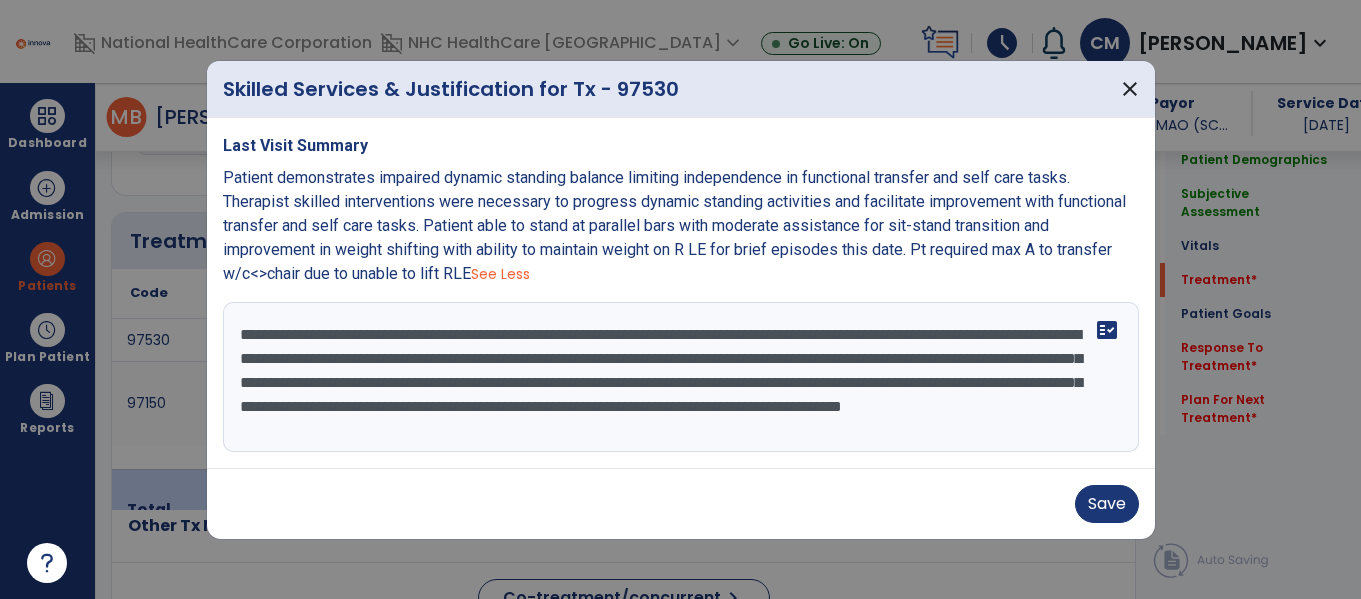scroll, scrollTop: 0, scrollLeft: 0, axis: both 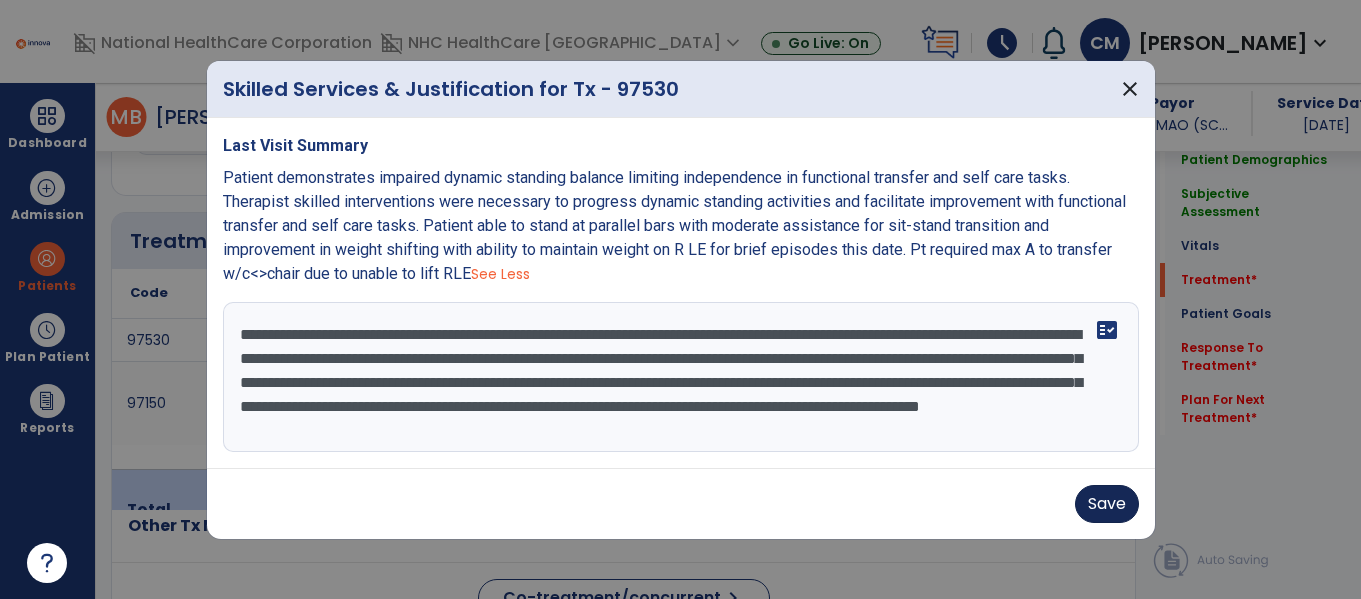 type on "**********" 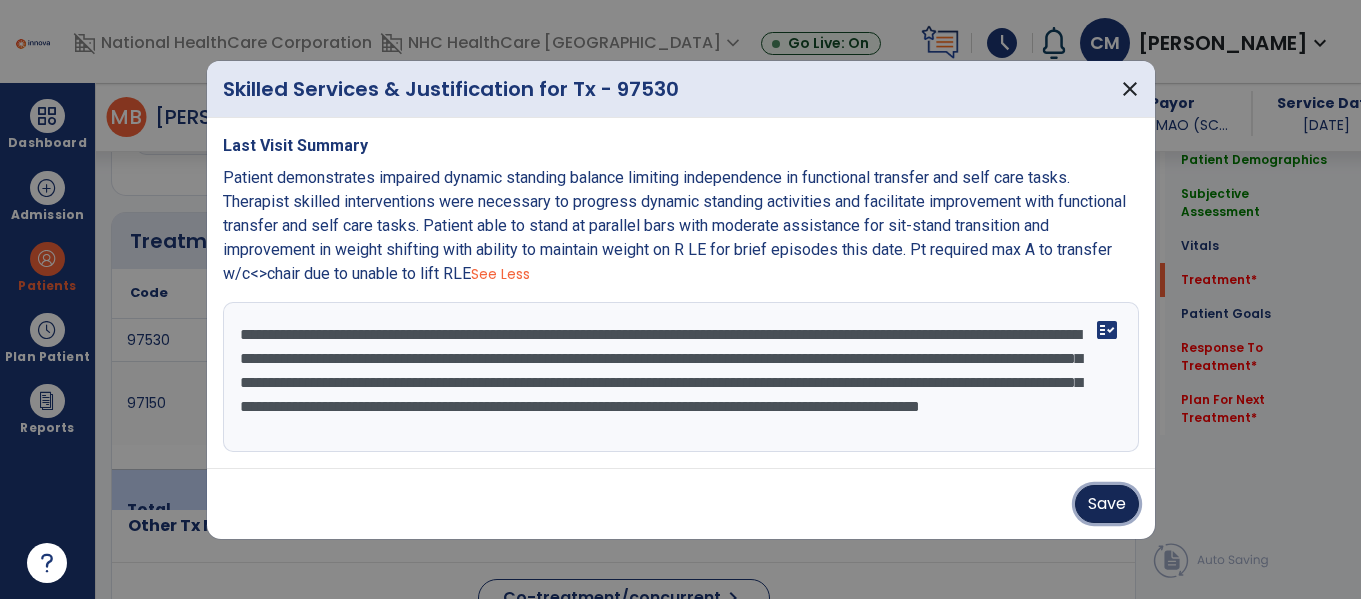 click on "Save" at bounding box center (1107, 504) 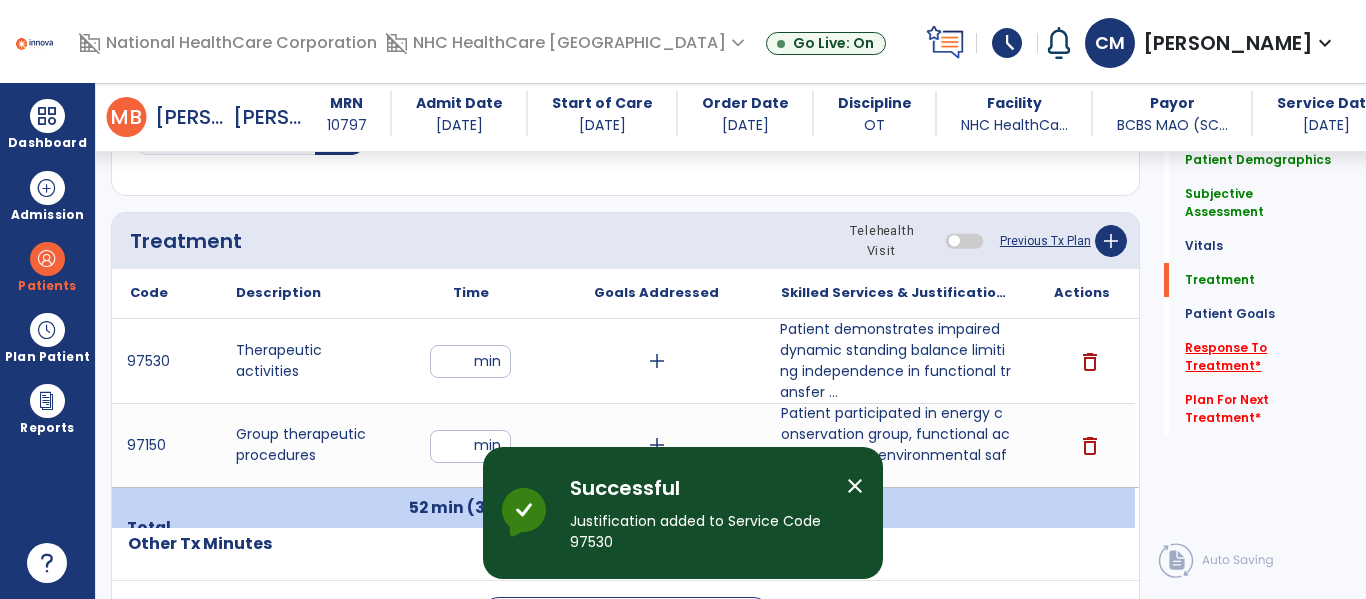 click on "Response To Treatment   *" 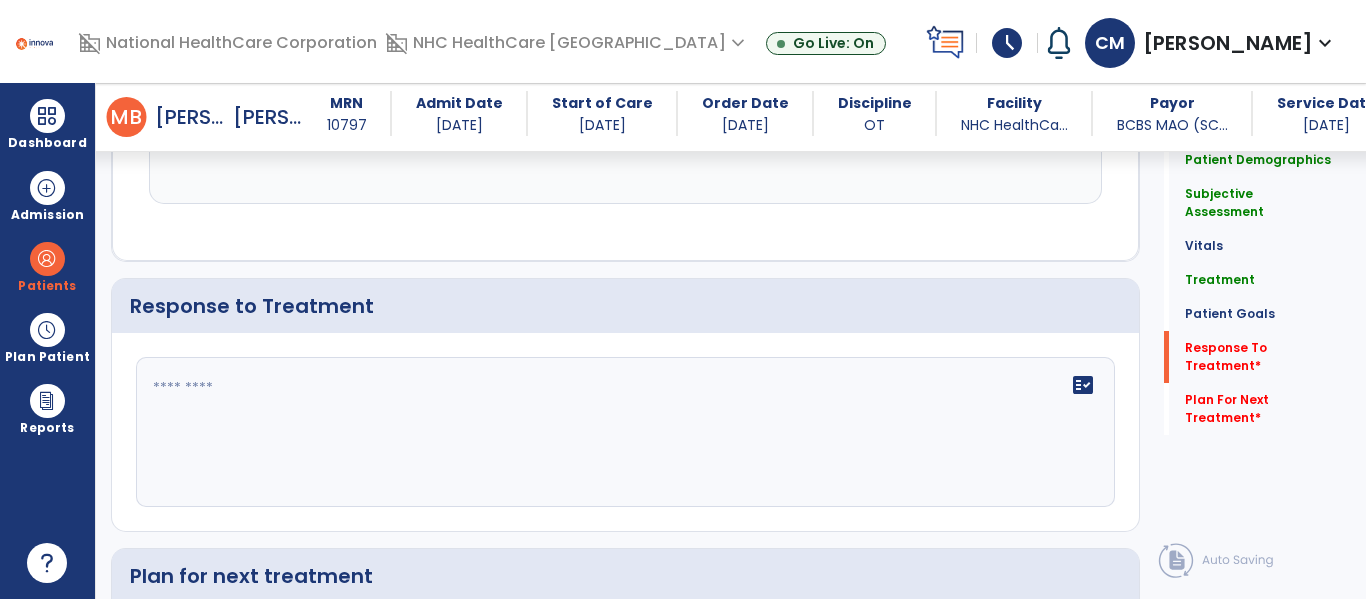 scroll, scrollTop: 3094, scrollLeft: 0, axis: vertical 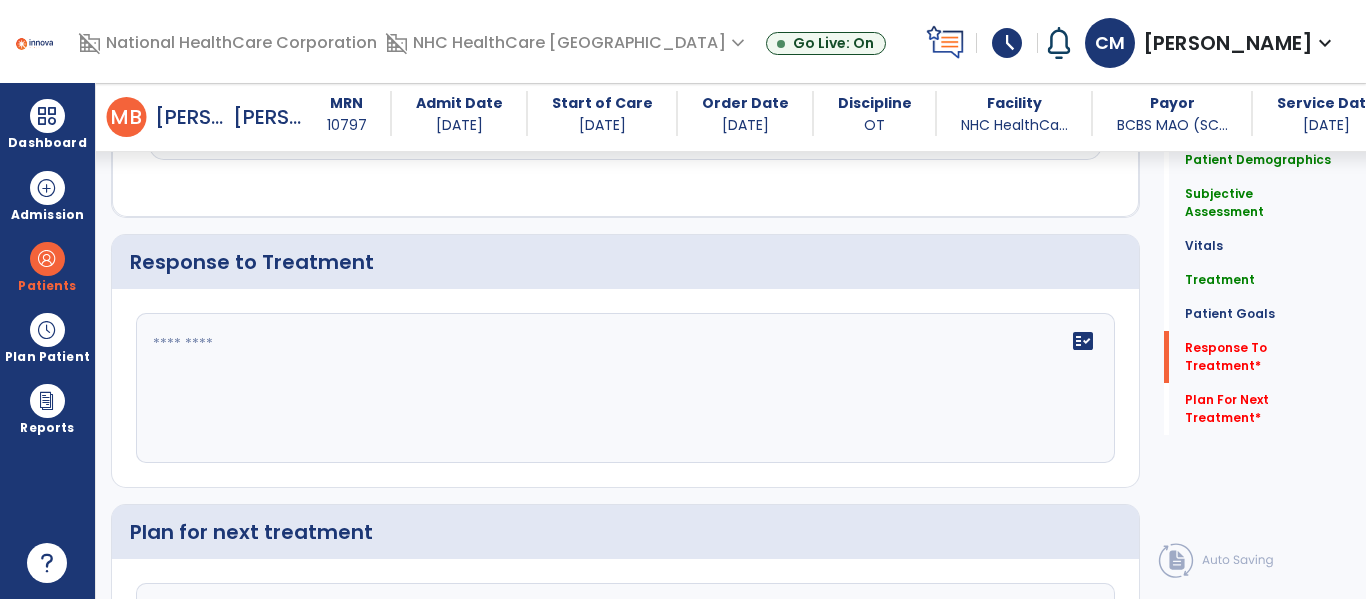 click on "fact_check" 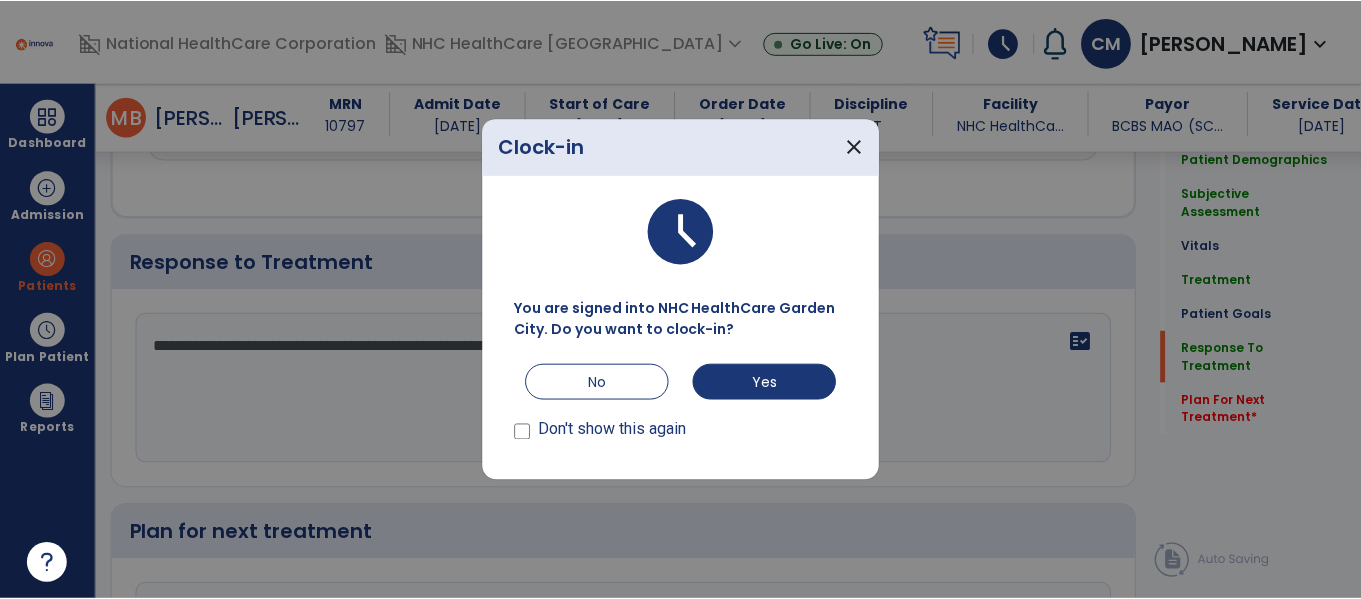 scroll, scrollTop: 3094, scrollLeft: 0, axis: vertical 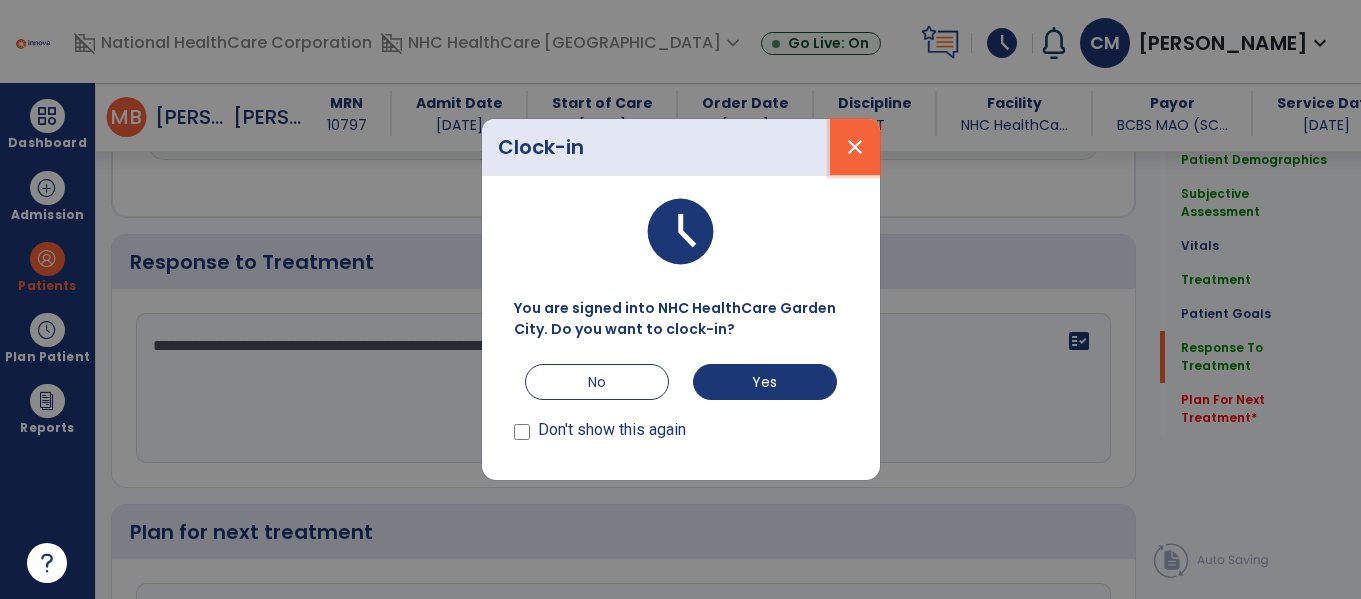 click on "close" at bounding box center [855, 147] 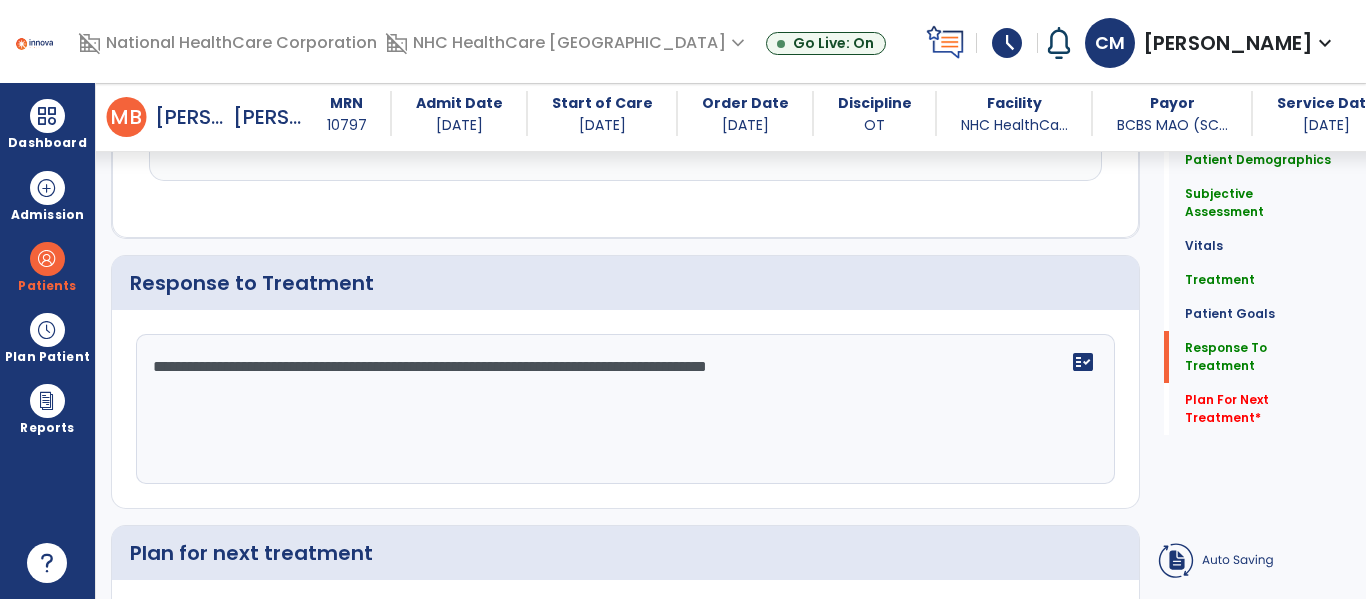 click on "**********" 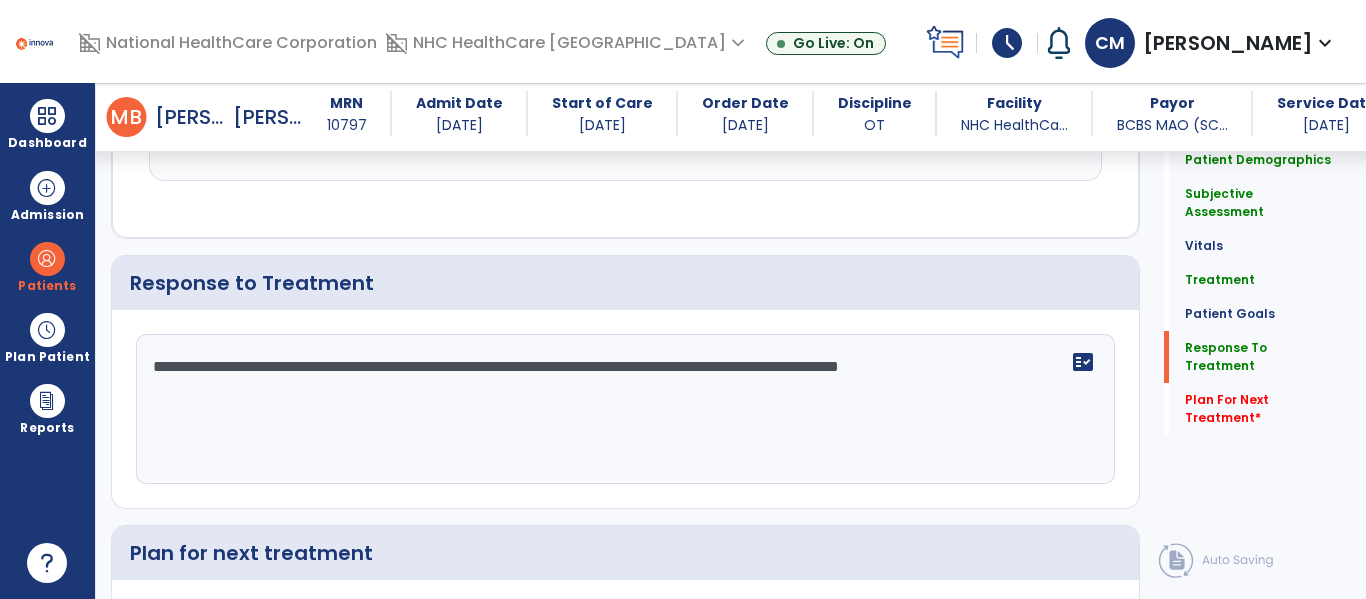 scroll, scrollTop: 3073, scrollLeft: 0, axis: vertical 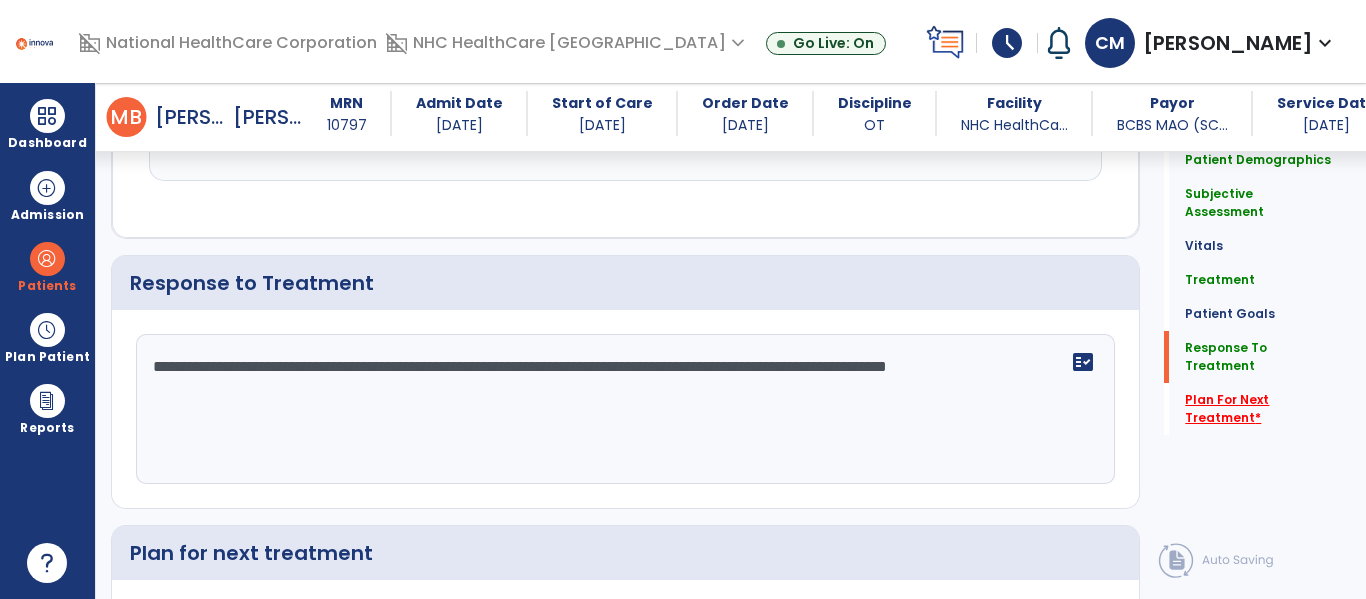 type on "**********" 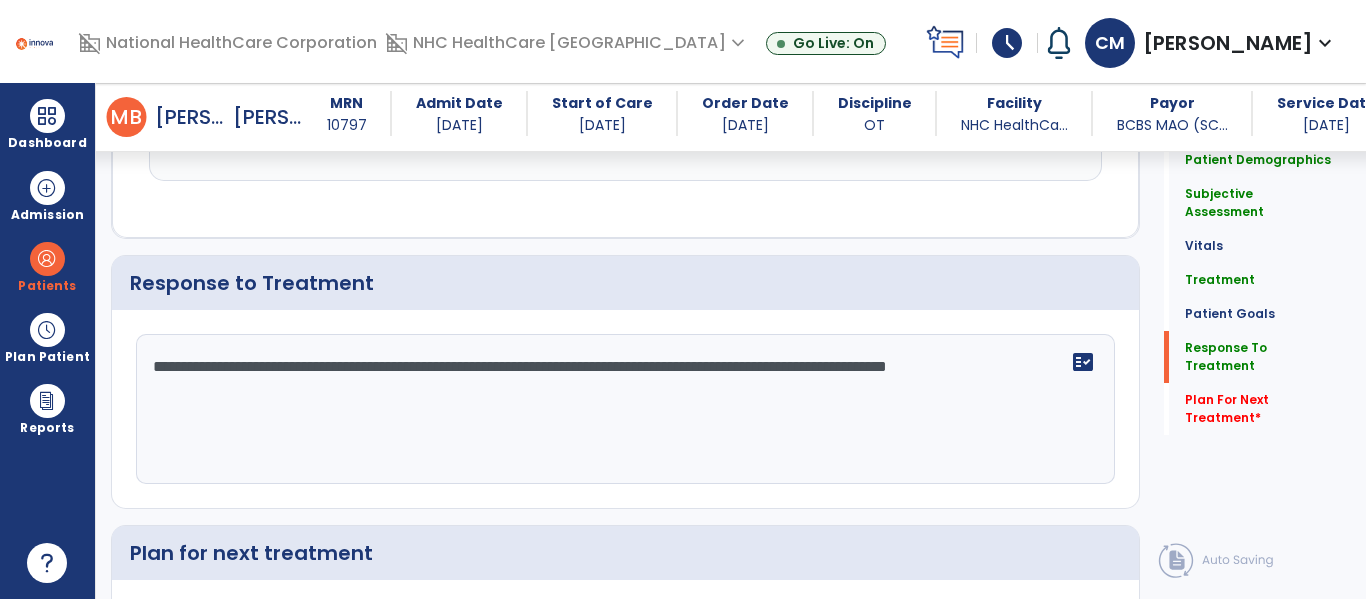 drag, startPoint x: 1237, startPoint y: 361, endPoint x: 1157, endPoint y: 380, distance: 82.2253 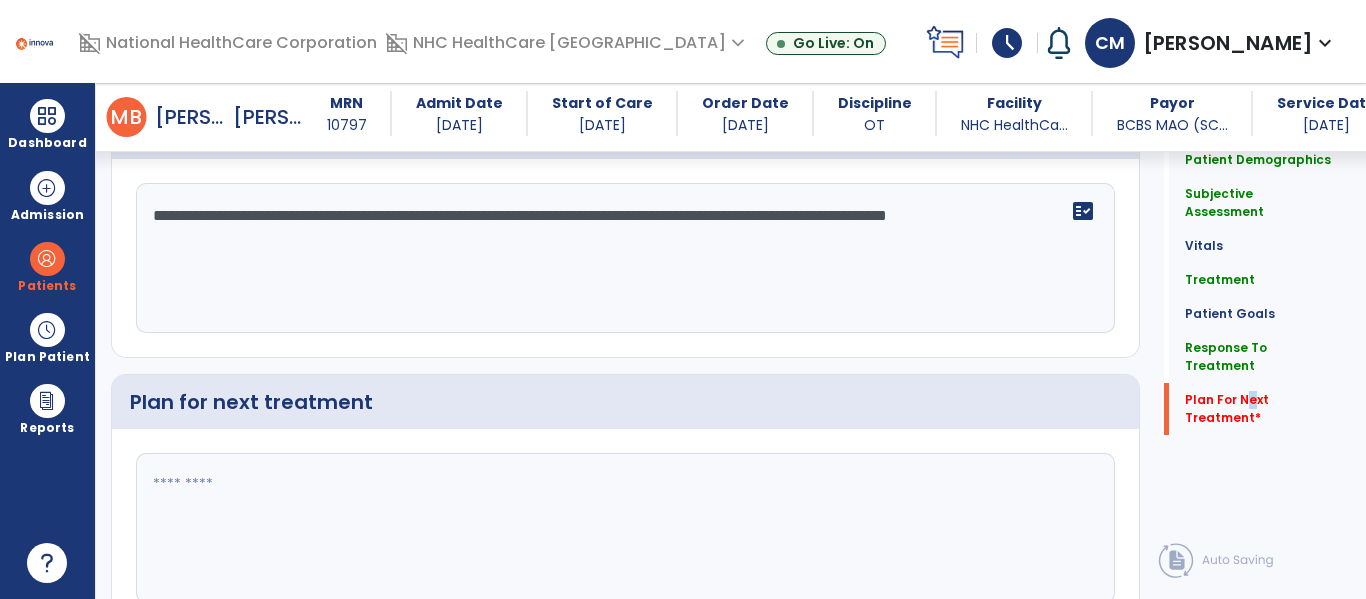 scroll, scrollTop: 3281, scrollLeft: 0, axis: vertical 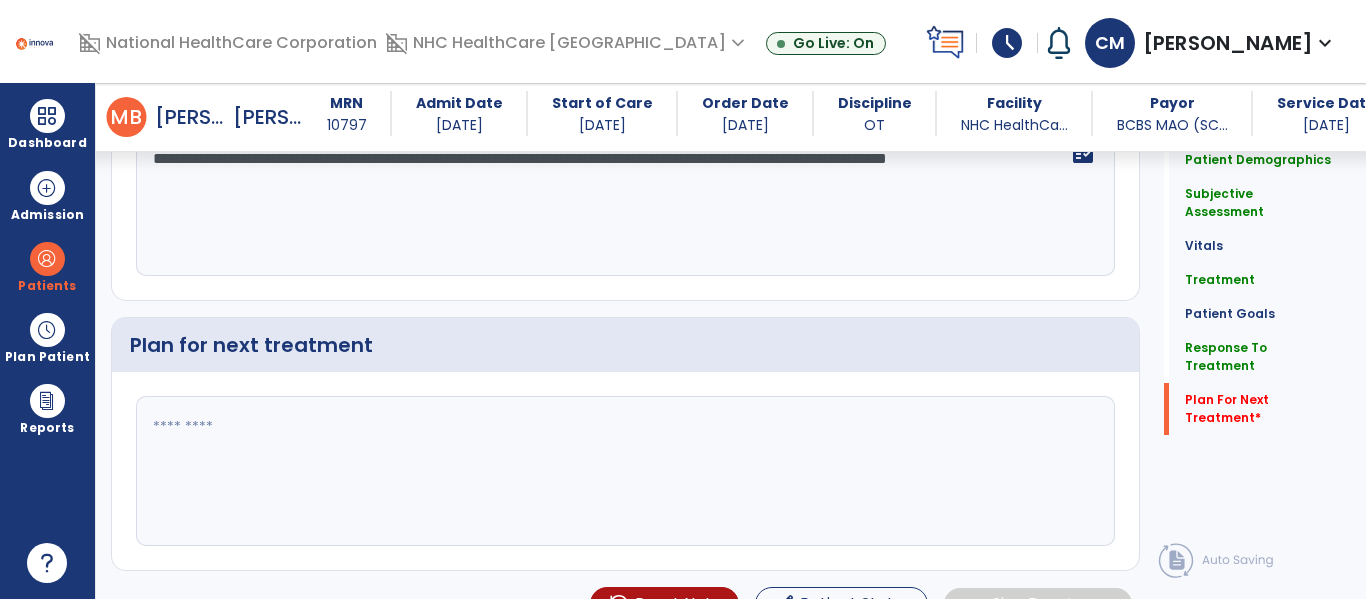 click 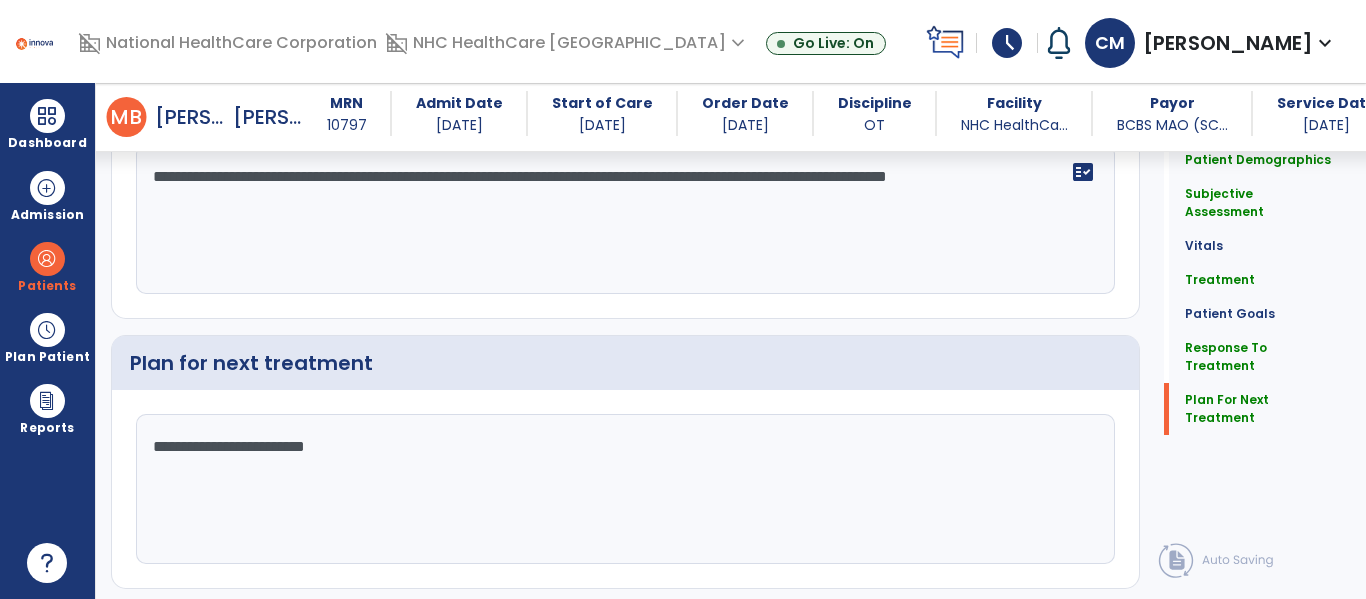 scroll, scrollTop: 3281, scrollLeft: 0, axis: vertical 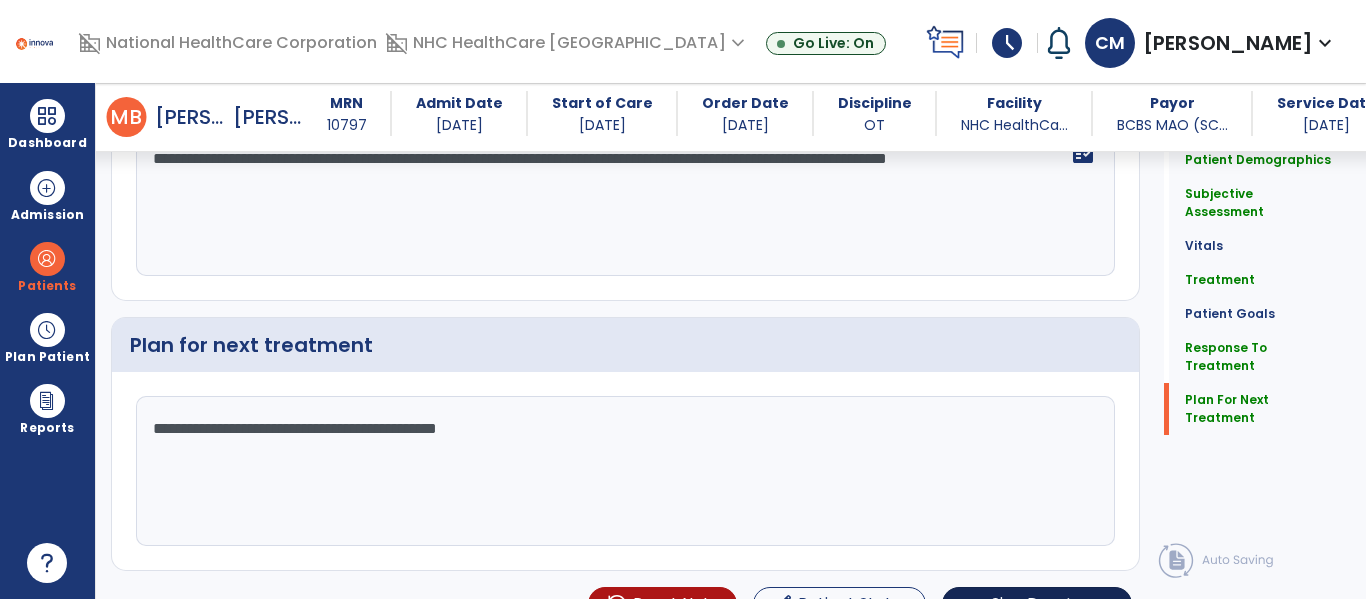 type on "**********" 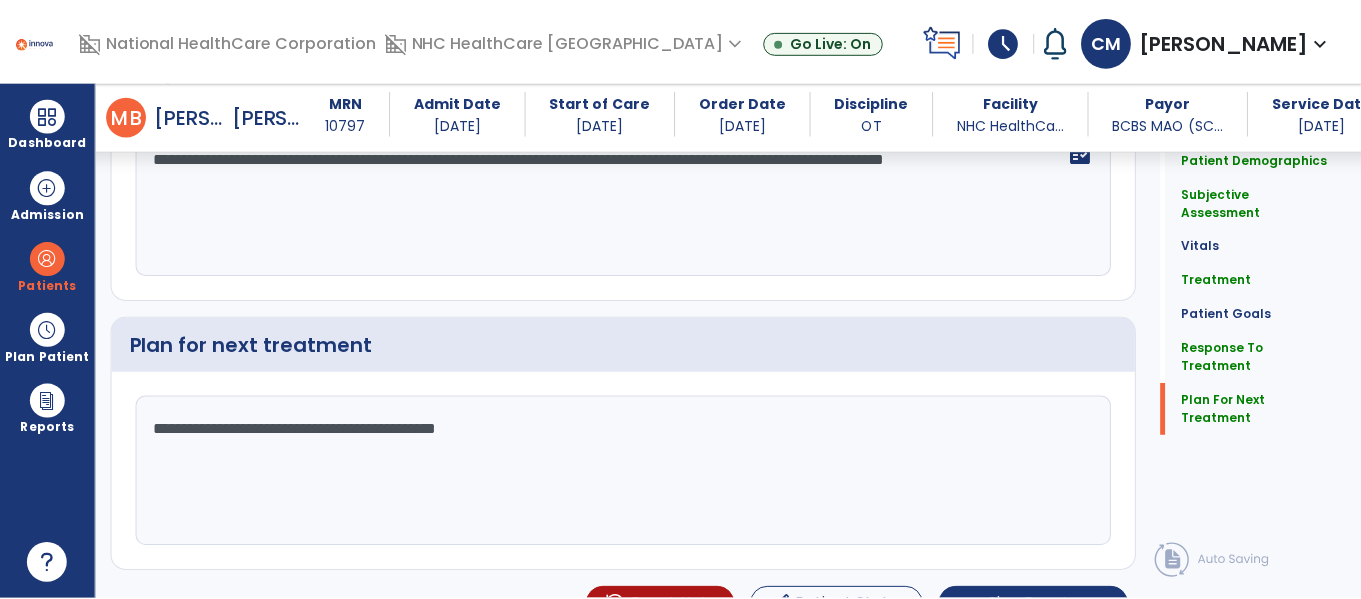 scroll, scrollTop: 3281, scrollLeft: 0, axis: vertical 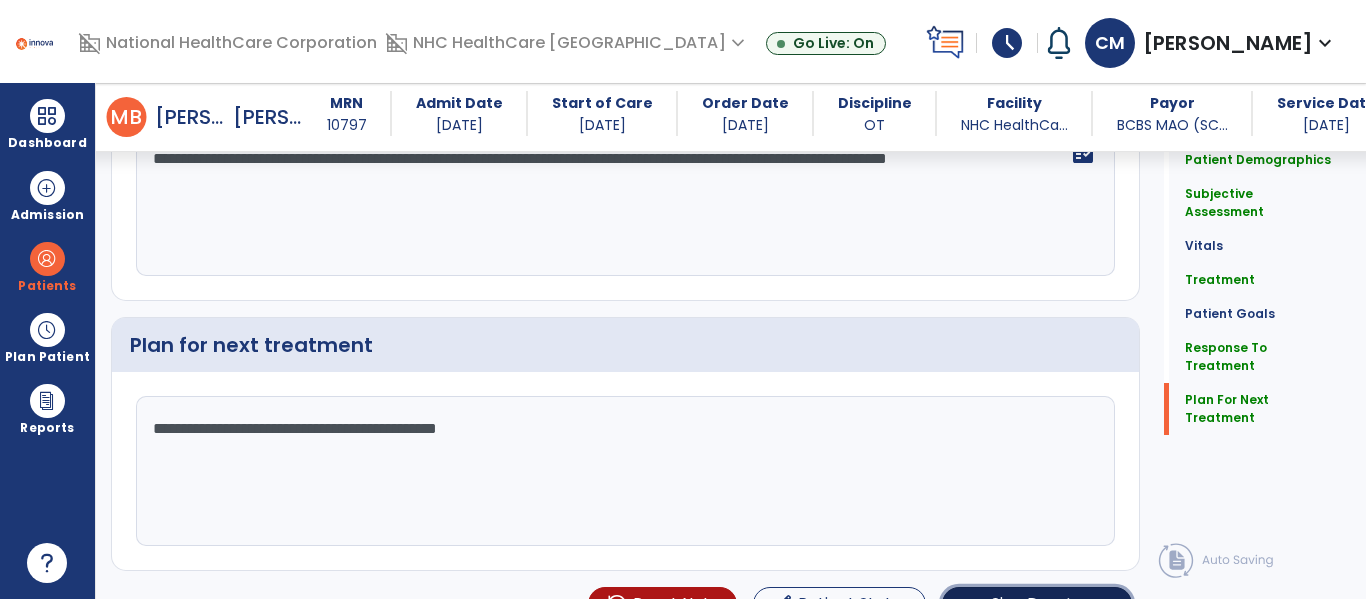 click on "Sign Doc  chevron_right" 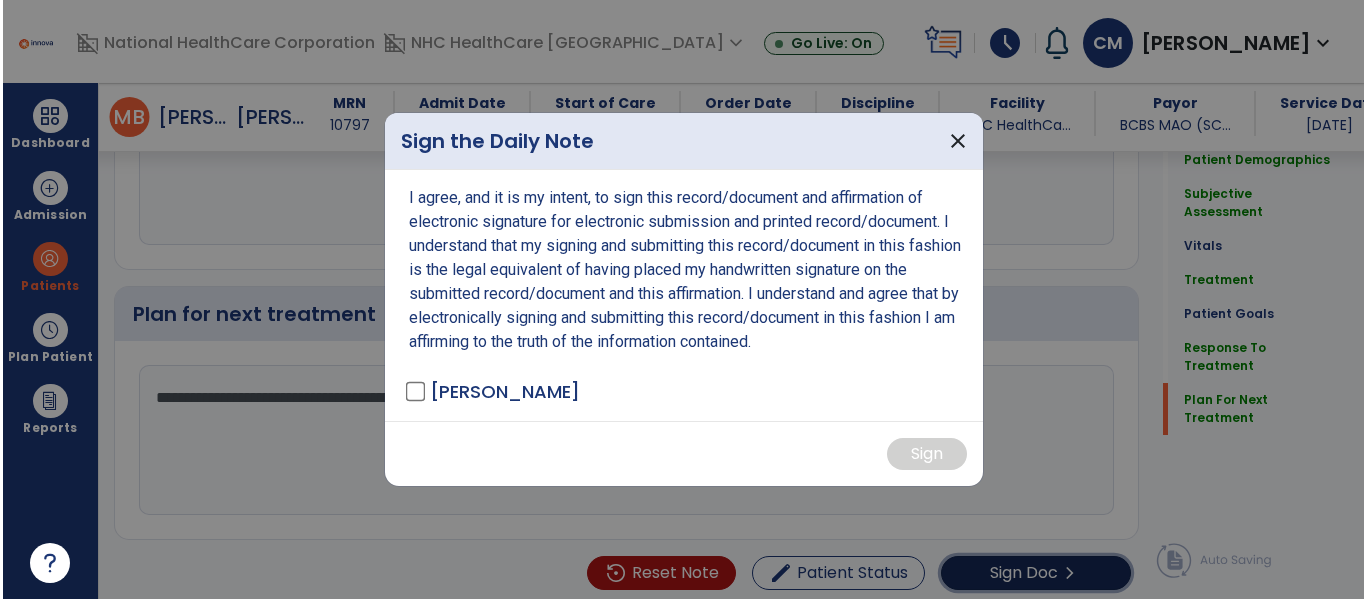 scroll, scrollTop: 3302, scrollLeft: 0, axis: vertical 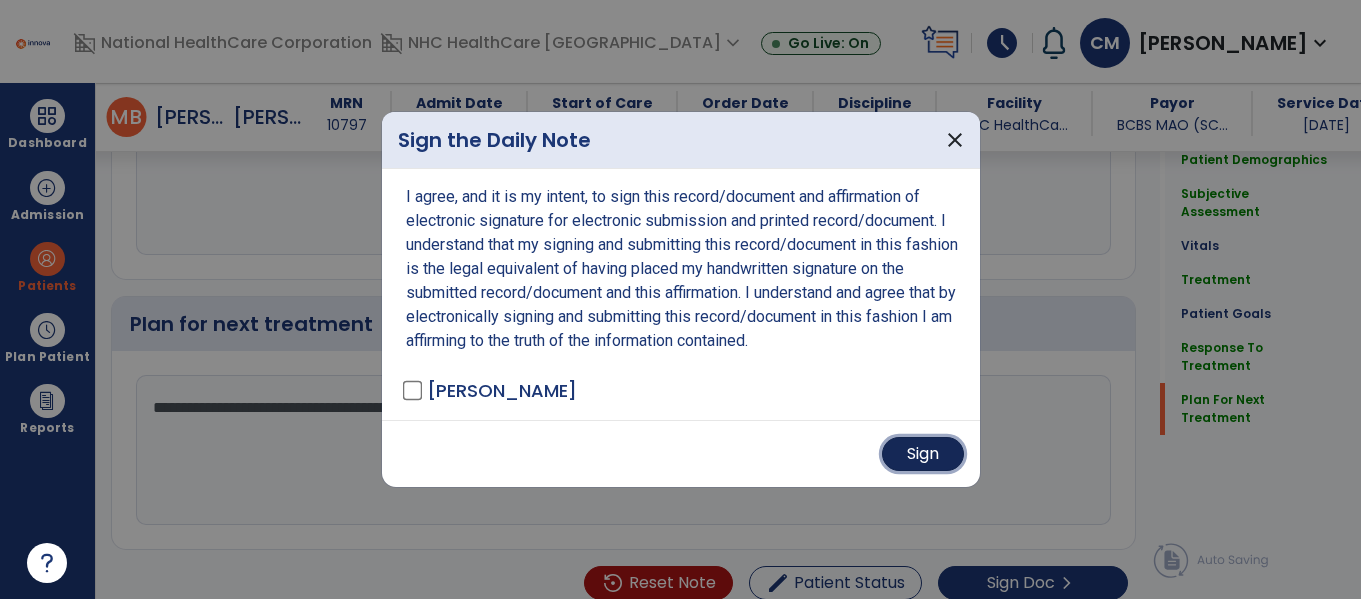 click on "Sign" at bounding box center (923, 454) 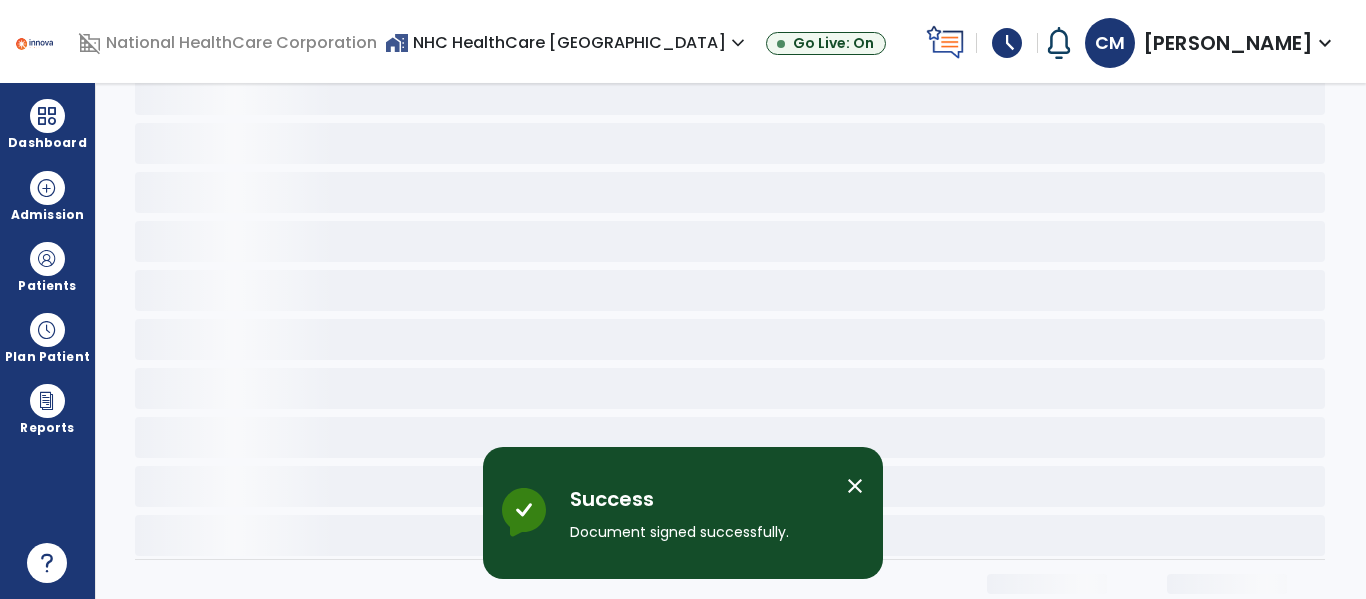 scroll, scrollTop: 0, scrollLeft: 0, axis: both 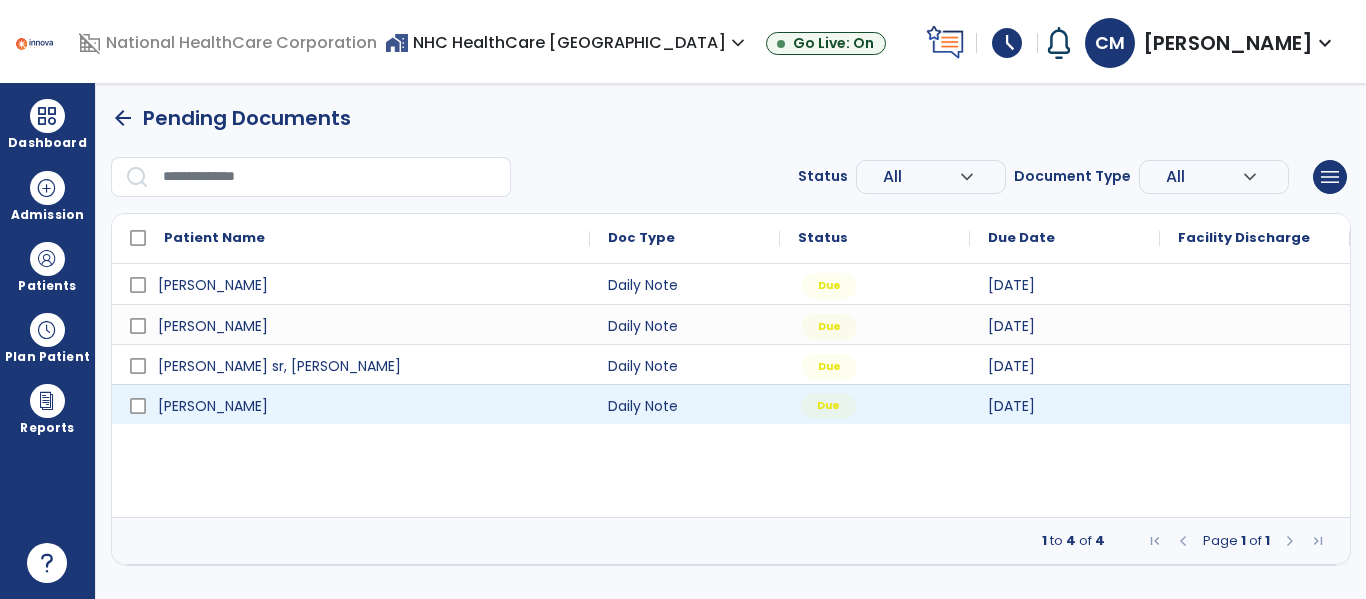click on "Due" at bounding box center (828, 406) 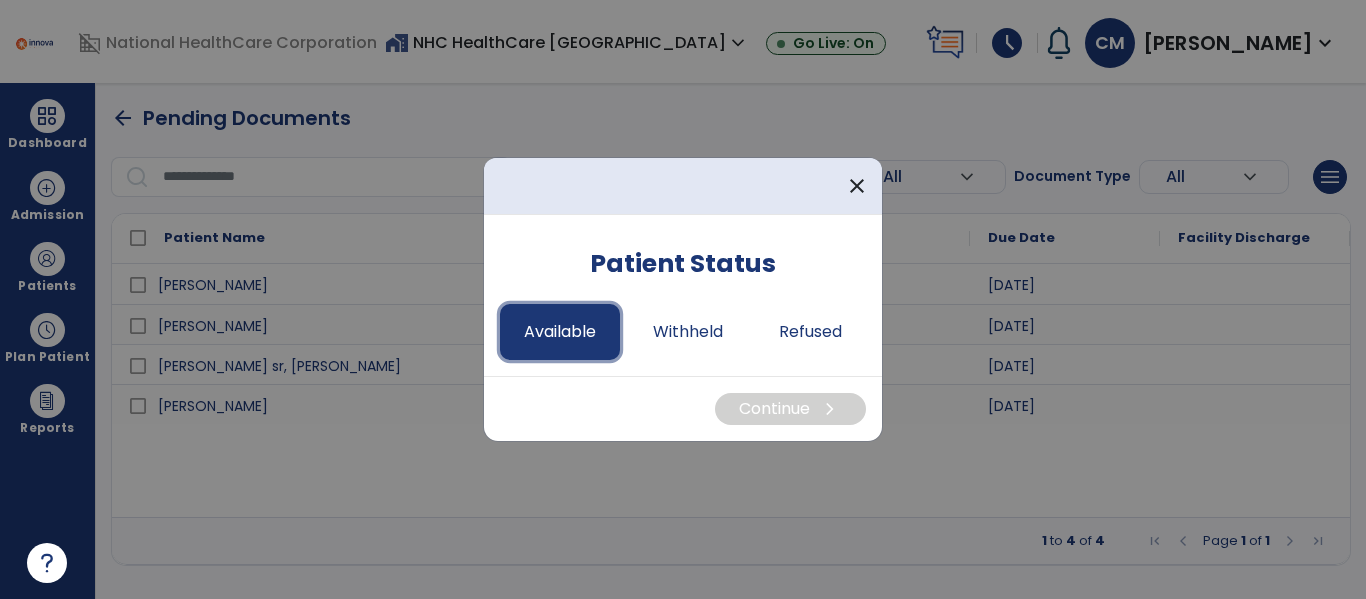 drag, startPoint x: 564, startPoint y: 340, endPoint x: 551, endPoint y: 335, distance: 13.928389 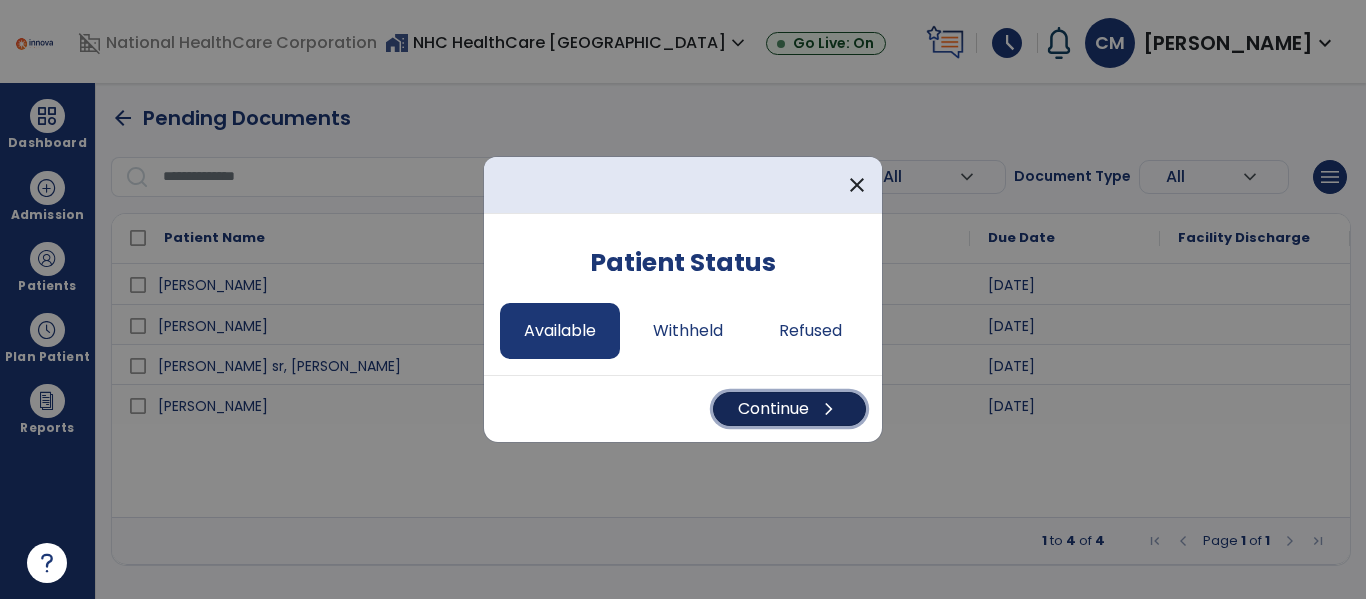 click on "Continue   chevron_right" at bounding box center (789, 409) 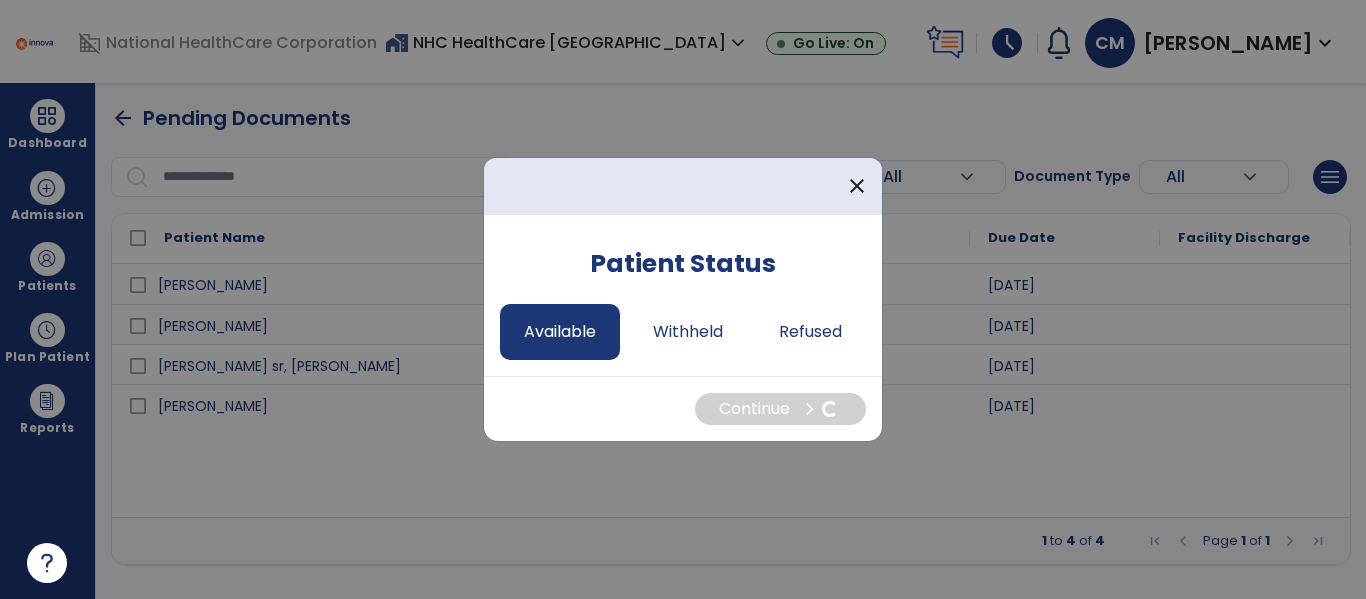 select on "*" 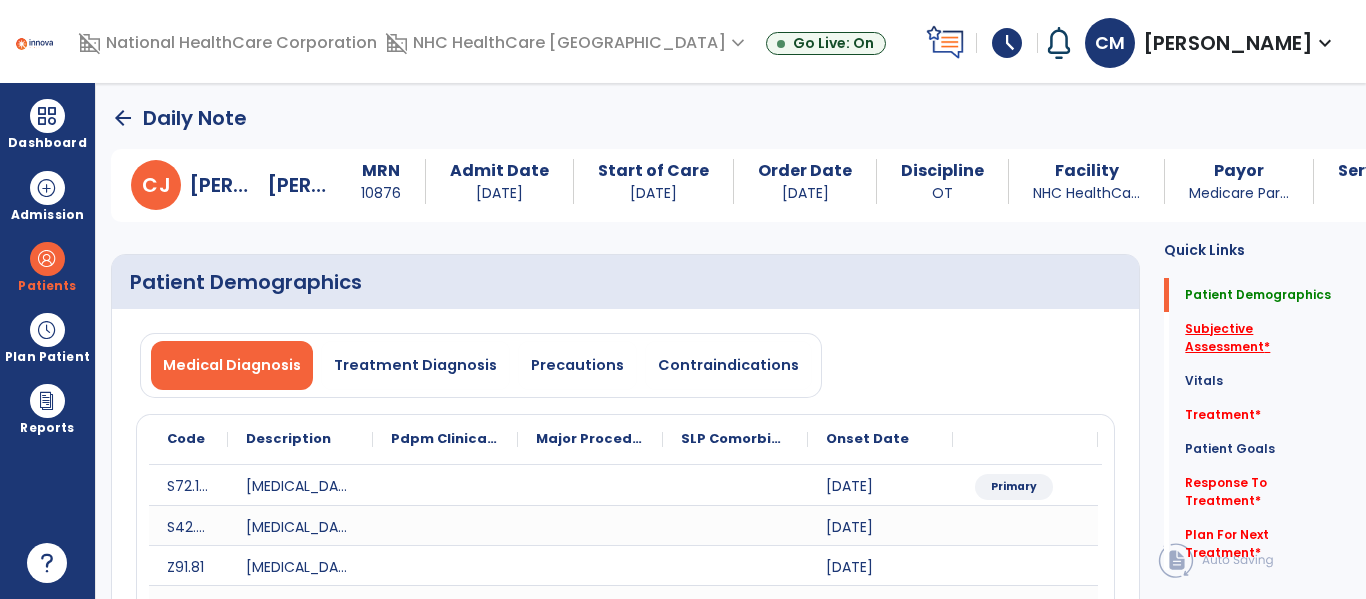 click on "Subjective Assessment   *" 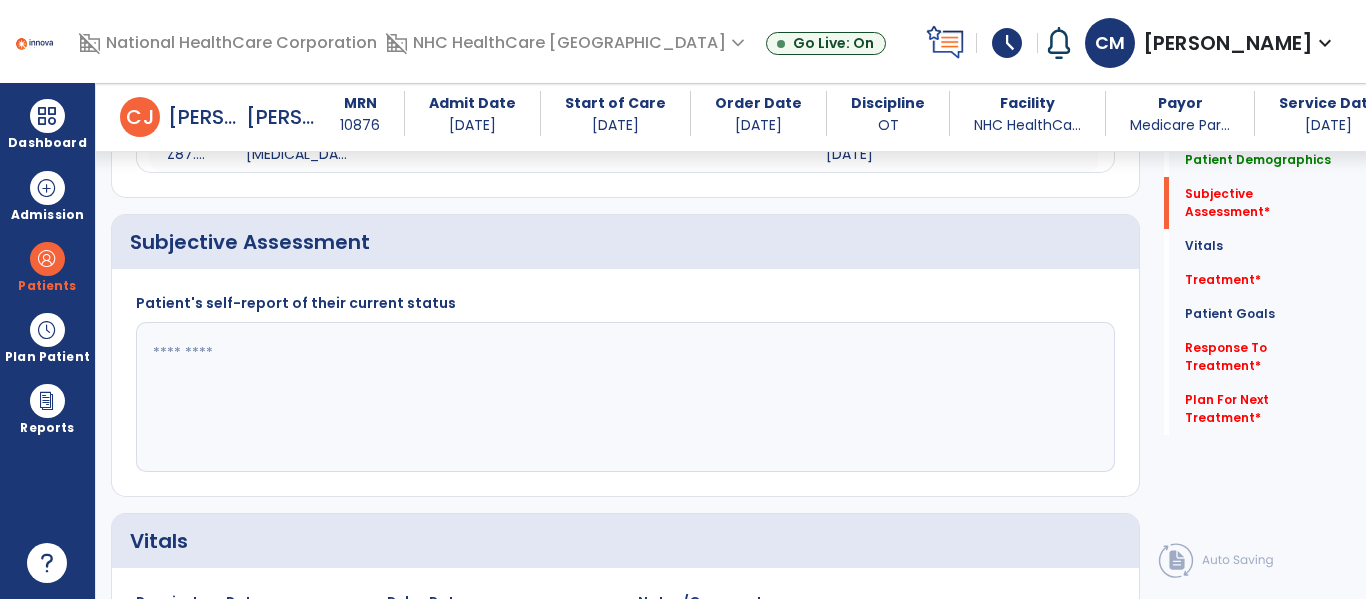 scroll, scrollTop: 627, scrollLeft: 0, axis: vertical 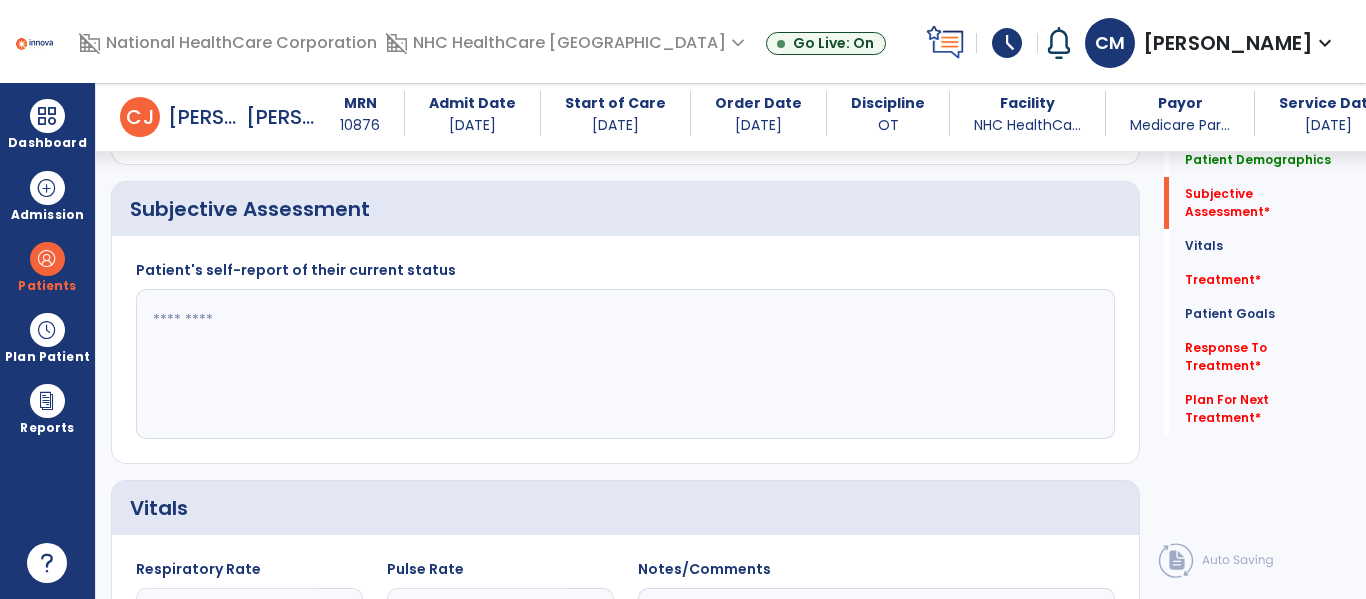 click 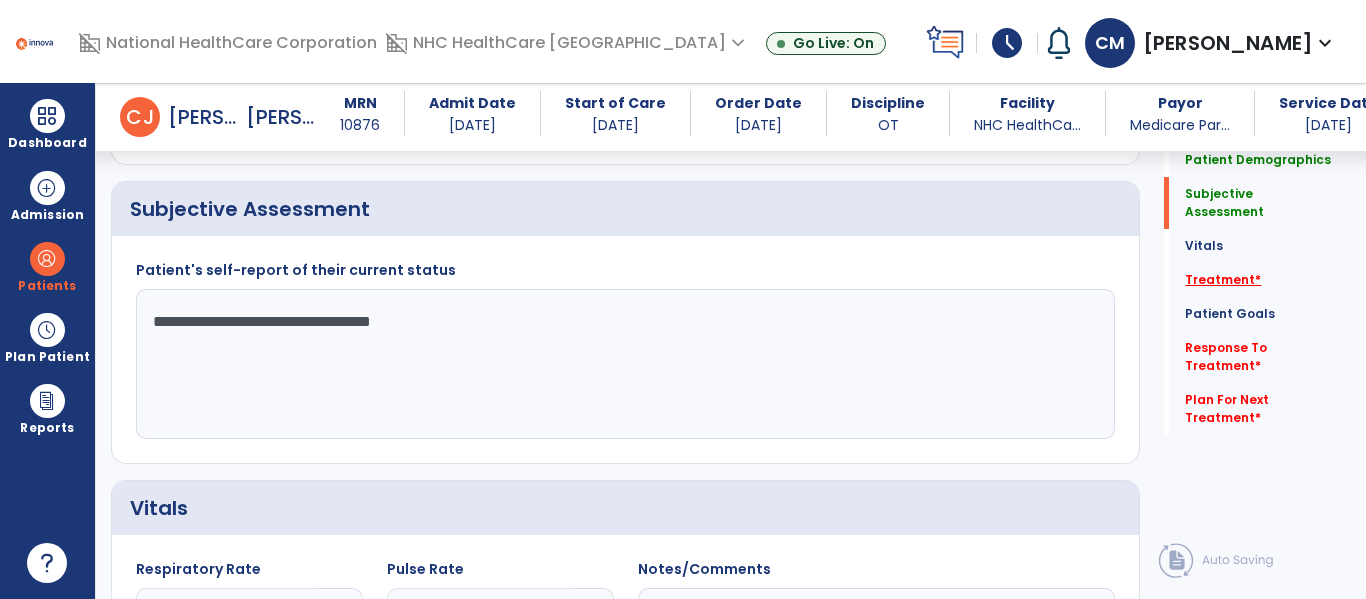 type on "**********" 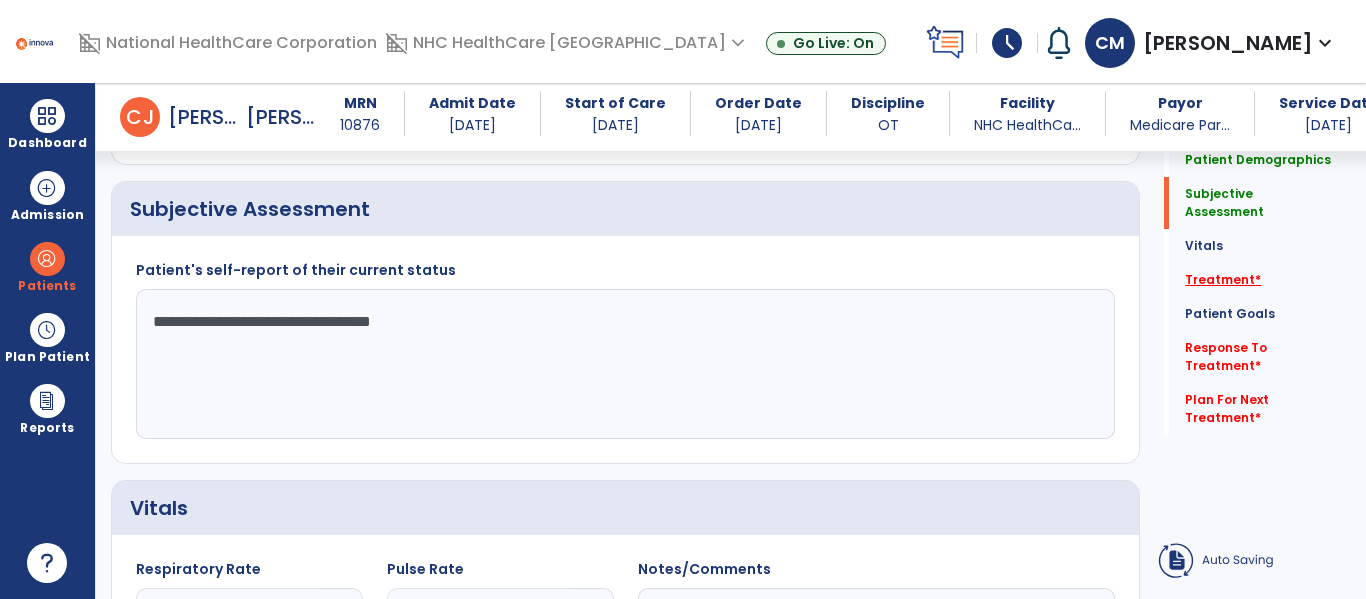 click on "Treatment   *" 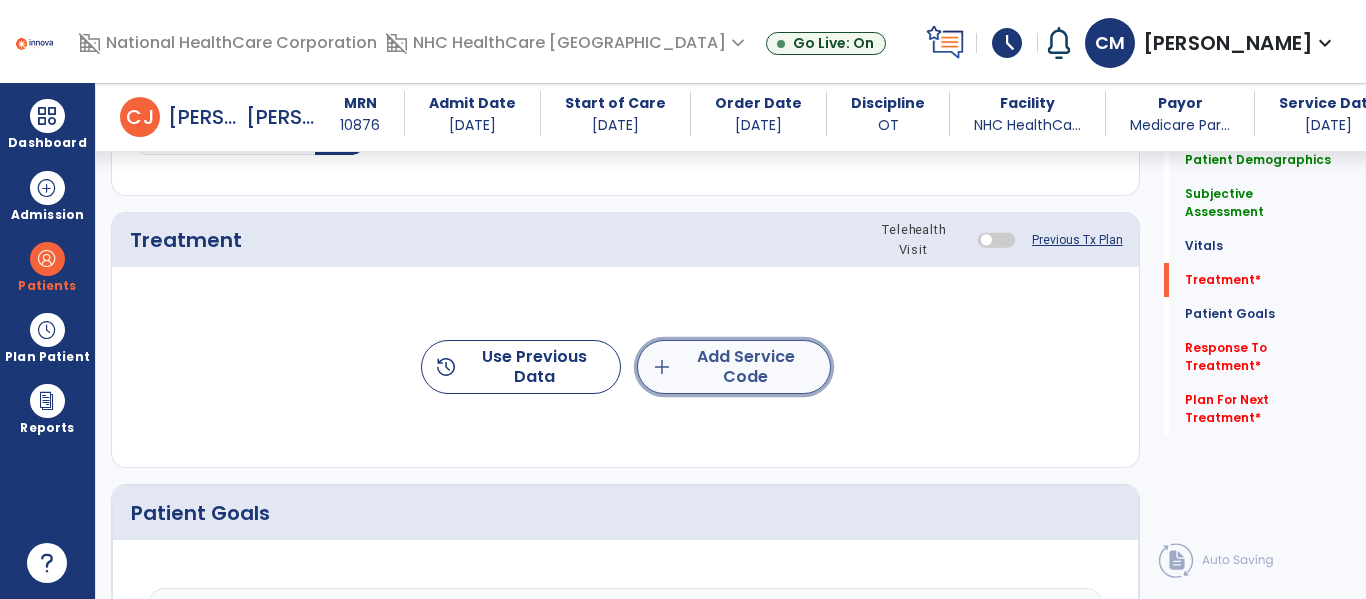 click on "add  Add Service Code" 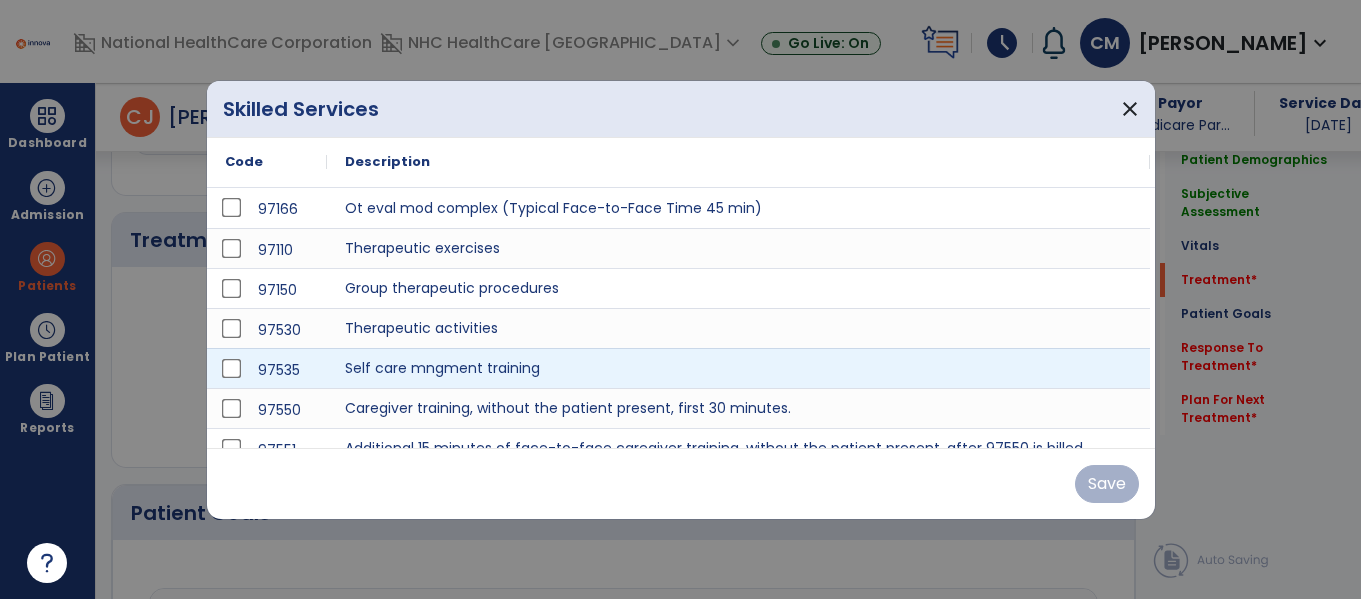 scroll, scrollTop: 1317, scrollLeft: 0, axis: vertical 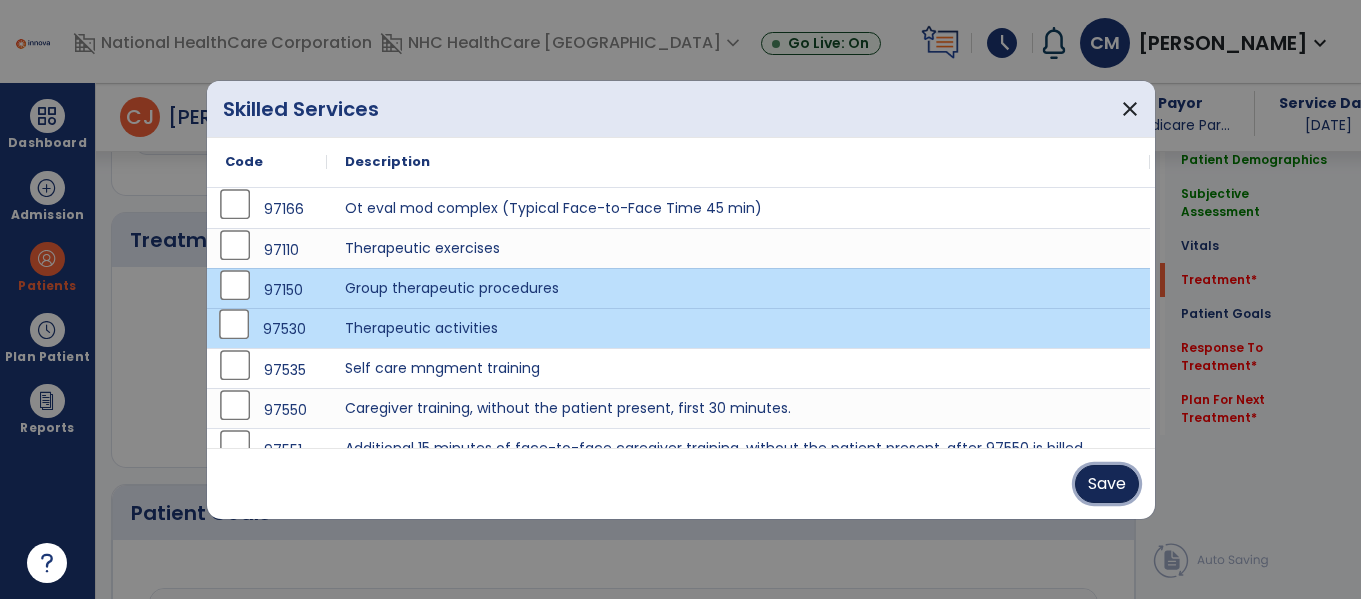 click on "Save" at bounding box center (1107, 484) 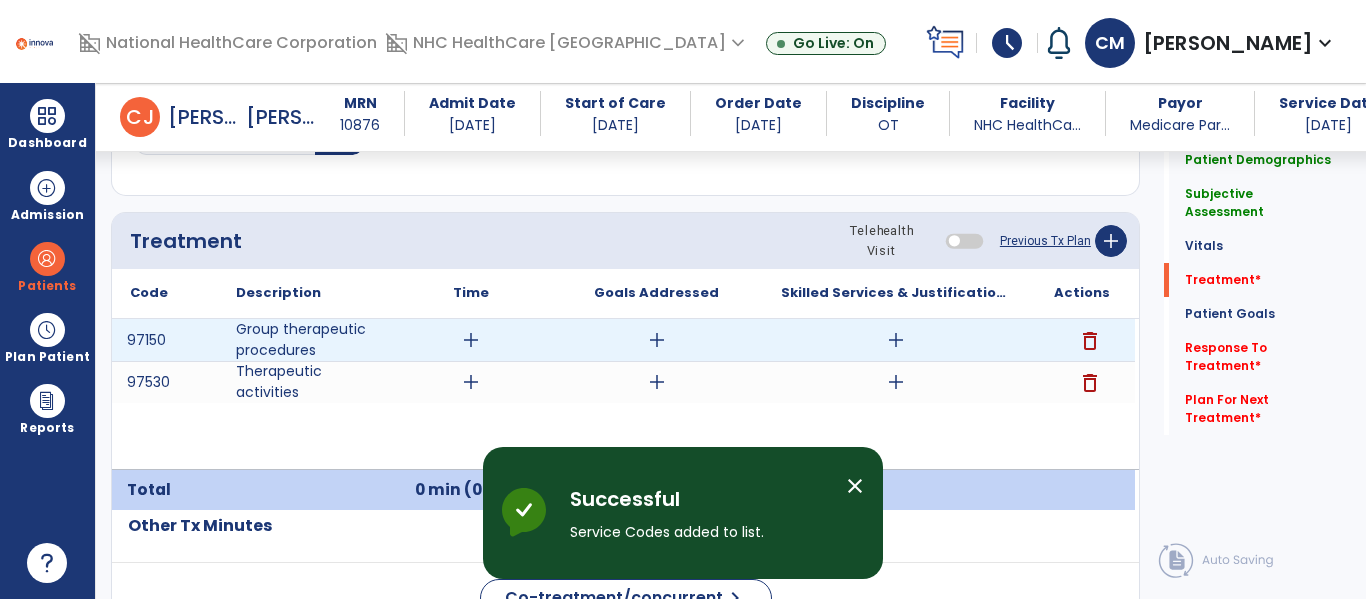 click on "add" at bounding box center [471, 340] 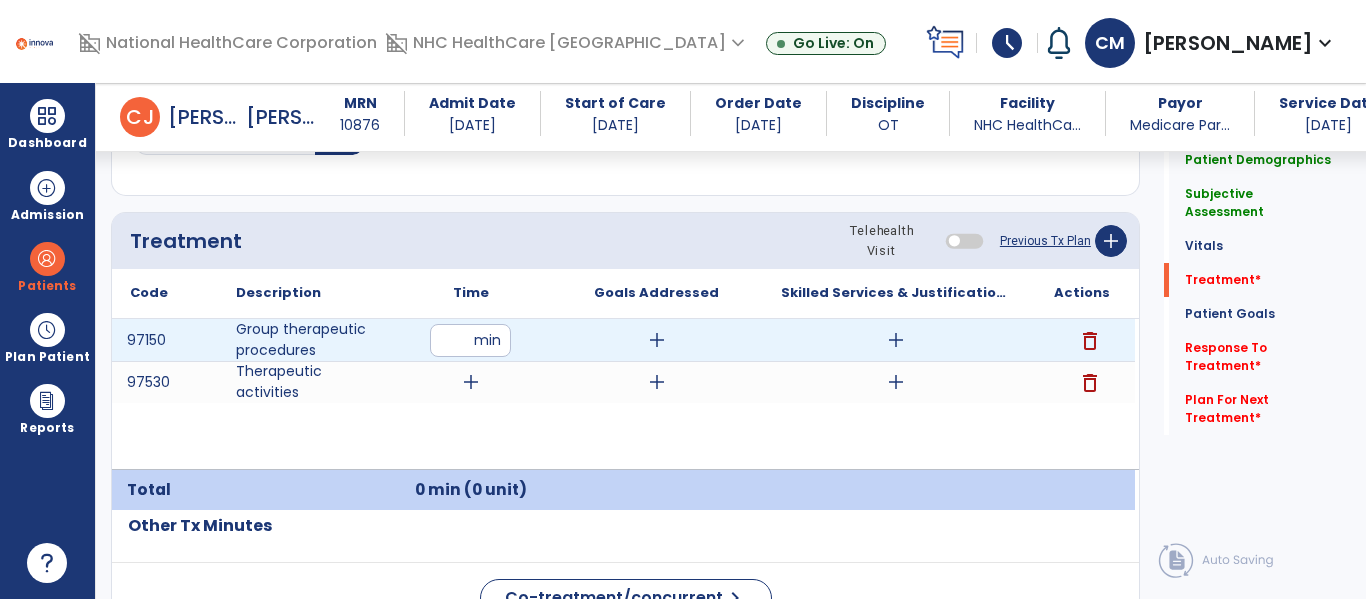 type on "**" 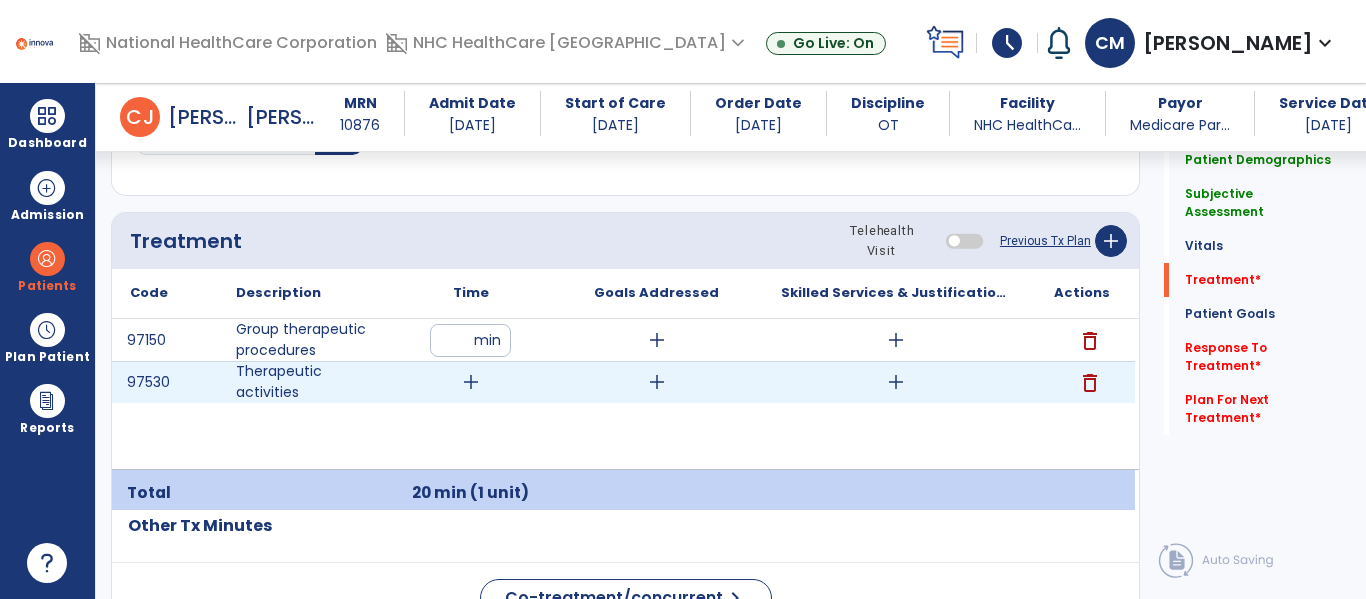 click on "add" at bounding box center [471, 382] 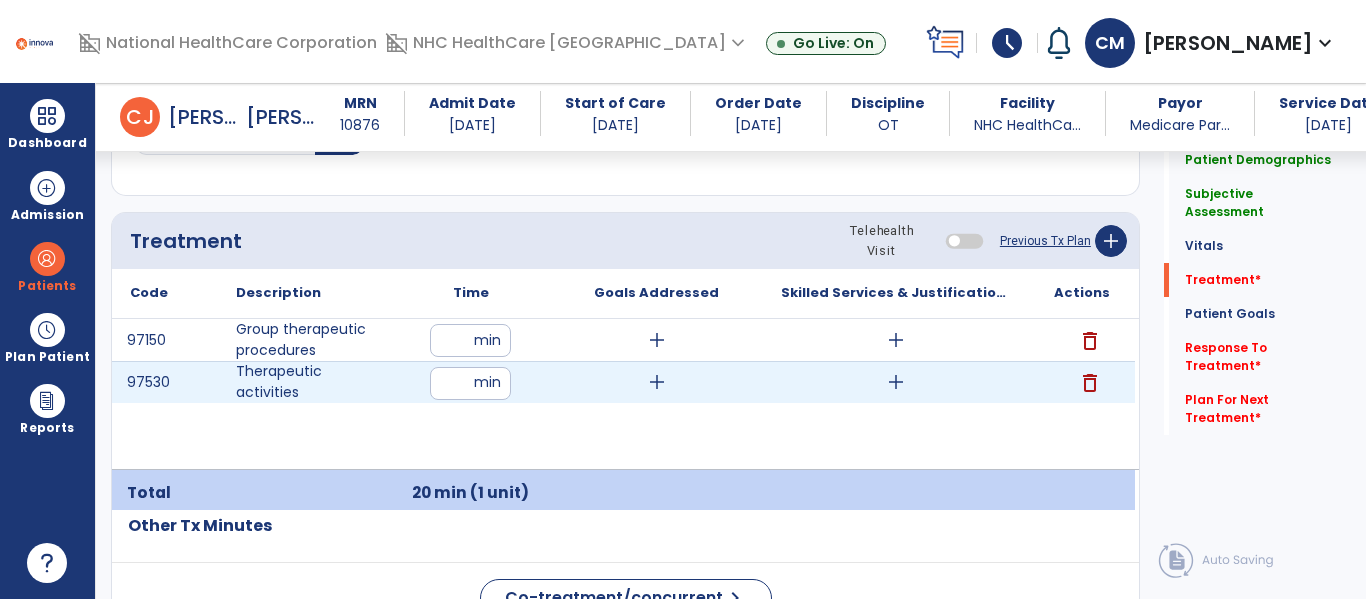 type on "**" 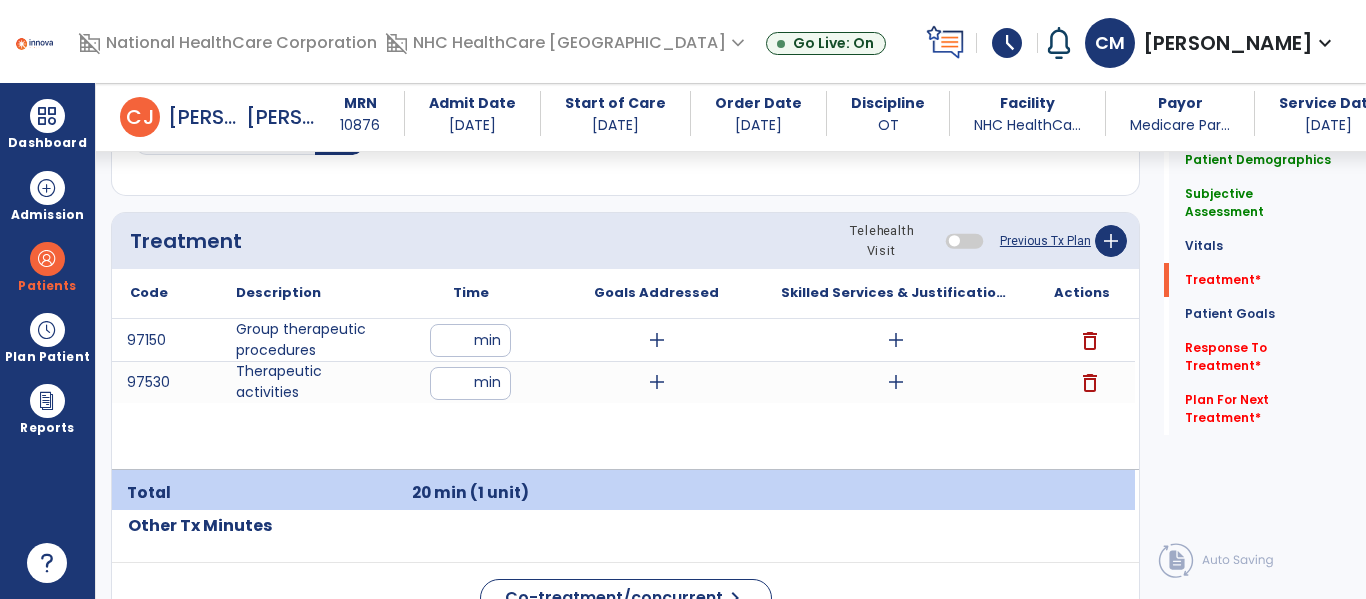 click on "Total 20 min (1 unit)" at bounding box center [625, 489] 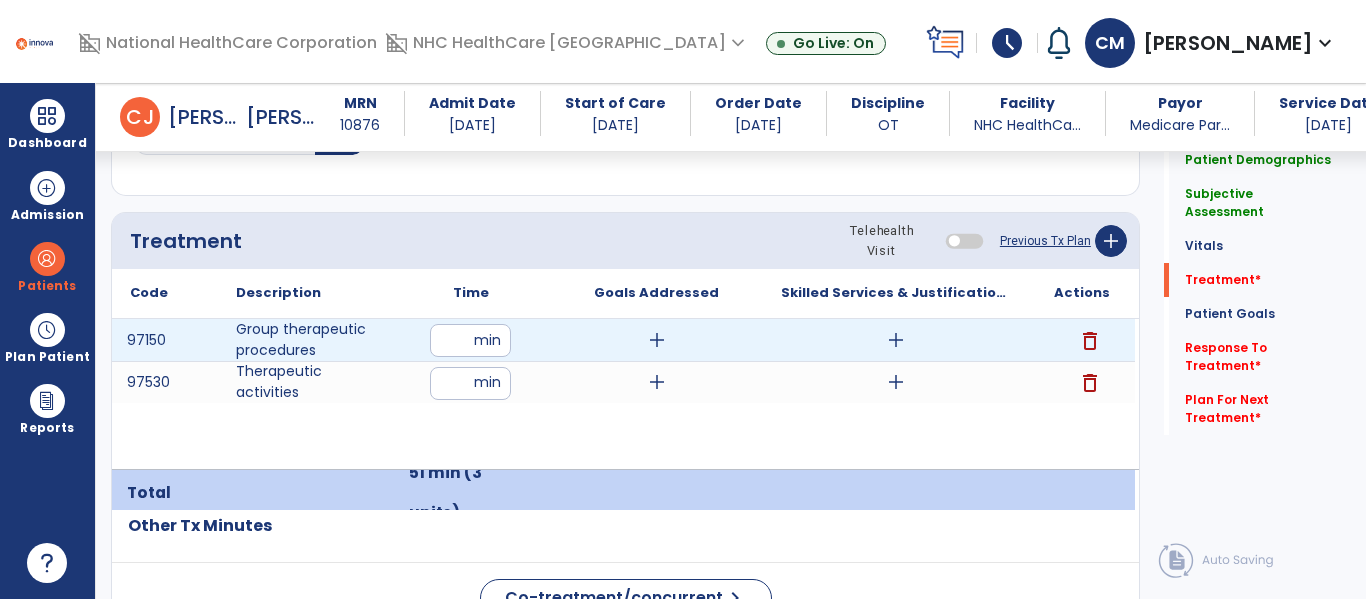 click on "add" at bounding box center (896, 340) 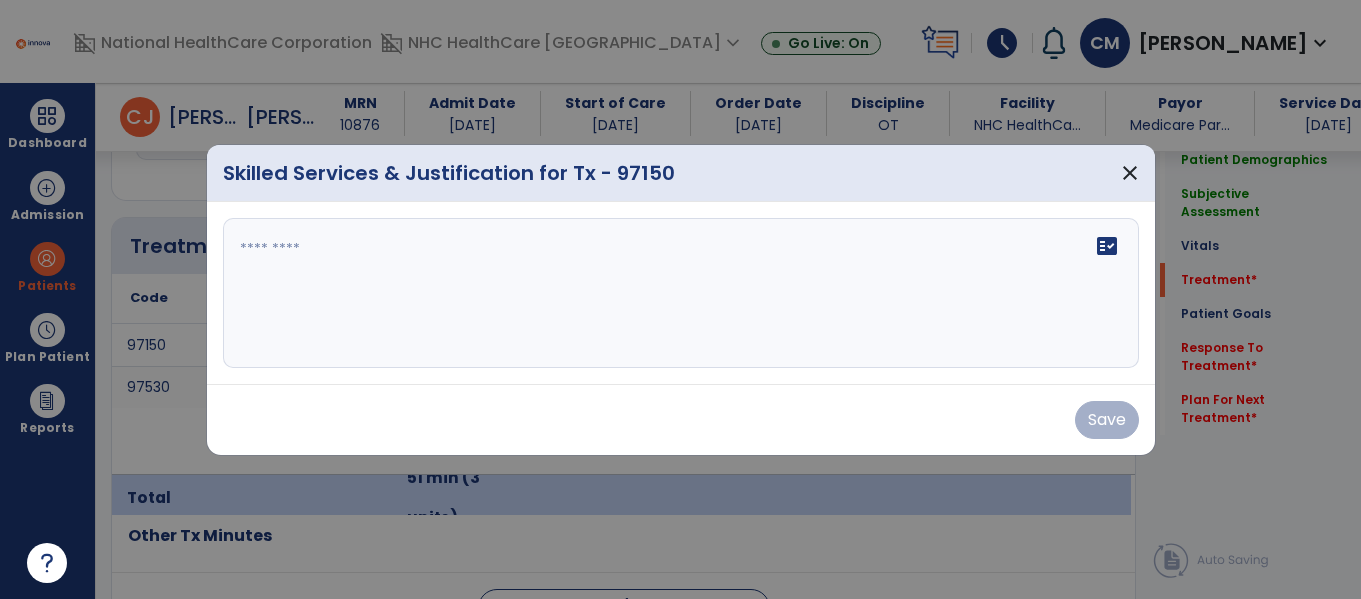 scroll, scrollTop: 1317, scrollLeft: 0, axis: vertical 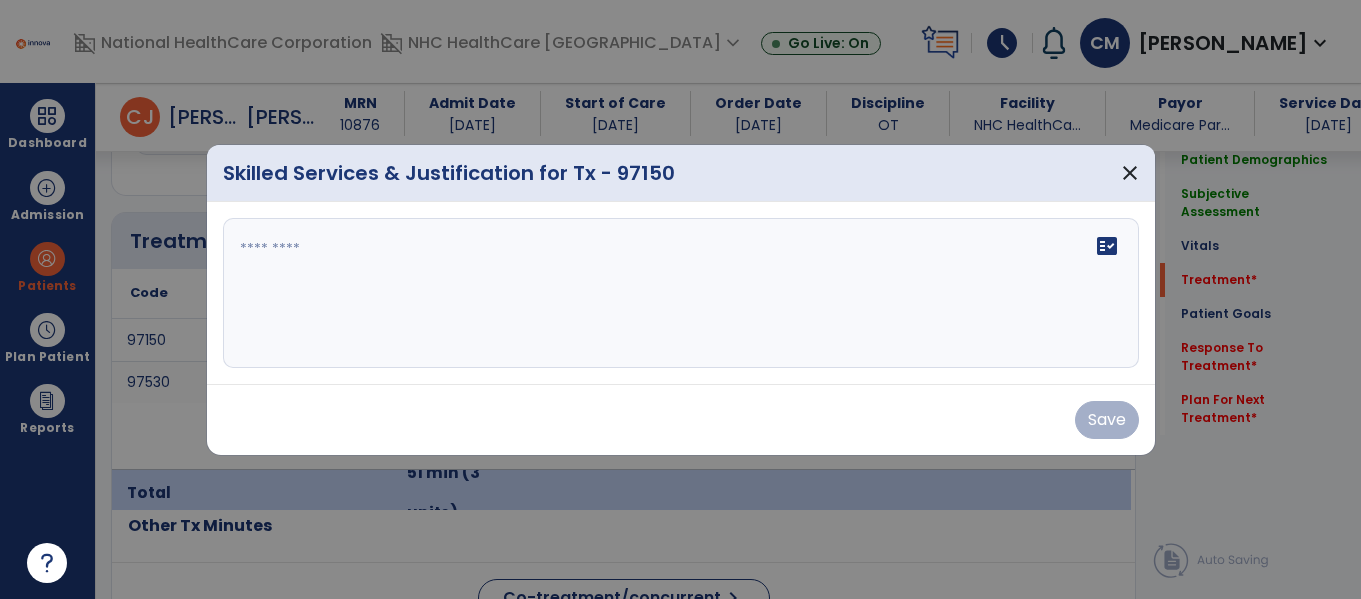 click at bounding box center [681, 293] 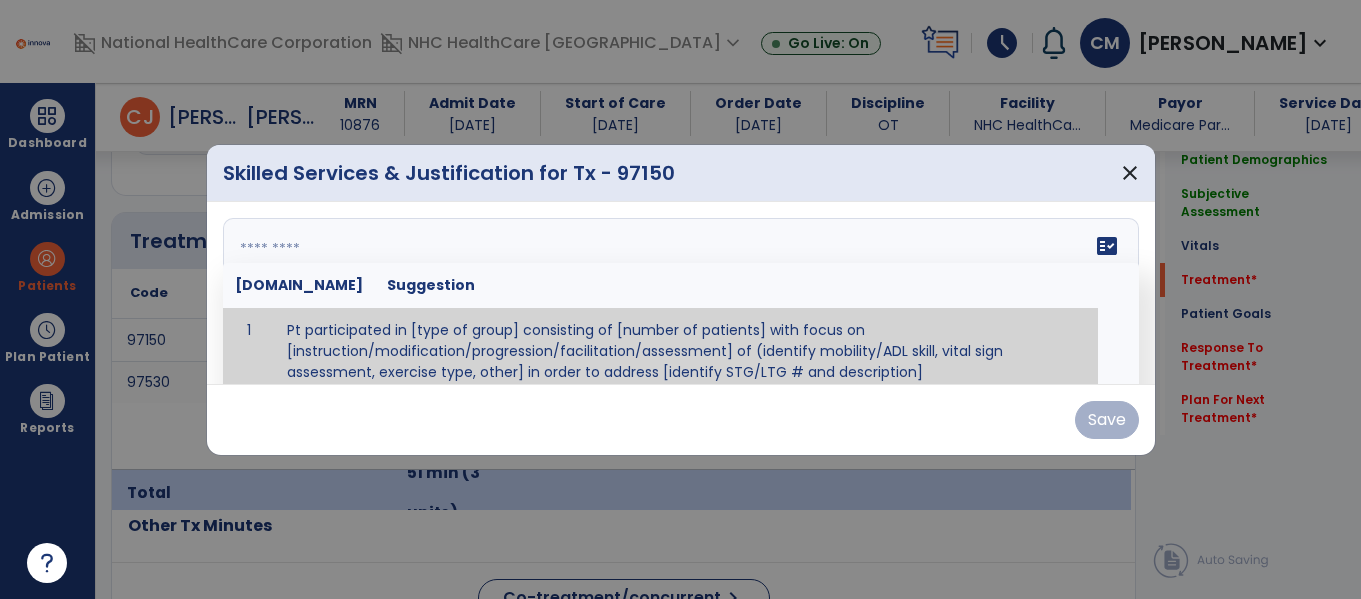 scroll, scrollTop: 12, scrollLeft: 0, axis: vertical 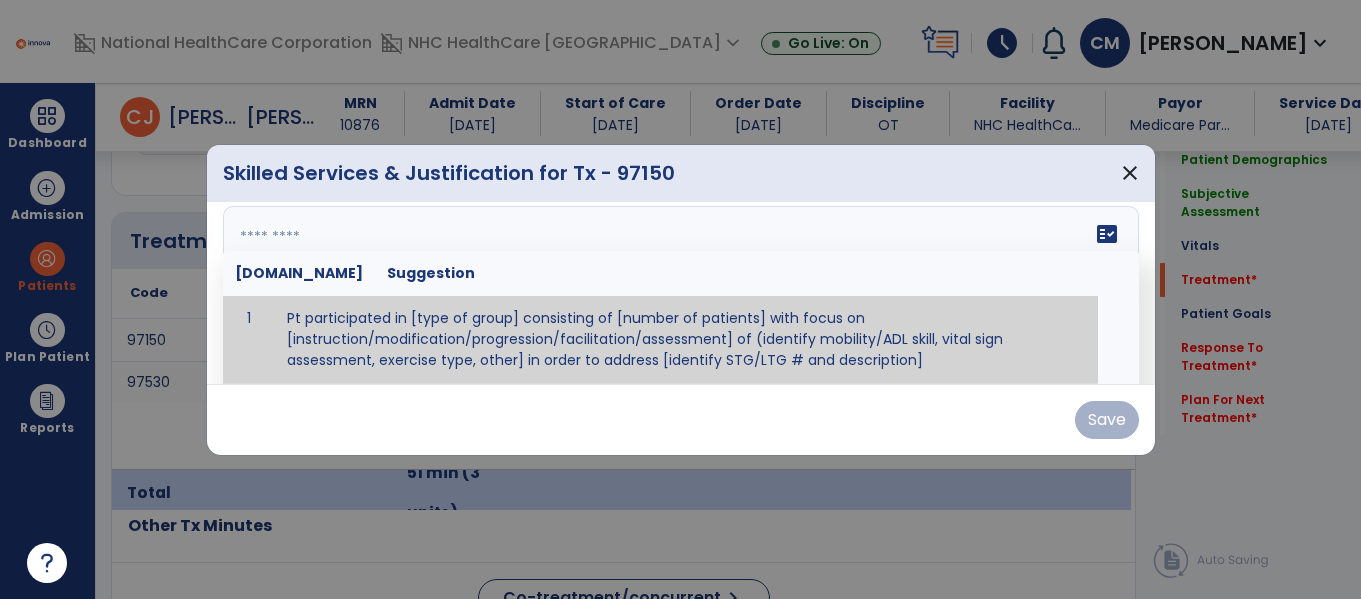paste on "**********" 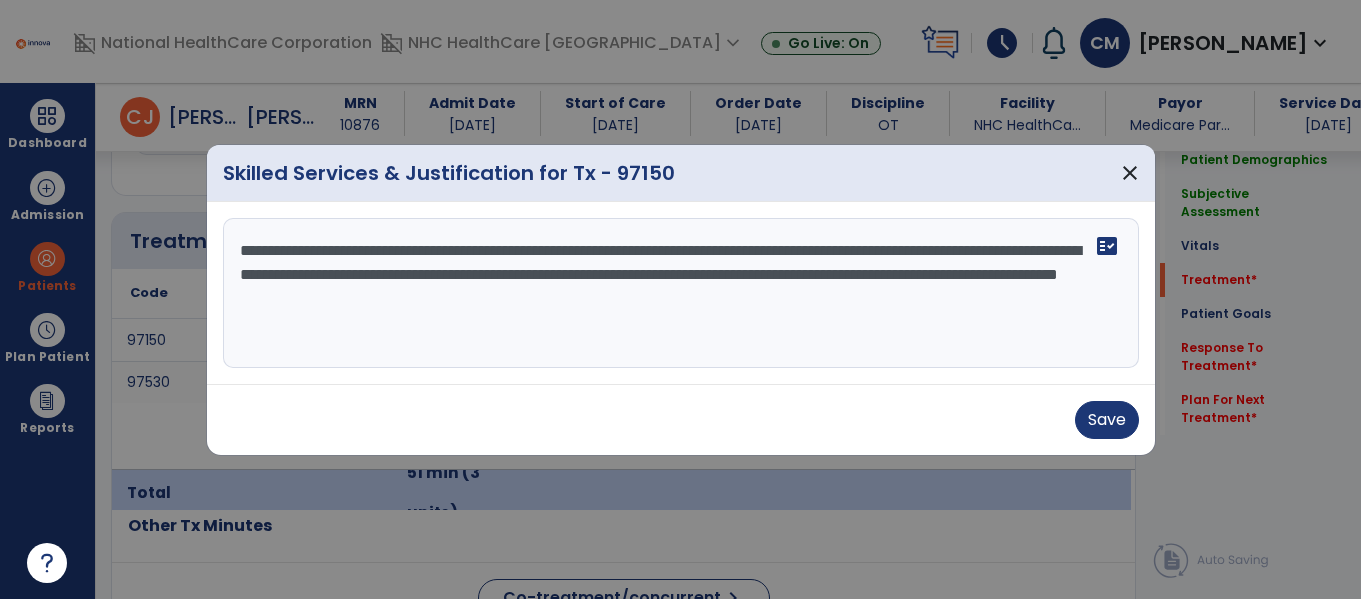scroll, scrollTop: 0, scrollLeft: 0, axis: both 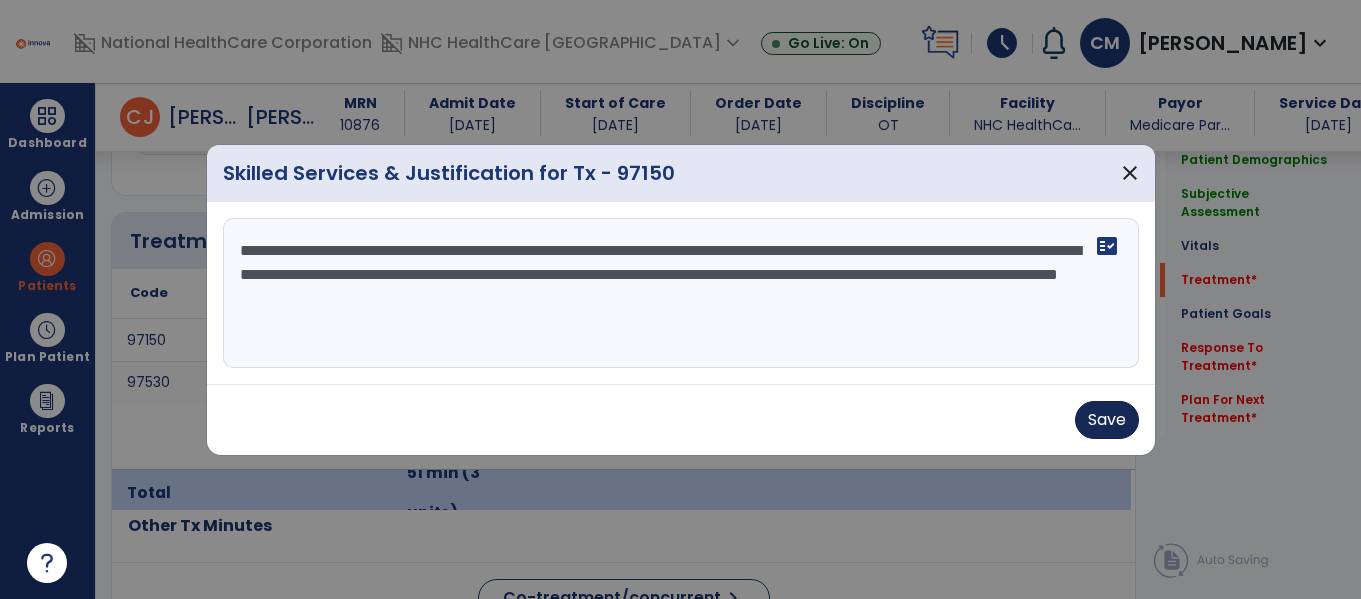type on "**********" 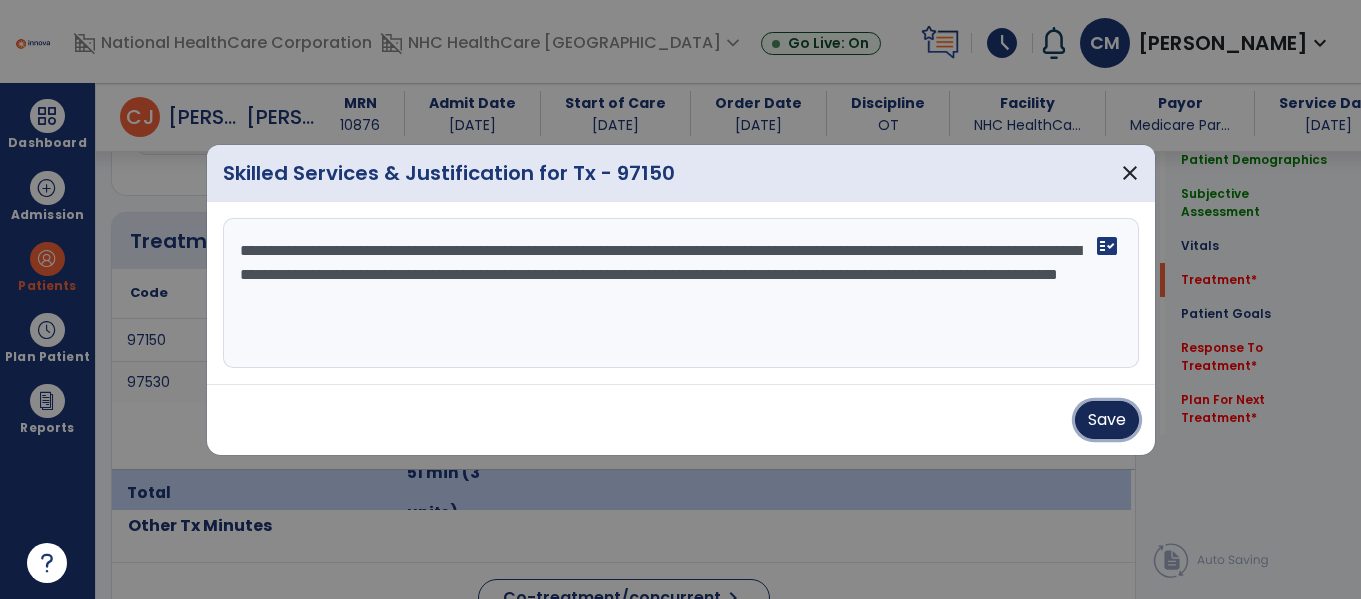 drag, startPoint x: 1105, startPoint y: 416, endPoint x: 1100, endPoint y: 426, distance: 11.18034 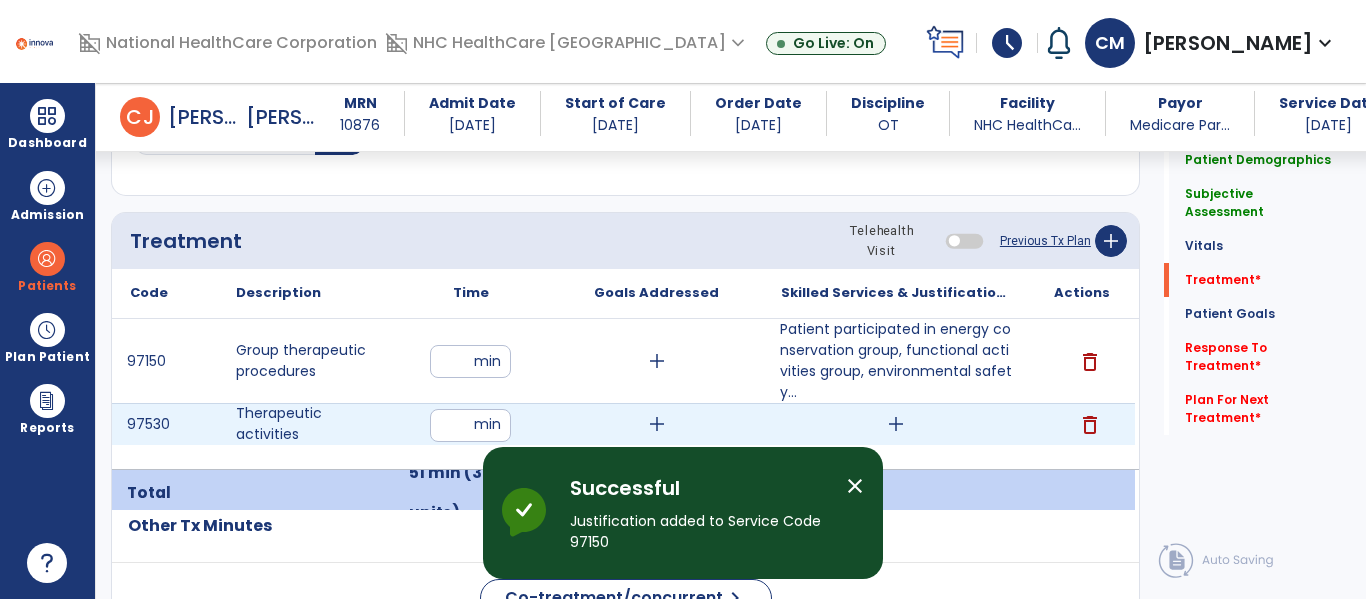 click on "add" at bounding box center (896, 424) 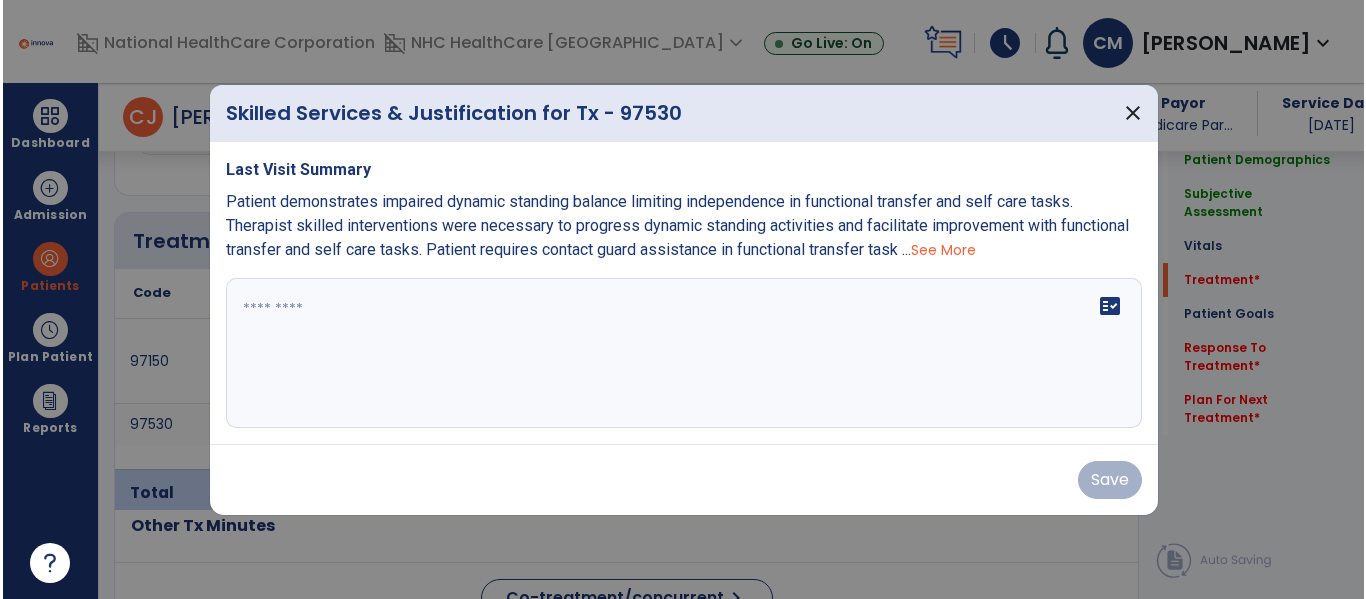 scroll, scrollTop: 1317, scrollLeft: 0, axis: vertical 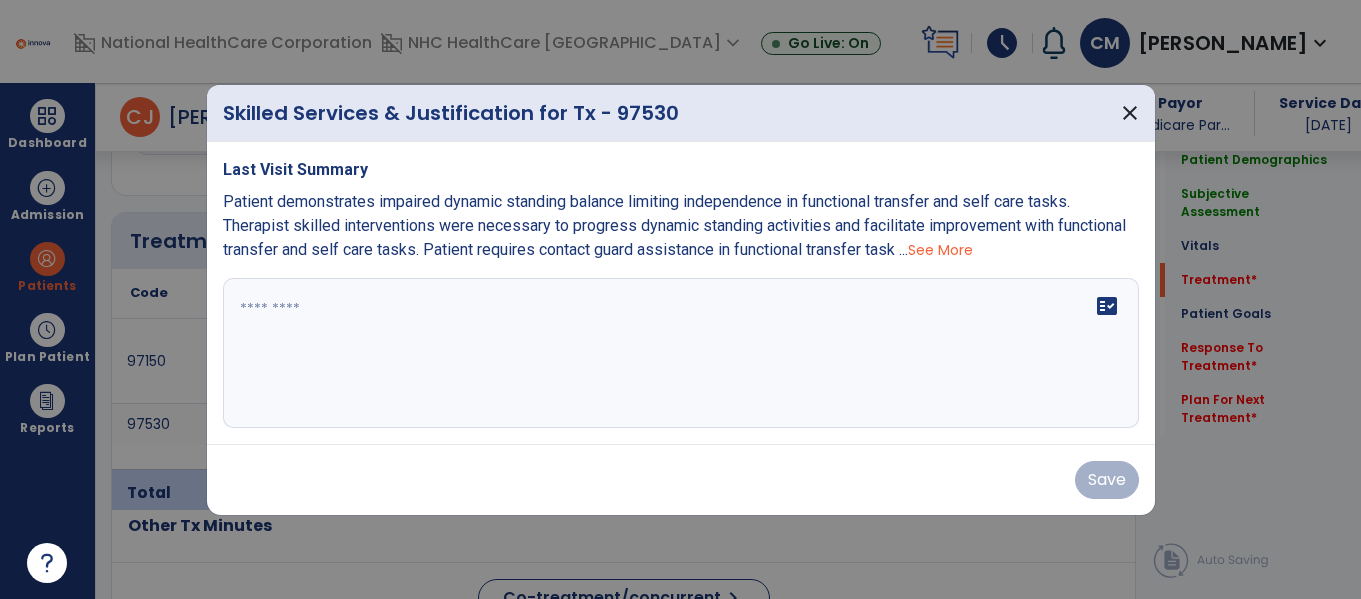 click on "fact_check" at bounding box center (681, 353) 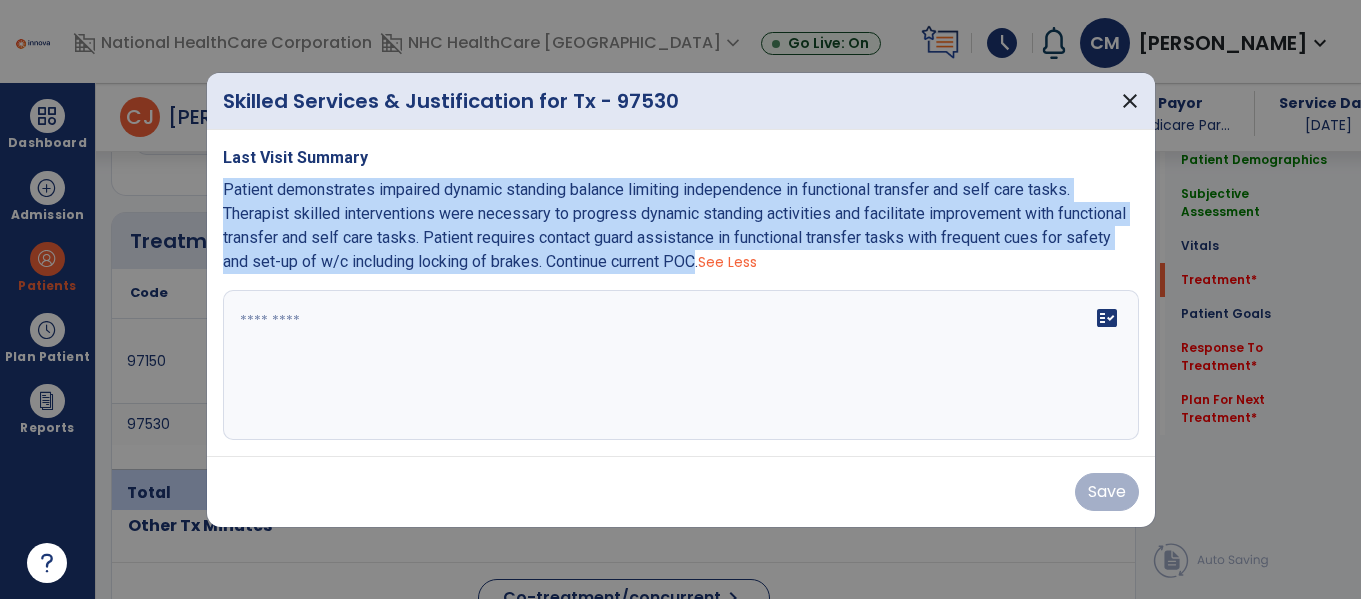 drag, startPoint x: 669, startPoint y: 264, endPoint x: 217, endPoint y: 193, distance: 457.54236 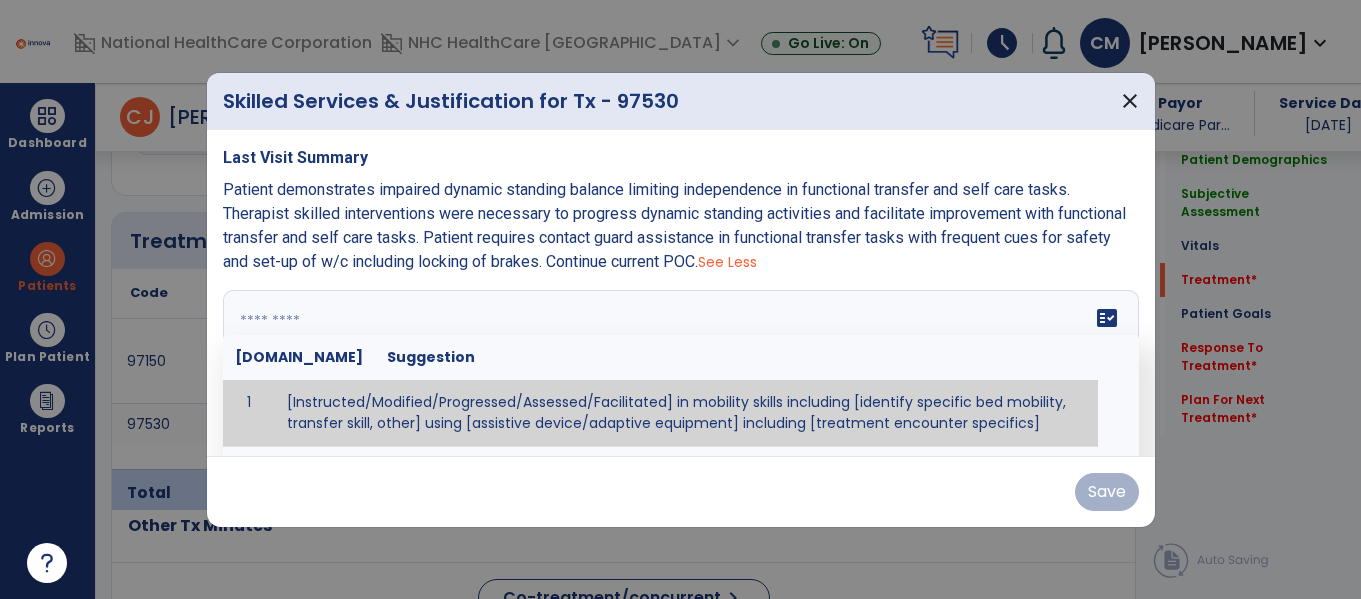 drag, startPoint x: 261, startPoint y: 316, endPoint x: 219, endPoint y: 321, distance: 42.296574 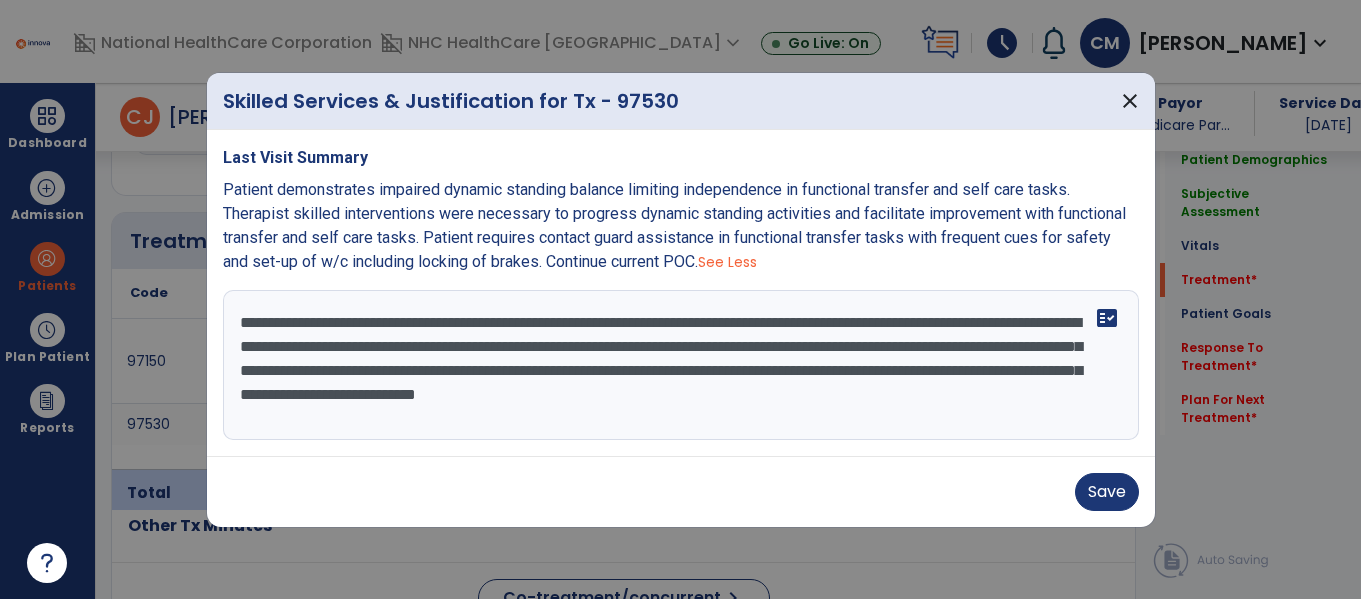 drag, startPoint x: 293, startPoint y: 419, endPoint x: 282, endPoint y: 418, distance: 11.045361 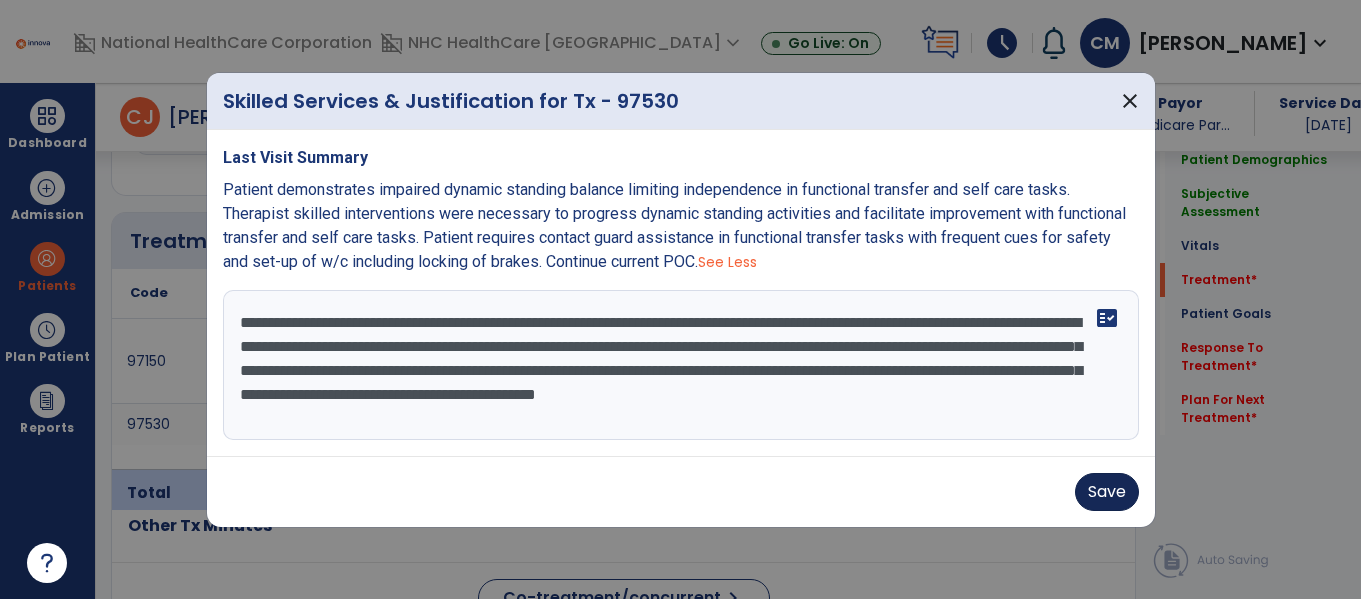 type on "**********" 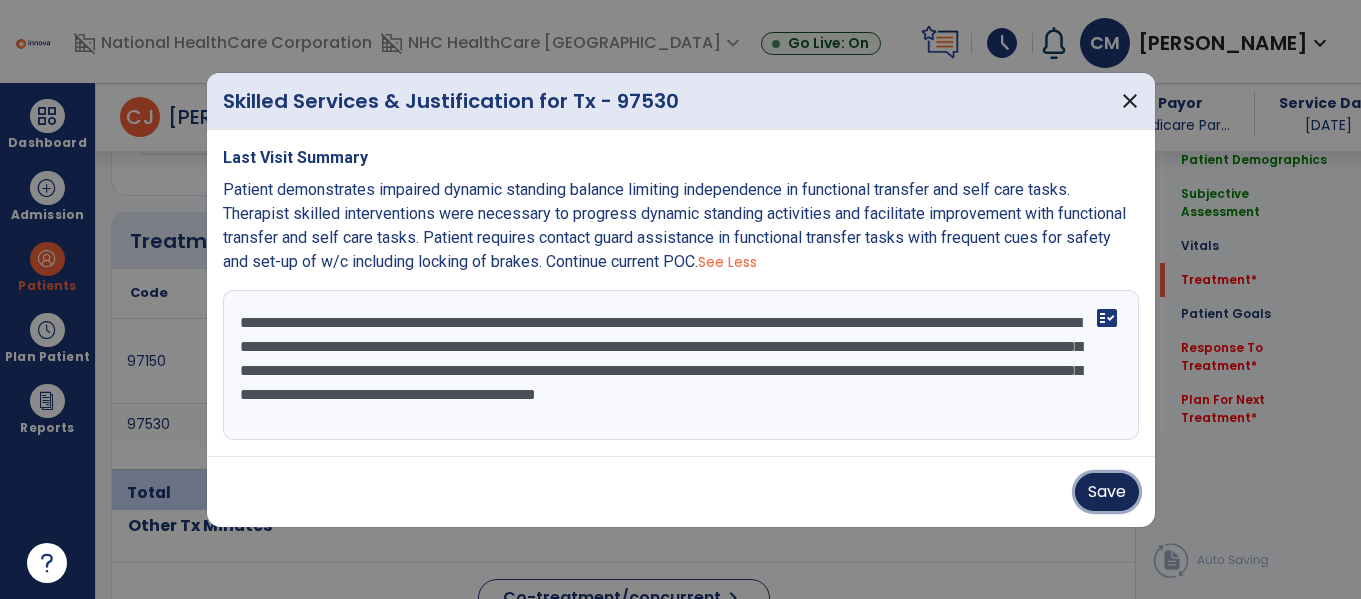 click on "Save" at bounding box center [1107, 492] 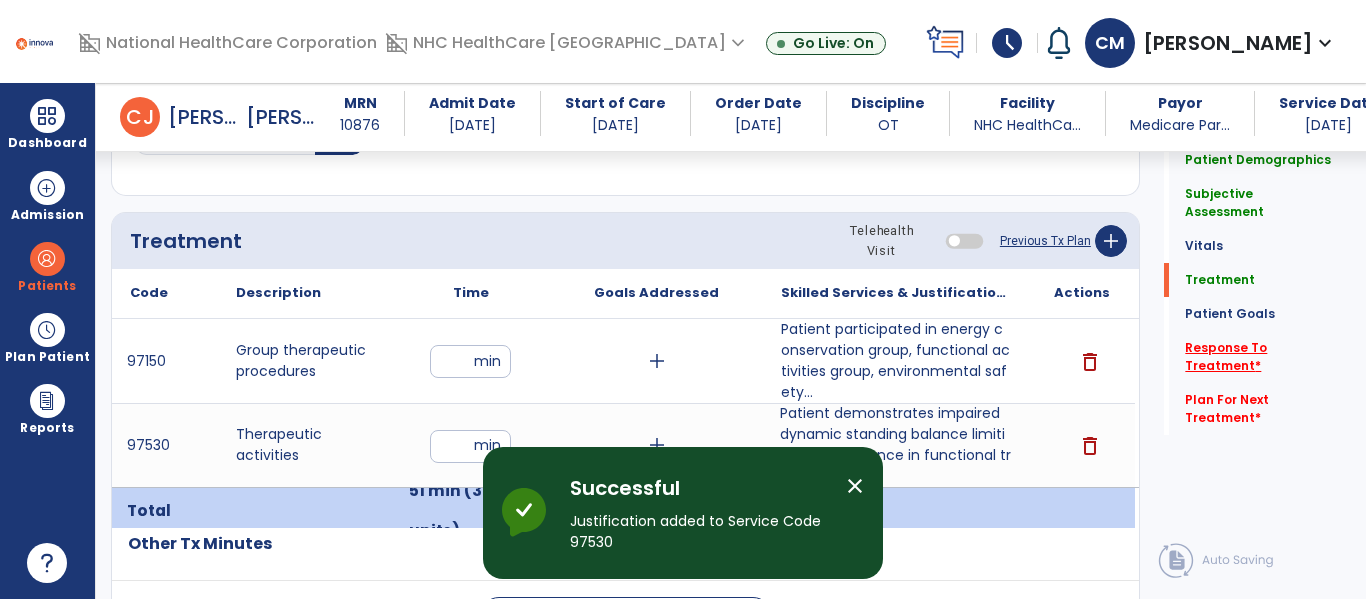 click on "Response To Treatment   *" 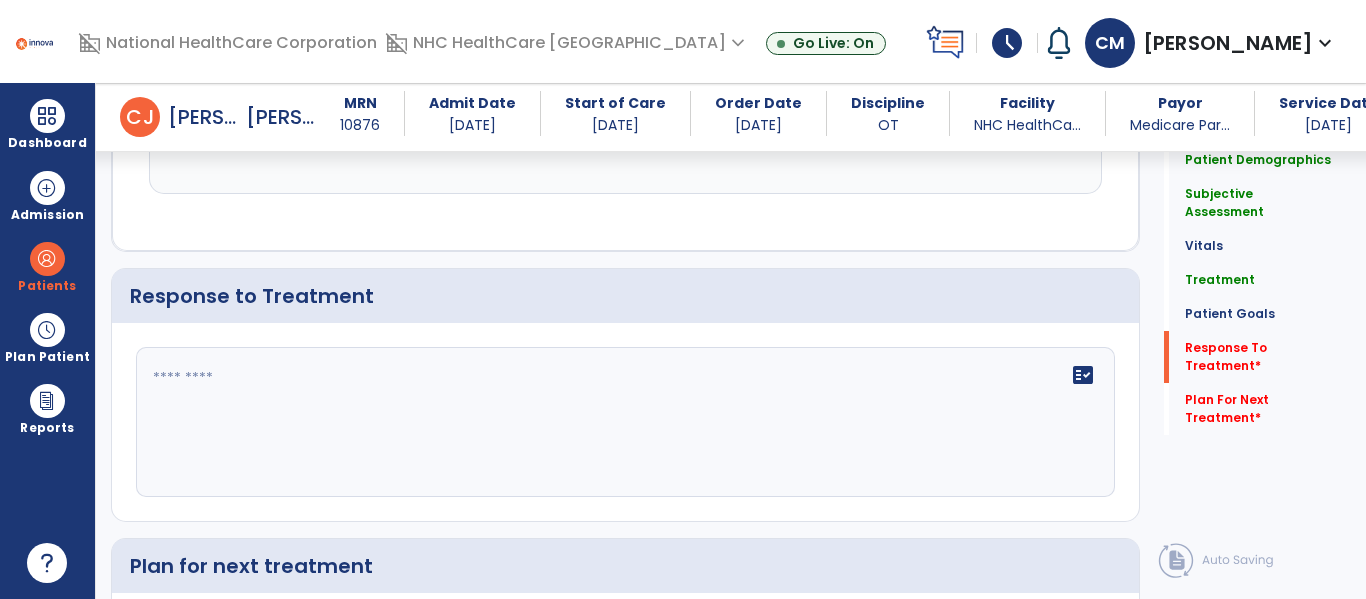 scroll, scrollTop: 2936, scrollLeft: 0, axis: vertical 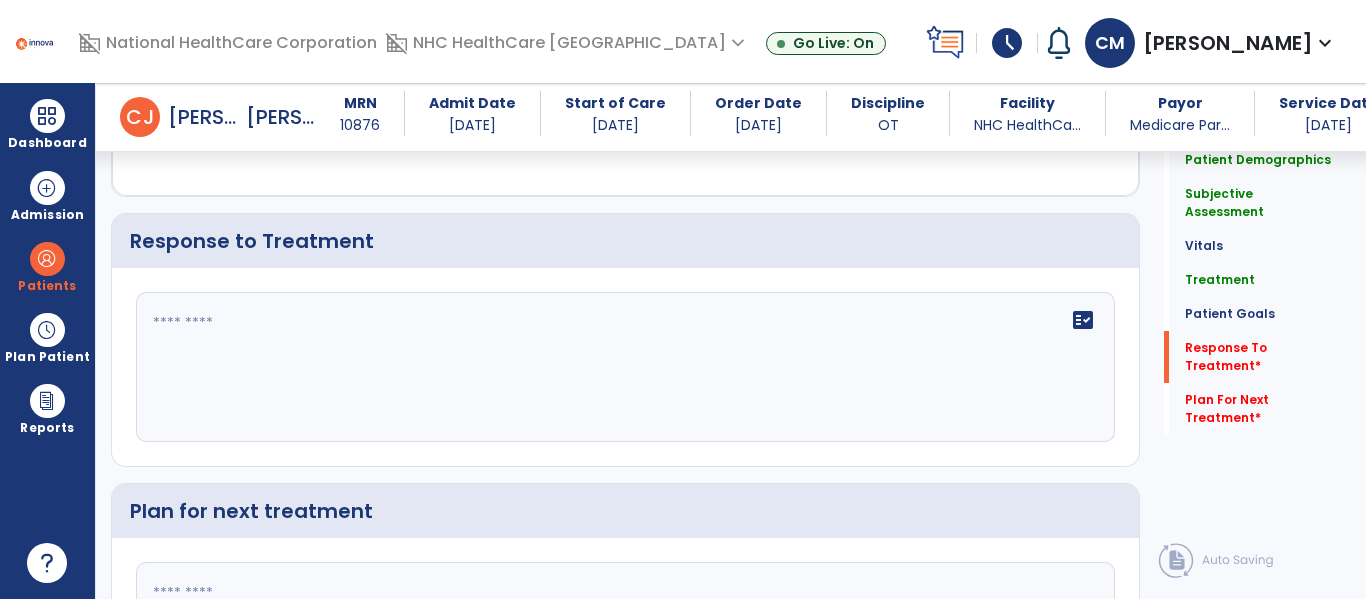 click on "fact_check" 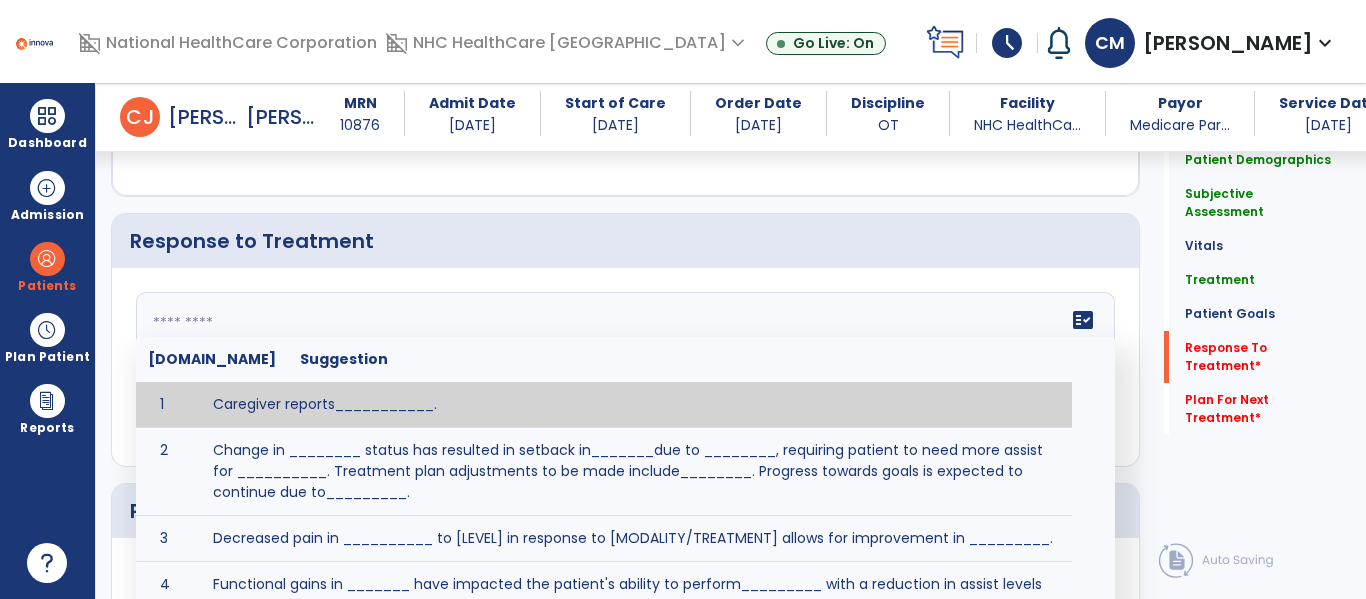type on "*" 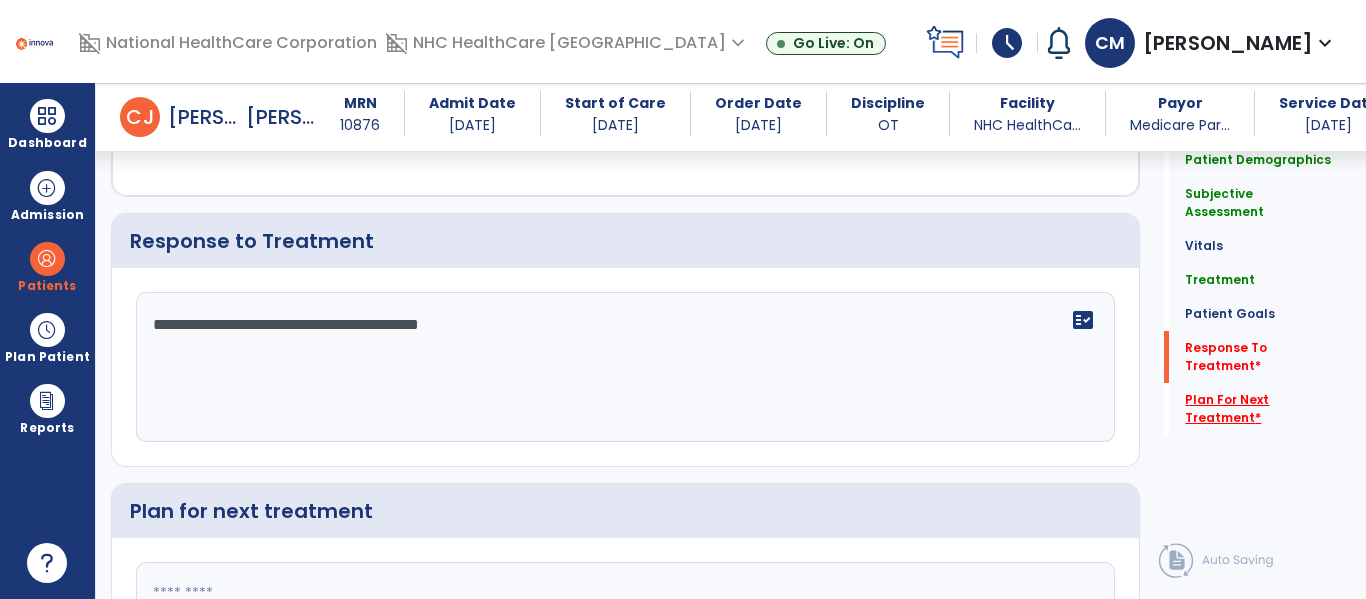 type on "**********" 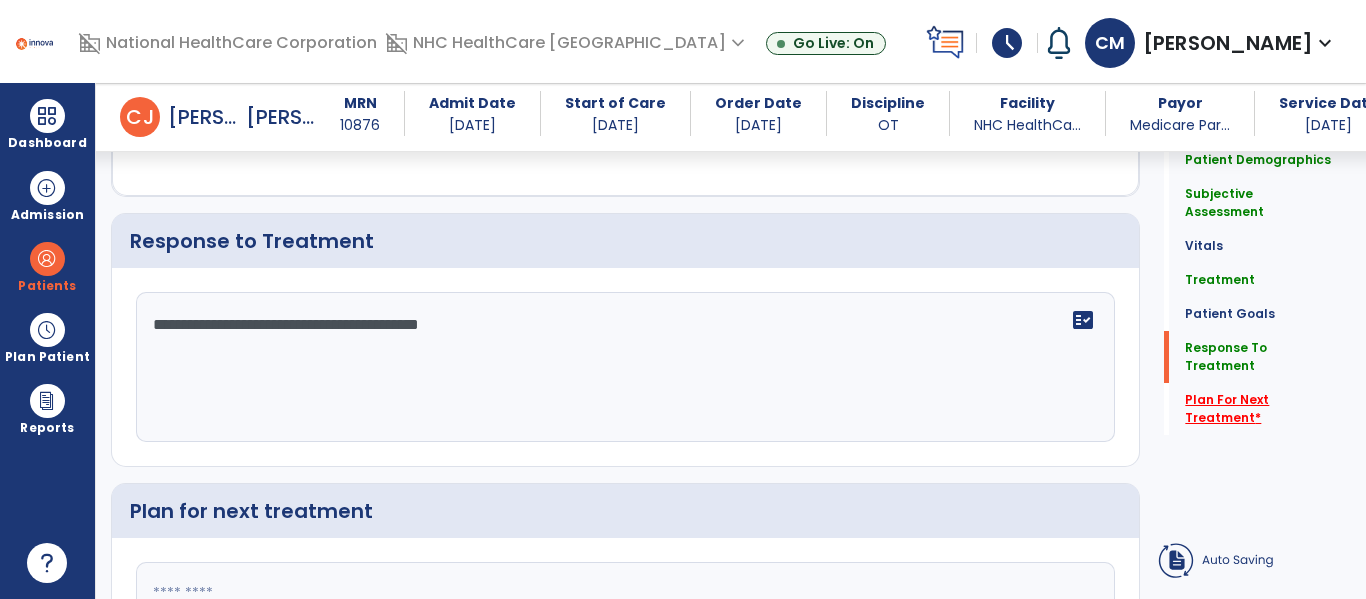 click on "Plan For Next Treatment   *" 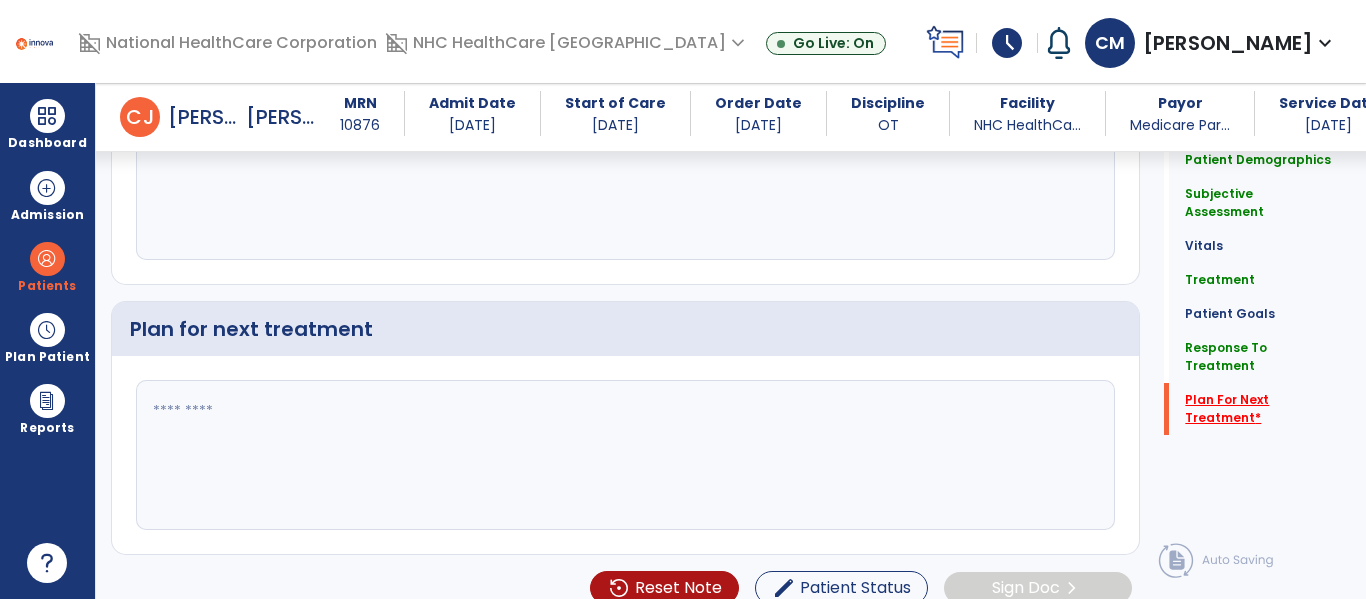 scroll, scrollTop: 3141, scrollLeft: 0, axis: vertical 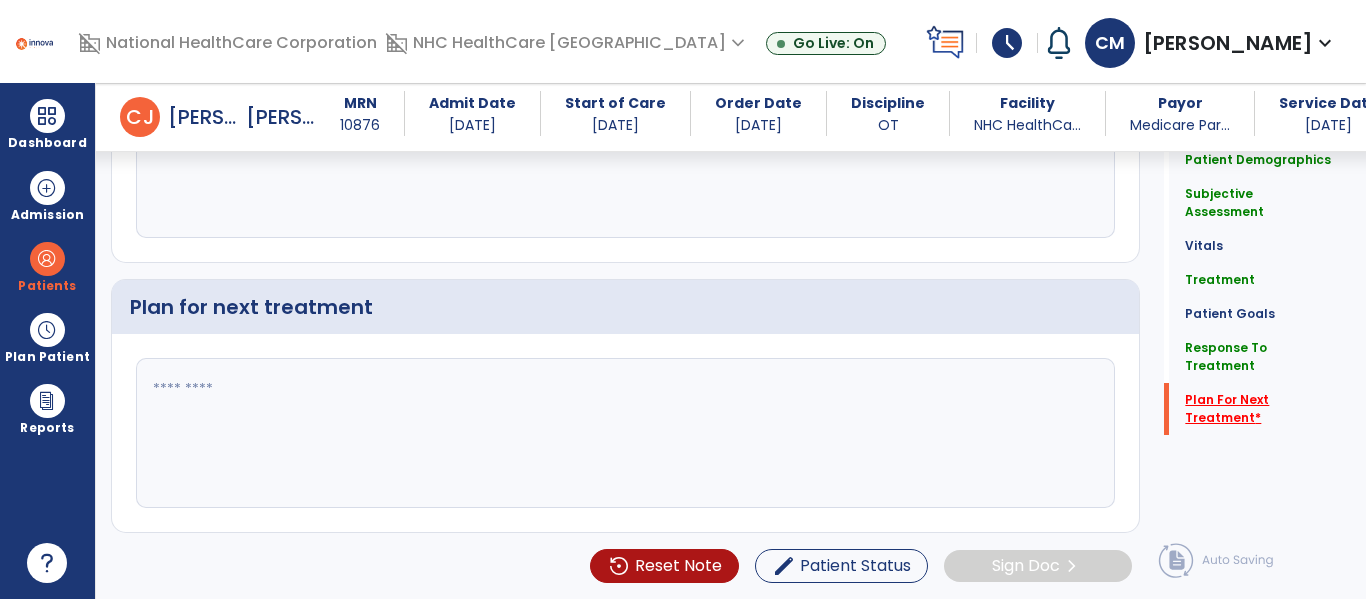 click on "Plan For Next Treatment   *" 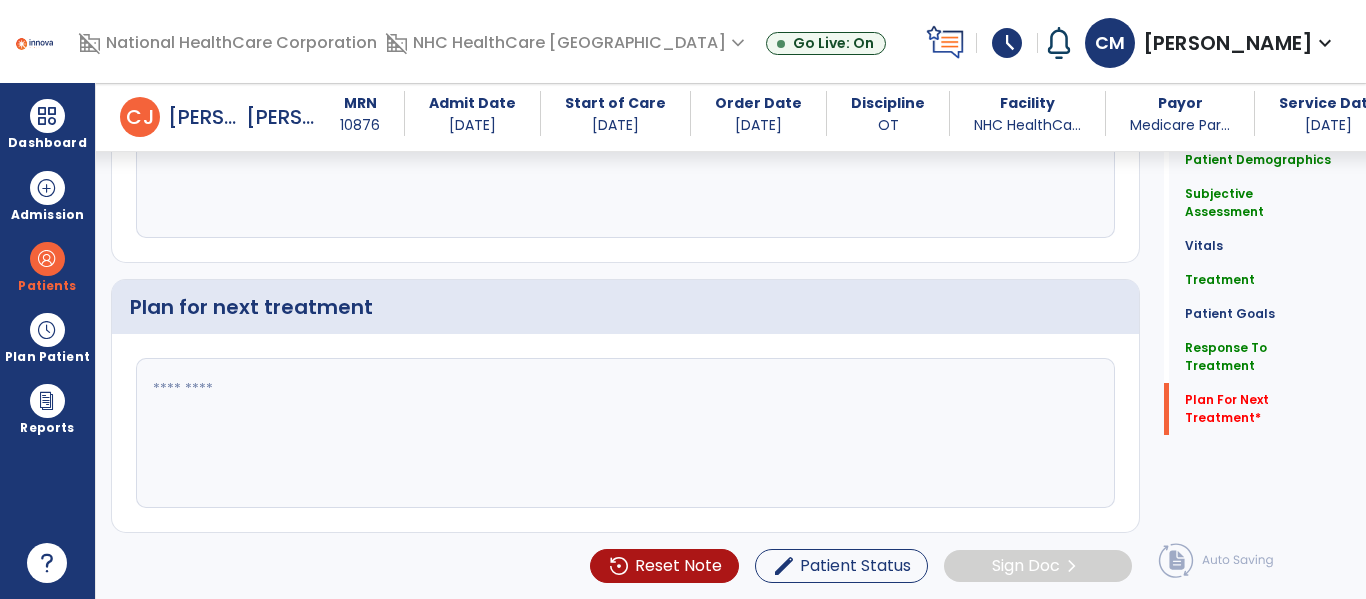 click 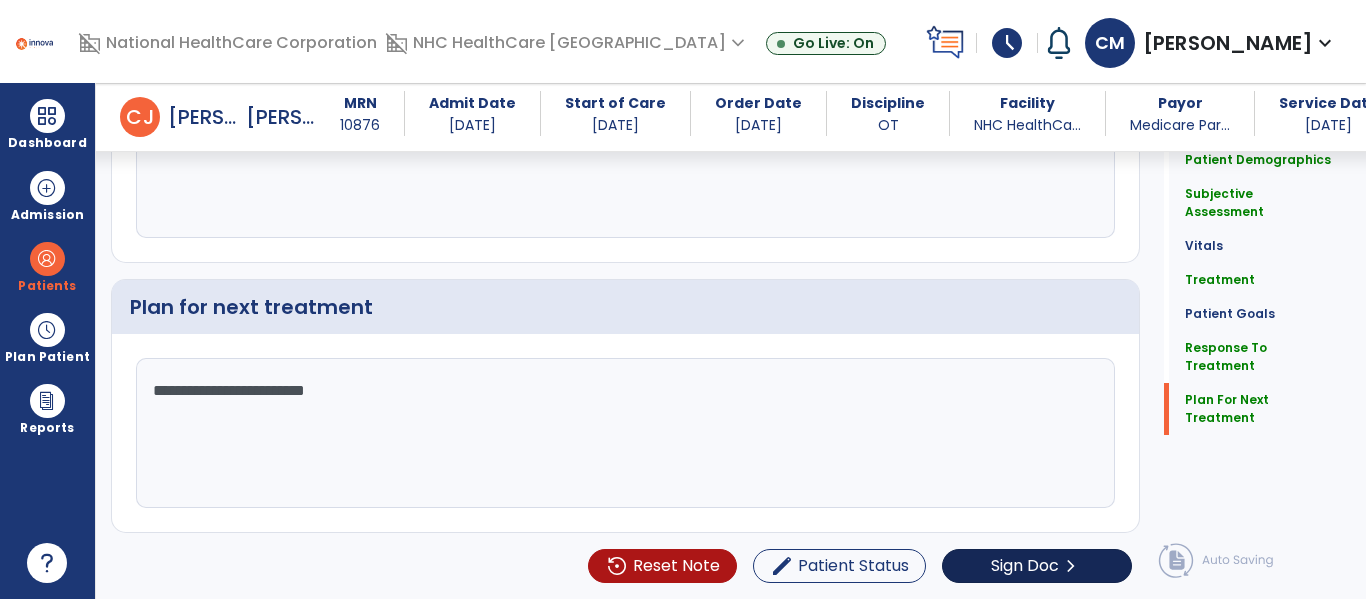 type on "**********" 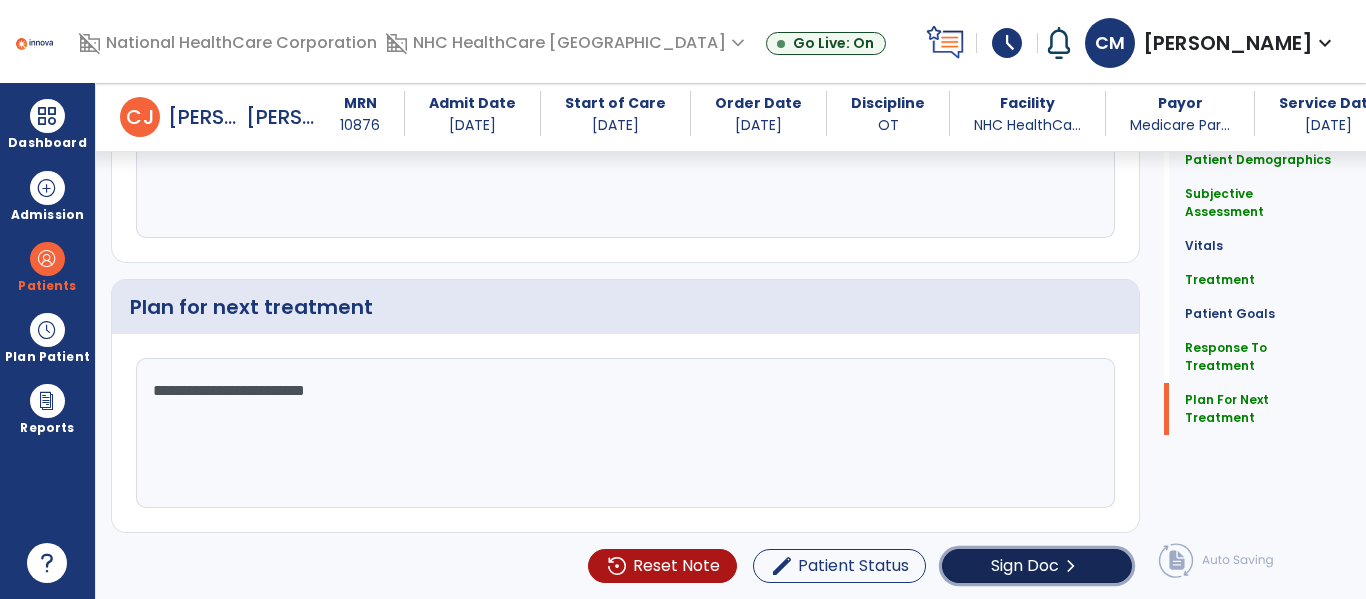 click on "Sign Doc" 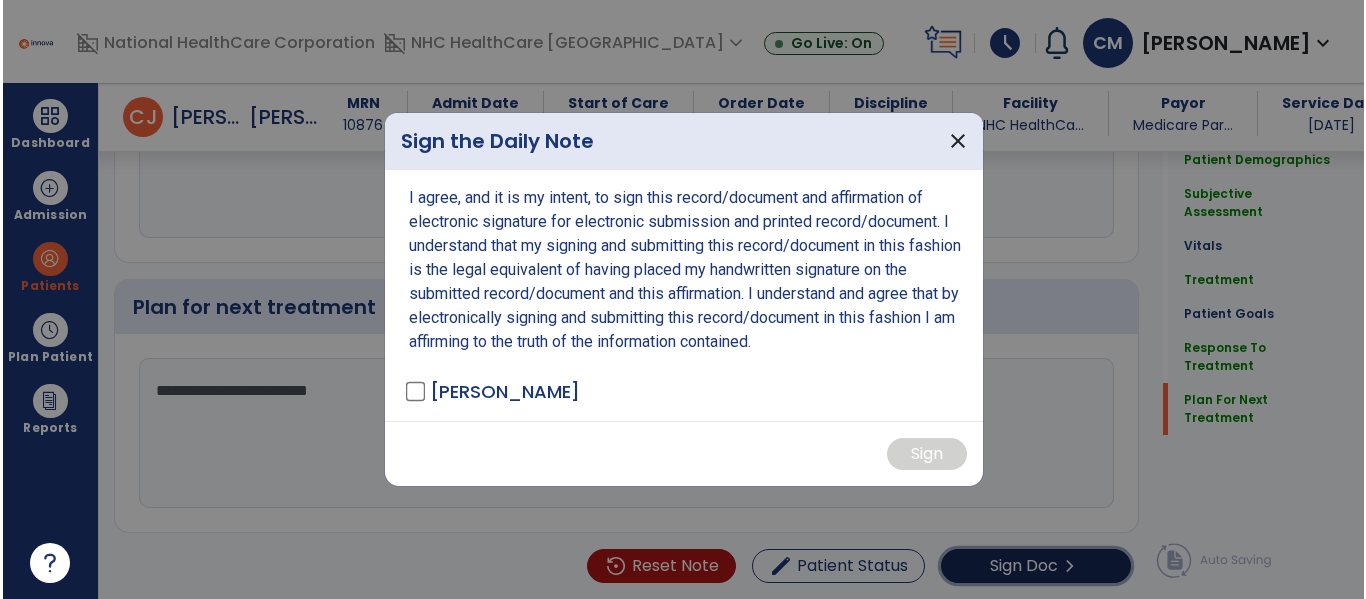 scroll, scrollTop: 3141, scrollLeft: 0, axis: vertical 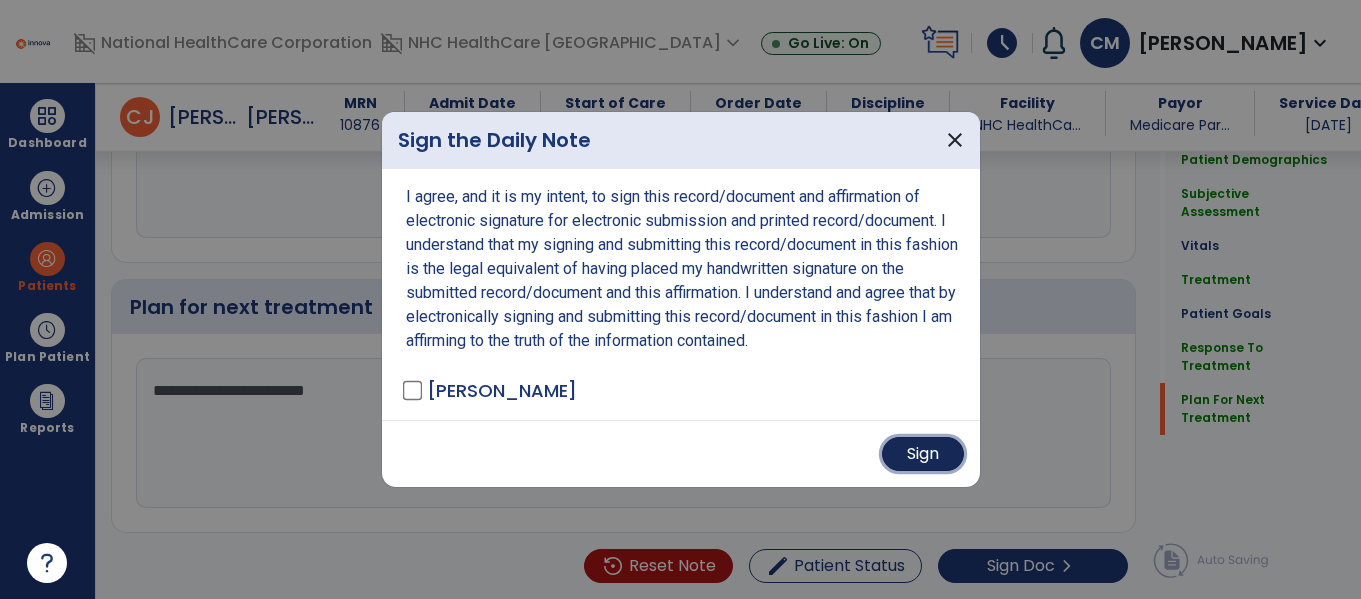 click on "Sign" at bounding box center (923, 454) 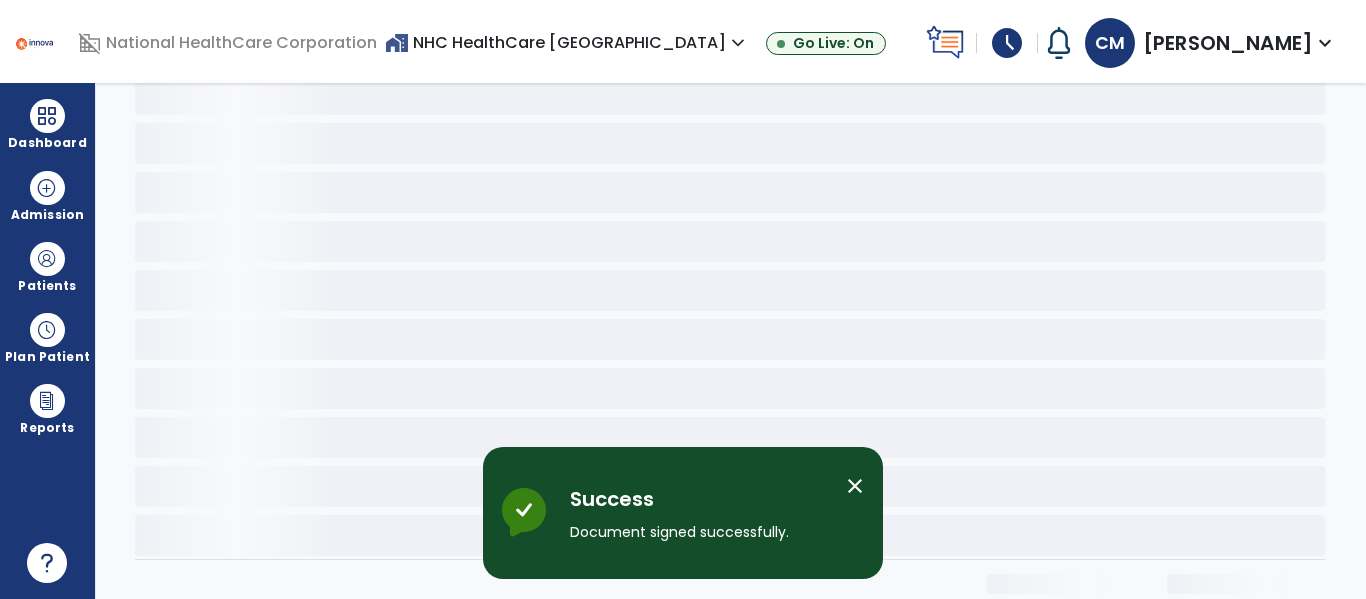 scroll, scrollTop: 0, scrollLeft: 0, axis: both 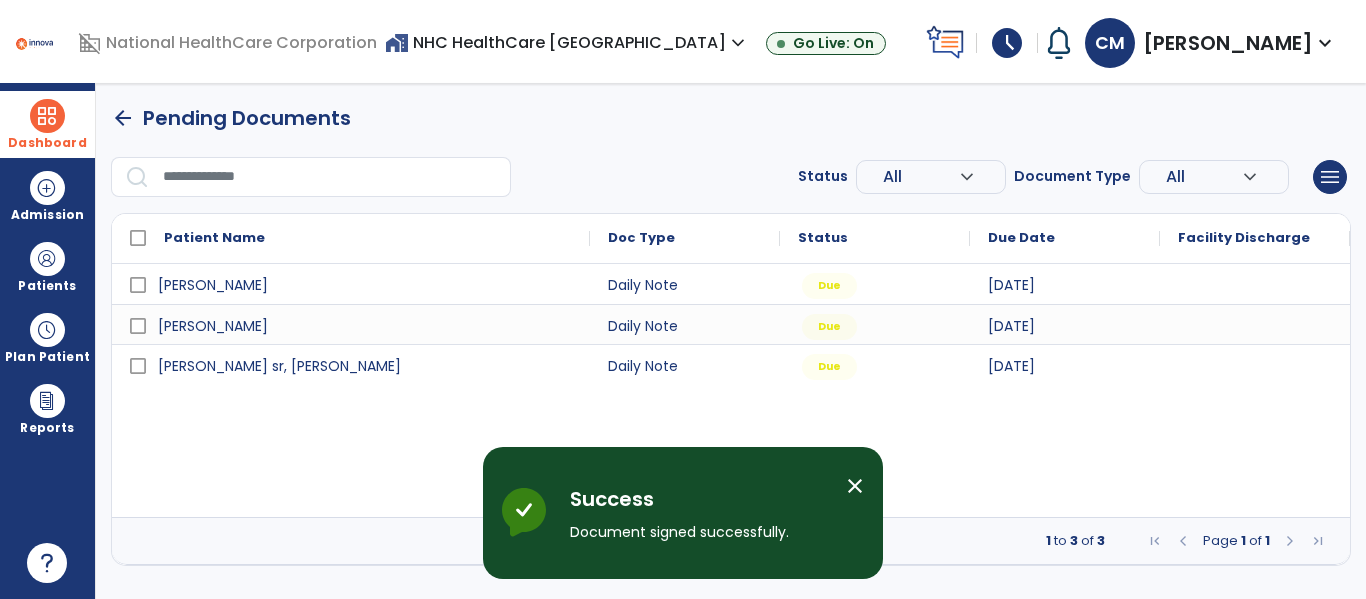 click at bounding box center (47, 116) 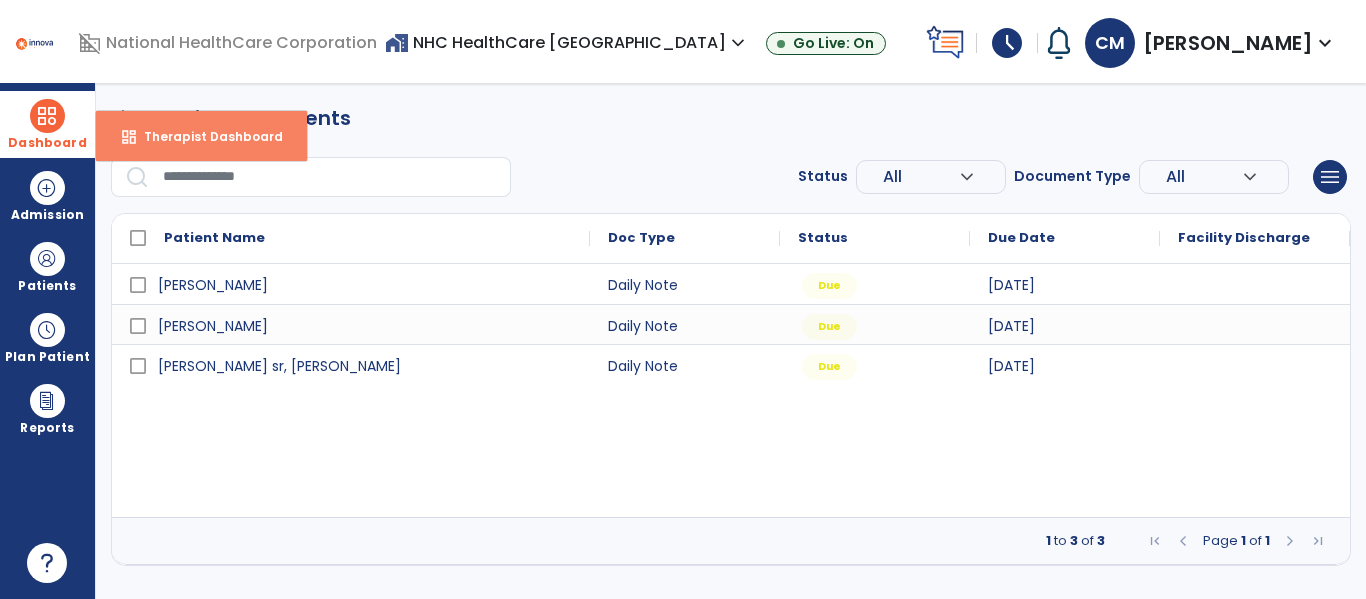 click on "Therapist Dashboard" at bounding box center (205, 136) 